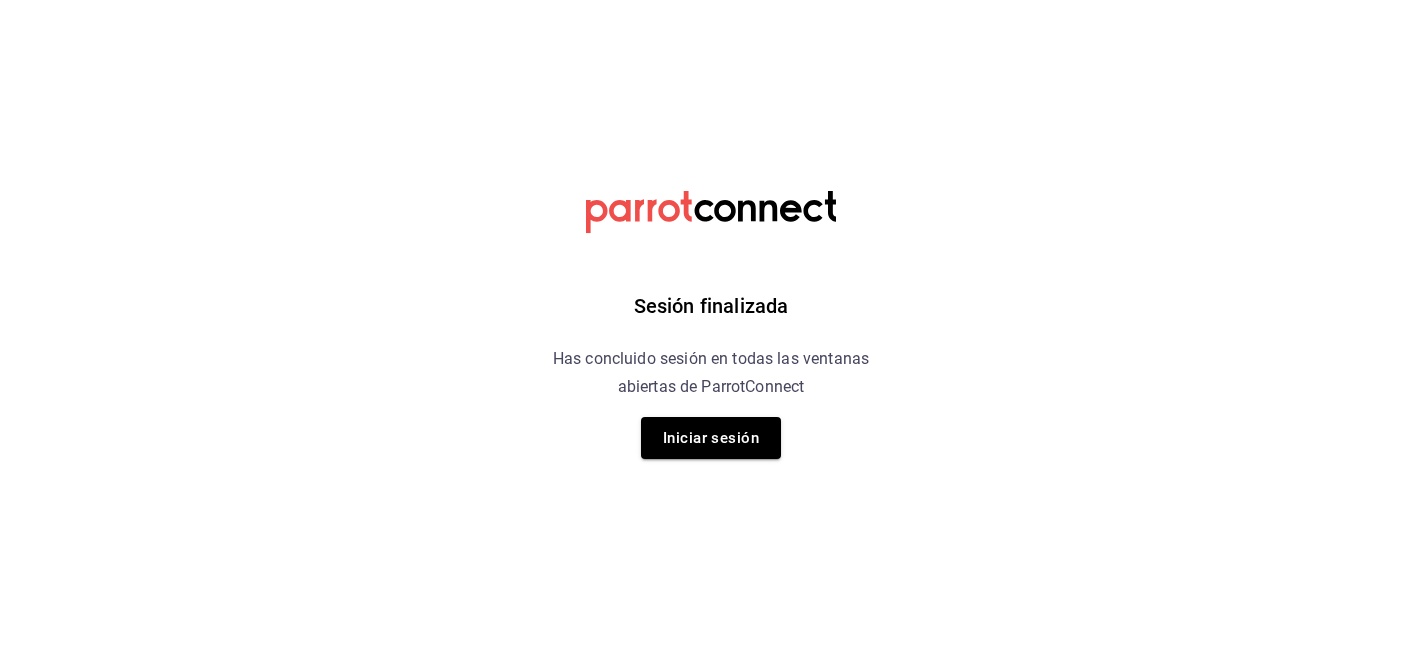 scroll, scrollTop: 0, scrollLeft: 0, axis: both 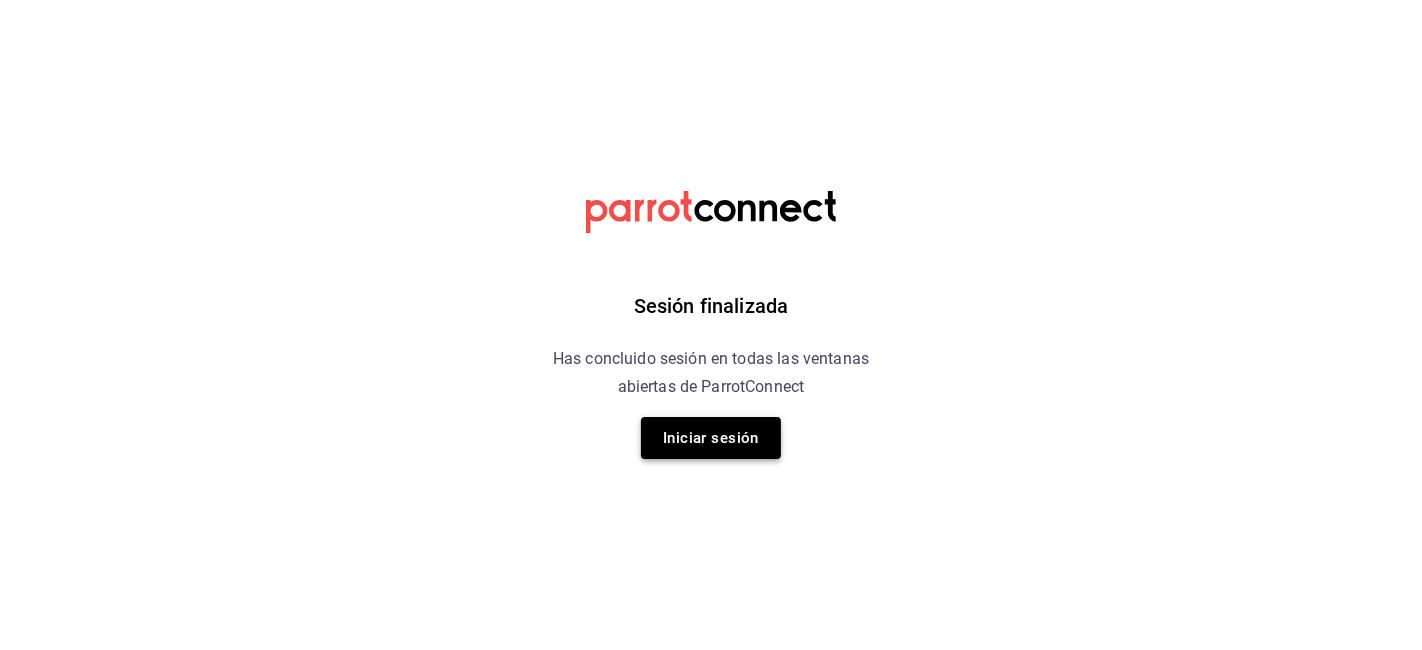 click on "Iniciar sesión" at bounding box center (711, 438) 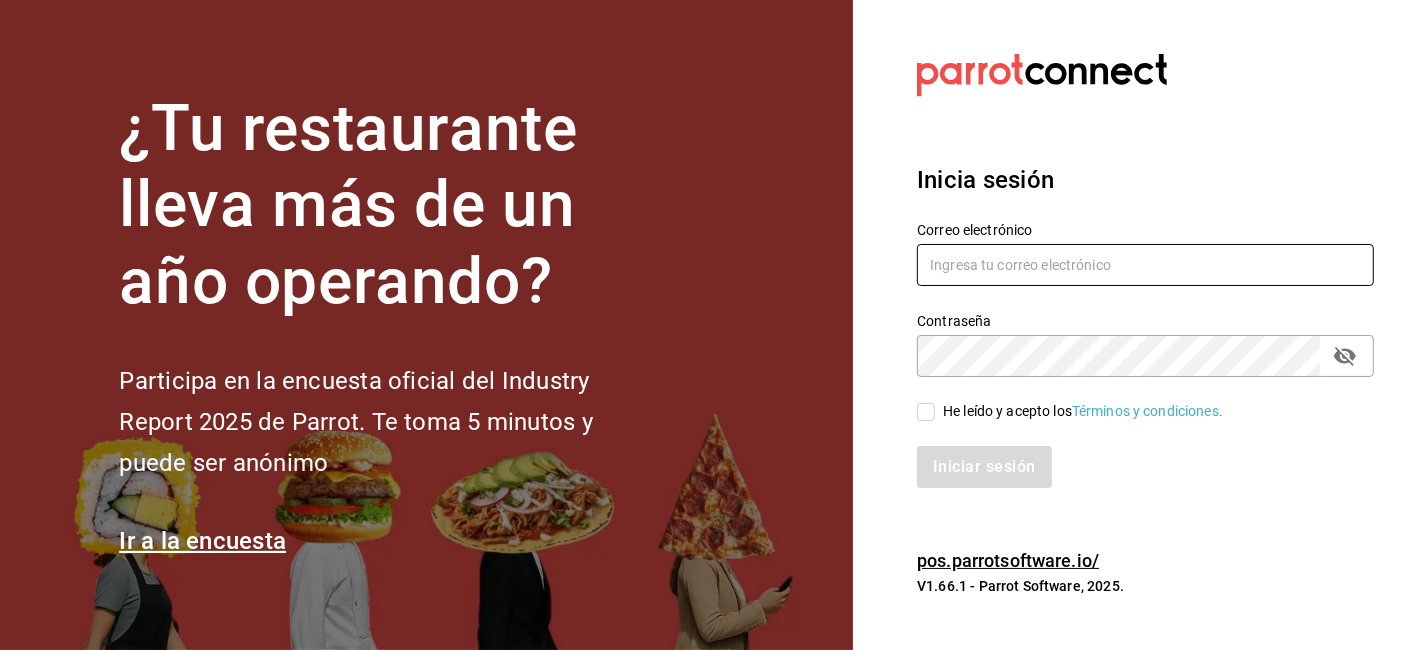 click at bounding box center (1145, 265) 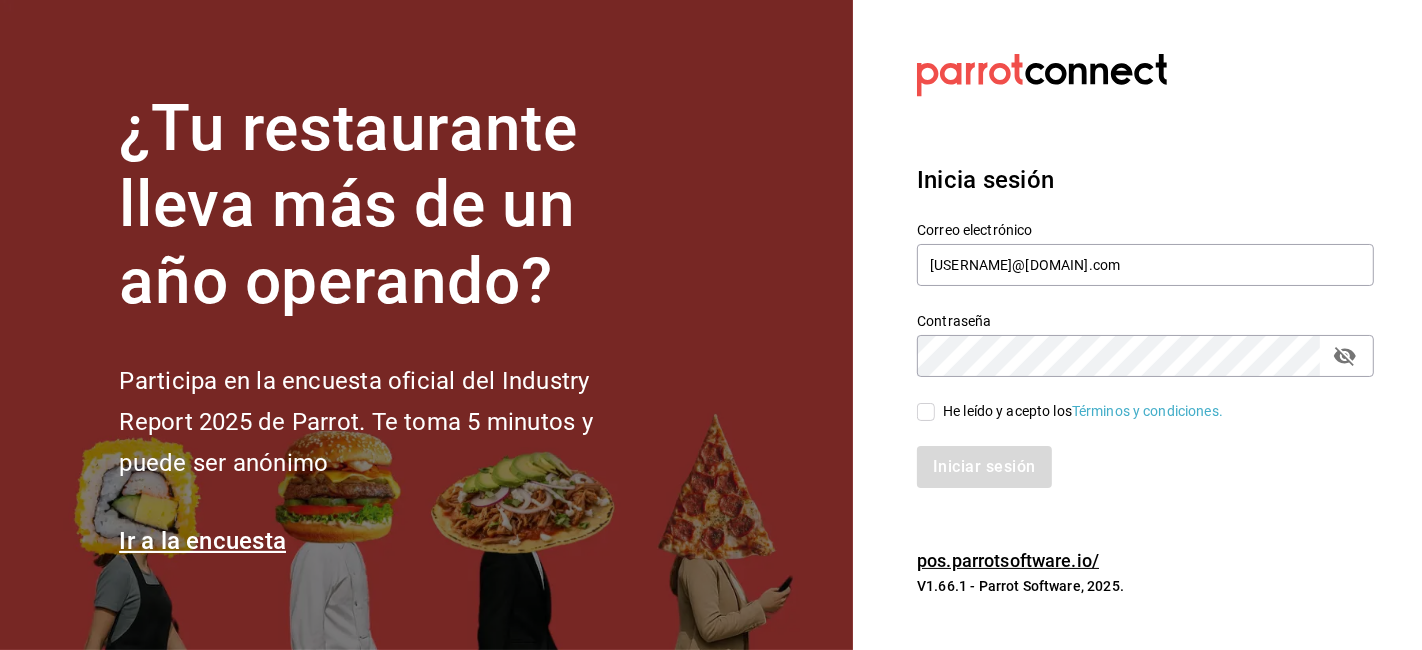 click on "He leído y acepto los  Términos y condiciones." at bounding box center [926, 412] 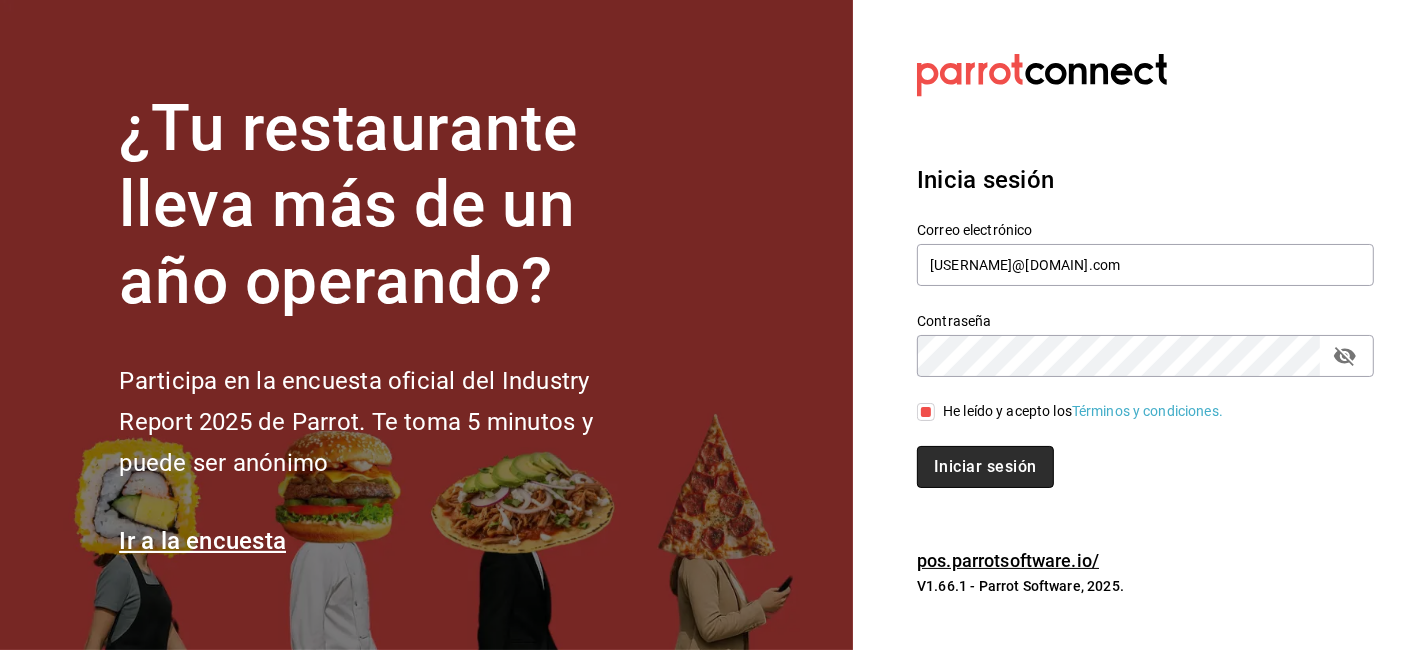 click on "Iniciar sesión" at bounding box center [985, 467] 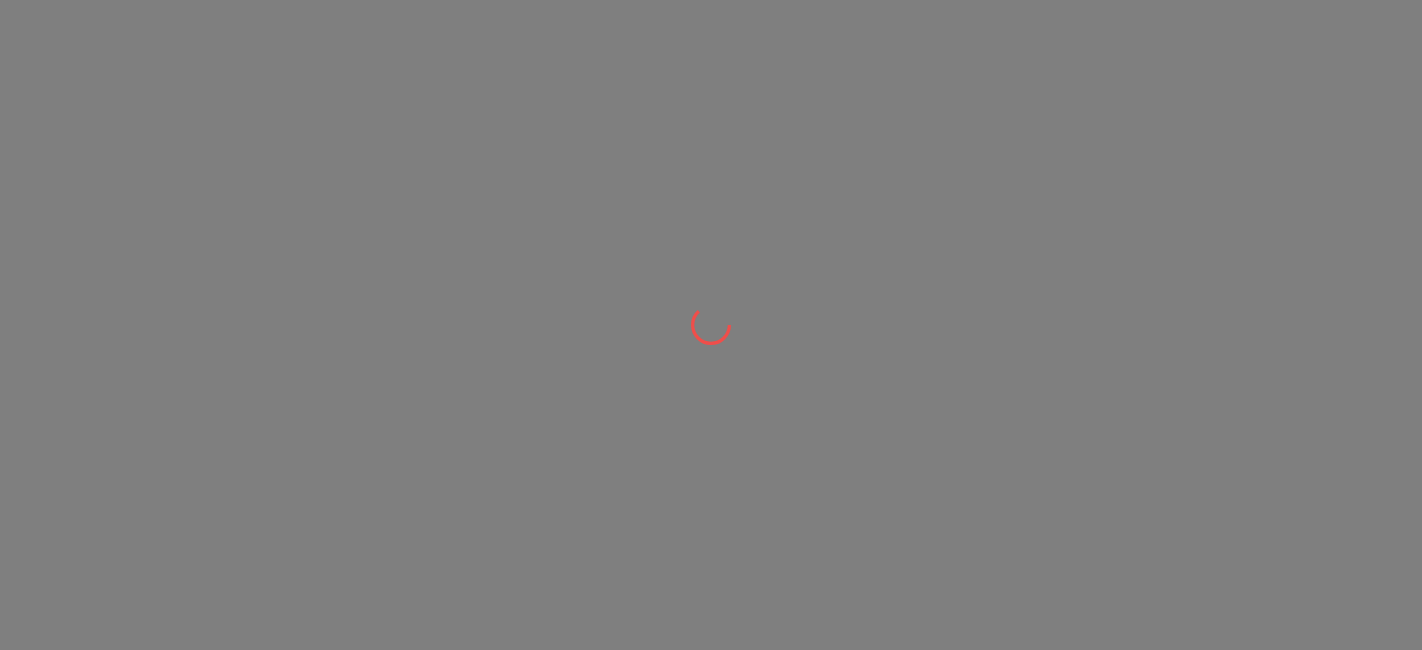 scroll, scrollTop: 0, scrollLeft: 0, axis: both 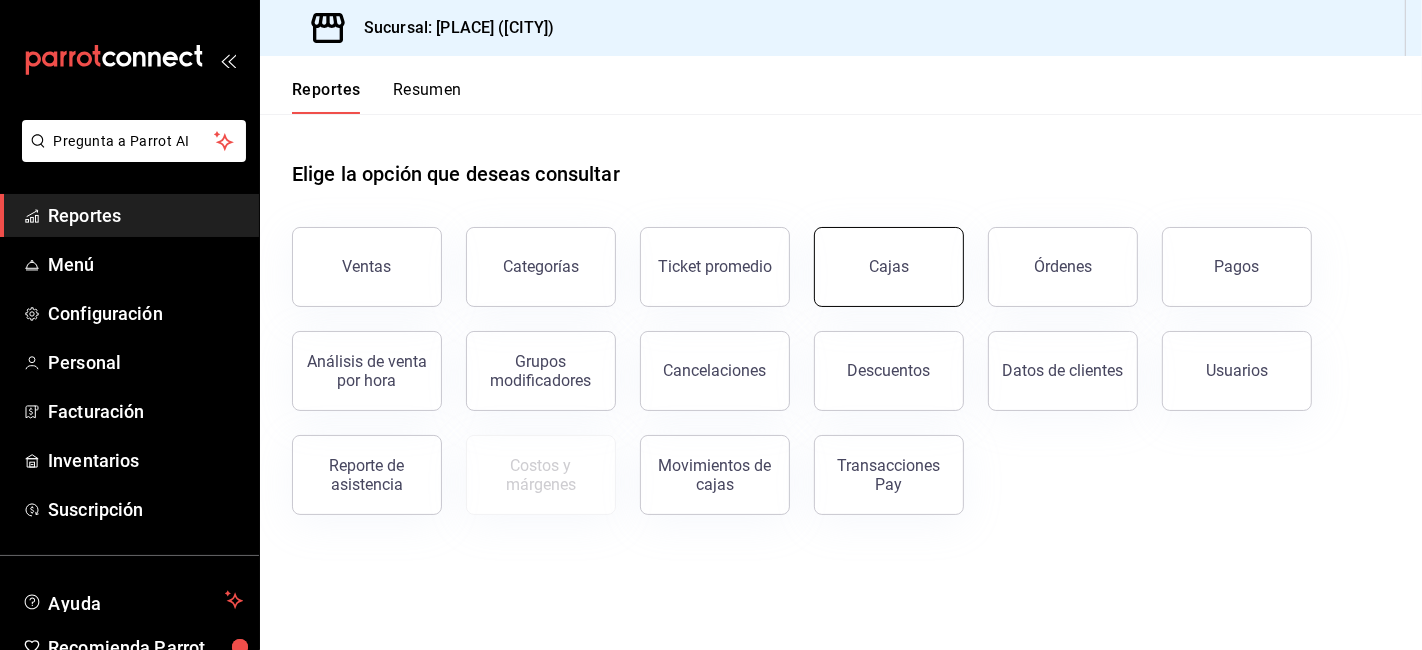 click on "Cajas" at bounding box center (889, 267) 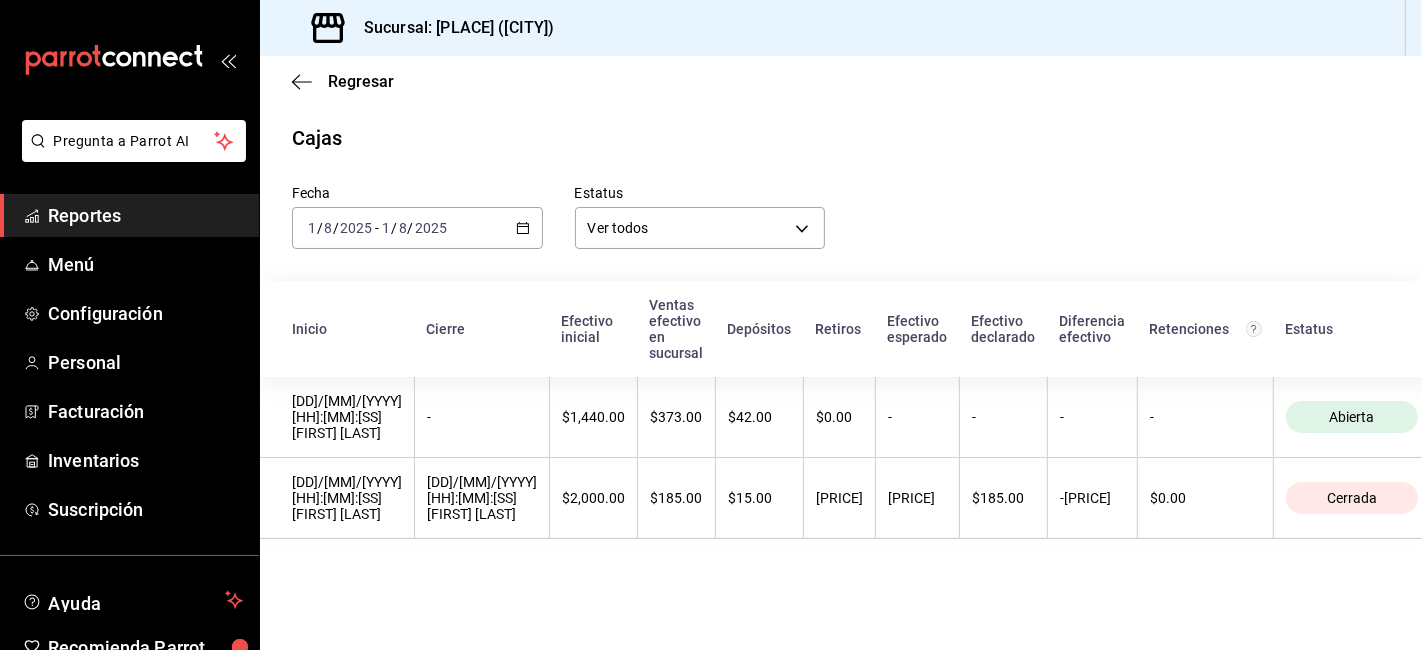click 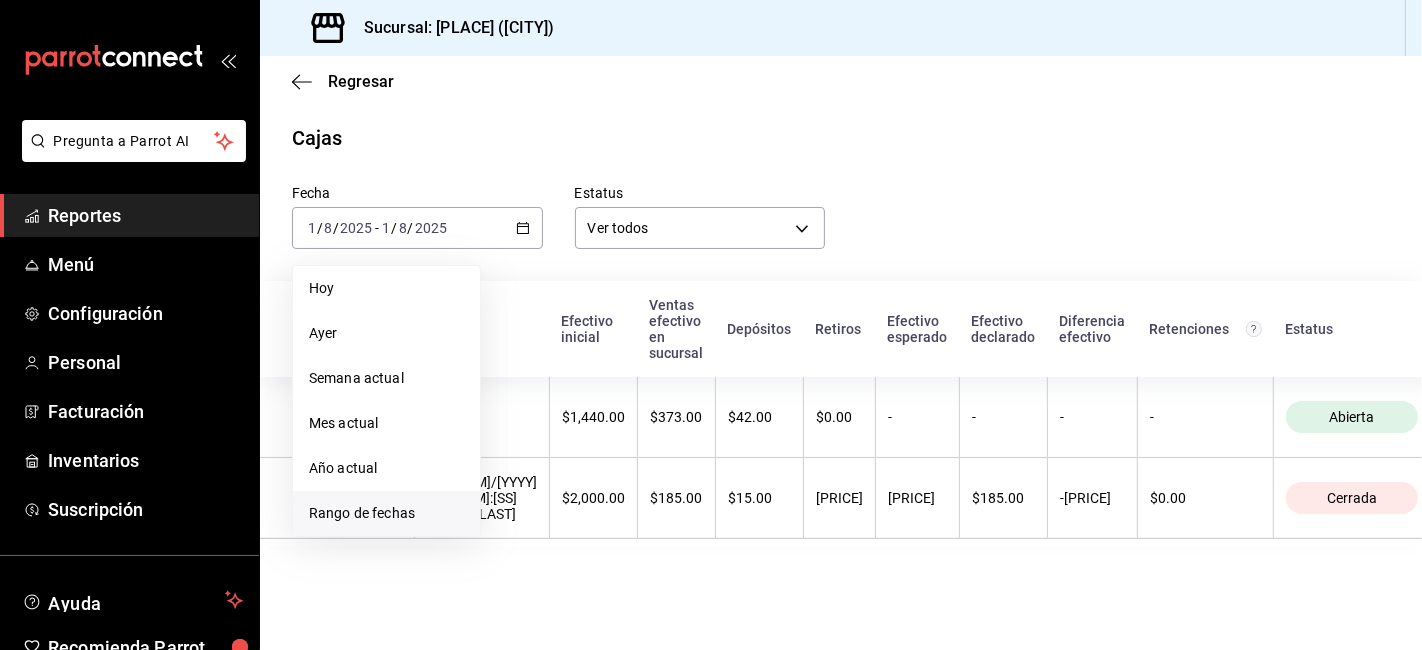 click on "Rango de fechas" at bounding box center [386, 513] 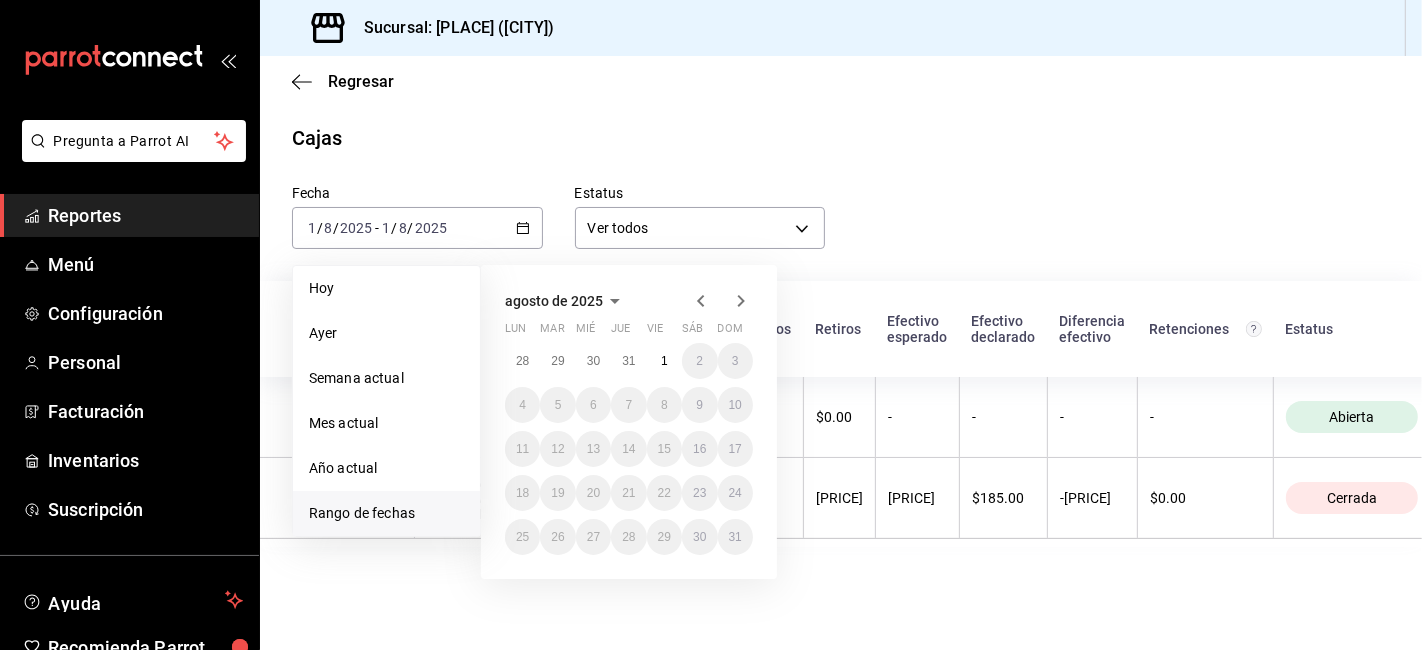 click 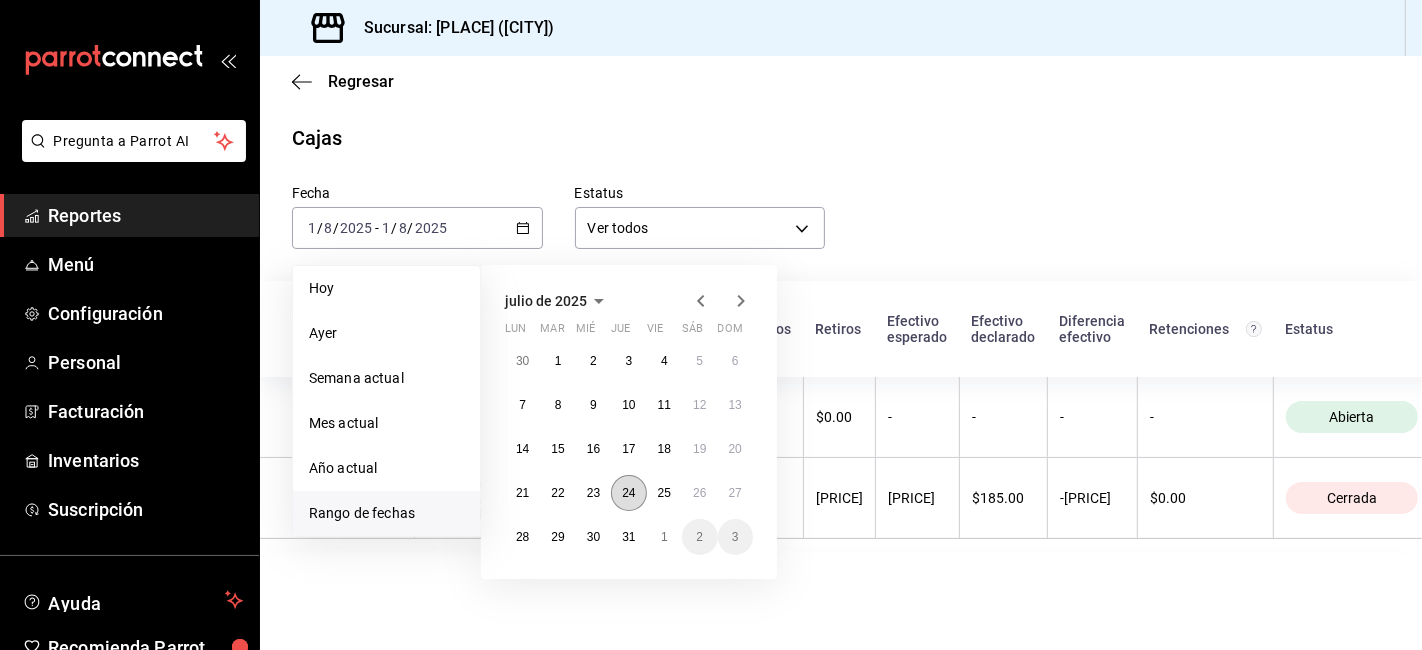 click on "24" at bounding box center (628, 493) 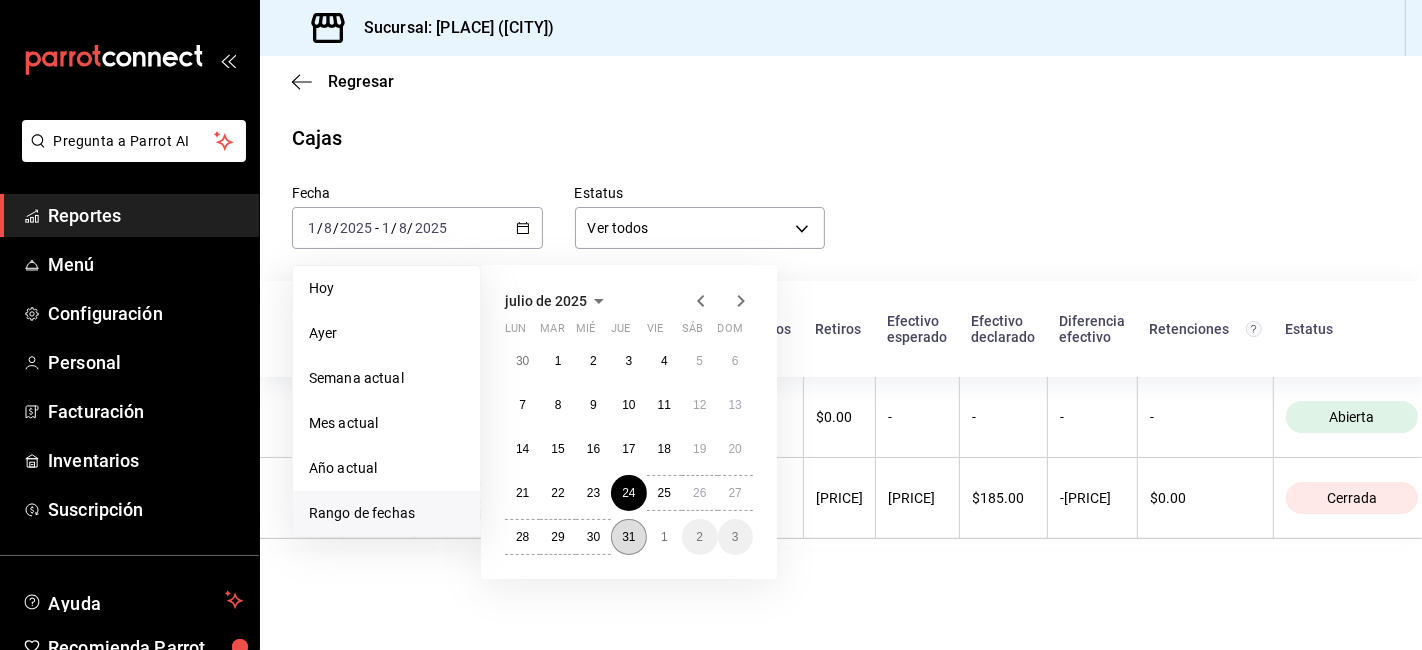 click on "31" at bounding box center [628, 537] 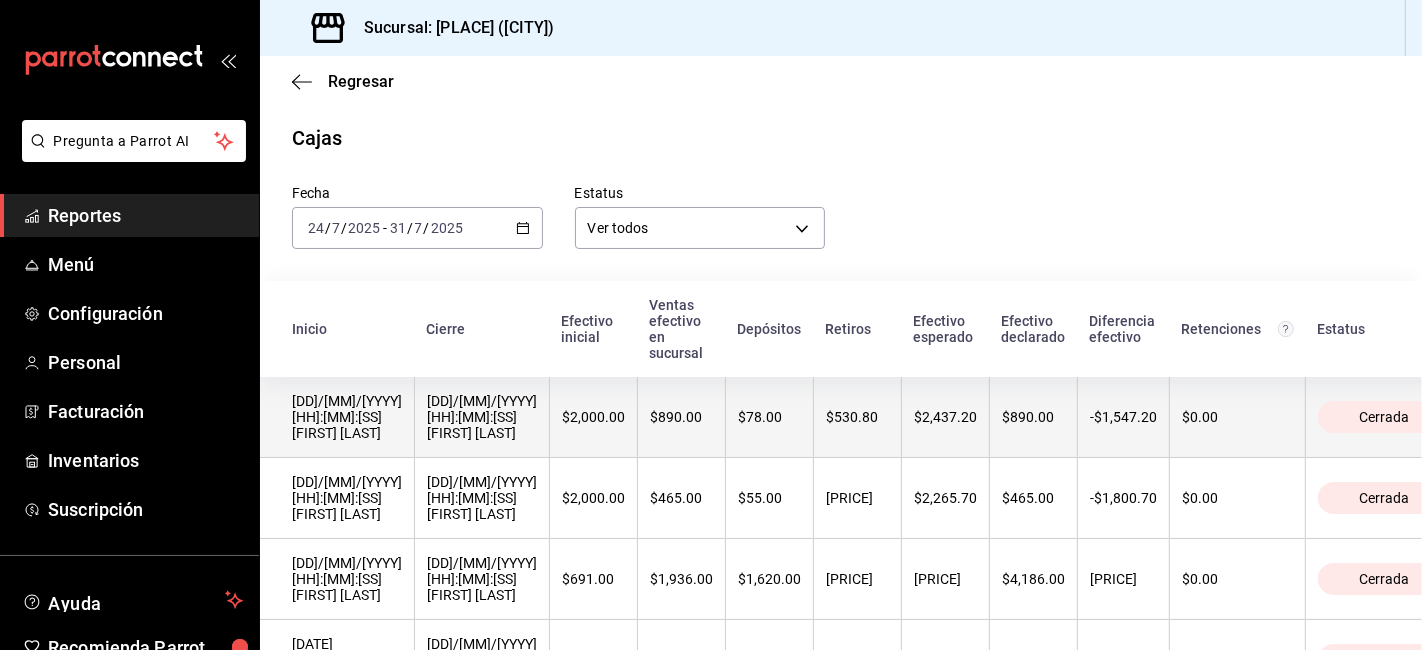 click on "[DD]/[MM]/[YYYY]
[HH]:[MM]:[SS]
[FIRST] [LAST]" at bounding box center (347, 417) 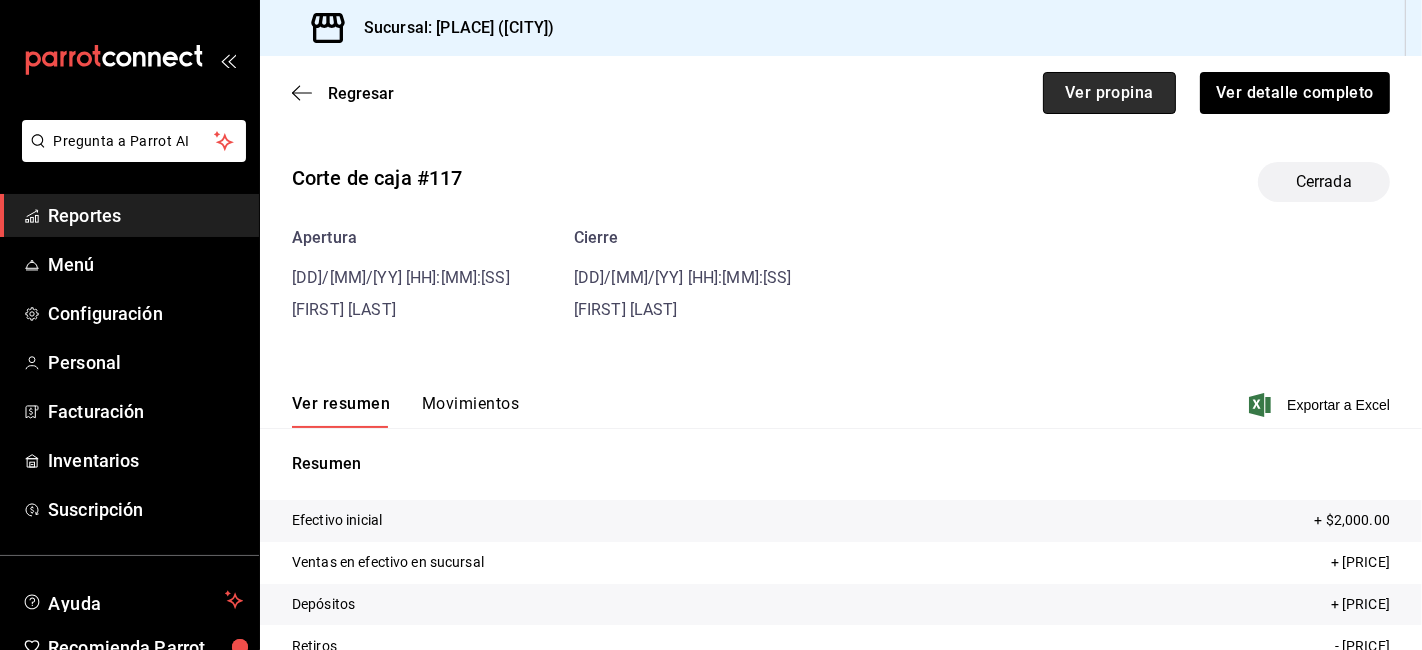 click on "Ver propina" at bounding box center [1109, 93] 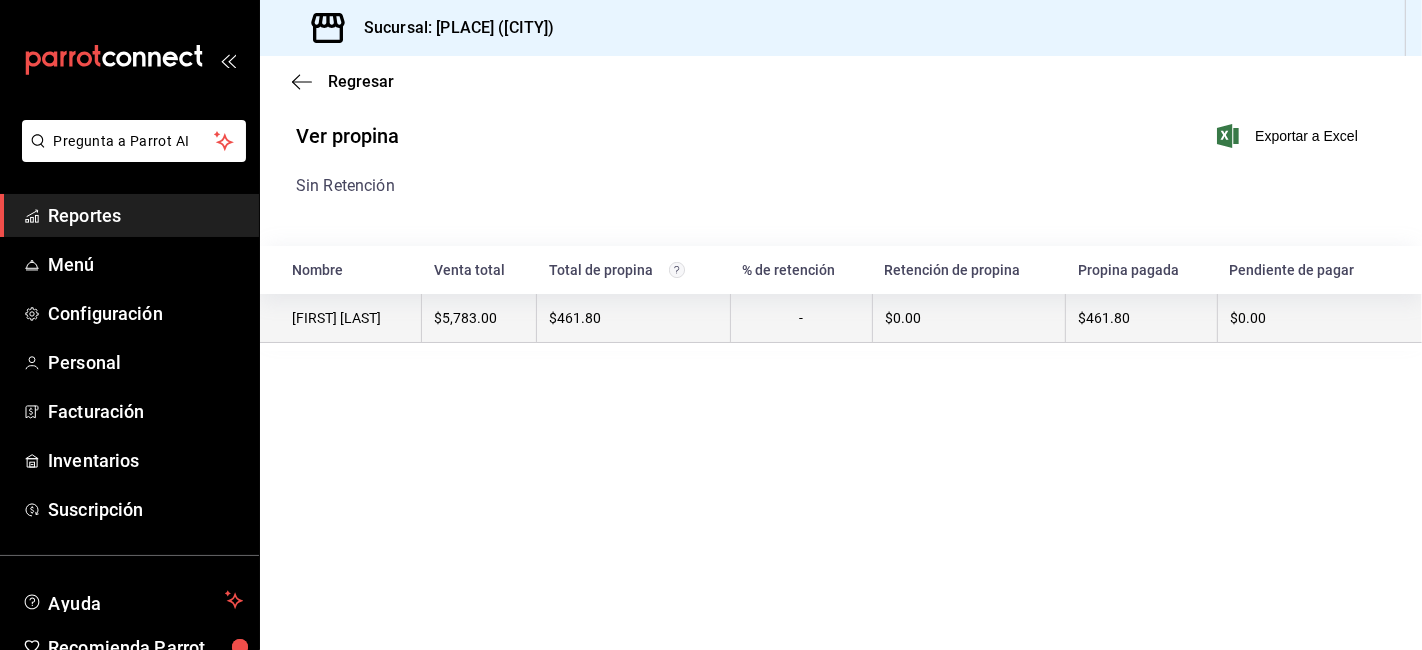 click on "-" at bounding box center [801, 318] 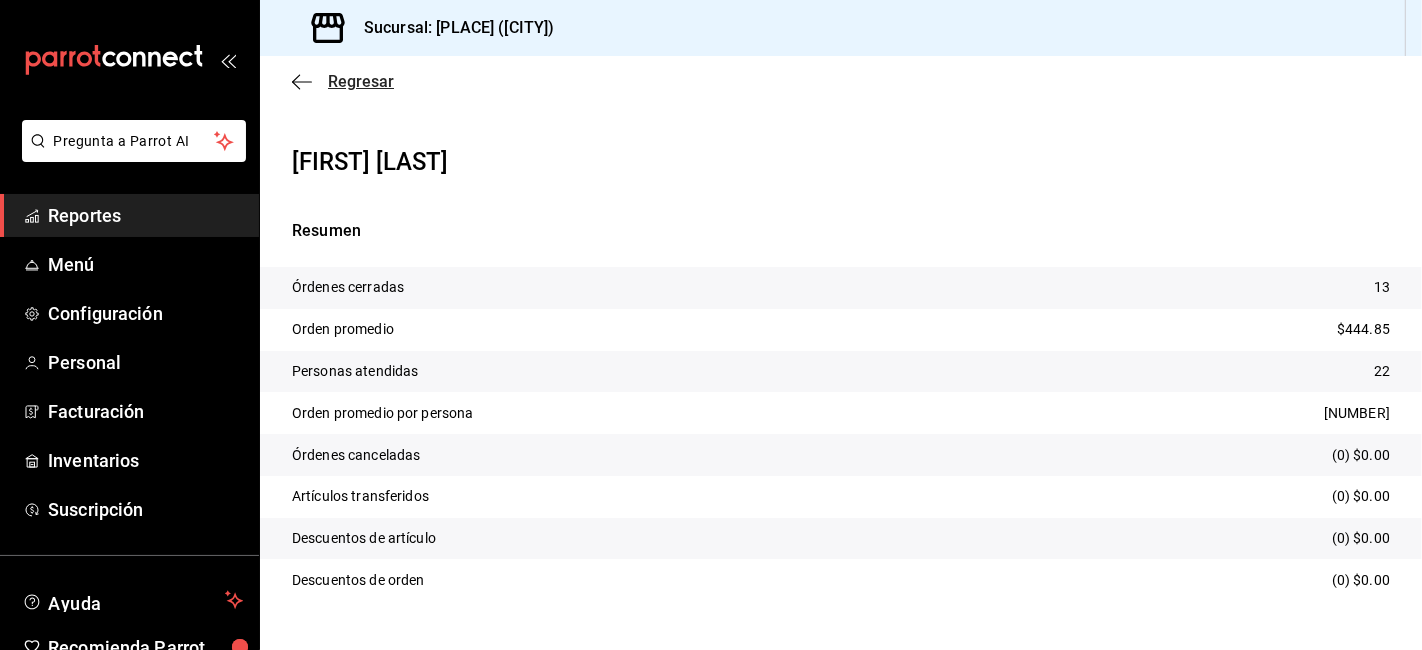 click 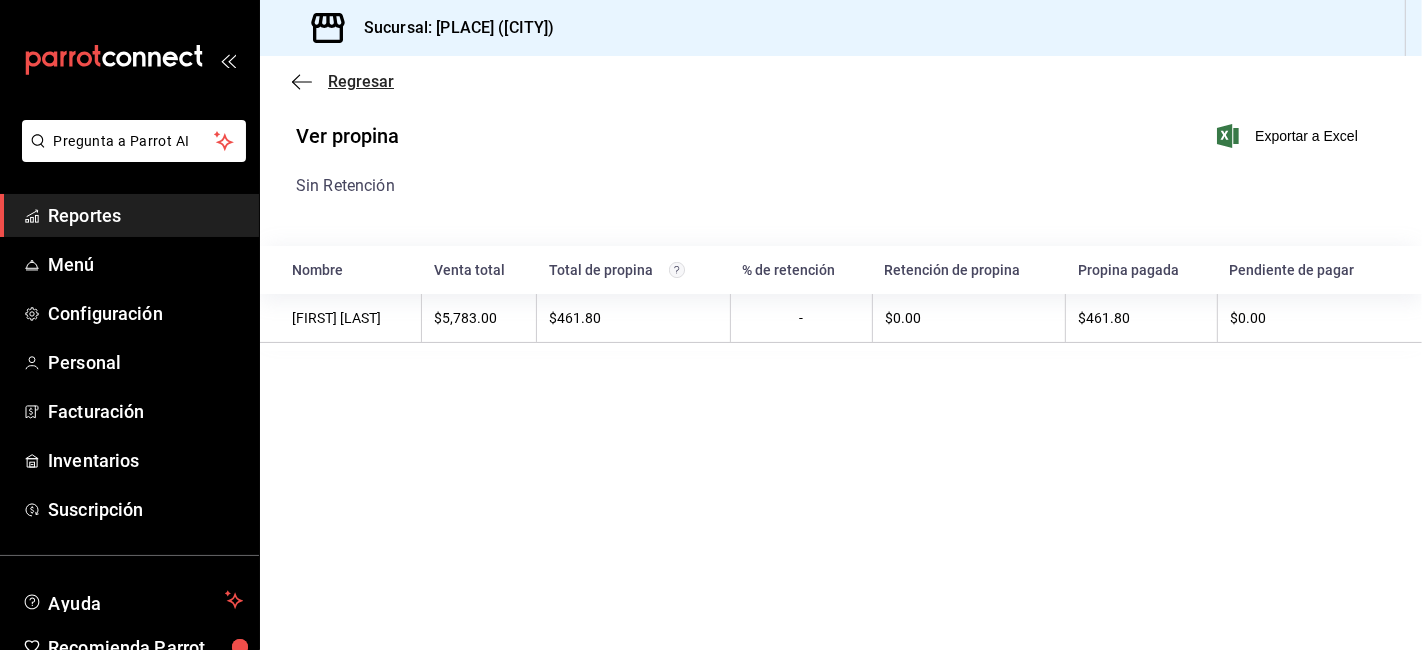 click 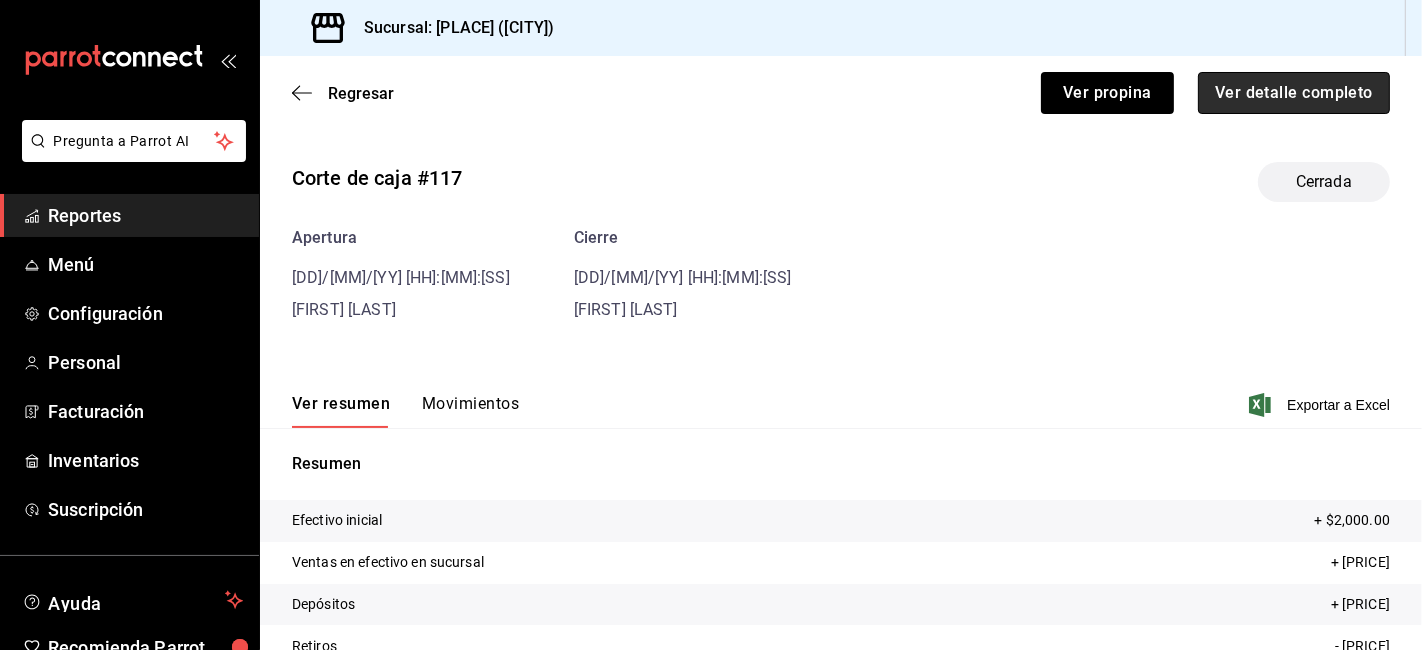 click on "Ver detalle completo" at bounding box center [1294, 93] 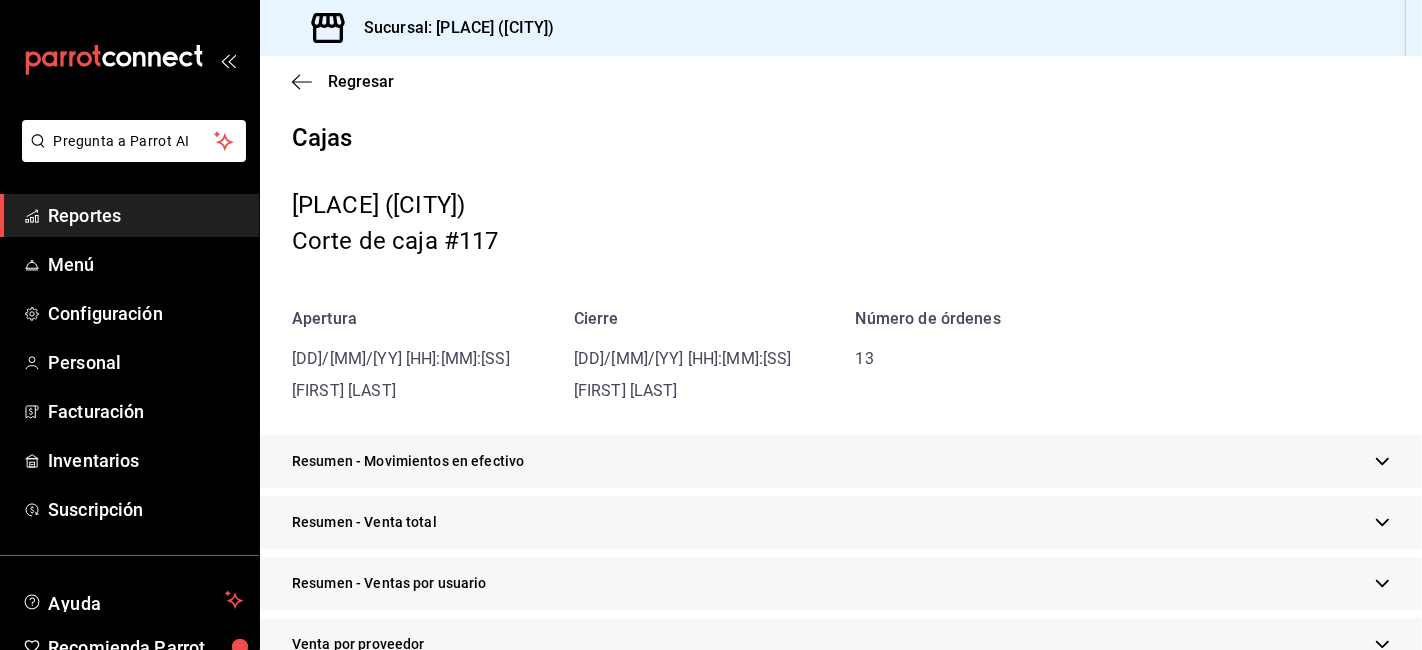 click on "Resumen - Venta total" at bounding box center (841, 522) 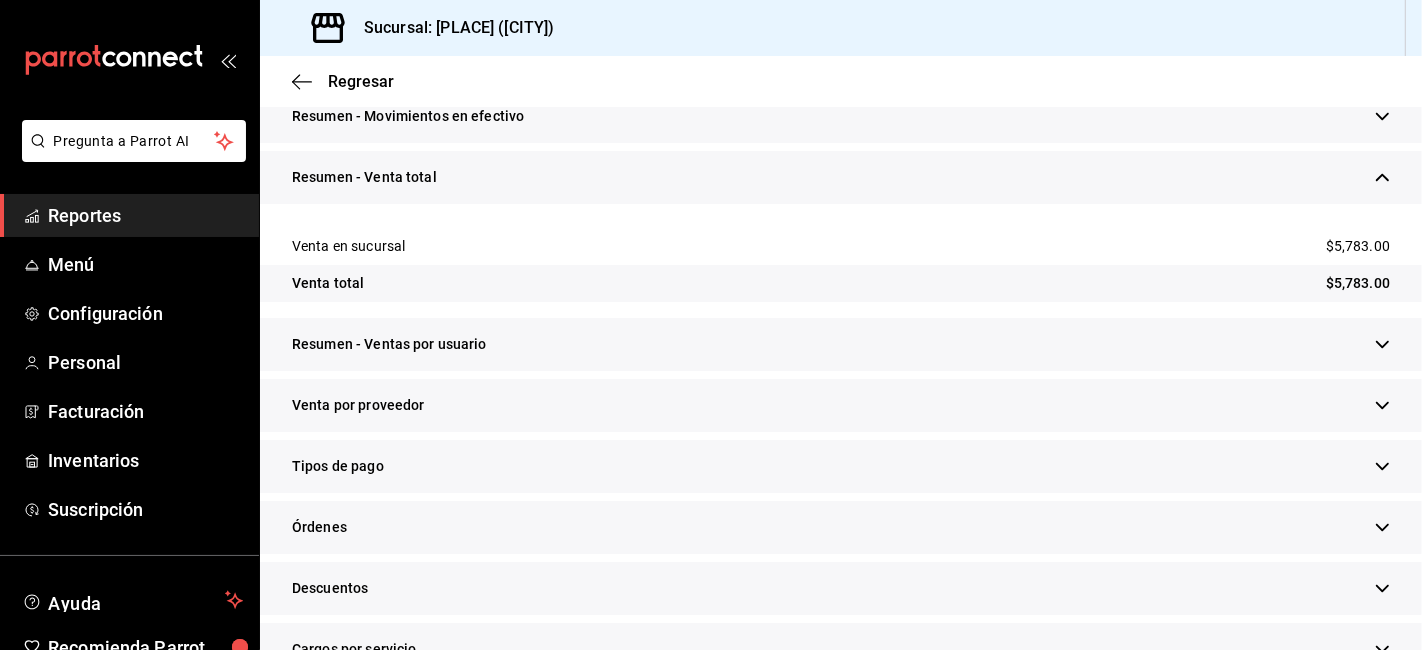 scroll, scrollTop: 444, scrollLeft: 0, axis: vertical 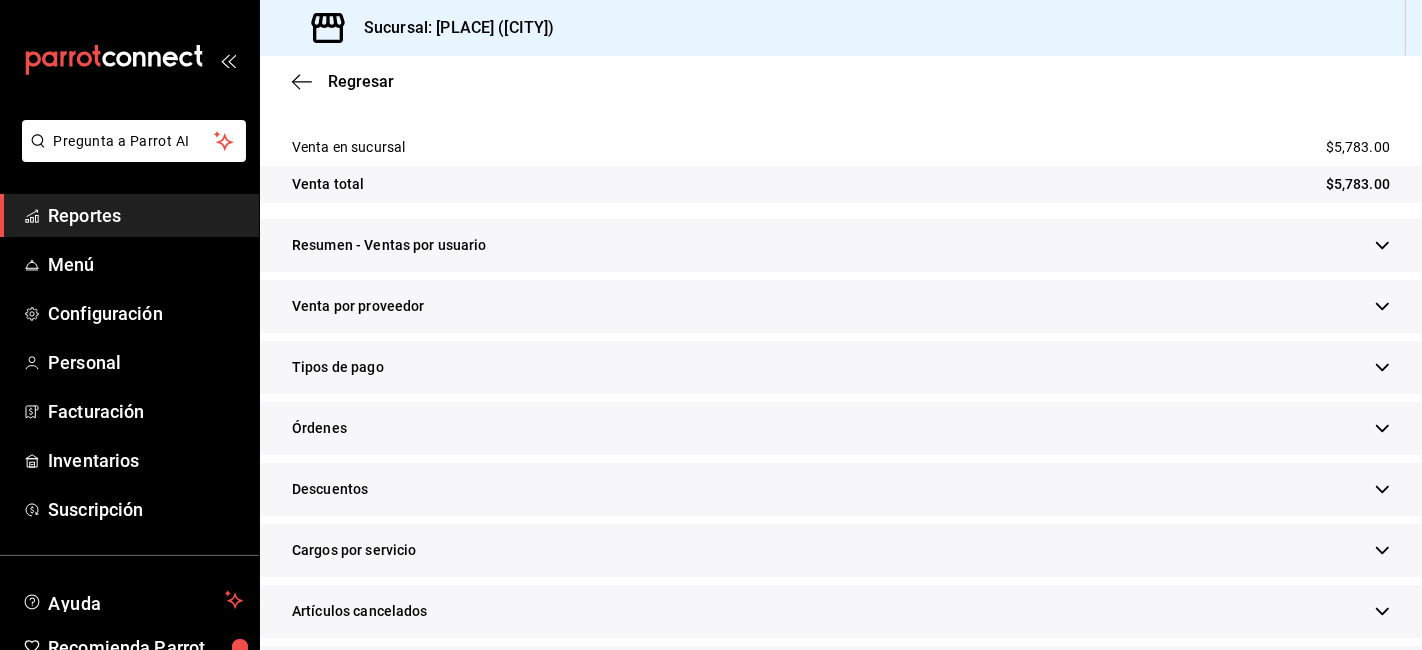click on "Tipos de pago" at bounding box center [841, 367] 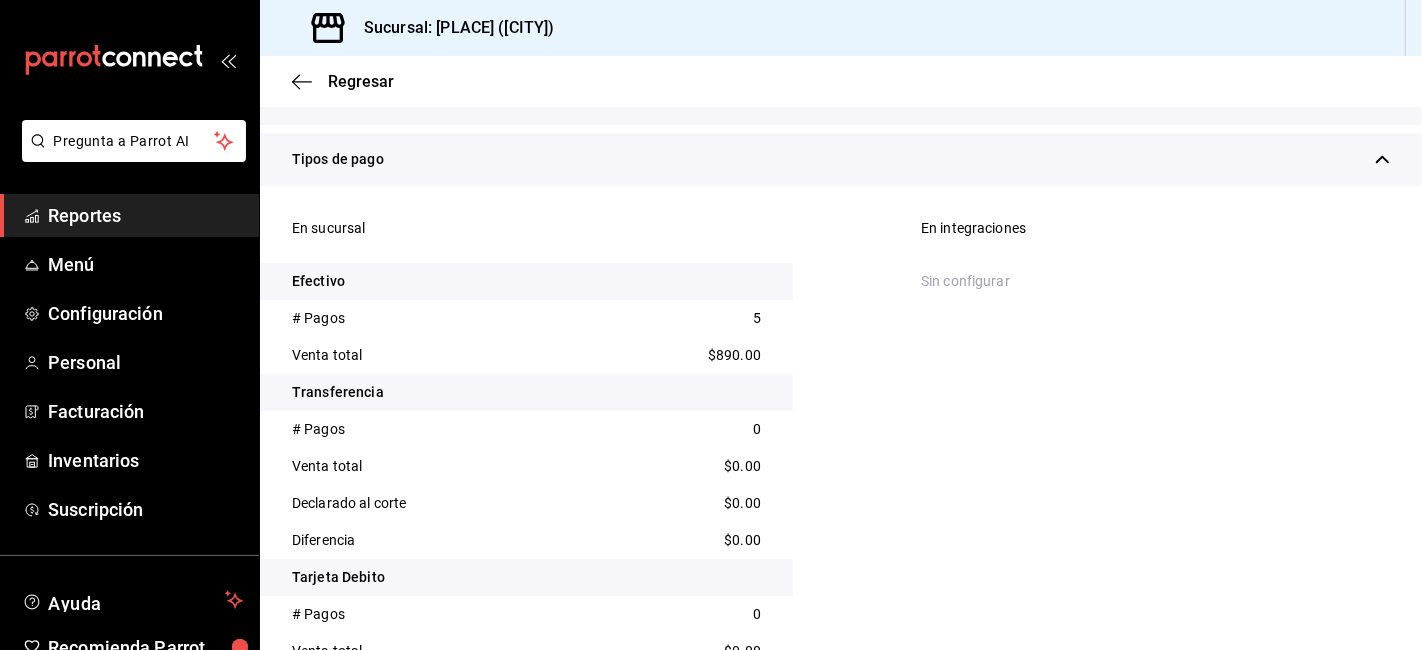 scroll, scrollTop: 666, scrollLeft: 0, axis: vertical 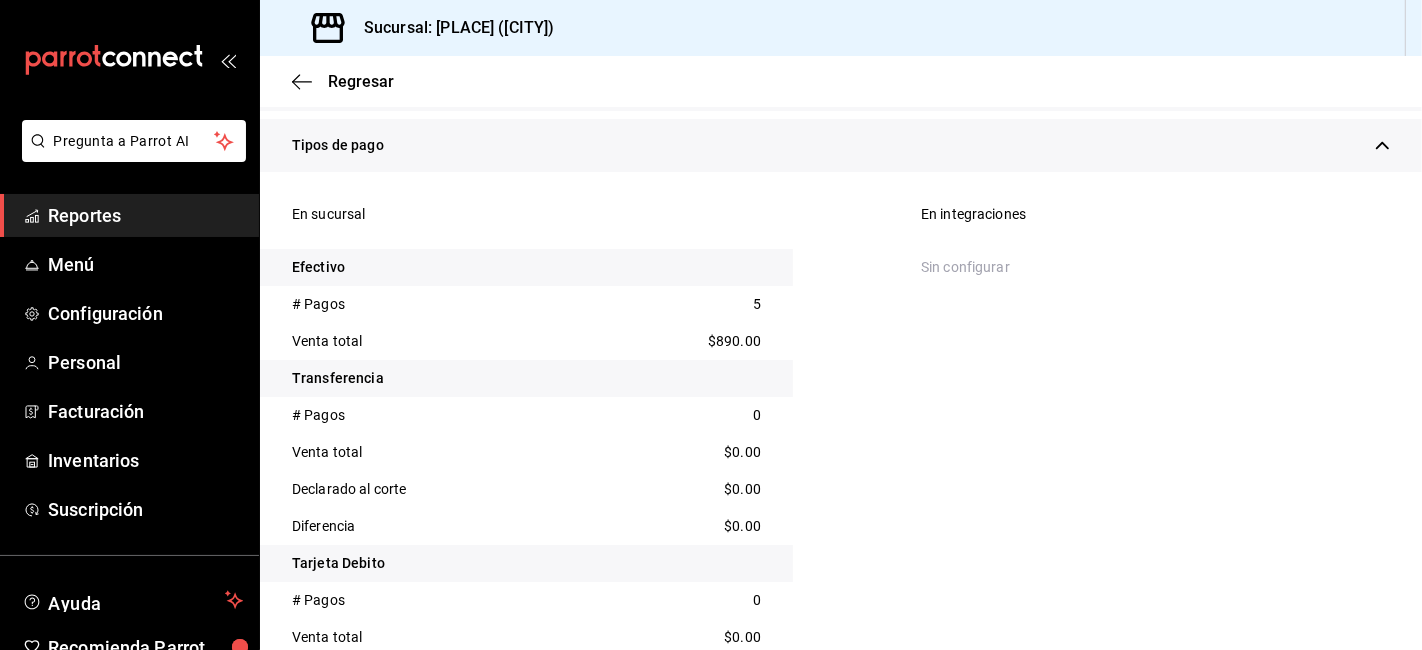click on "$890.00" at bounding box center (734, 341) 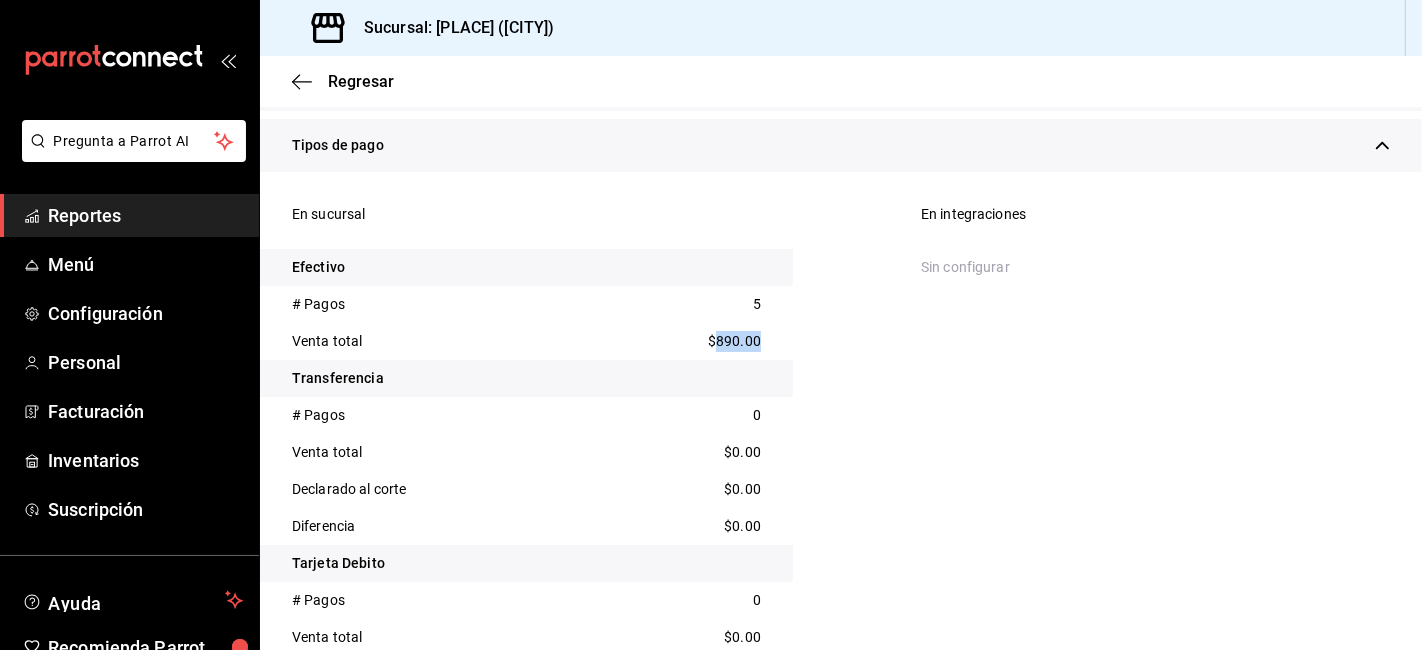 click on "$890.00" at bounding box center [734, 341] 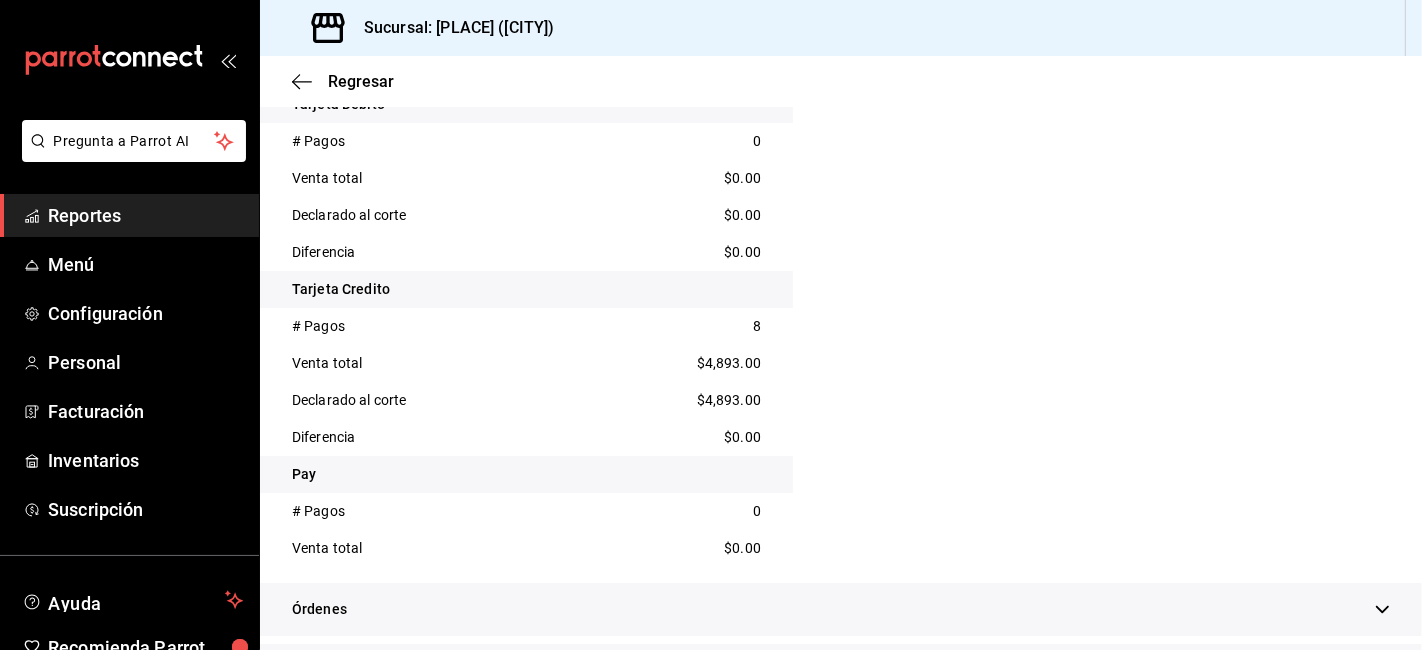 scroll, scrollTop: 1111, scrollLeft: 0, axis: vertical 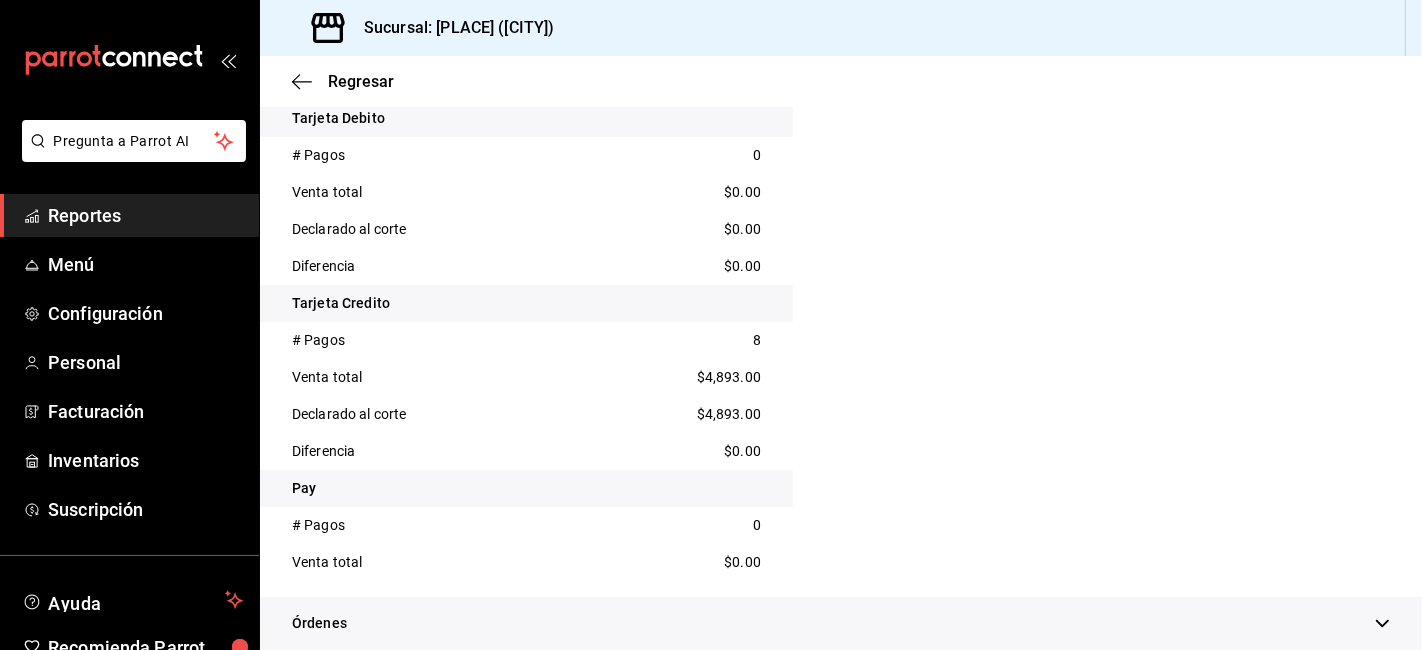 click on "Venta total [PRICE]" at bounding box center (526, 377) 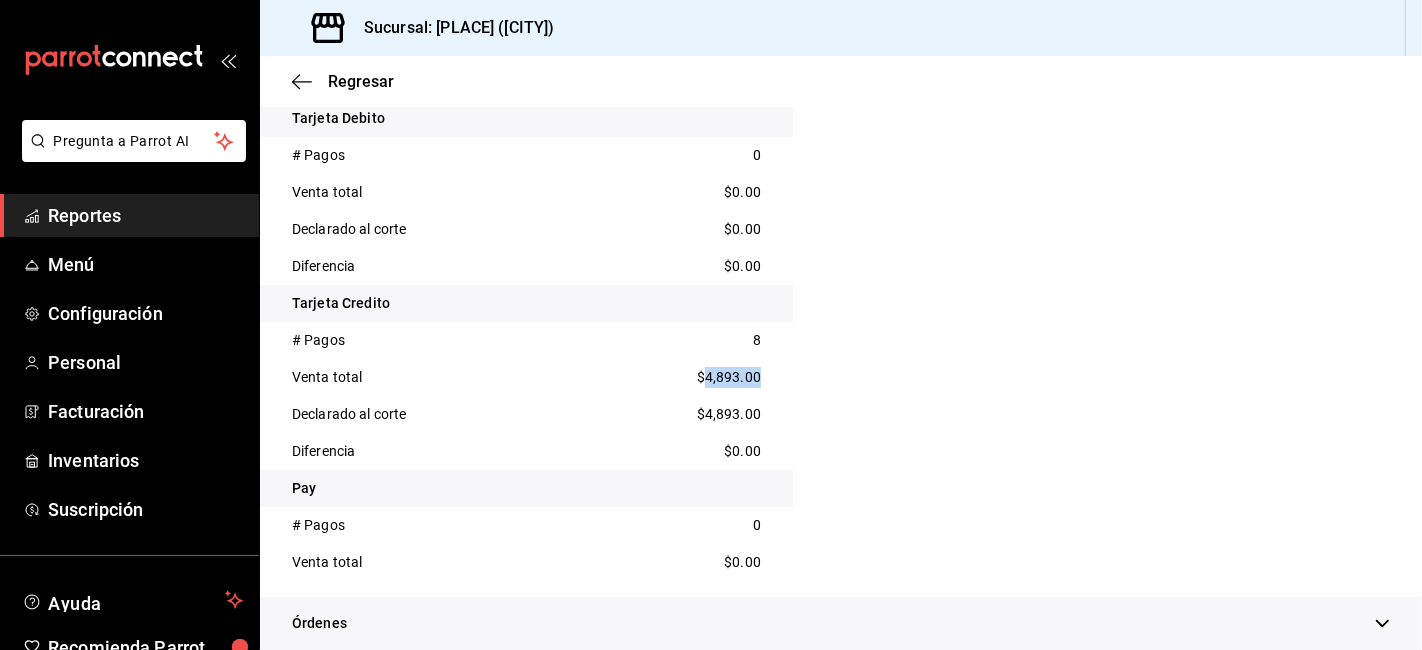 click on "Venta total [PRICE]" at bounding box center (526, 377) 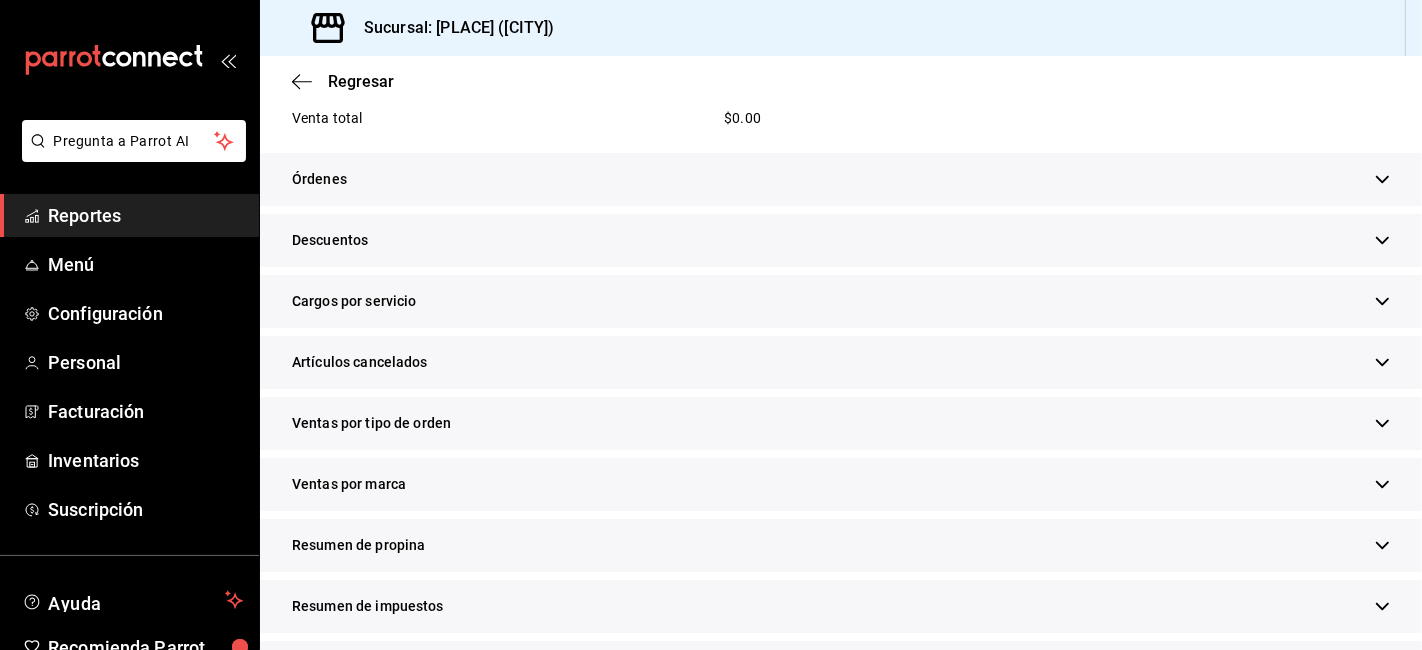 scroll, scrollTop: 1622, scrollLeft: 0, axis: vertical 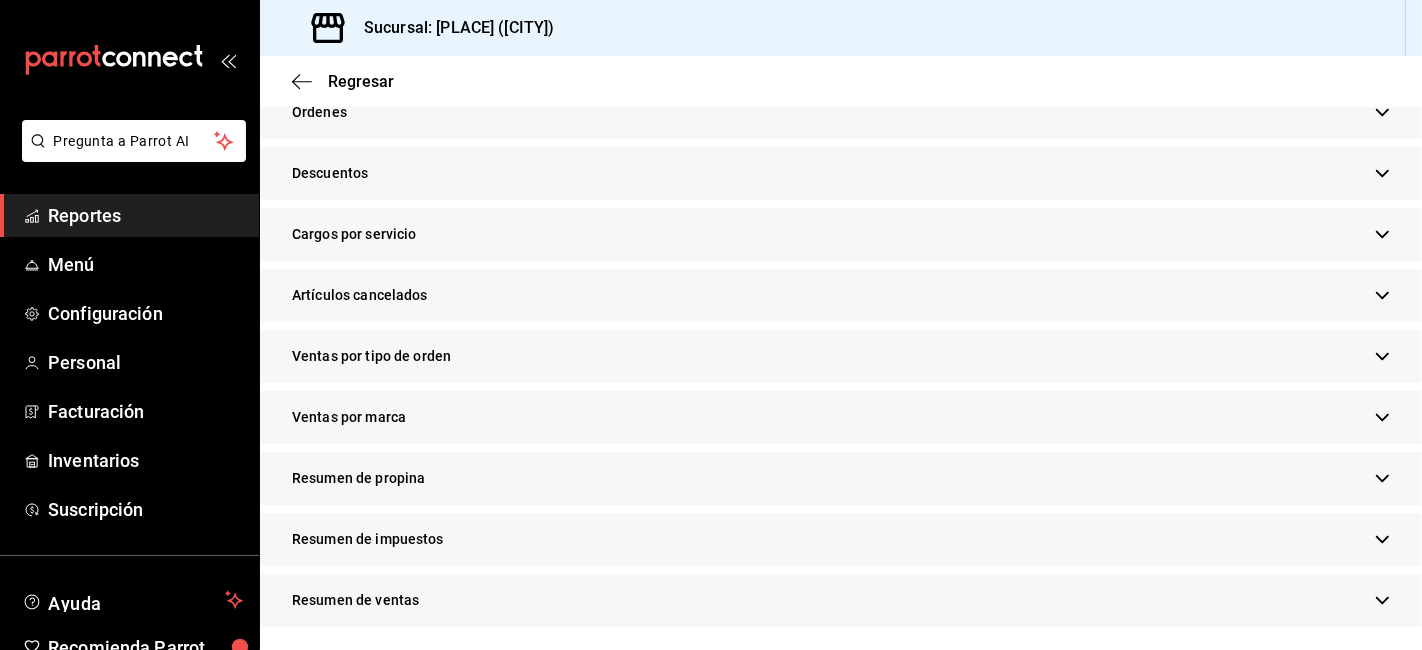click on "Resumen de propina" at bounding box center (841, 478) 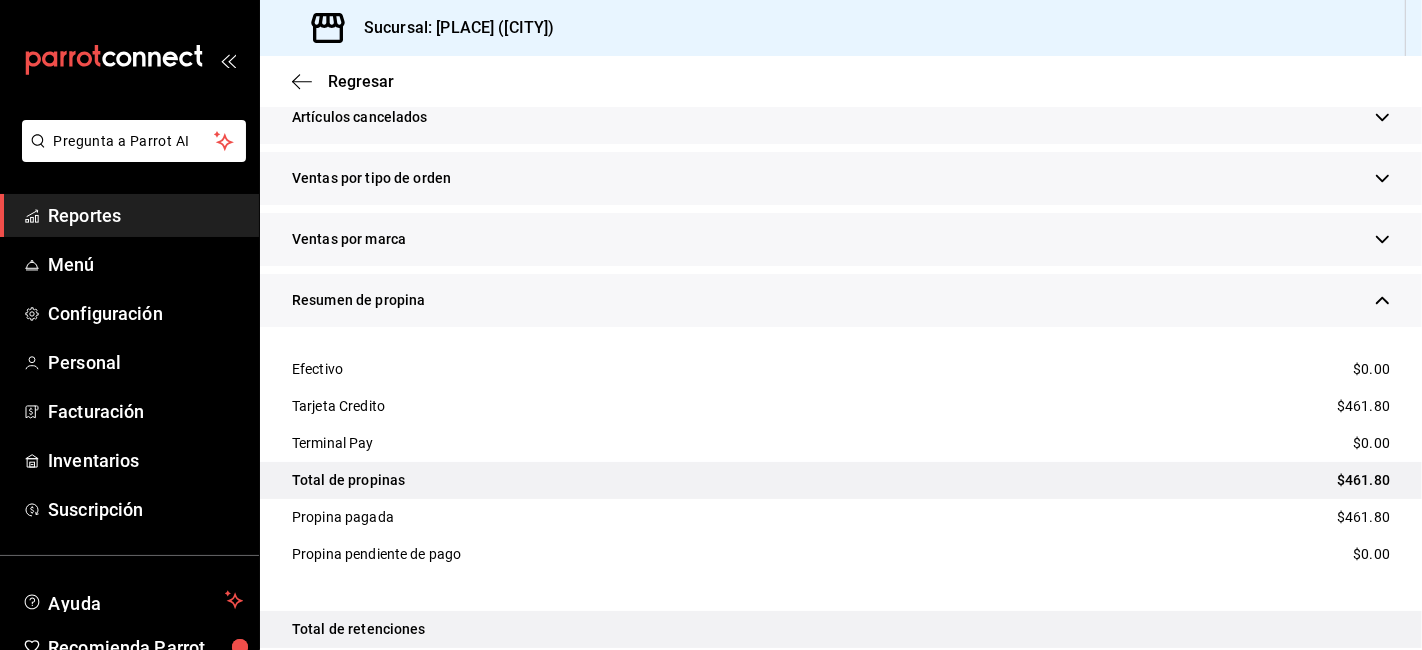 scroll, scrollTop: 1845, scrollLeft: 0, axis: vertical 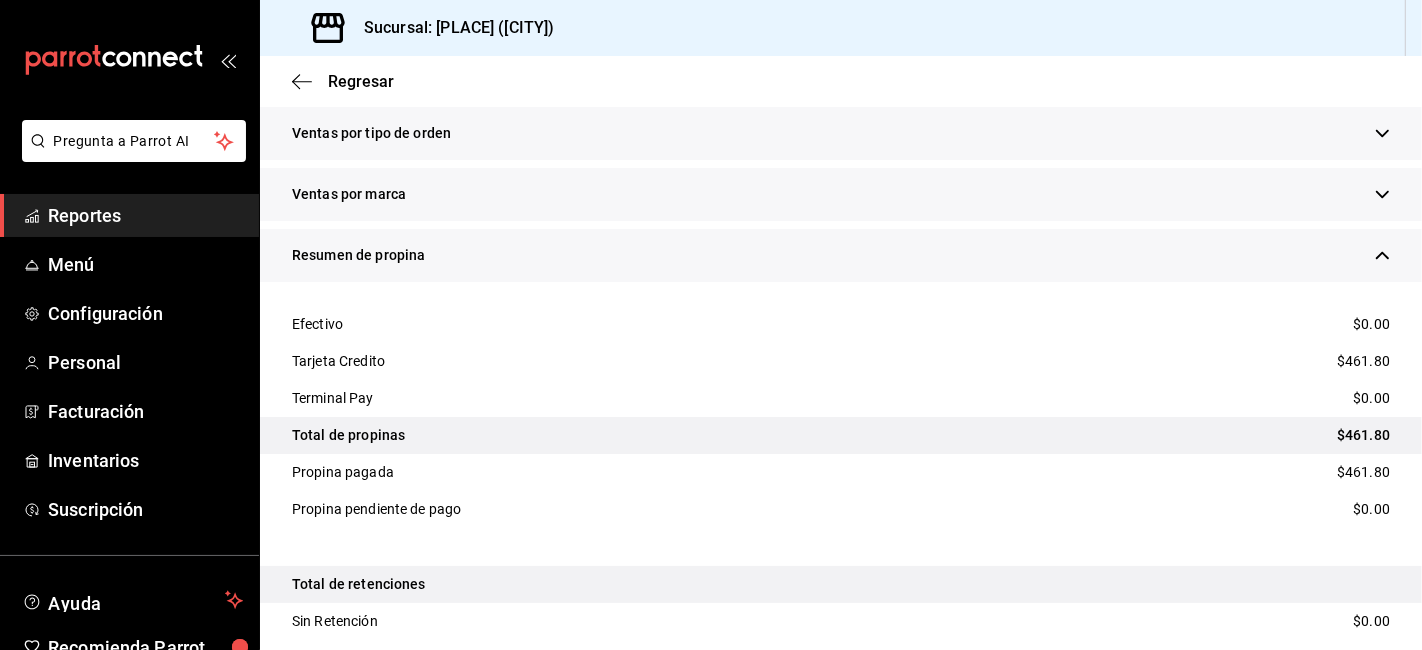 click on "$461.80" at bounding box center [1363, 435] 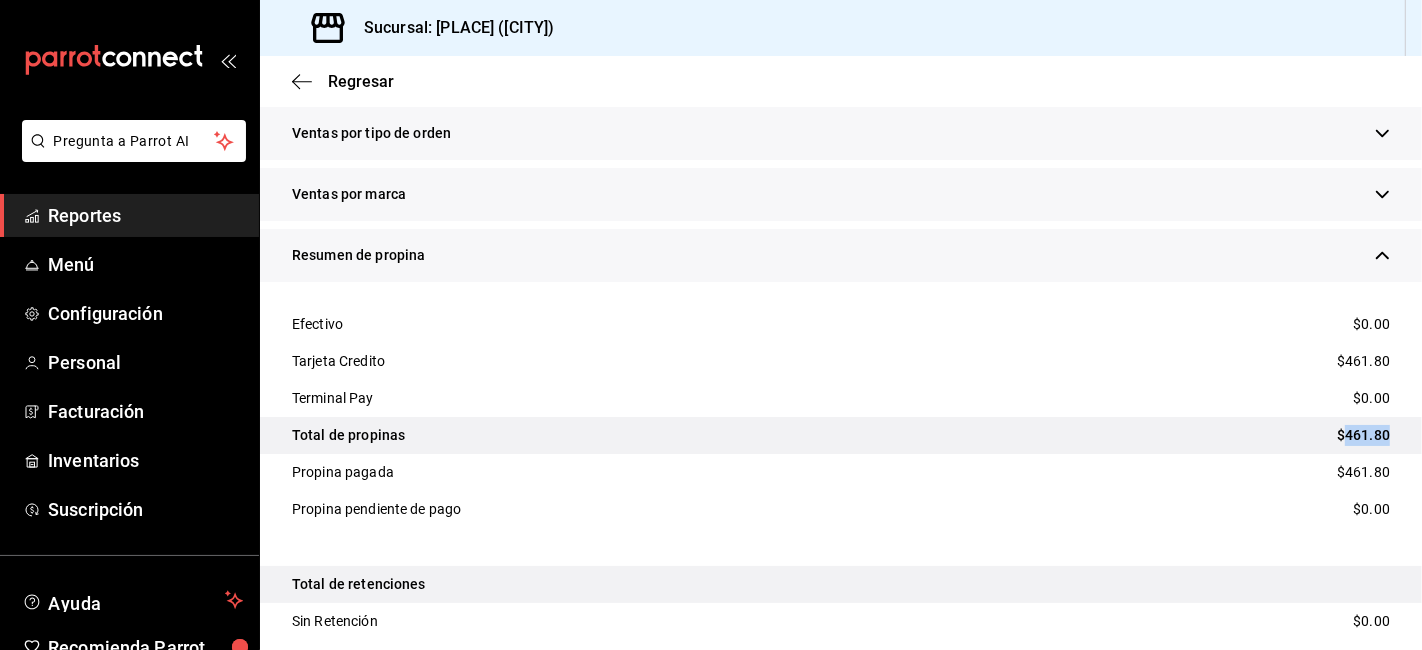click on "$461.80" at bounding box center (1363, 435) 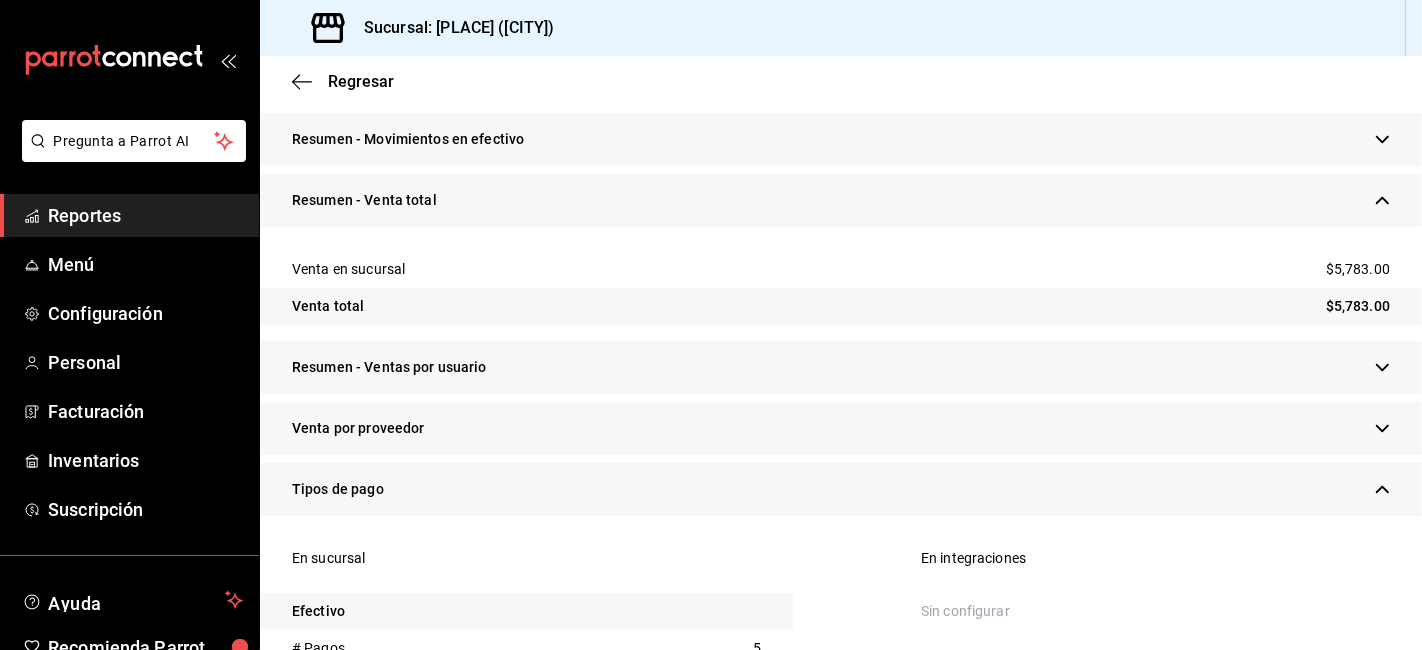 scroll, scrollTop: 0, scrollLeft: 0, axis: both 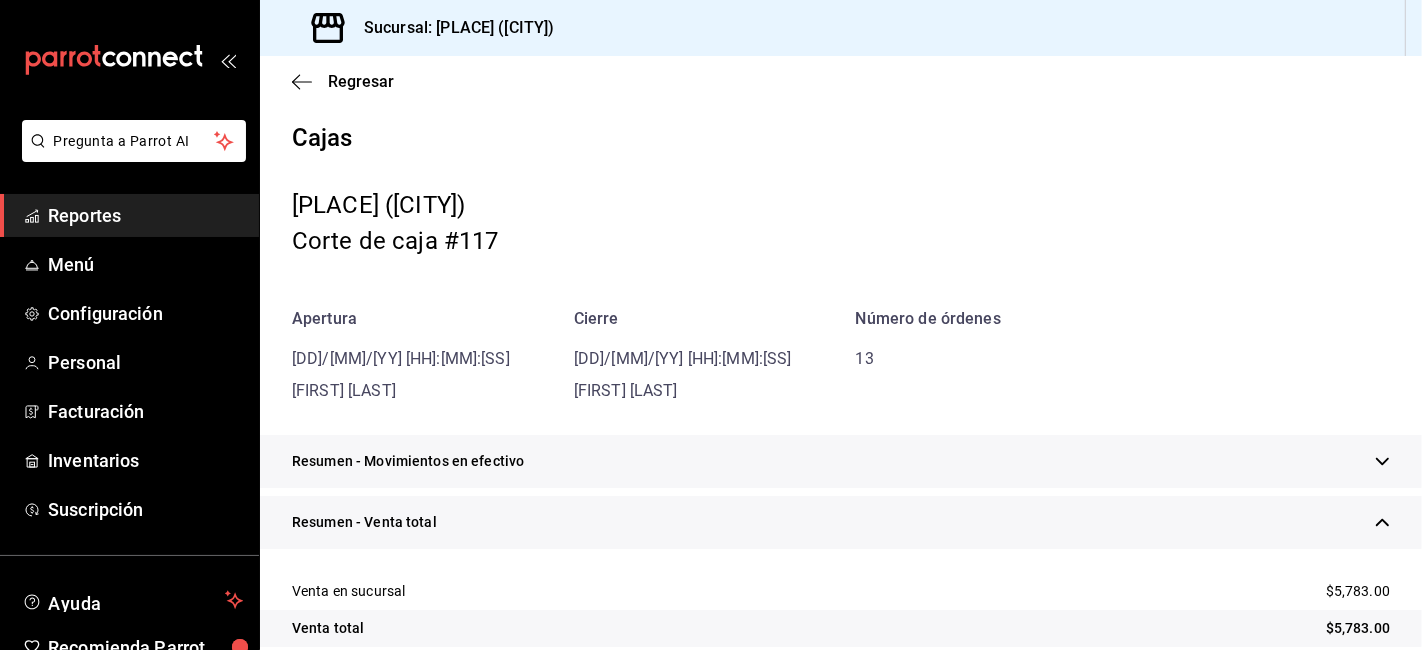 click on "Regresar" at bounding box center (841, 81) 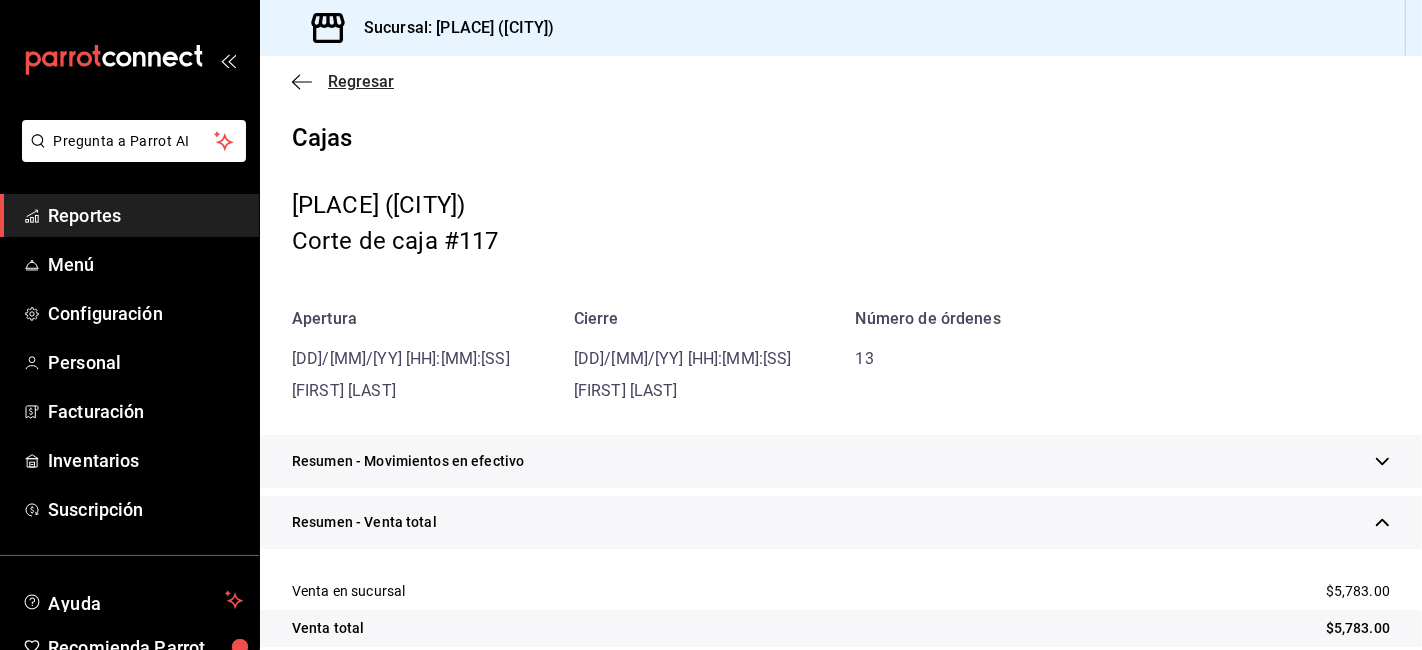 click 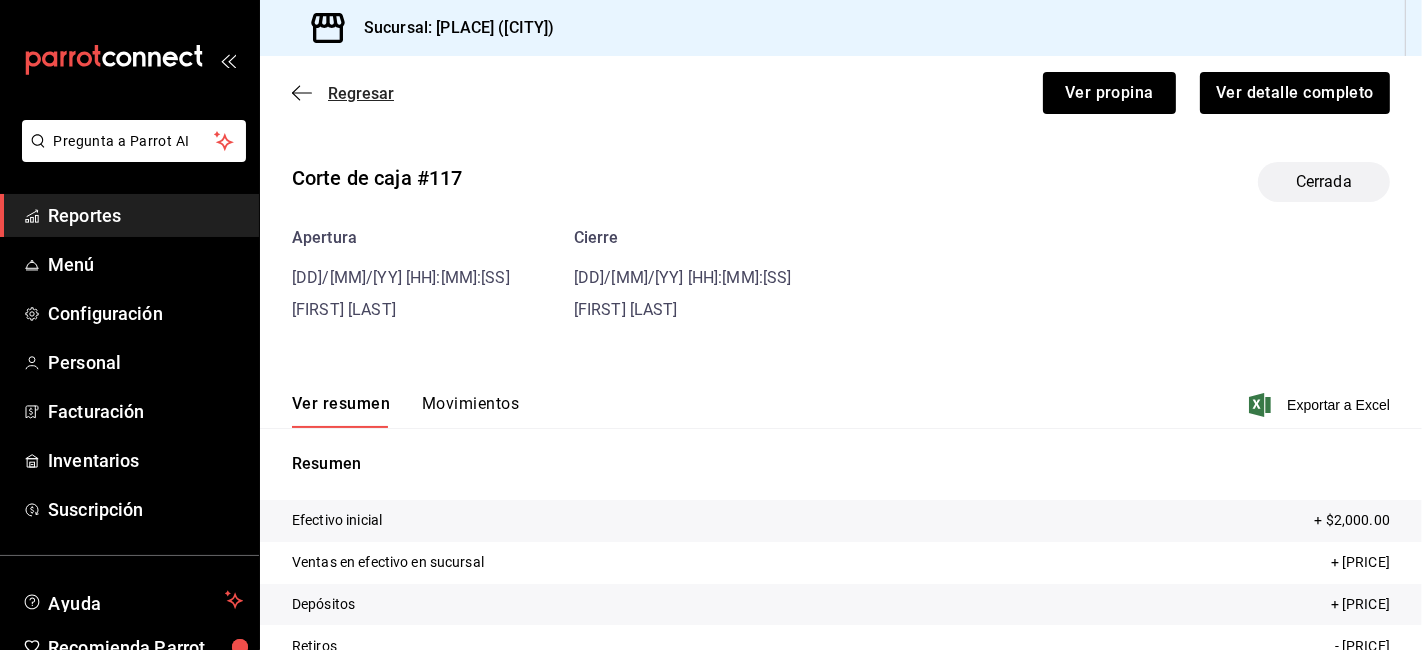 click 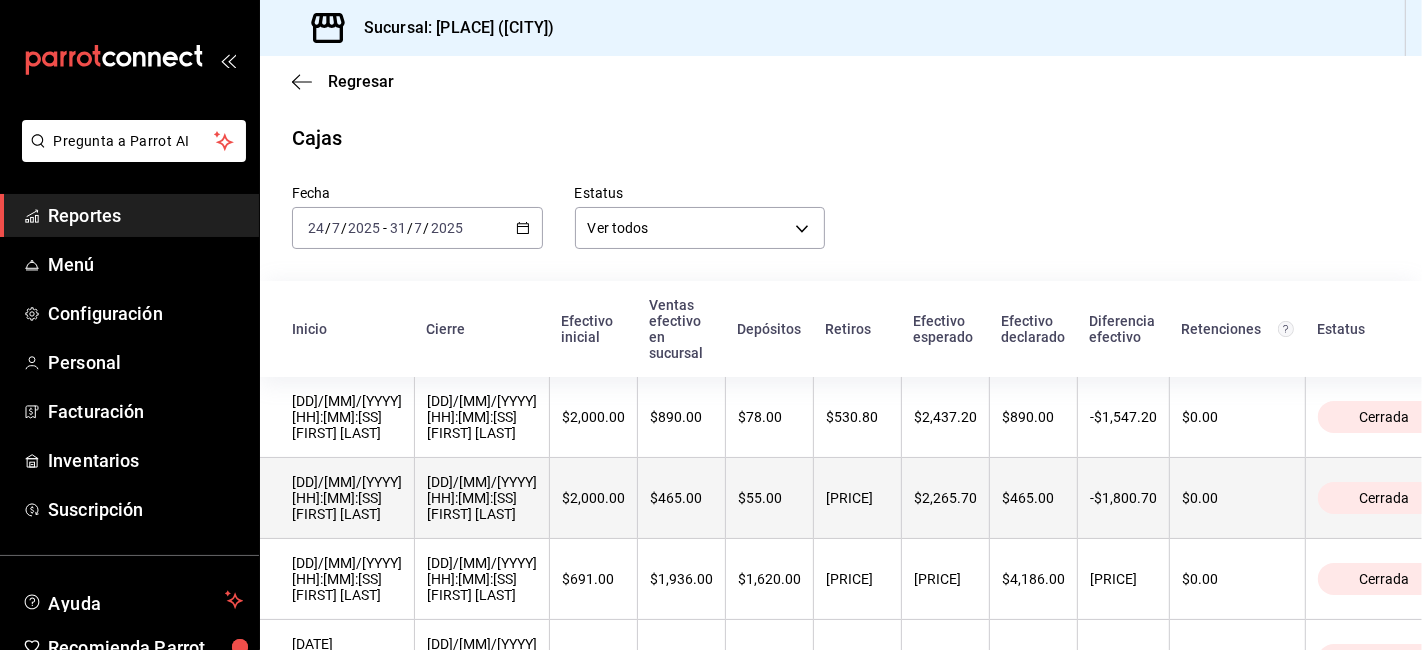 click on "[DD]/[MM]/[YYYY]
[HH]:[MM]:[SS]
[FIRST] [LAST]" at bounding box center (337, 498) 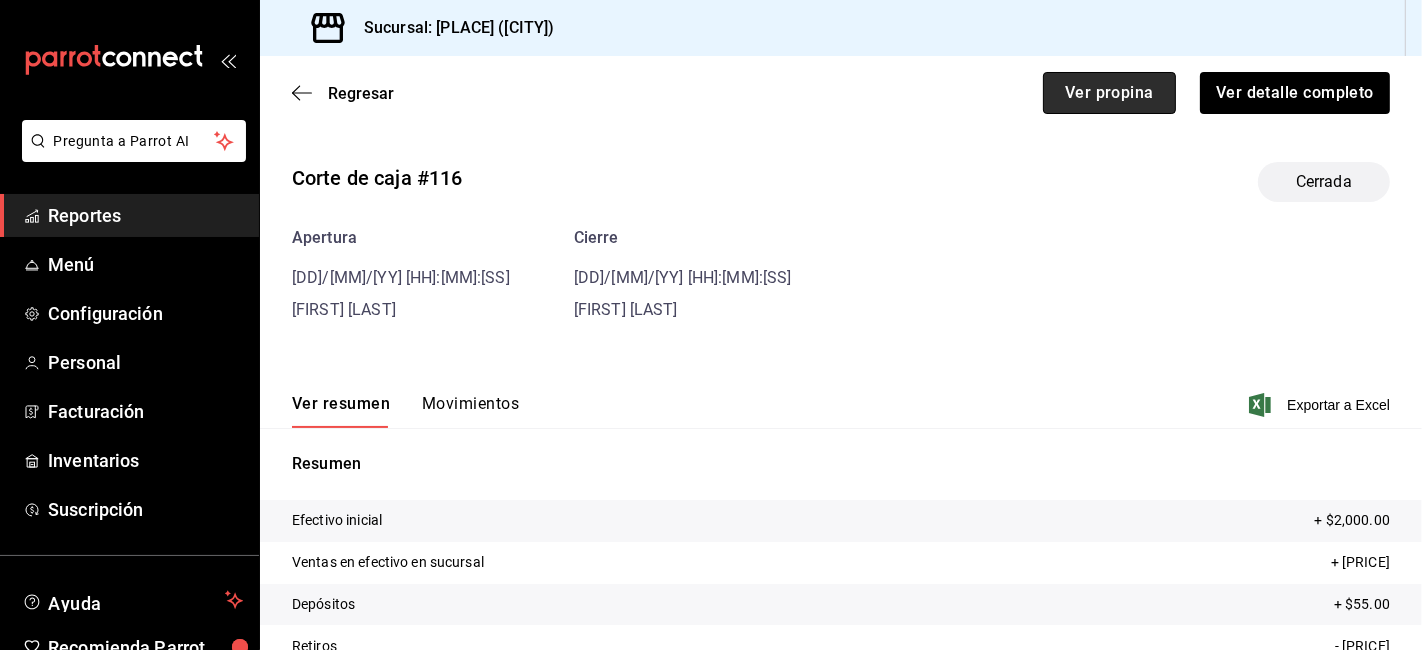 click on "Ver propina" at bounding box center (1109, 93) 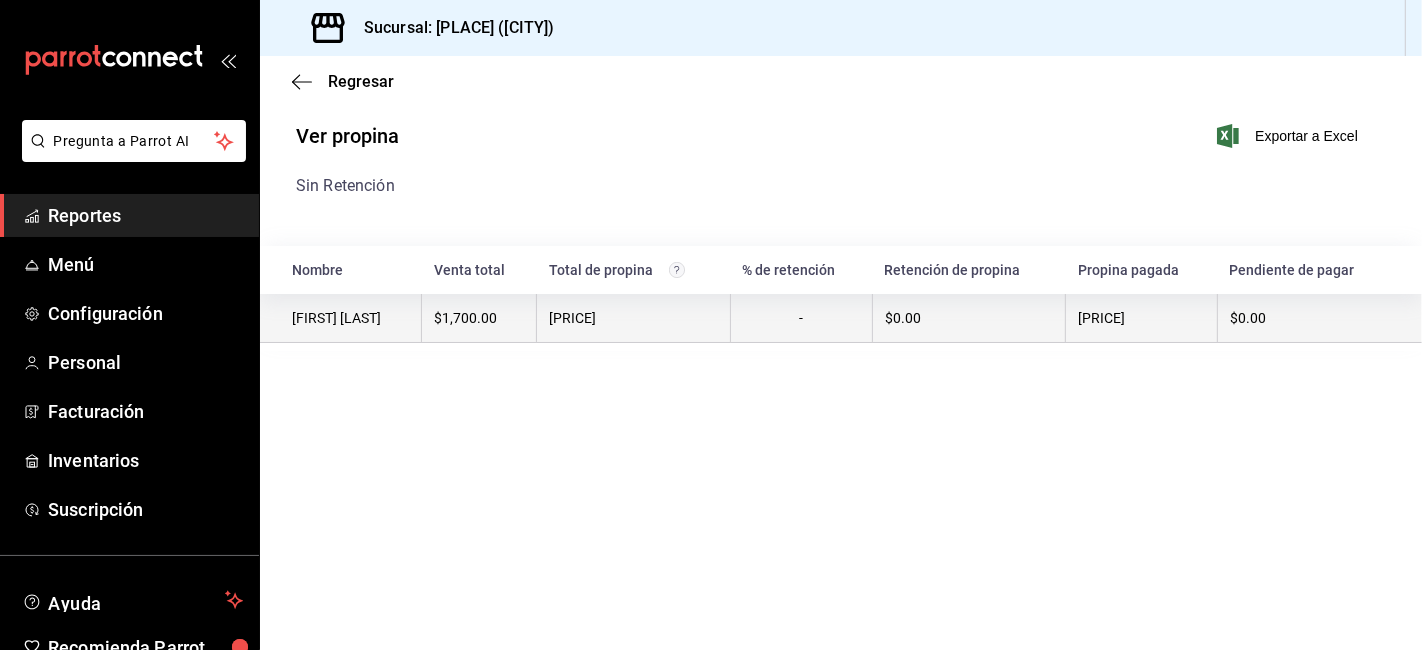 click on "[PRICE]" at bounding box center [634, 318] 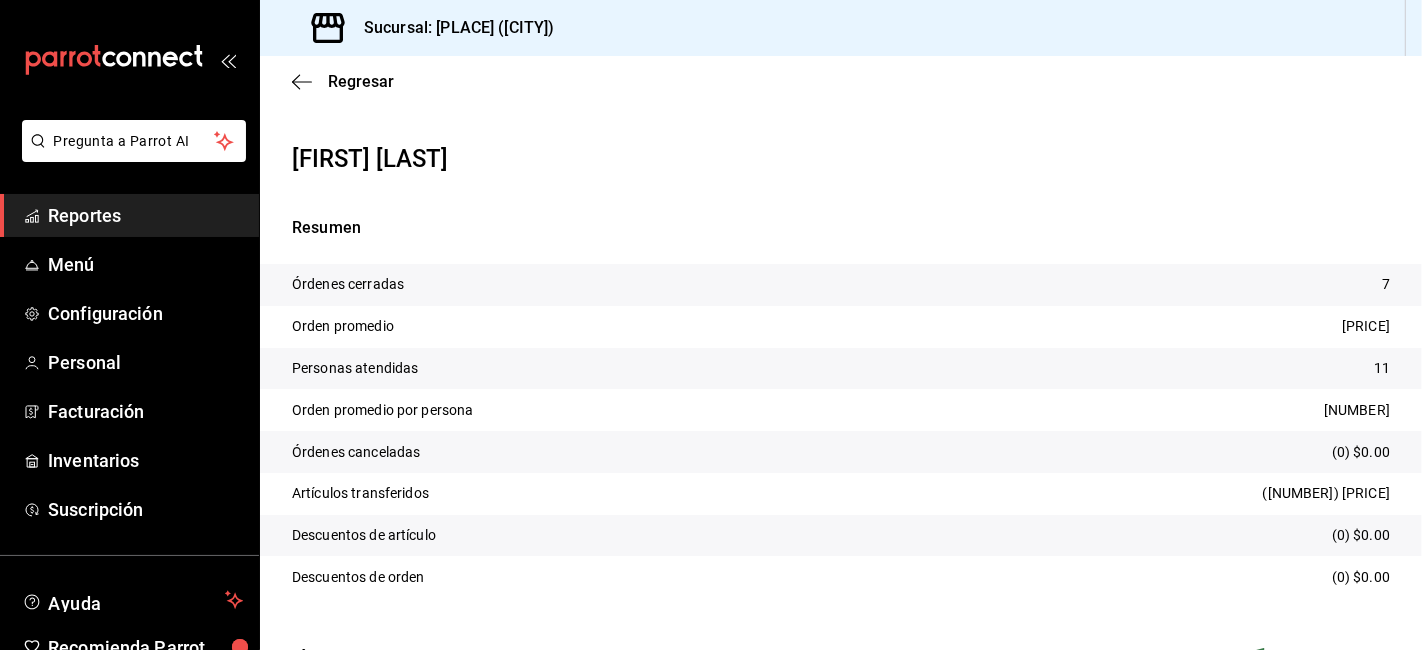 scroll, scrollTop: 0, scrollLeft: 0, axis: both 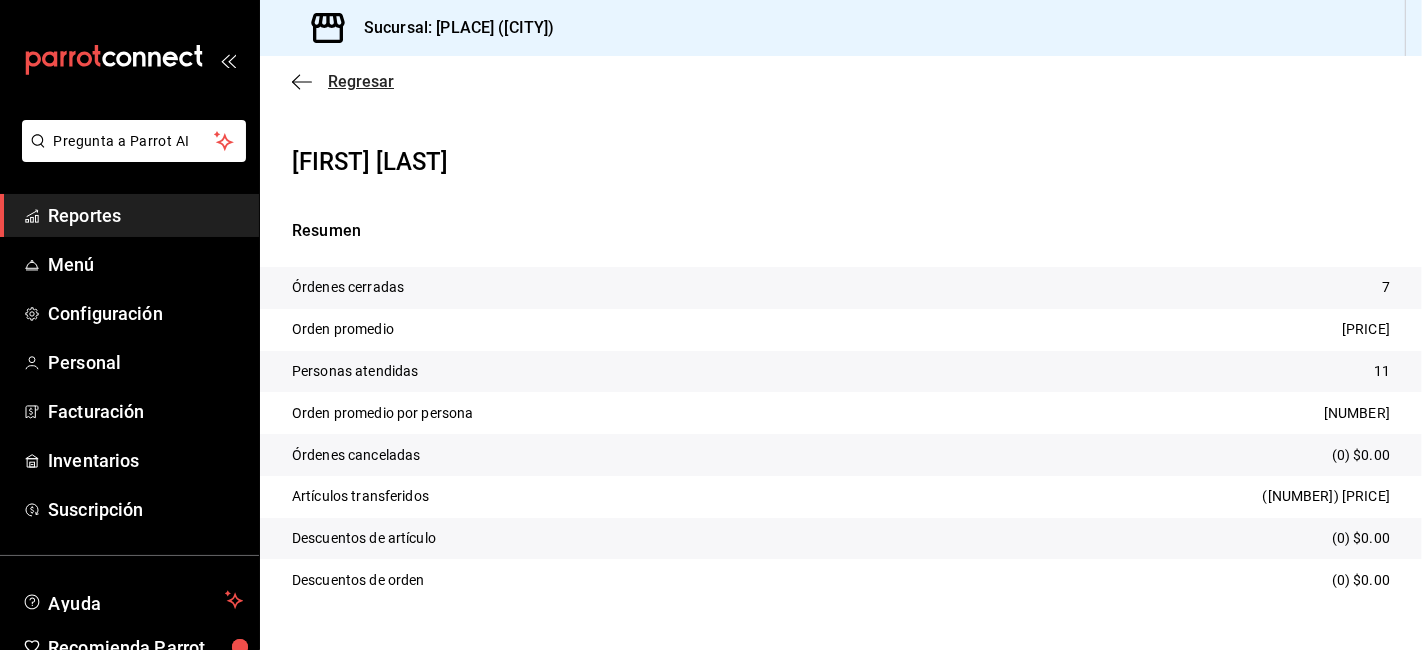 click 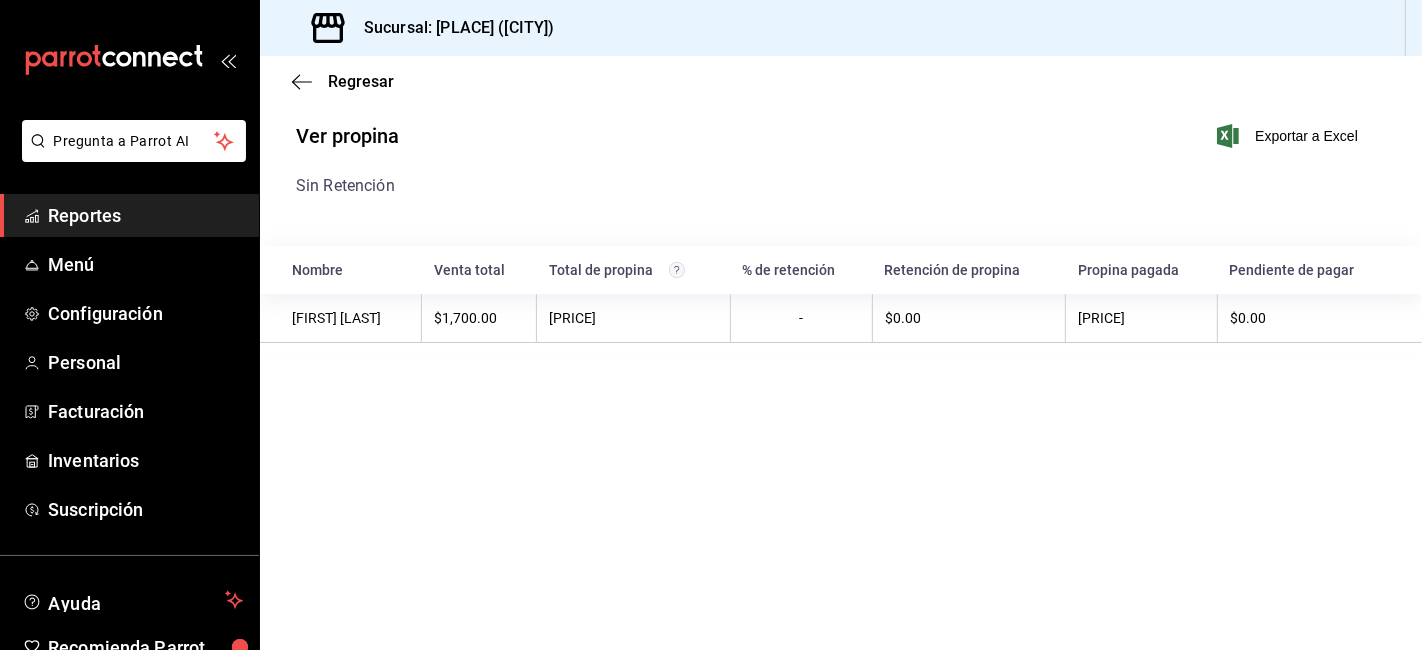 click 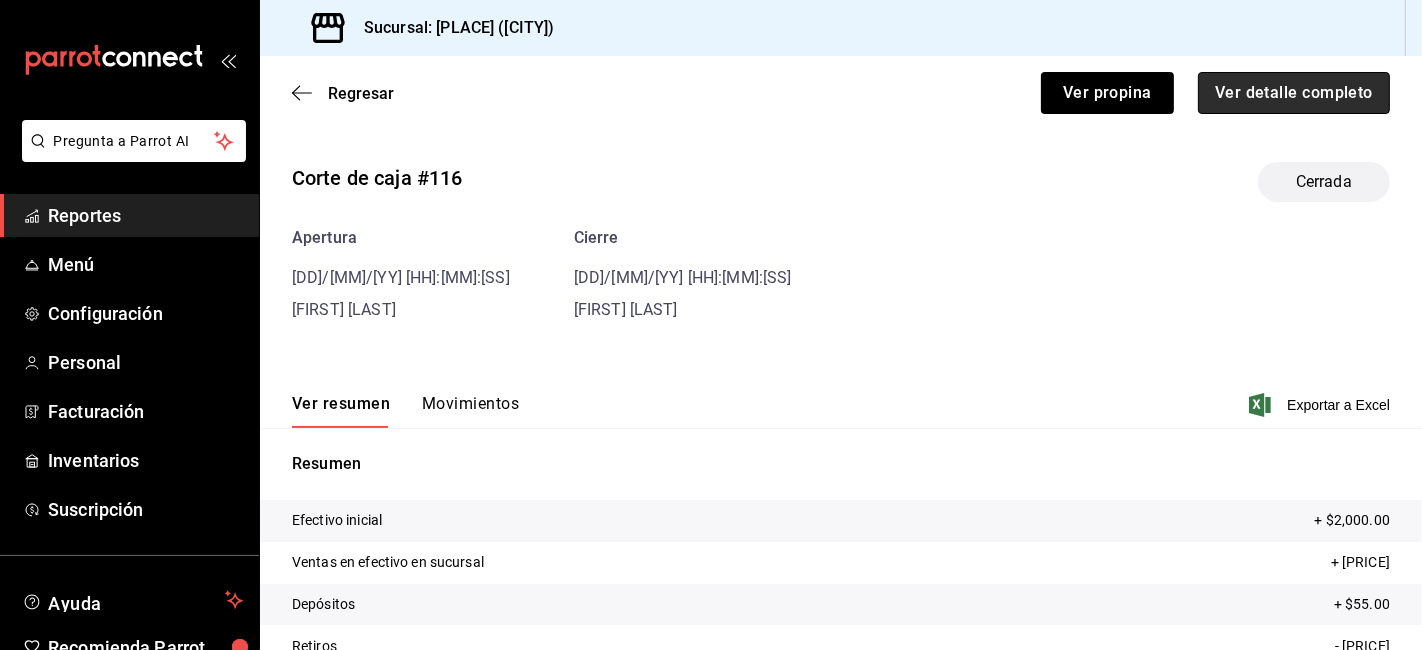click on "Ver detalle completo" at bounding box center (1294, 93) 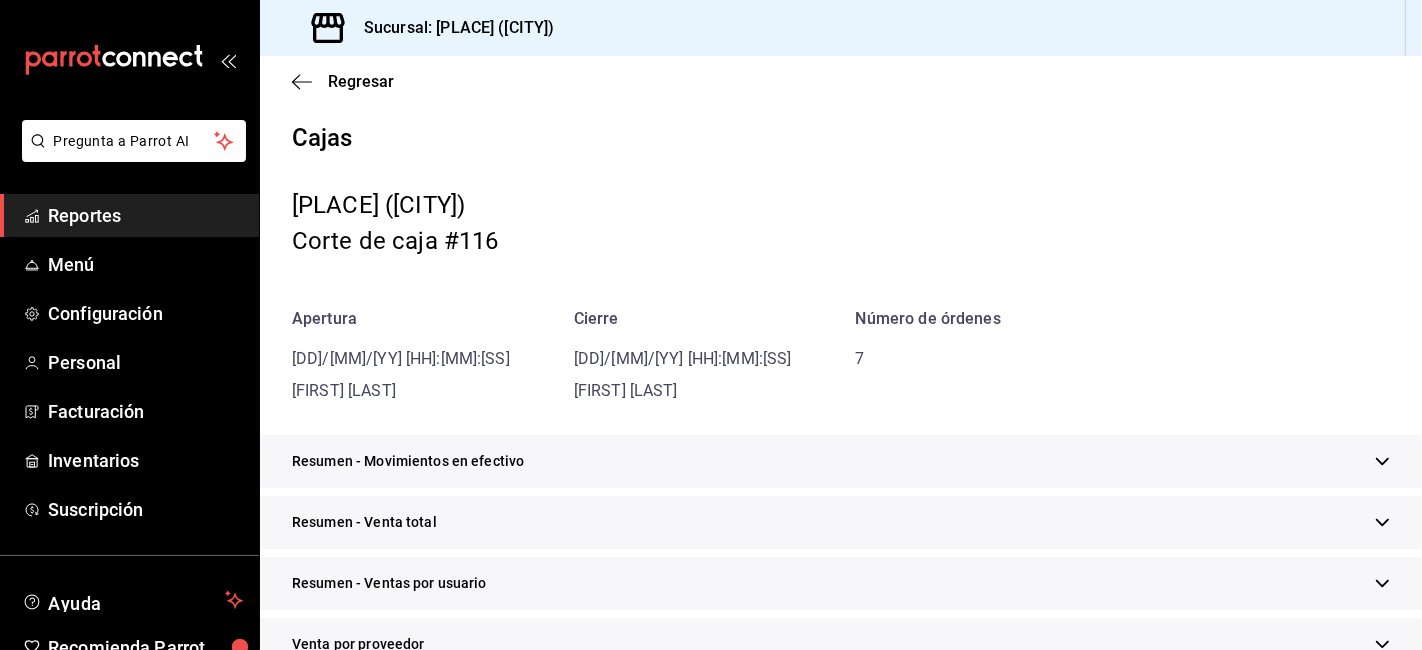 click on "Resumen - Venta total" at bounding box center [841, 522] 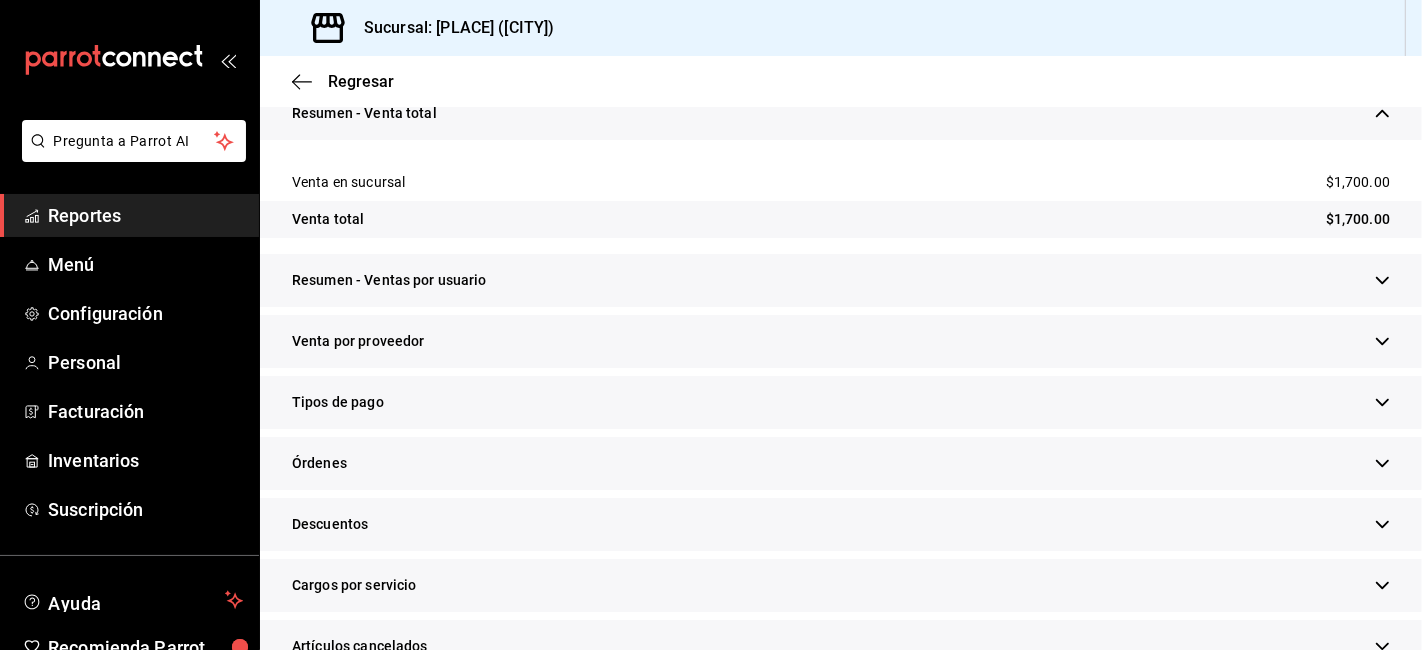 scroll, scrollTop: 444, scrollLeft: 0, axis: vertical 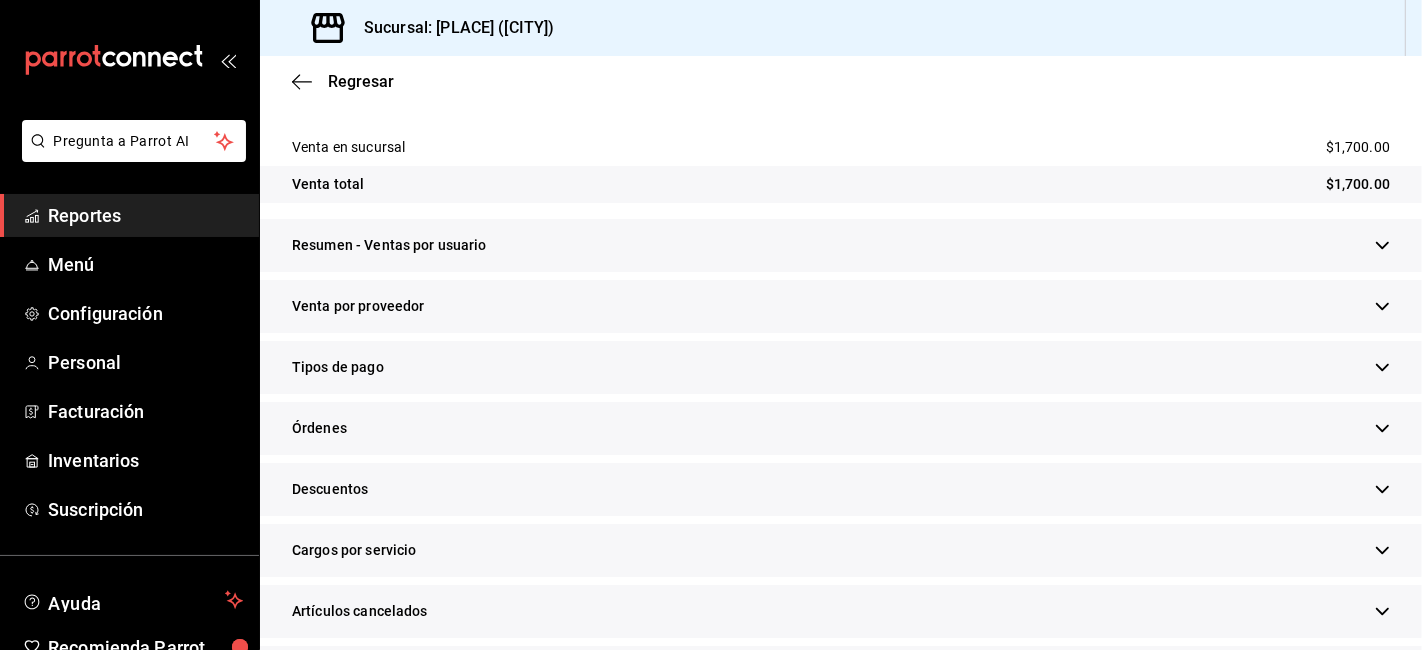 click on "Tipos de pago" at bounding box center [841, 367] 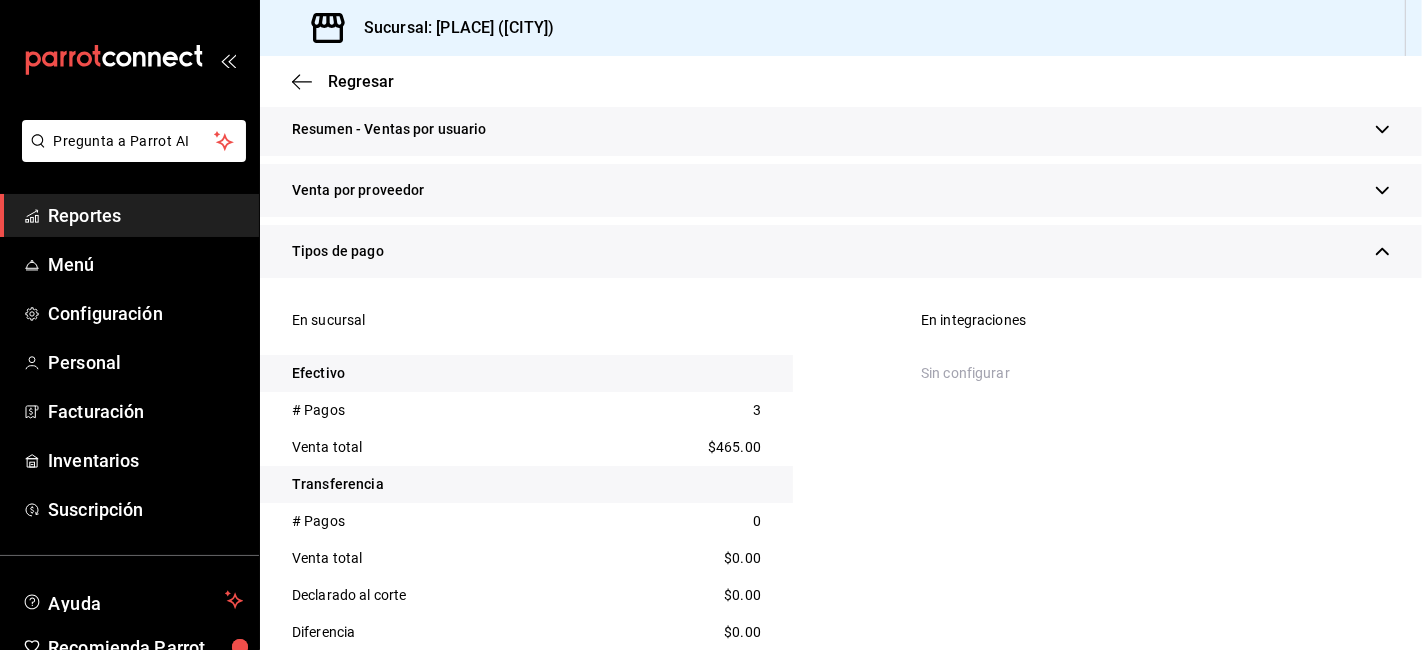 scroll, scrollTop: 666, scrollLeft: 0, axis: vertical 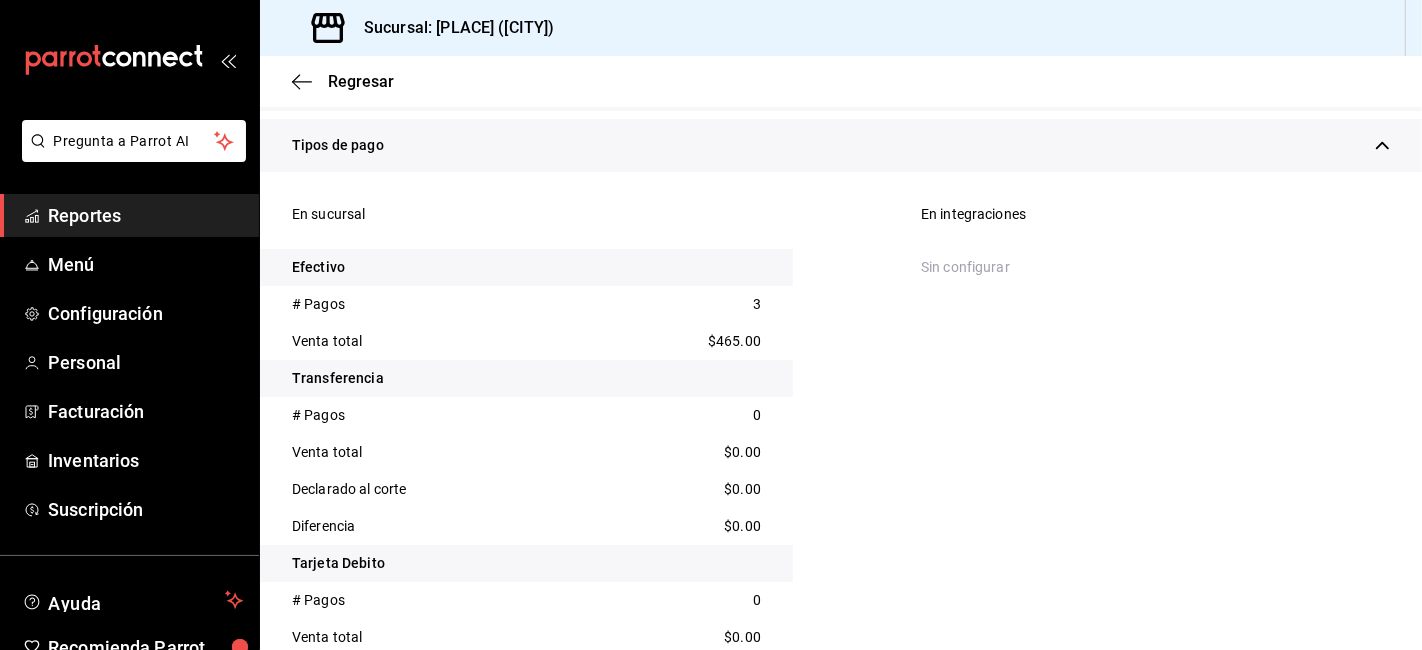 click on "$465.00" at bounding box center (734, 341) 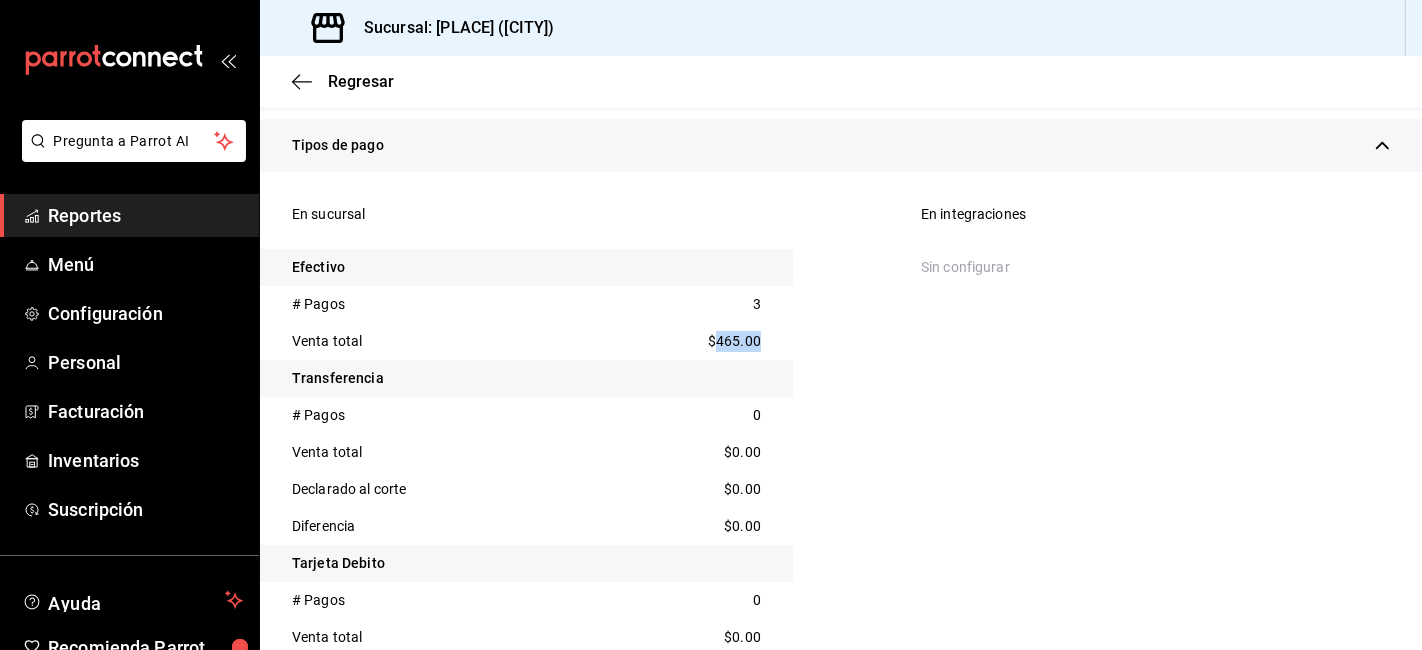 click on "$465.00" at bounding box center [734, 341] 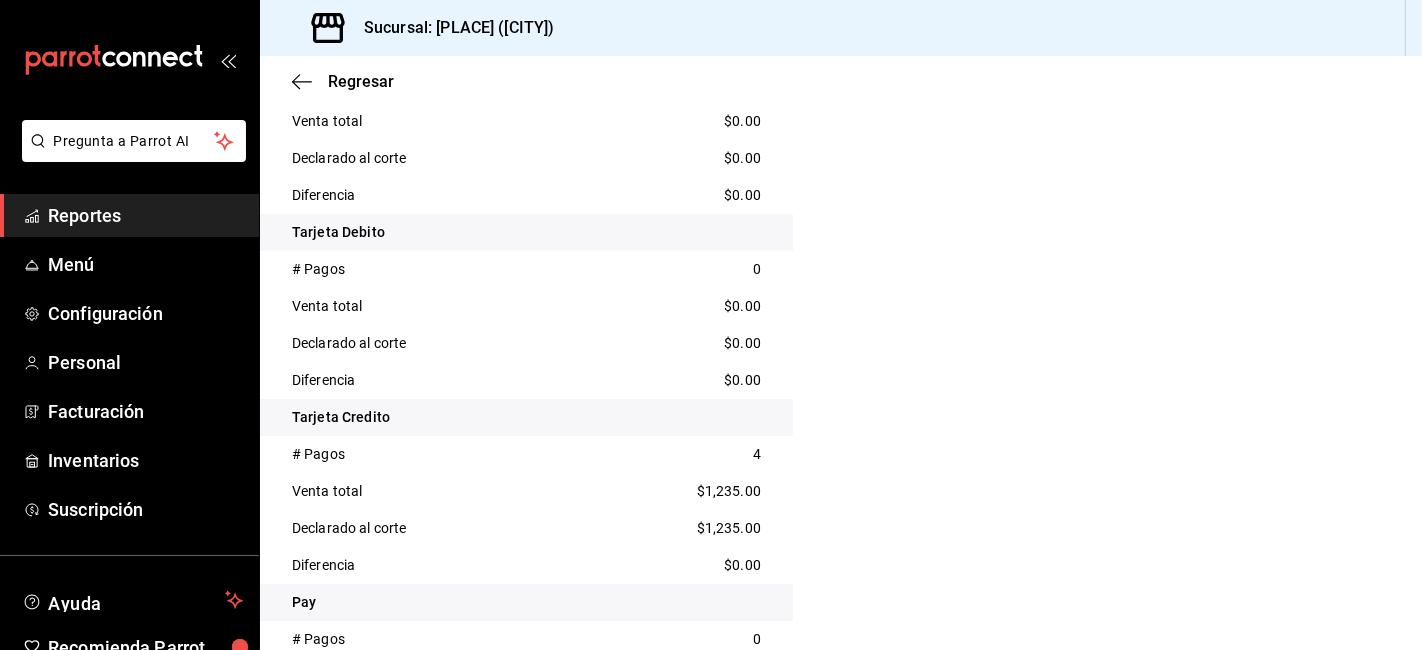 scroll, scrollTop: 1000, scrollLeft: 0, axis: vertical 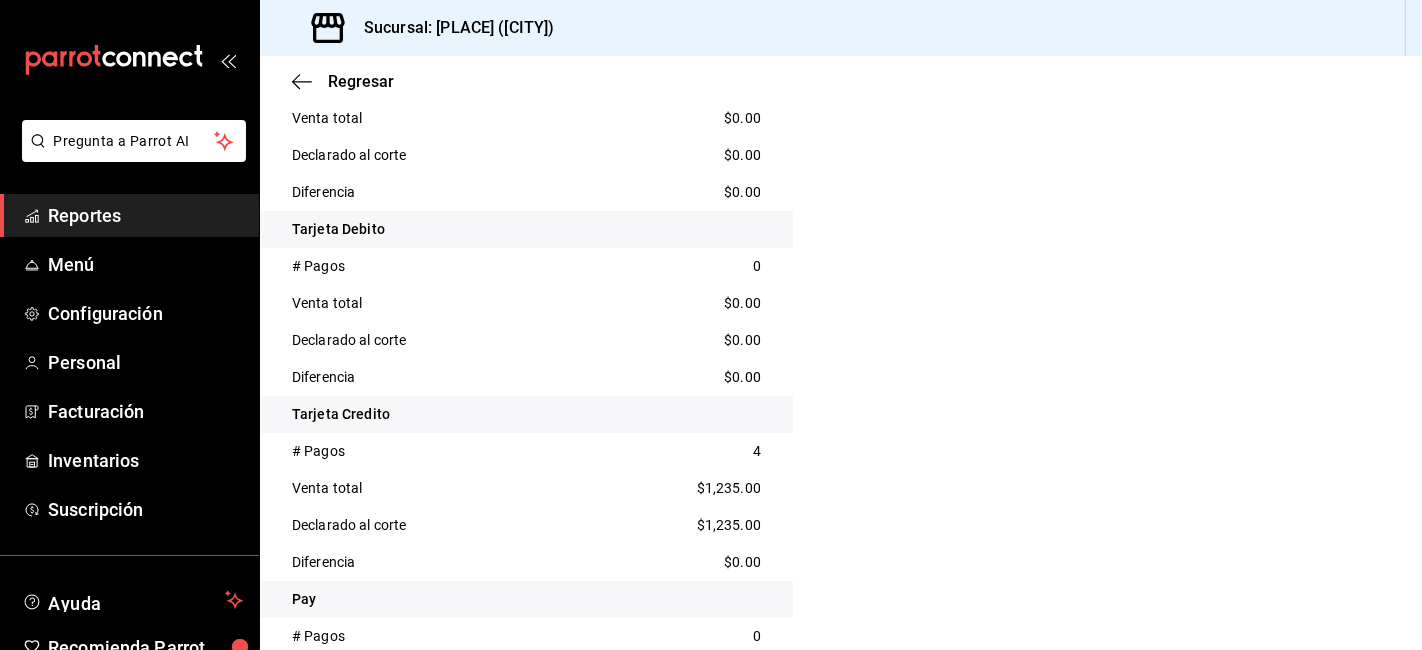 click on "$1,235.00" at bounding box center [729, 488] 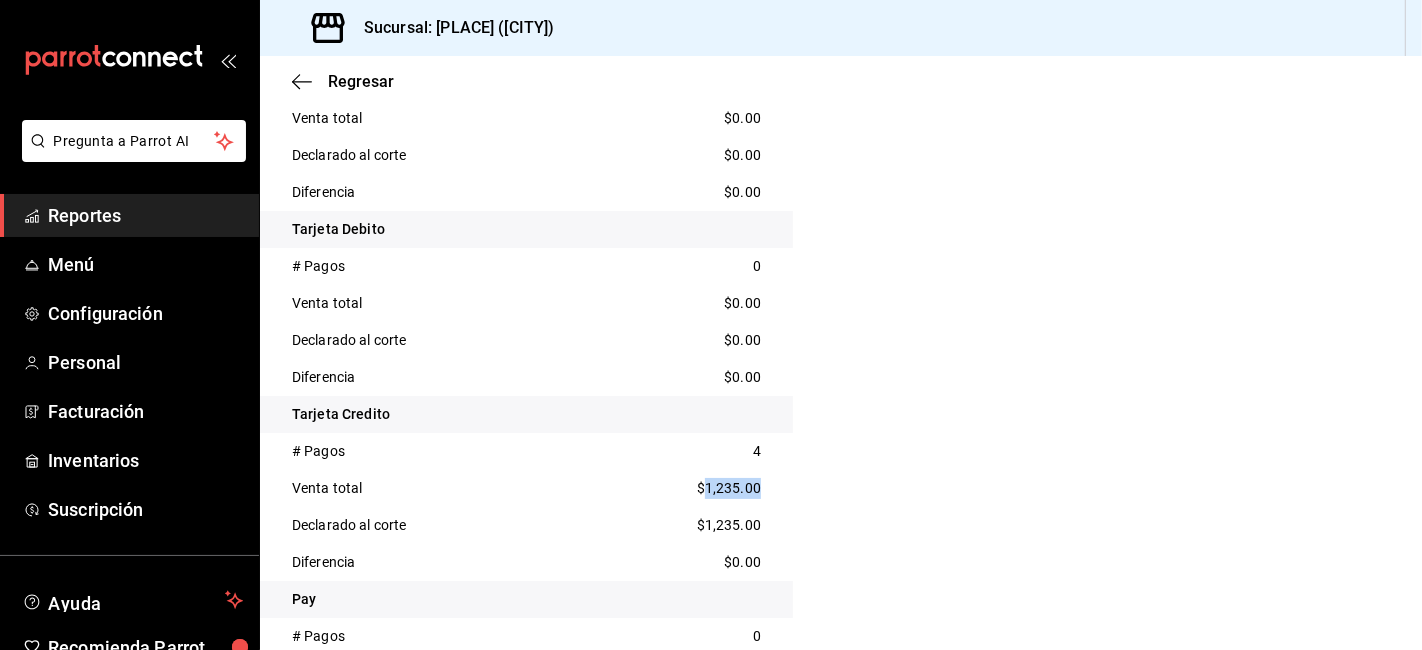 click on "$1,235.00" at bounding box center [729, 488] 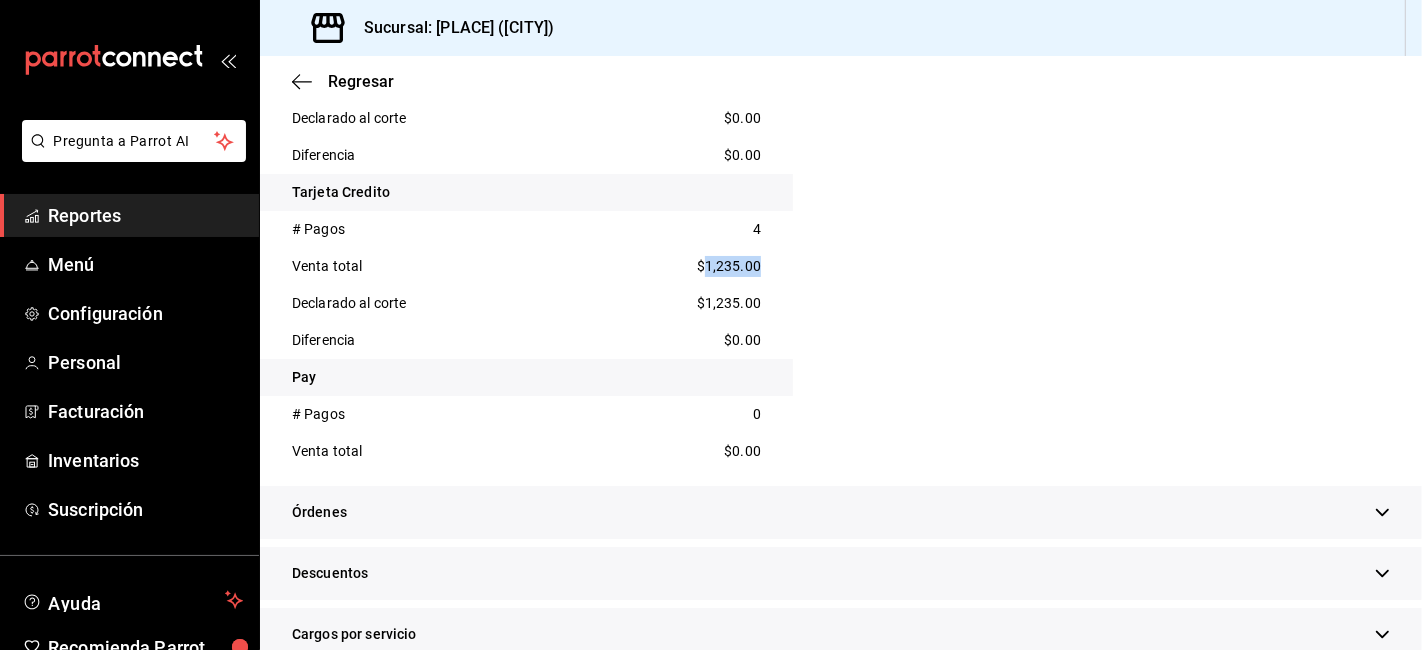 scroll, scrollTop: 1555, scrollLeft: 0, axis: vertical 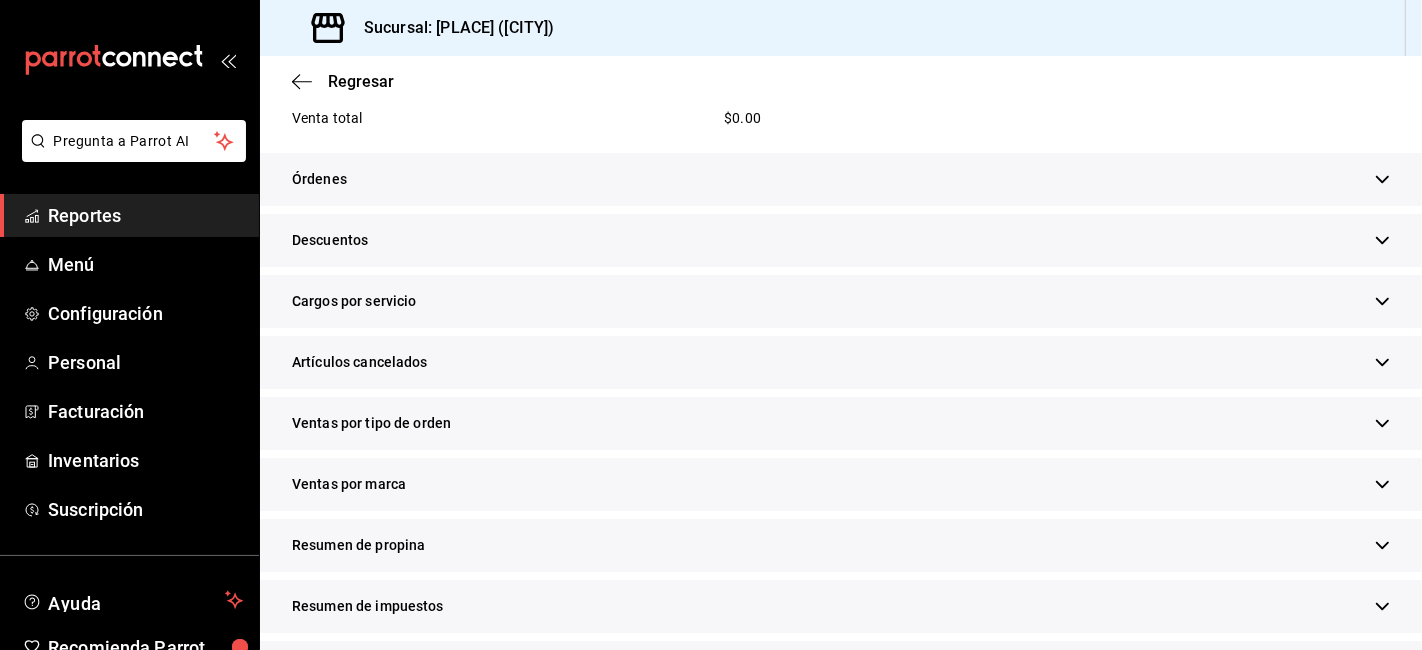 click on "Descuentos" at bounding box center [841, 240] 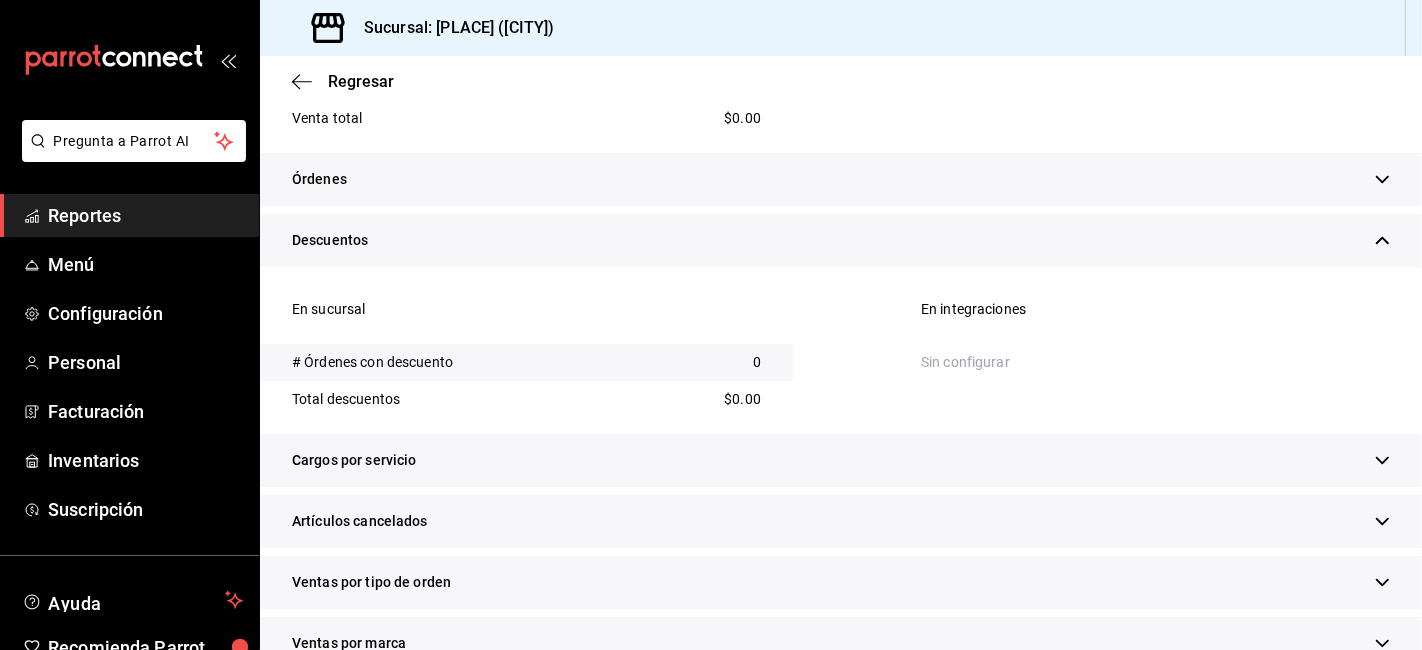 scroll, scrollTop: 1777, scrollLeft: 0, axis: vertical 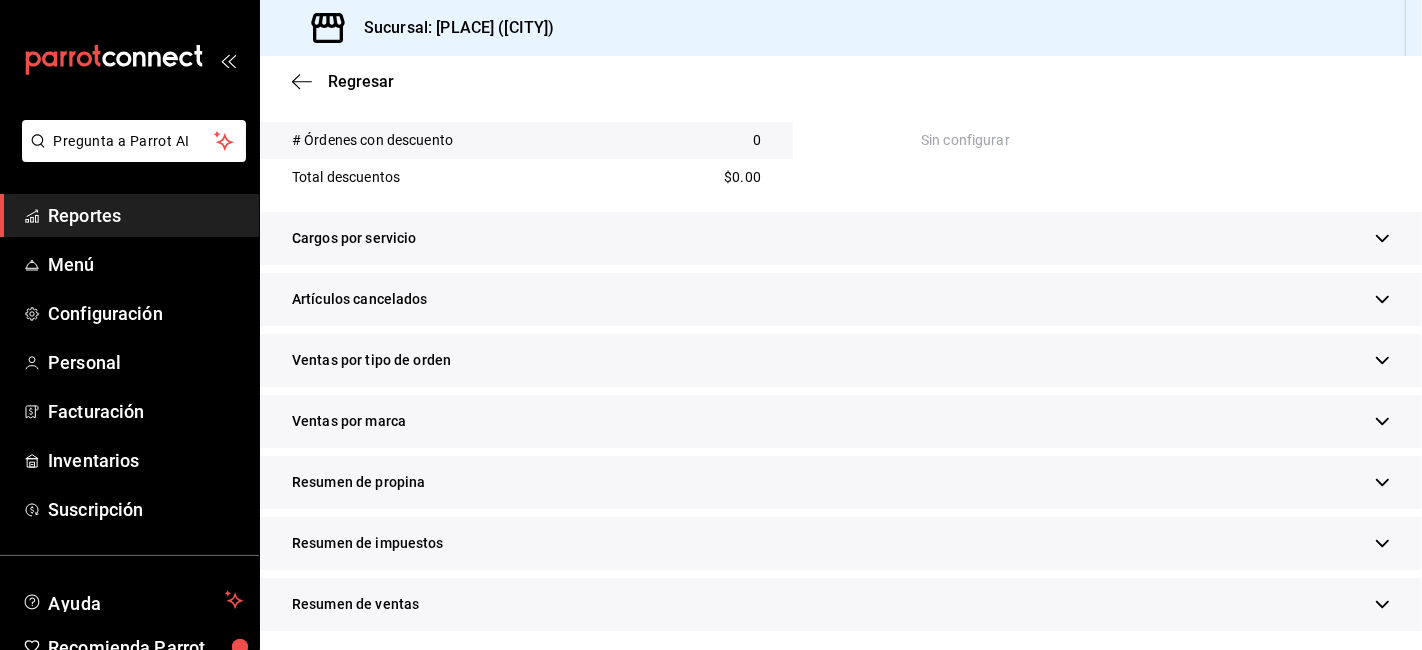click on "Resumen de propina" at bounding box center (841, 482) 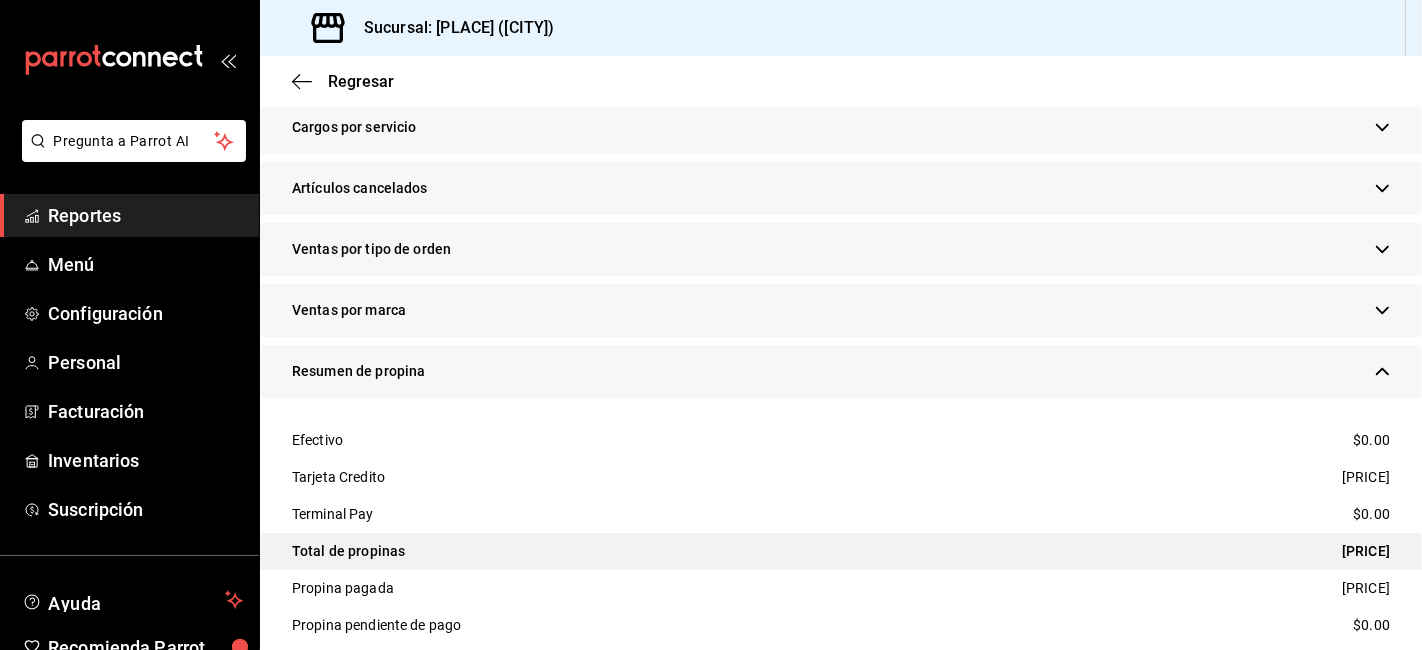 scroll, scrollTop: 2111, scrollLeft: 0, axis: vertical 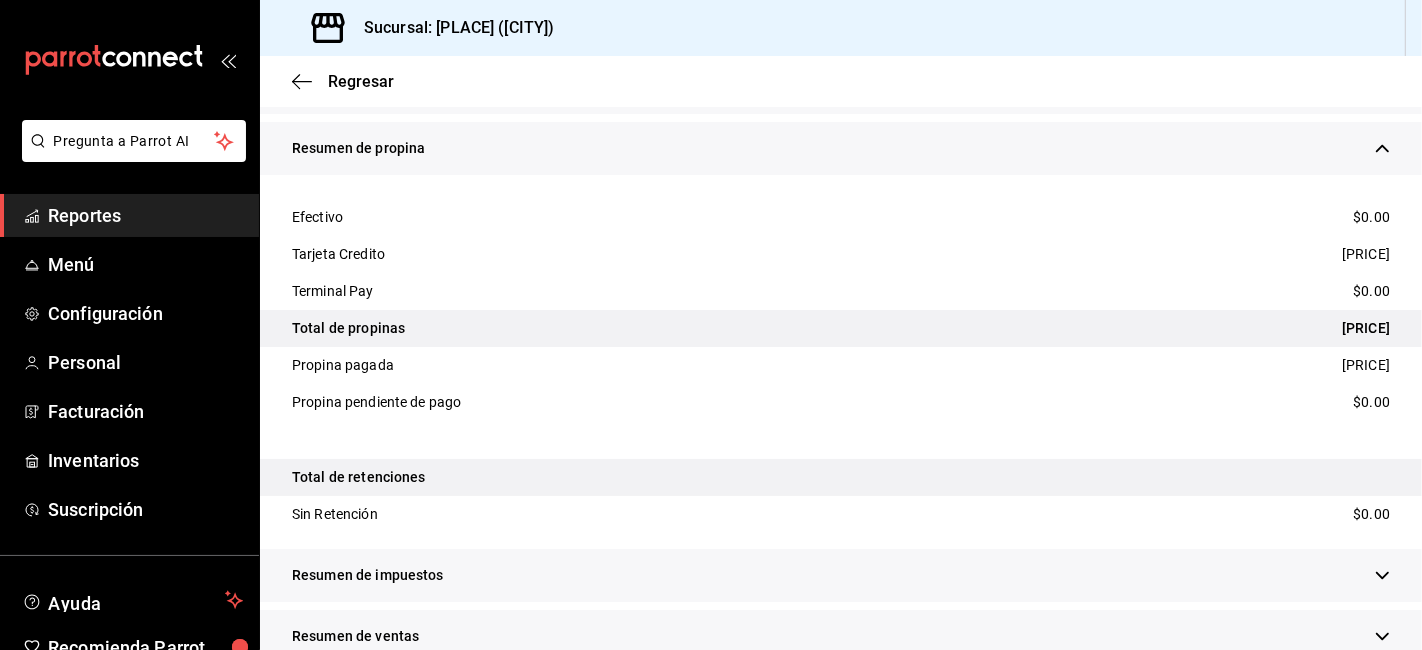 click on "[PRICE]" at bounding box center (1366, 328) 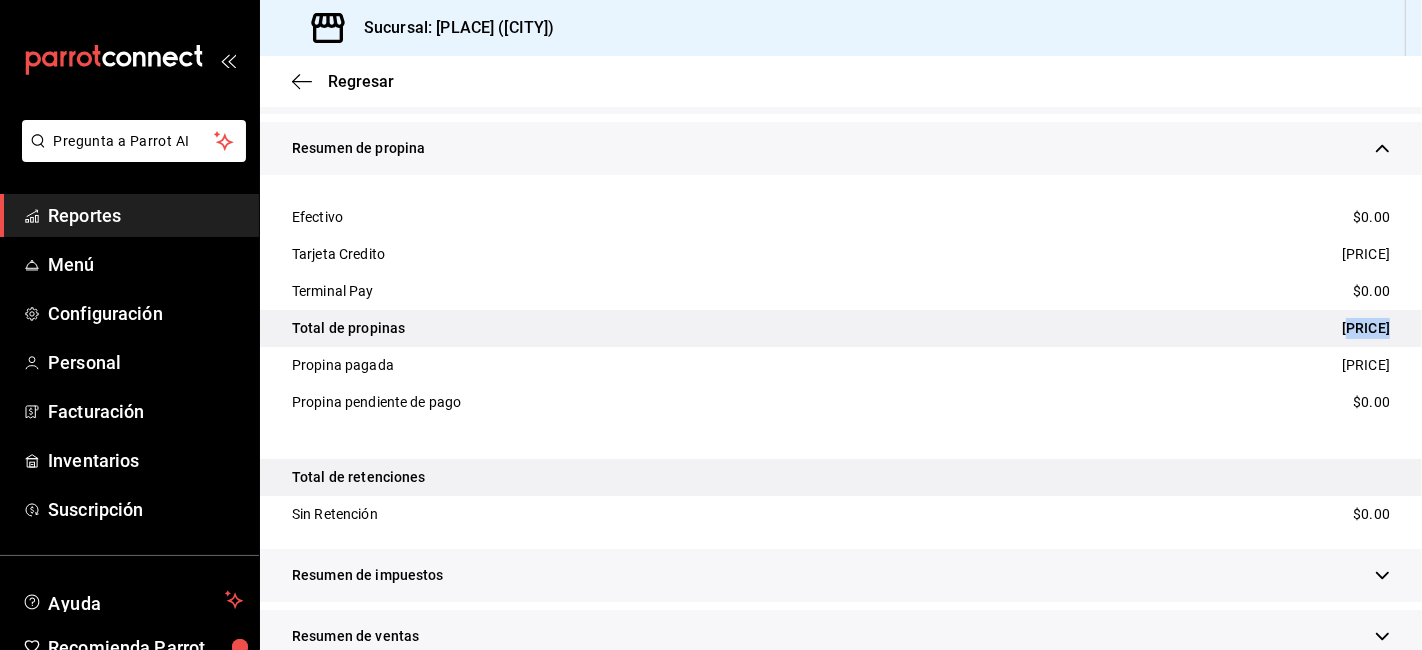 click on "[PRICE]" at bounding box center [1366, 328] 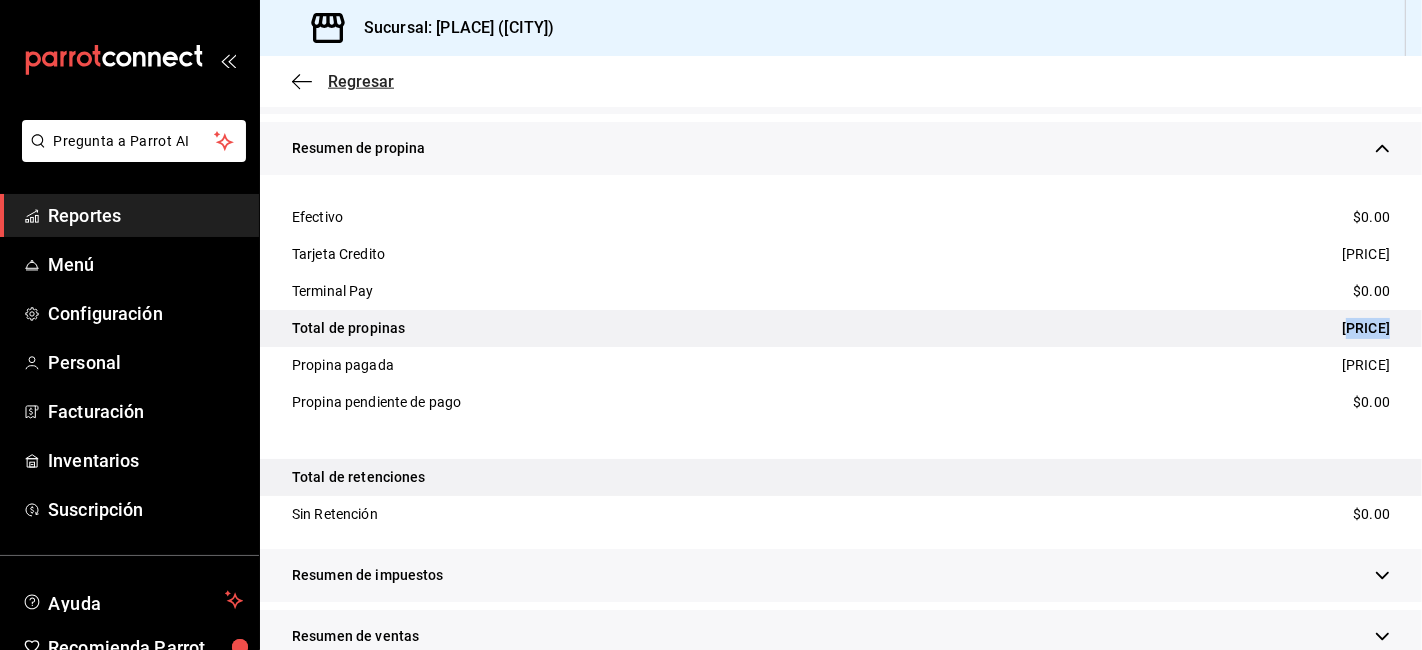 click 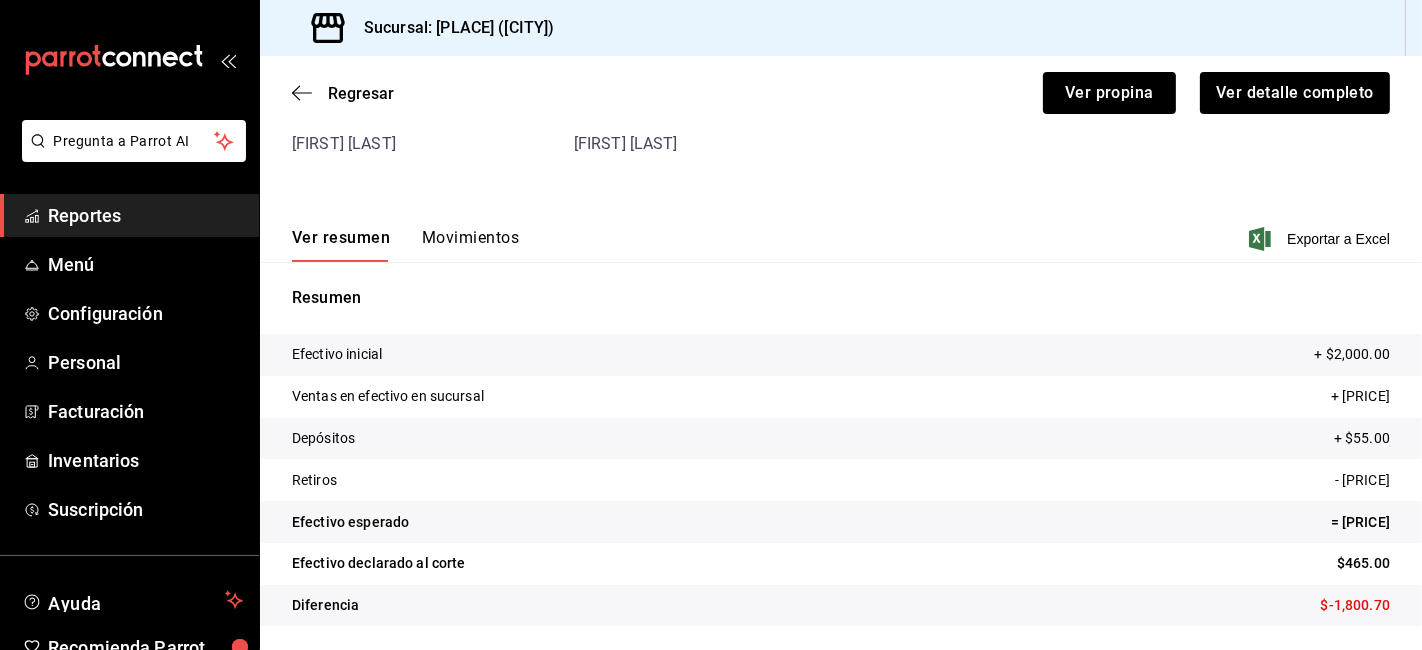 scroll, scrollTop: 166, scrollLeft: 0, axis: vertical 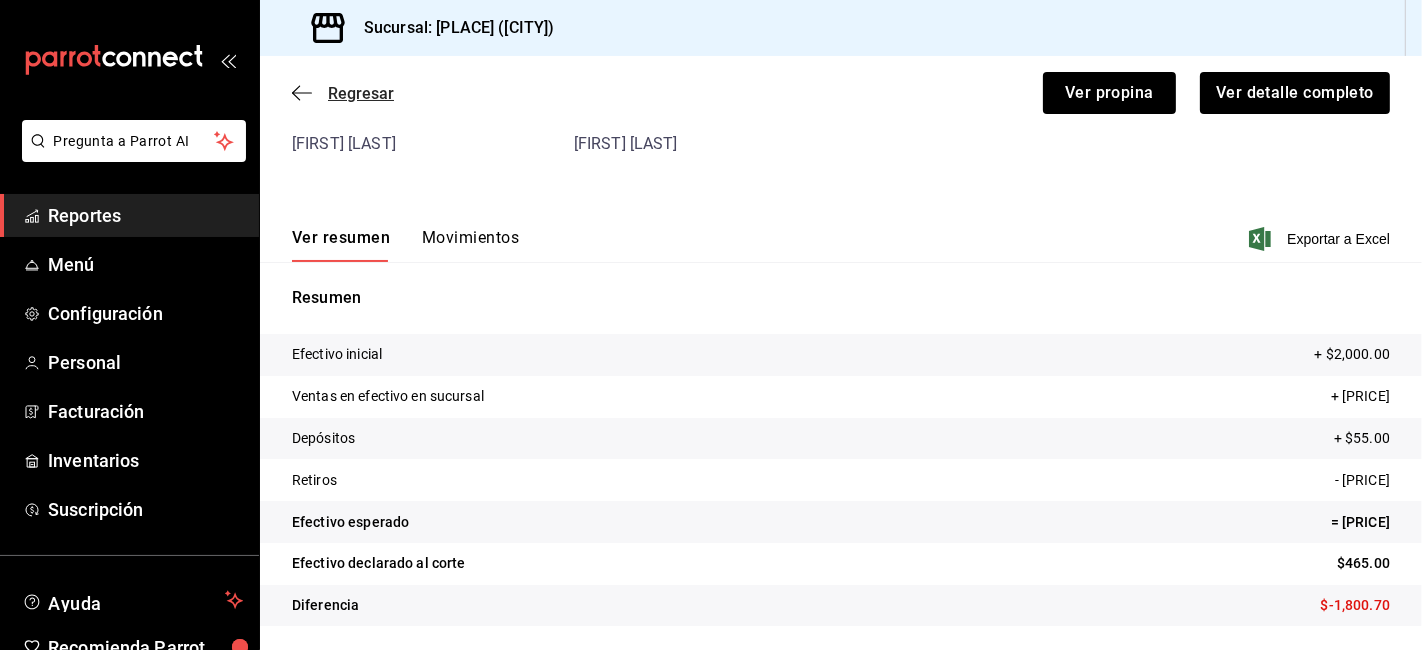click 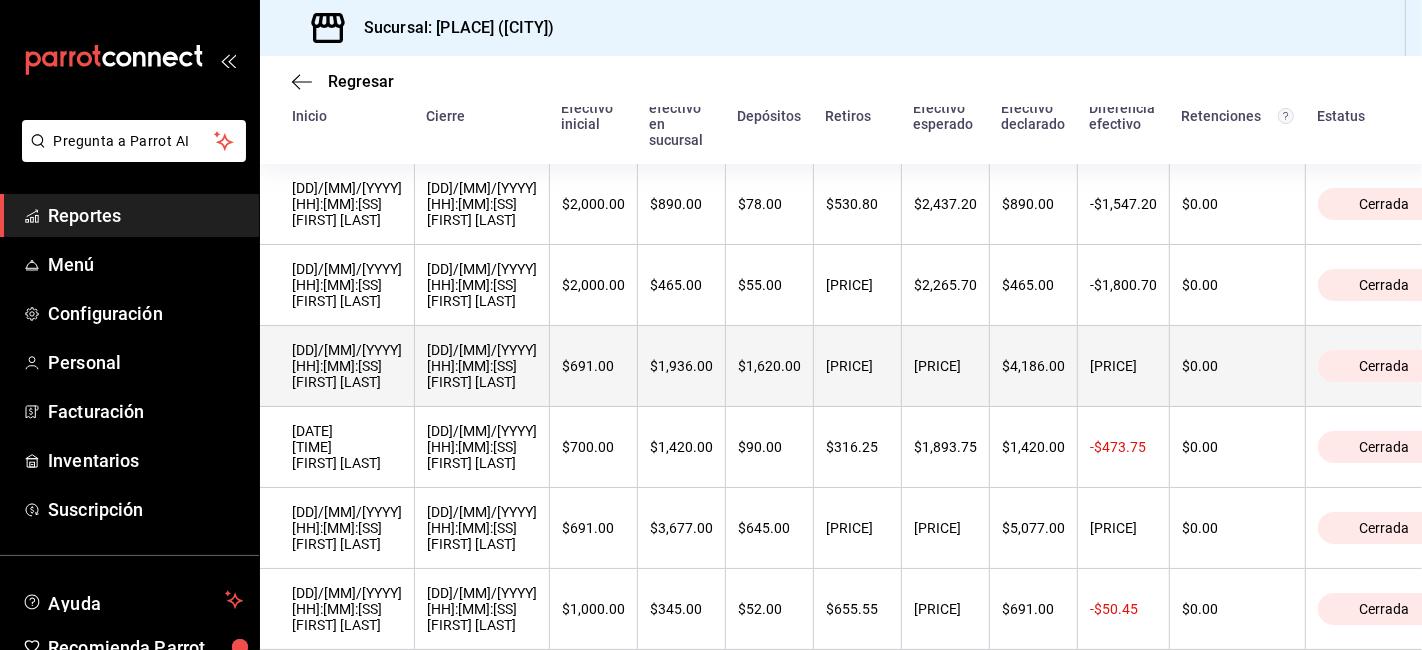 scroll, scrollTop: 222, scrollLeft: 0, axis: vertical 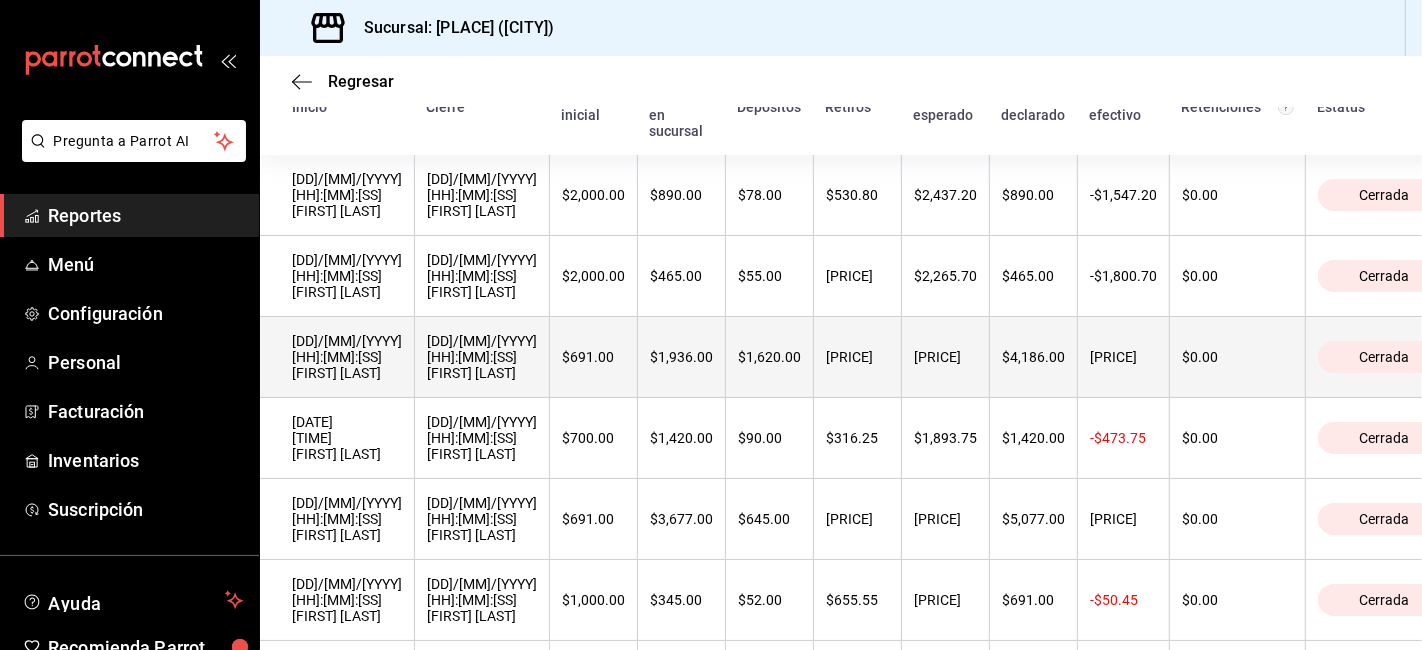 click on "[DD]/[MM]/[YYYY]
[HH]:[MM]:[SS]
[FIRST] [LAST]" at bounding box center [347, 357] 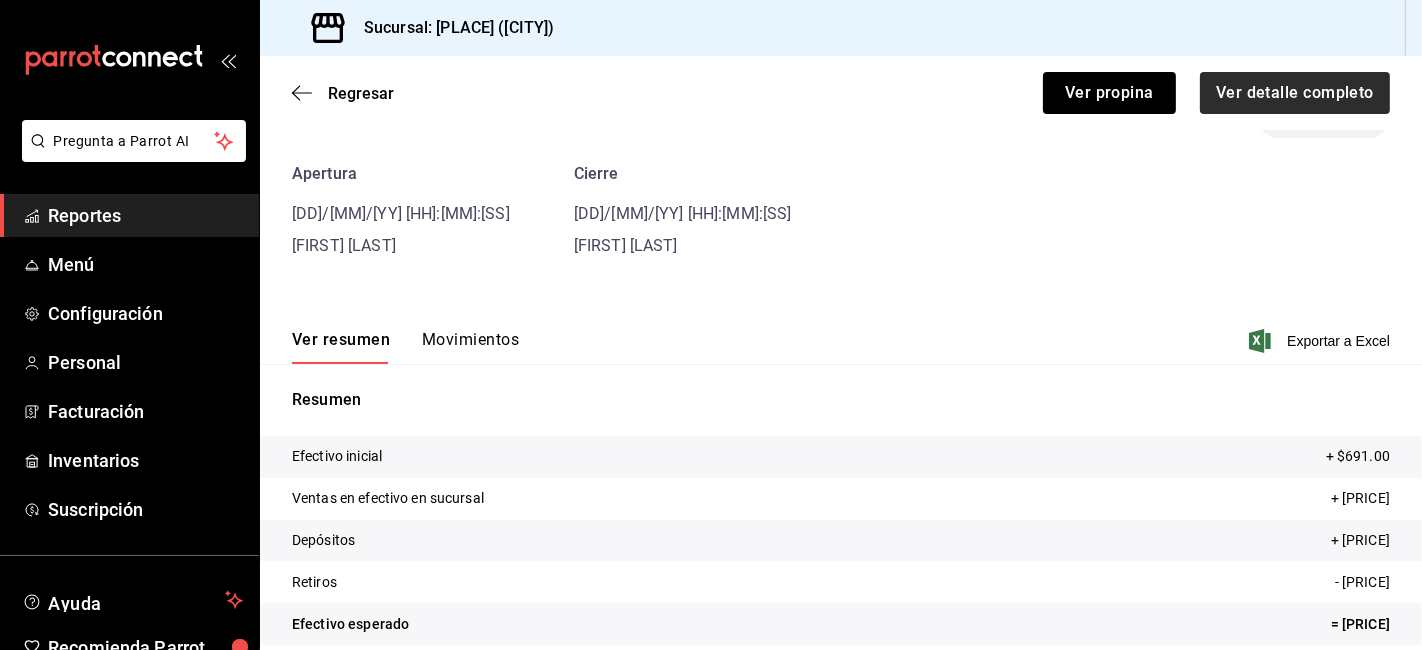 scroll, scrollTop: 86, scrollLeft: 0, axis: vertical 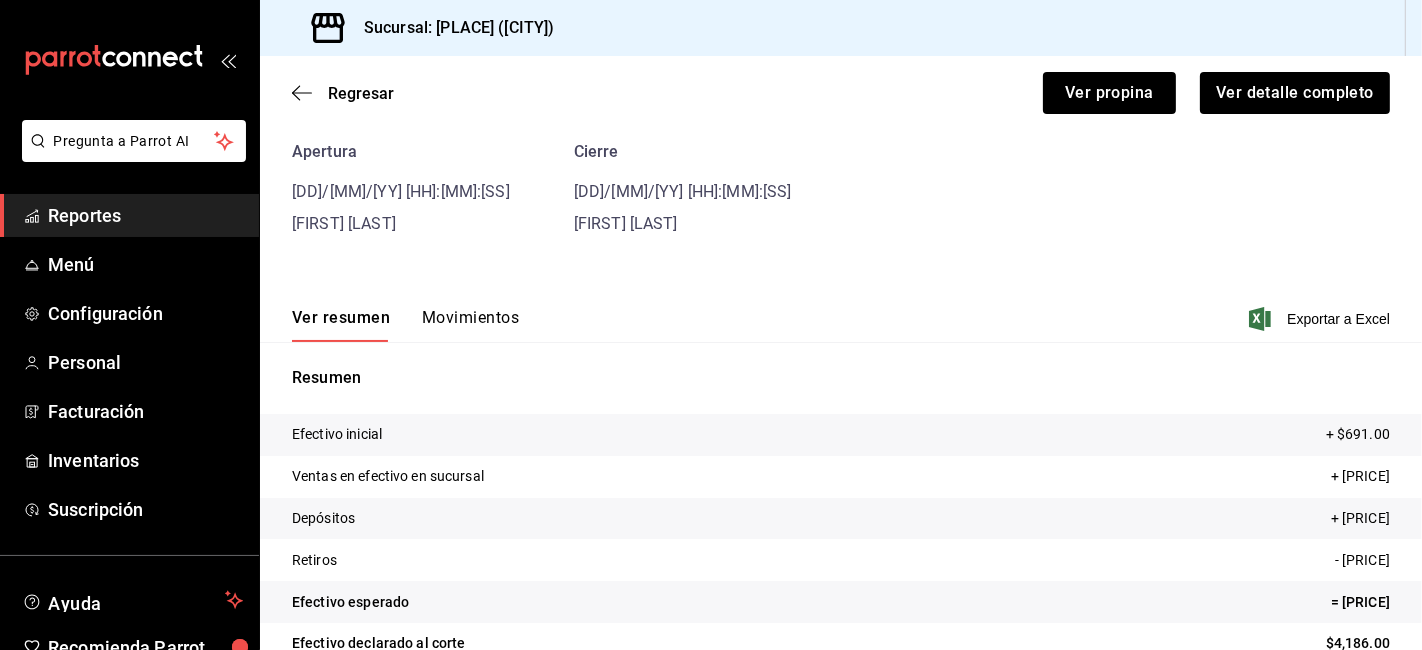 click on "Ver propina" at bounding box center (1097, 81) 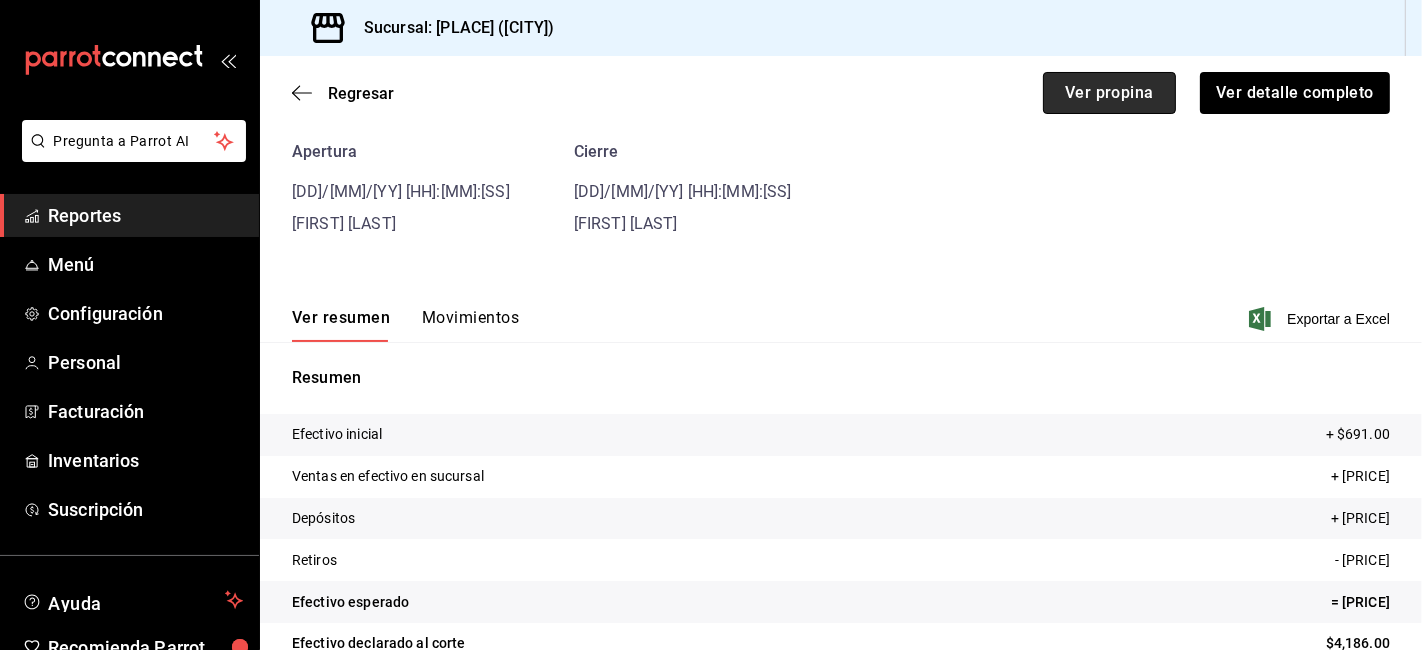 click on "Ver propina" at bounding box center [1109, 93] 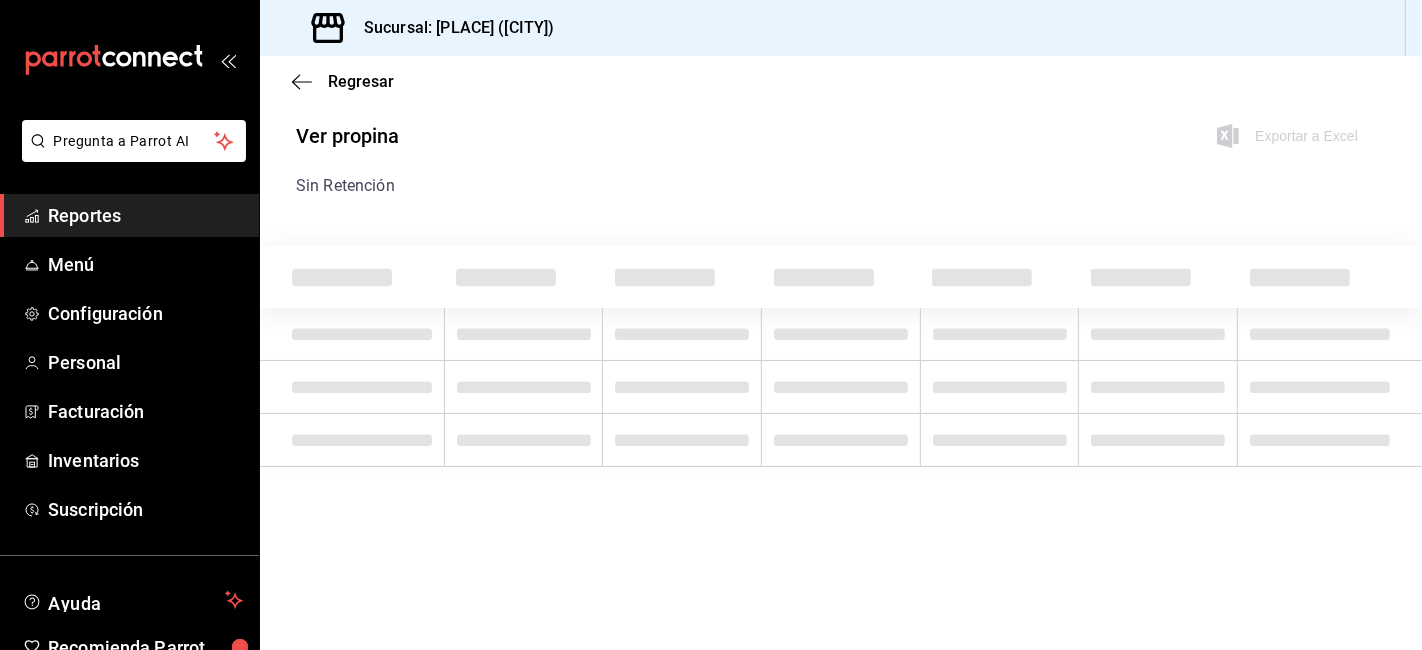 scroll, scrollTop: 0, scrollLeft: 0, axis: both 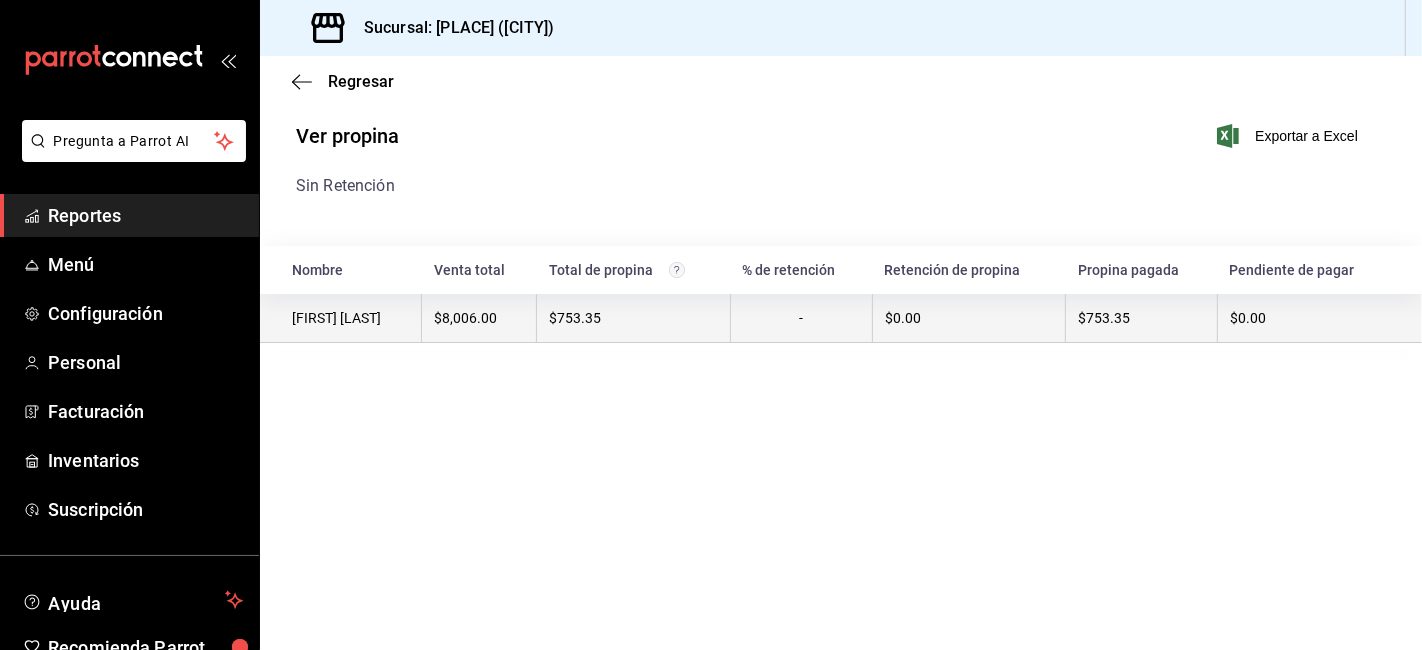 click on "$753.35" at bounding box center [634, 318] 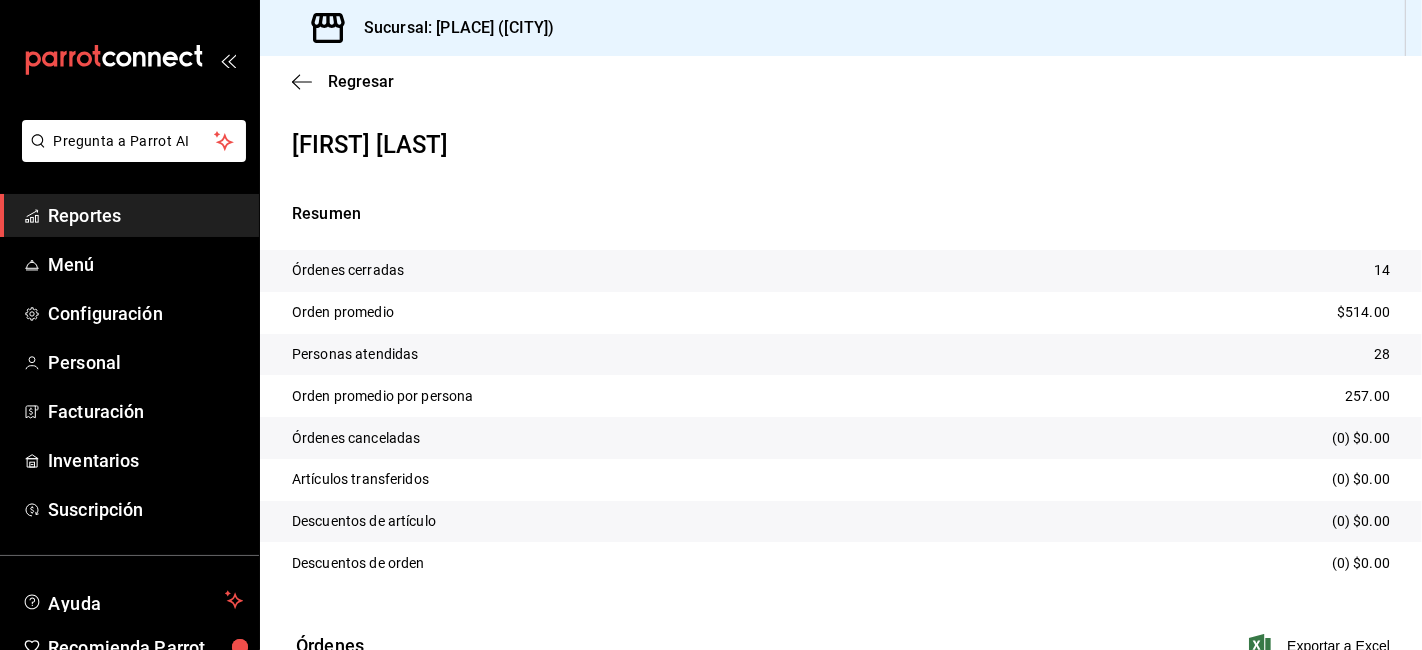 scroll, scrollTop: 0, scrollLeft: 0, axis: both 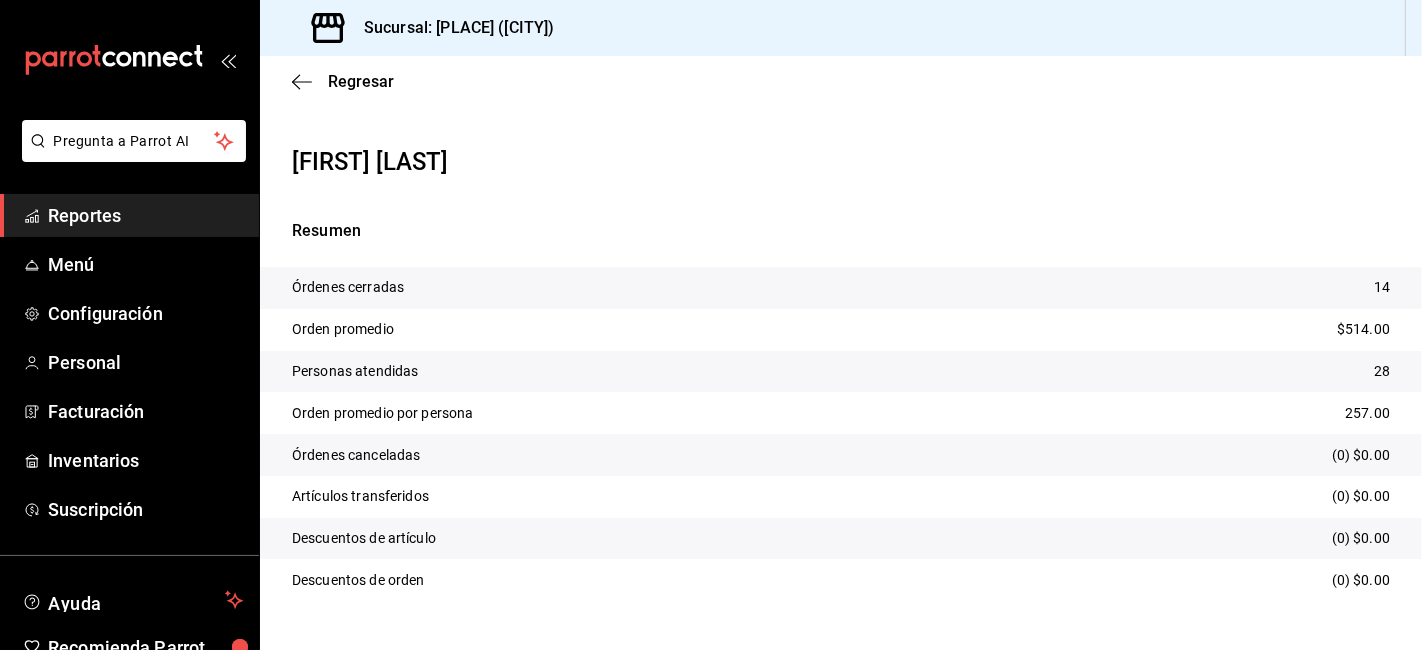 click on "Regresar" at bounding box center [841, 81] 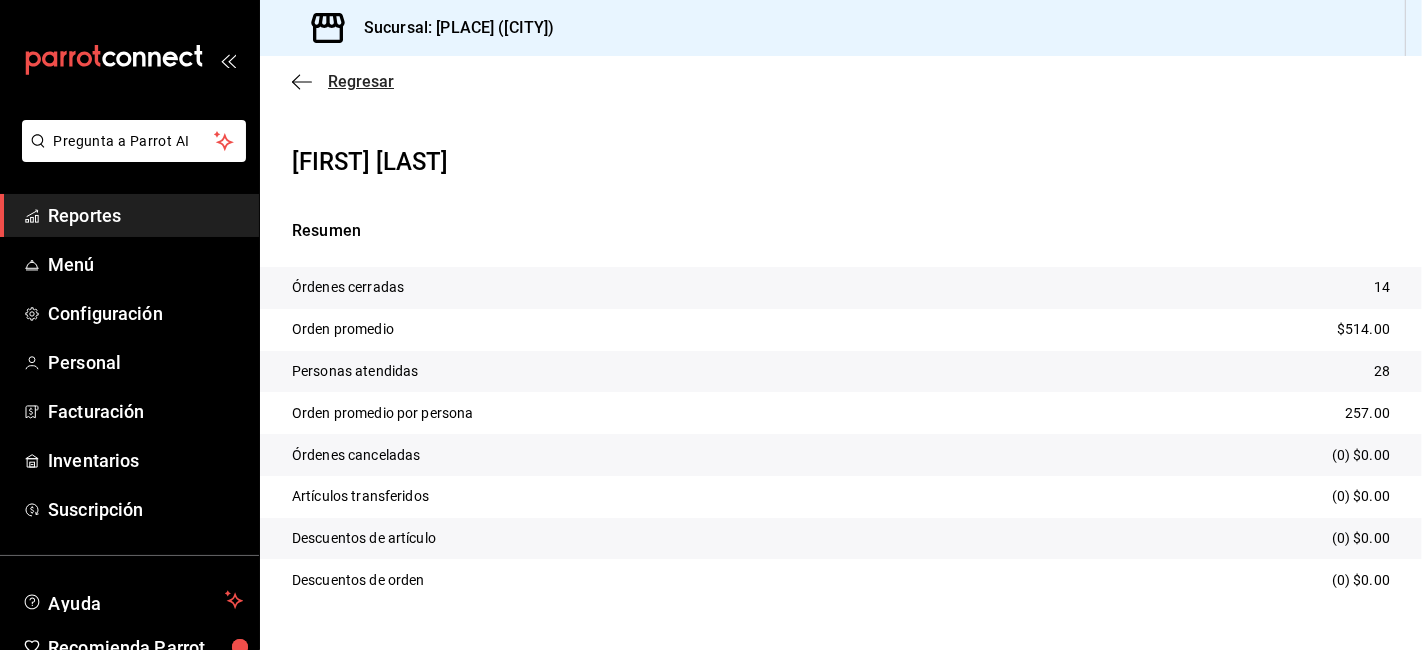 click 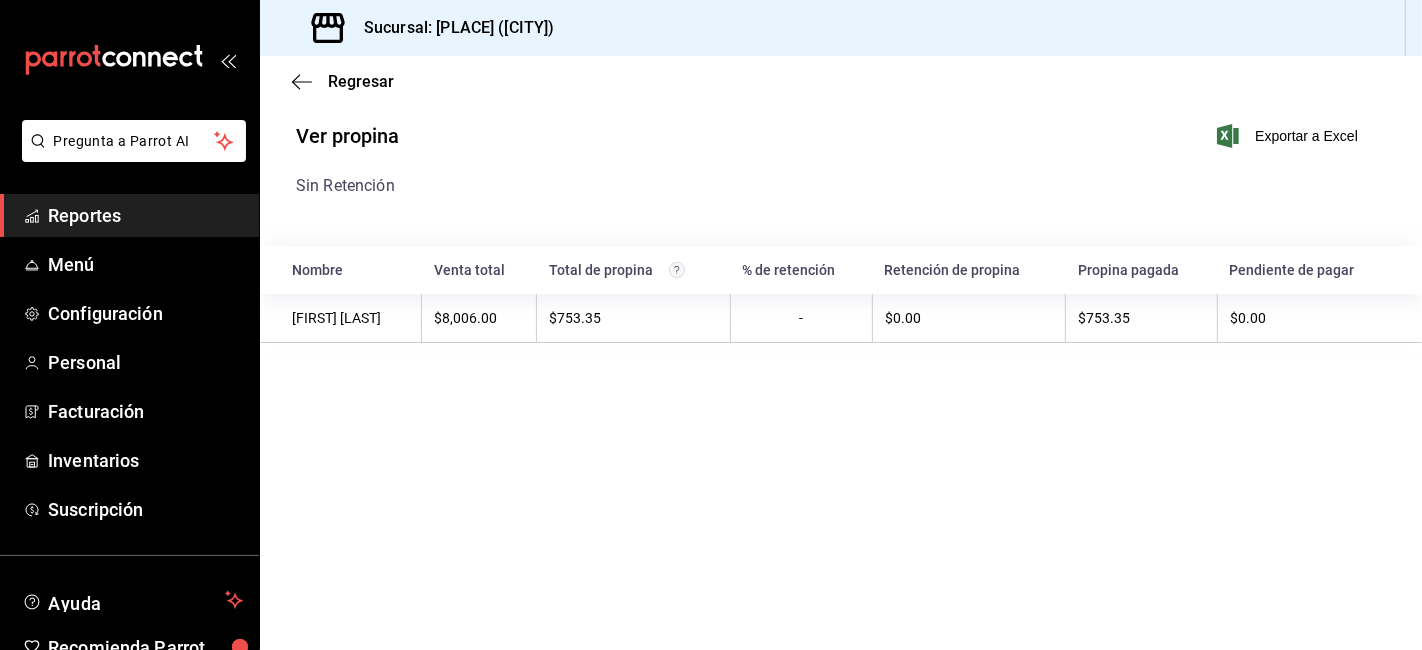 click 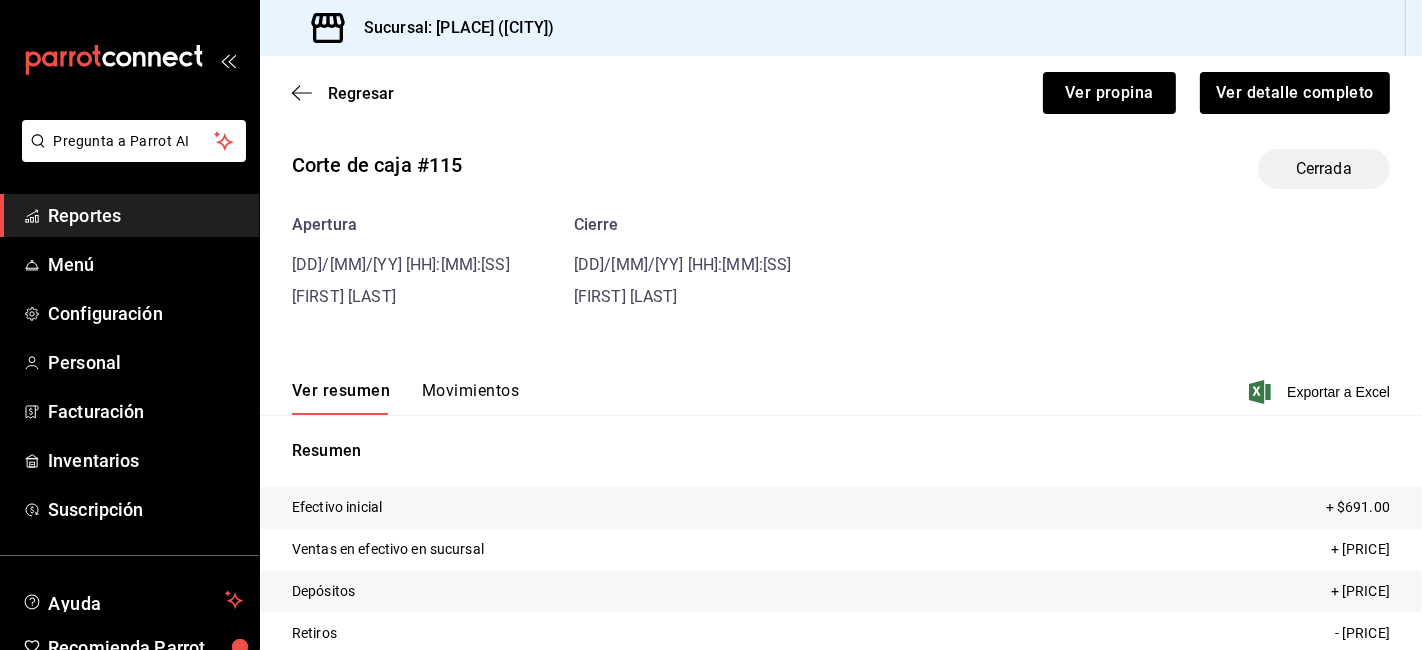 scroll, scrollTop: 0, scrollLeft: 0, axis: both 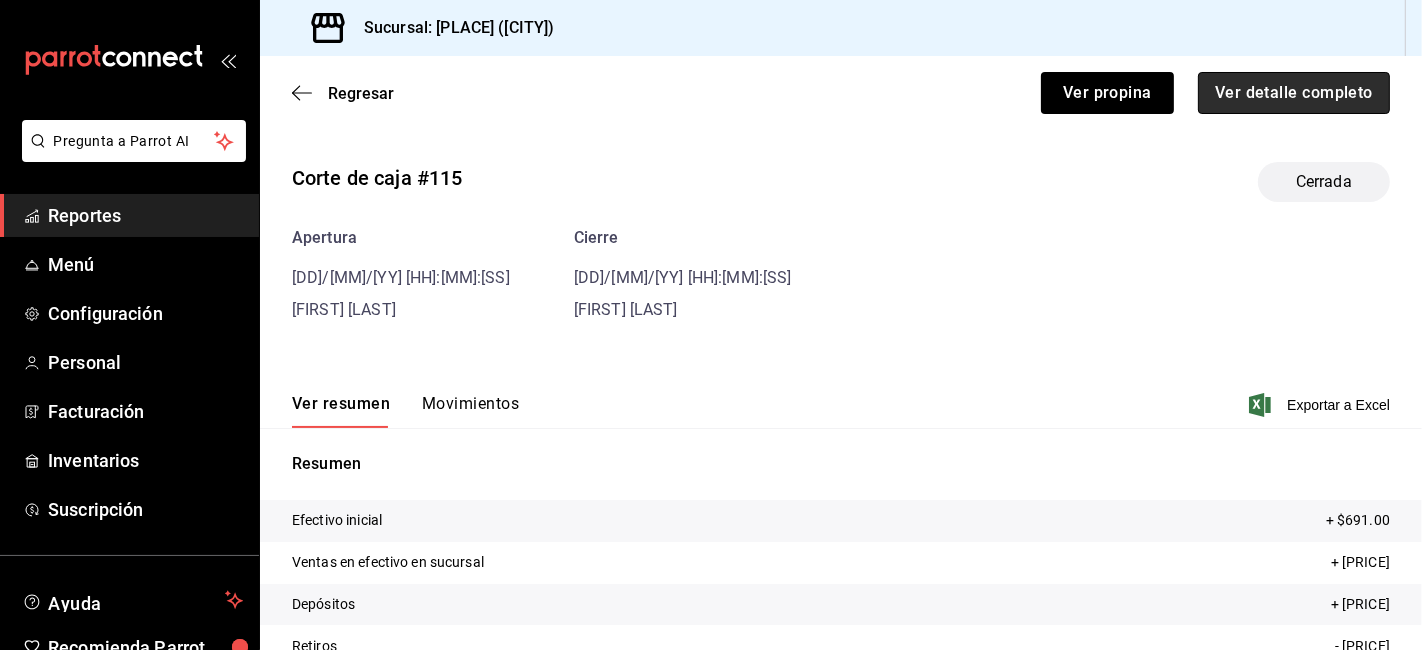 click on "Ver detalle completo" at bounding box center [1294, 93] 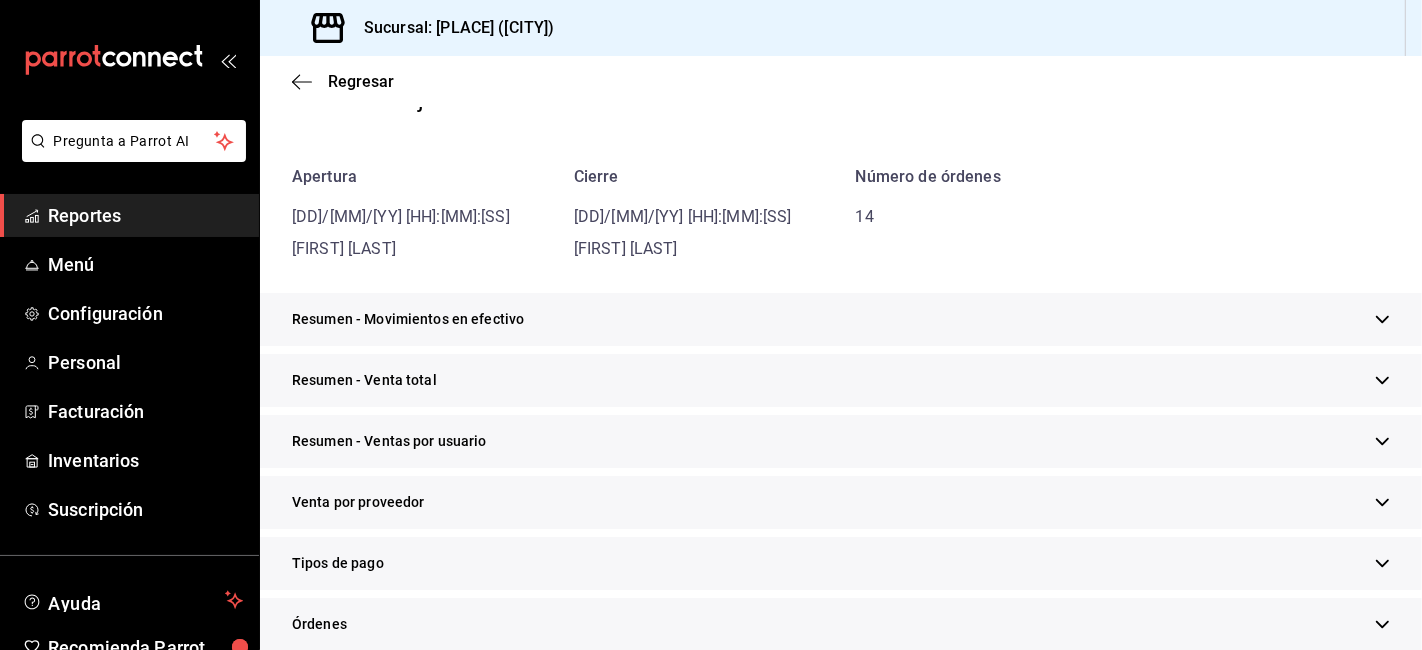 scroll, scrollTop: 222, scrollLeft: 0, axis: vertical 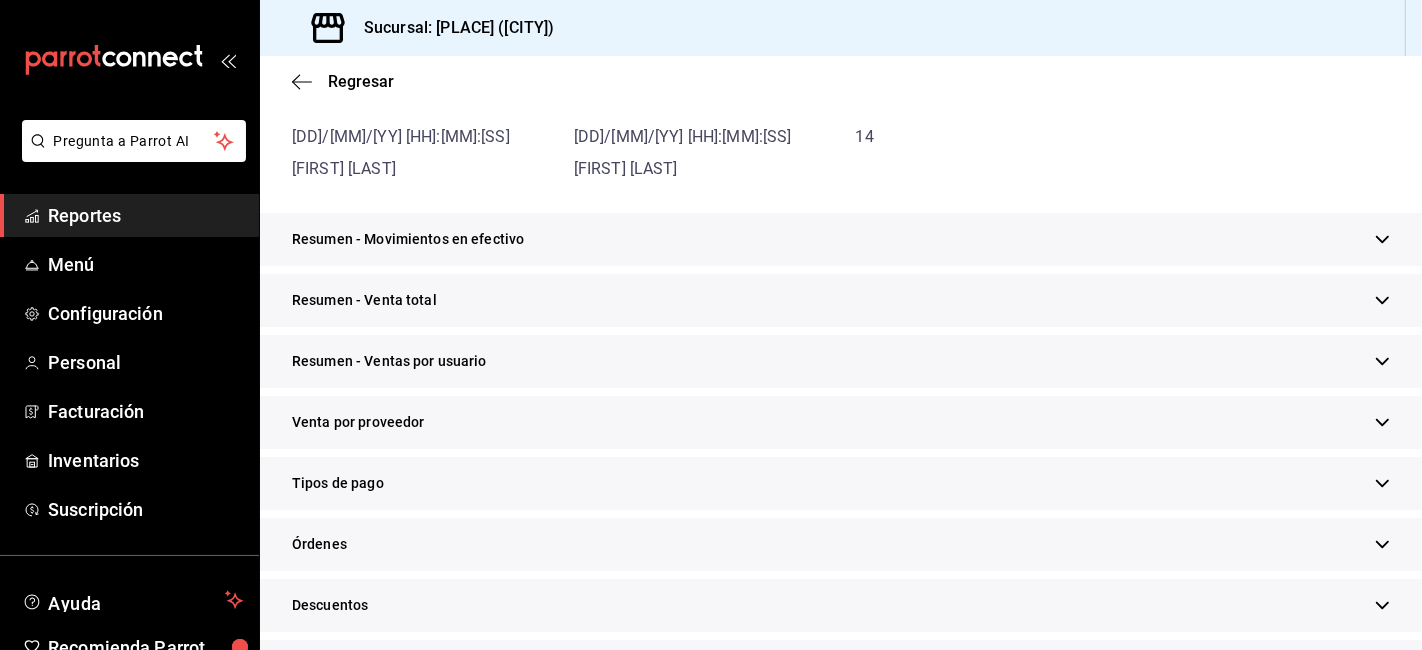 click on "Resumen - Venta total" at bounding box center [364, 300] 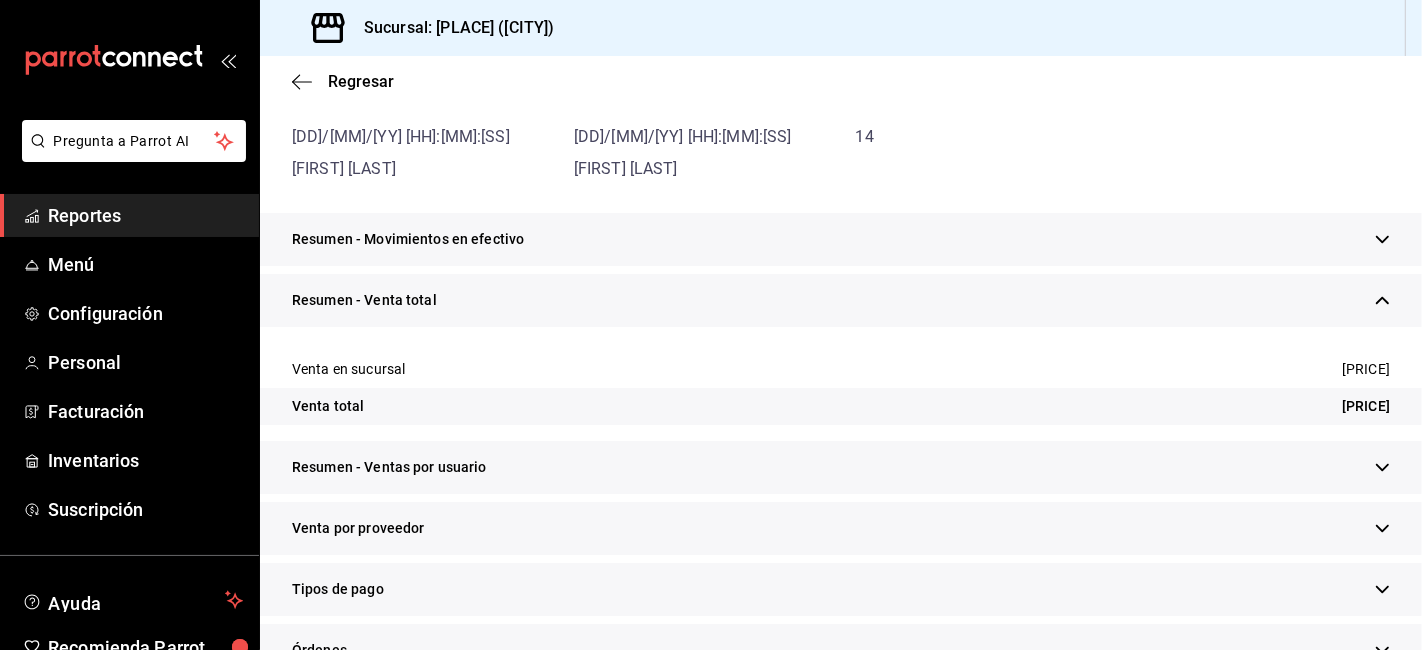 scroll, scrollTop: 555, scrollLeft: 0, axis: vertical 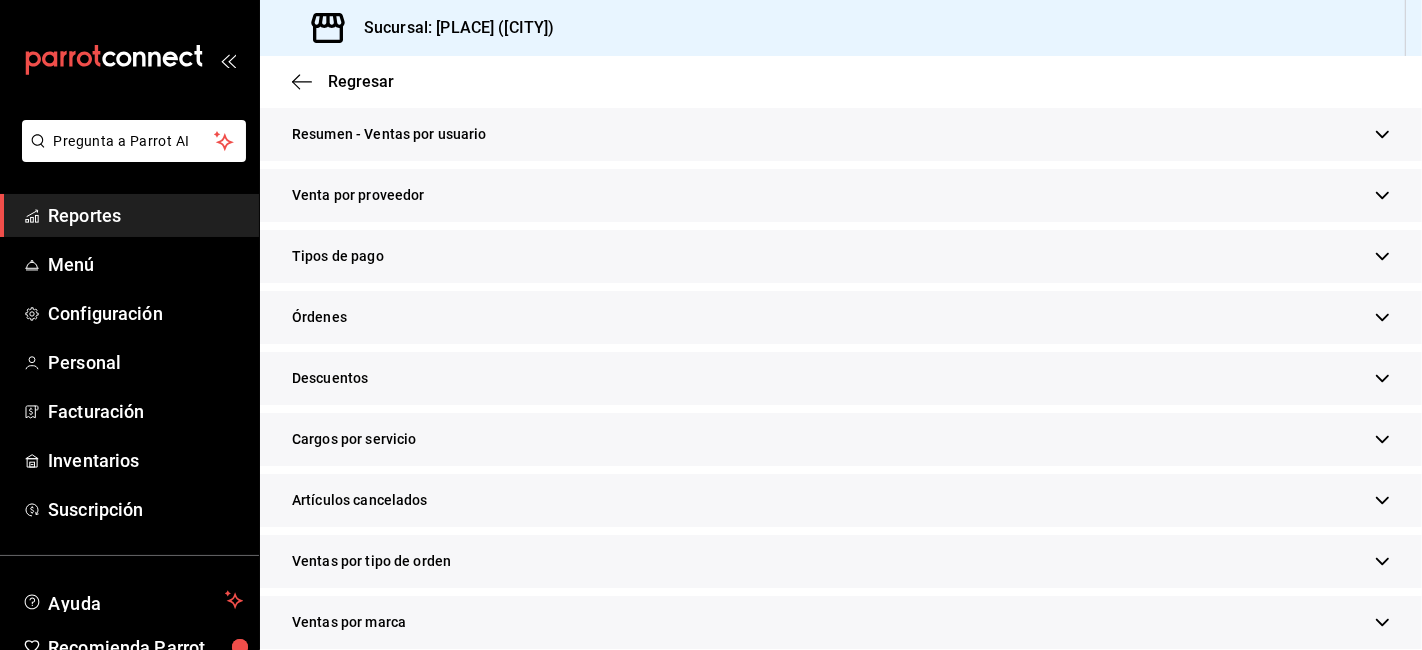 click on "Tipos de pago" at bounding box center (841, 256) 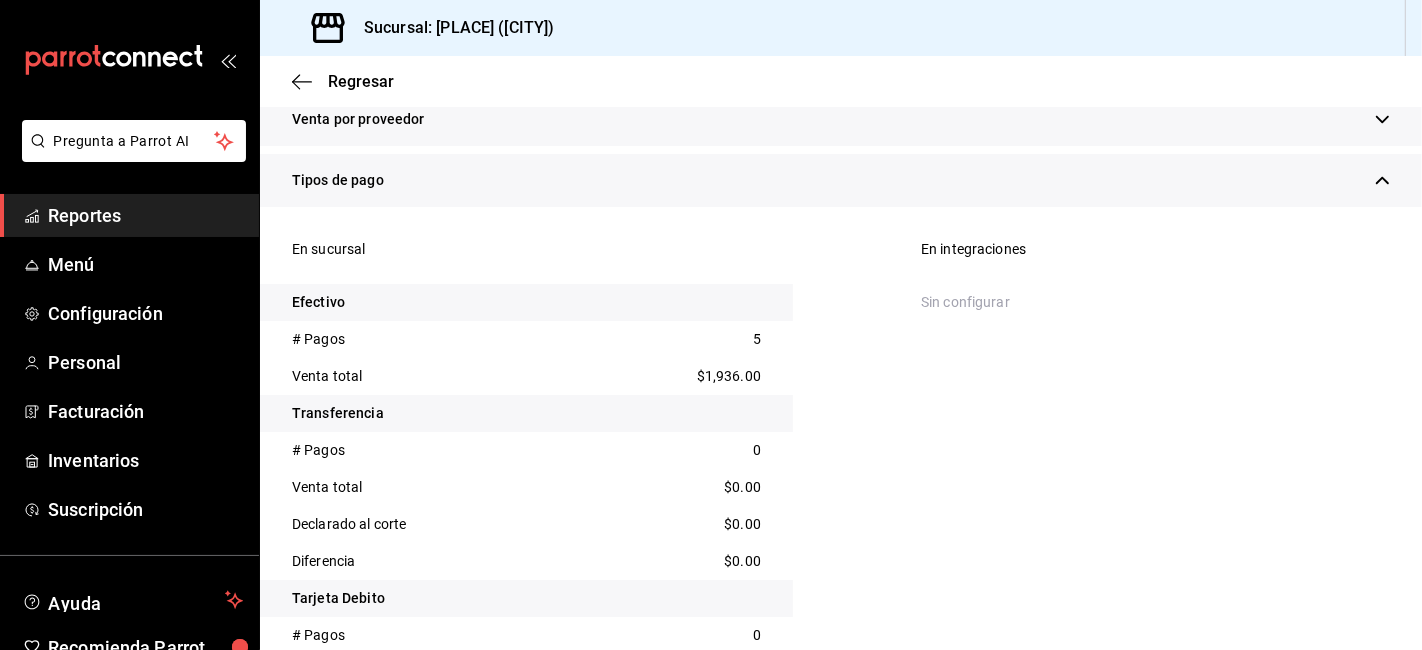 scroll, scrollTop: 666, scrollLeft: 0, axis: vertical 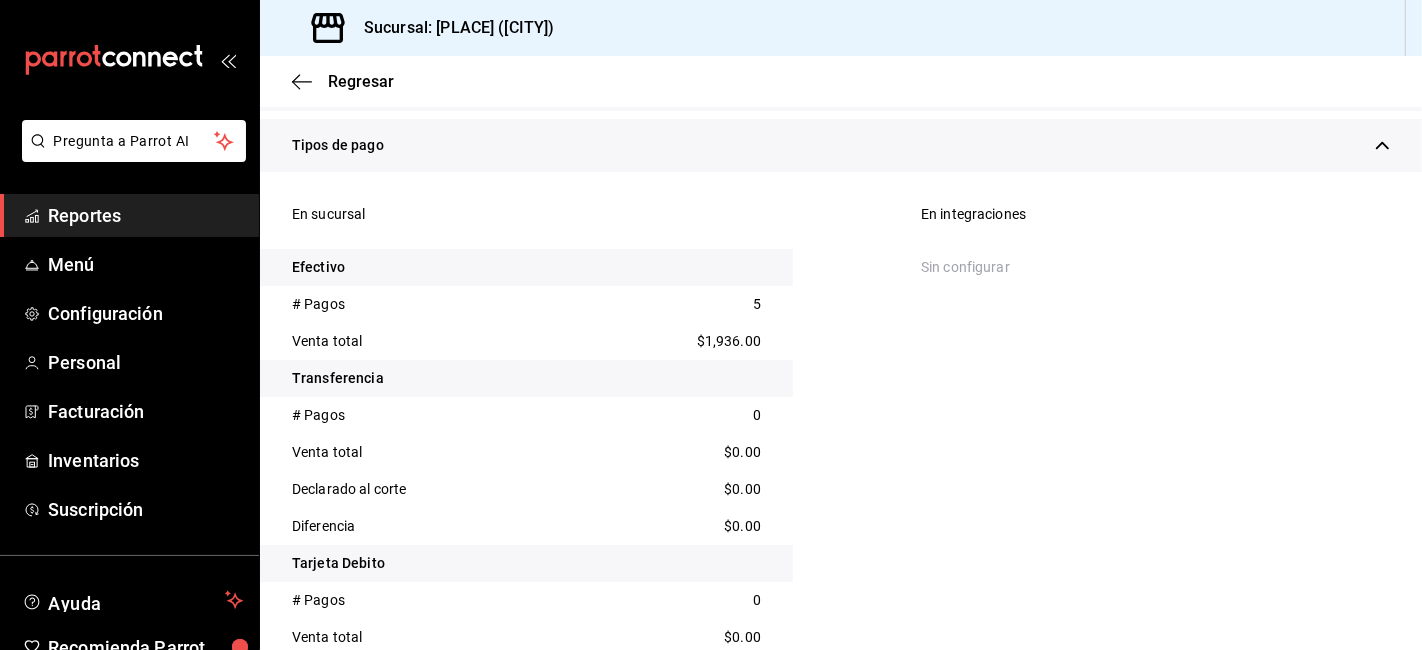 click on "$1,936.00" at bounding box center (729, 341) 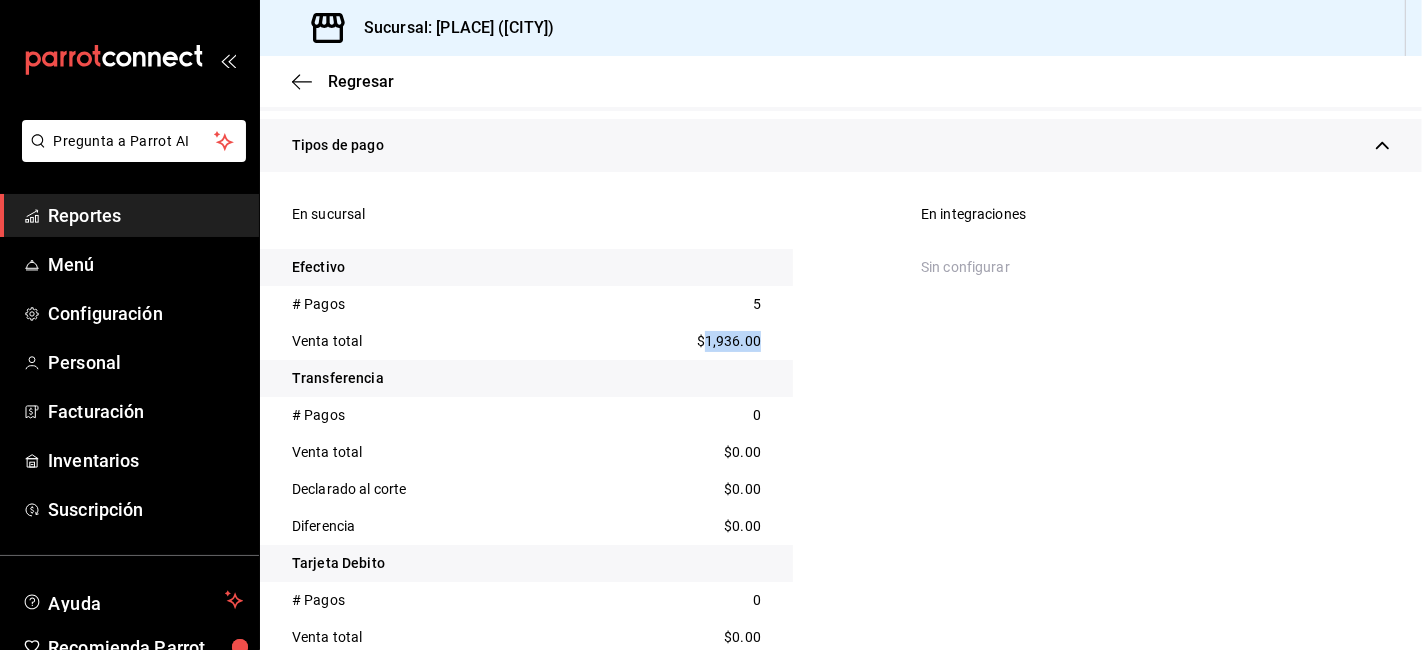 click on "$1,936.00" at bounding box center (729, 341) 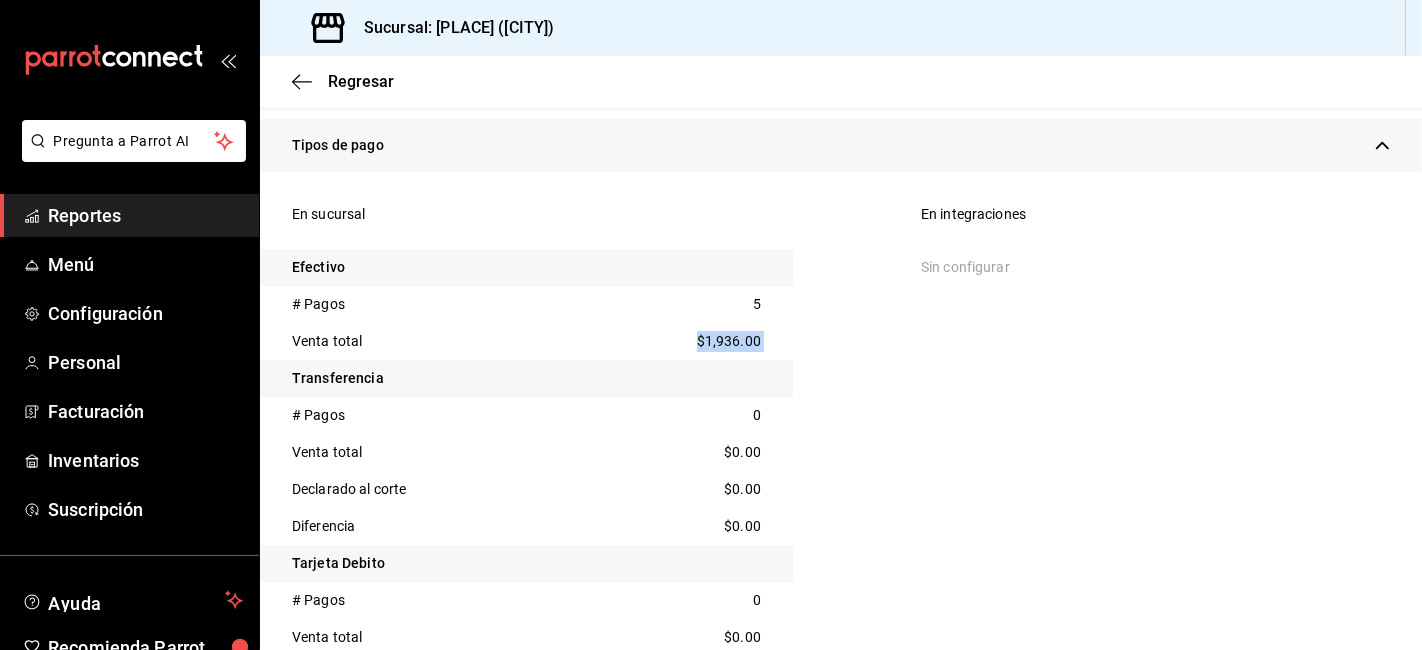 copy on "$1,936.00" 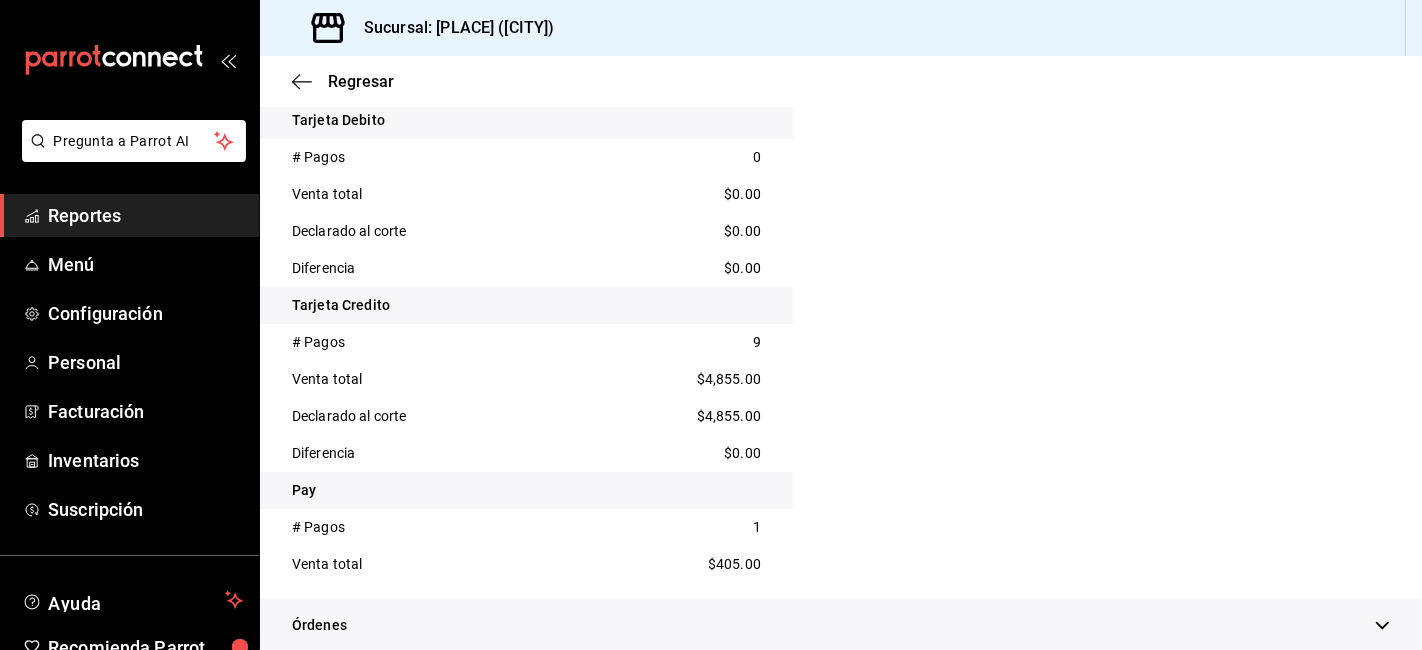 scroll, scrollTop: 1222, scrollLeft: 0, axis: vertical 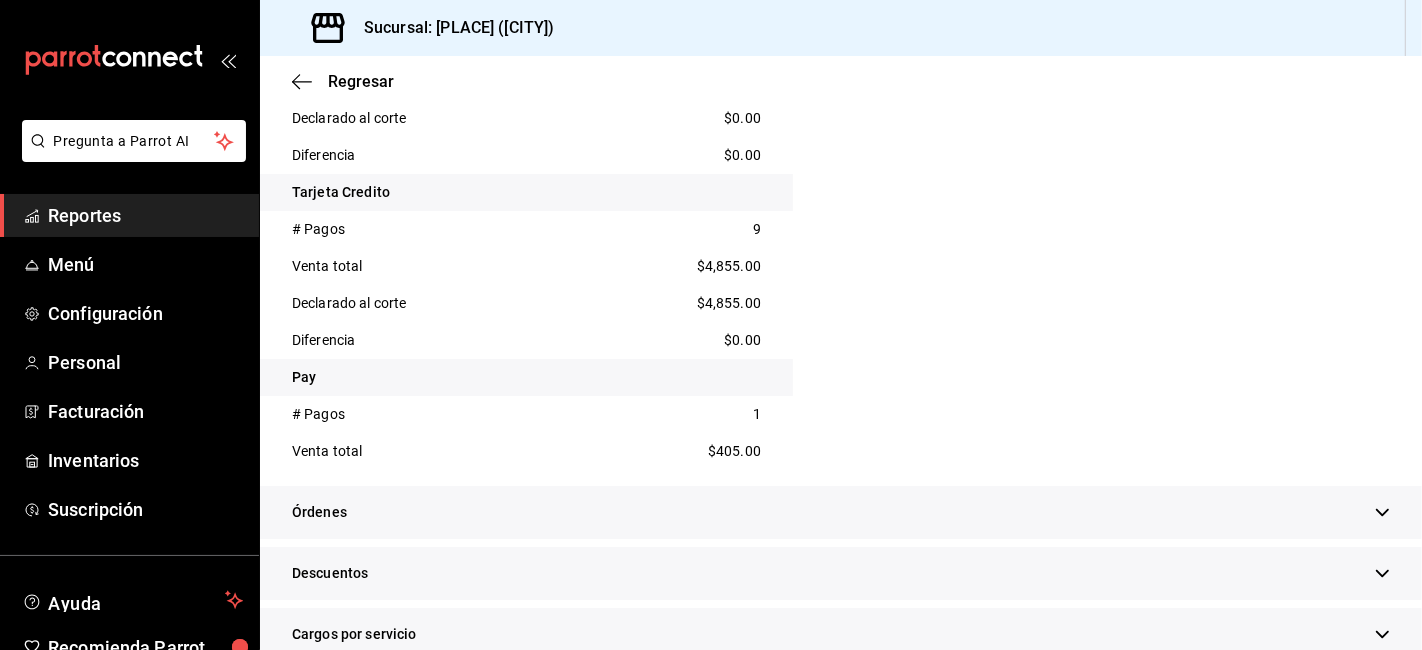 click on "$4,855.00" at bounding box center [729, 266] 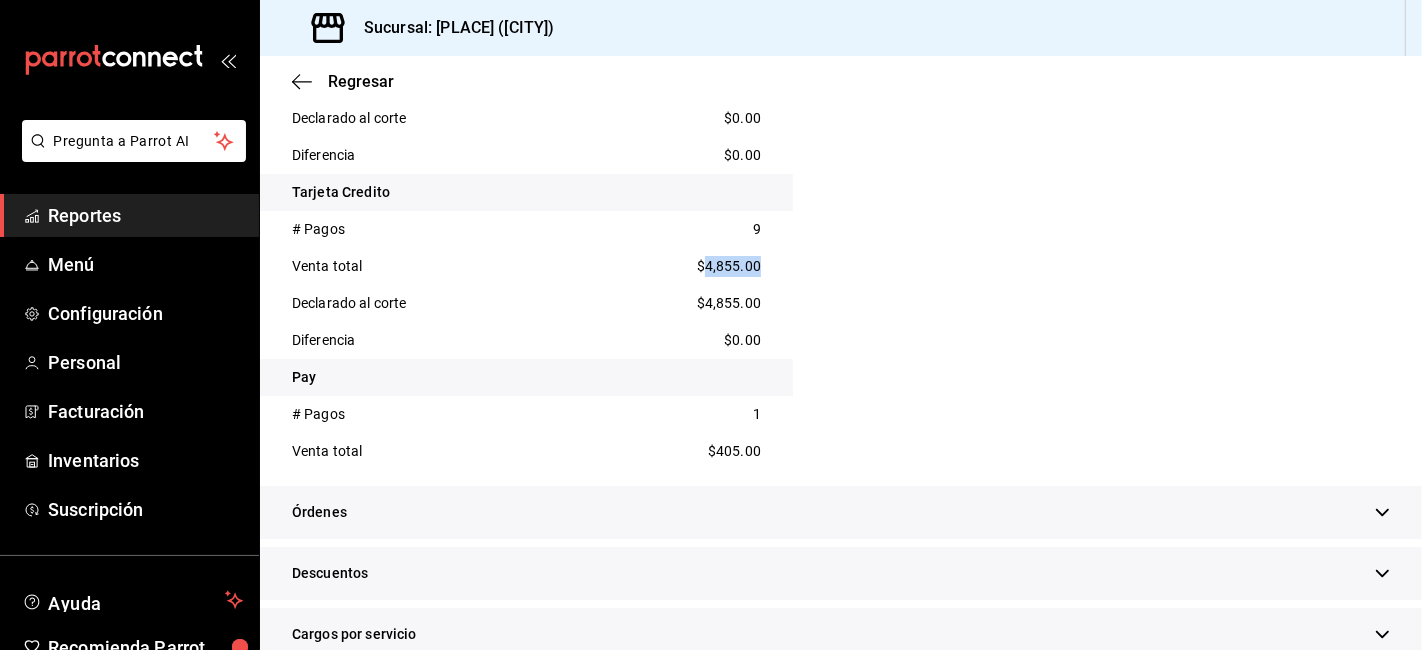 click on "$4,855.00" at bounding box center [729, 266] 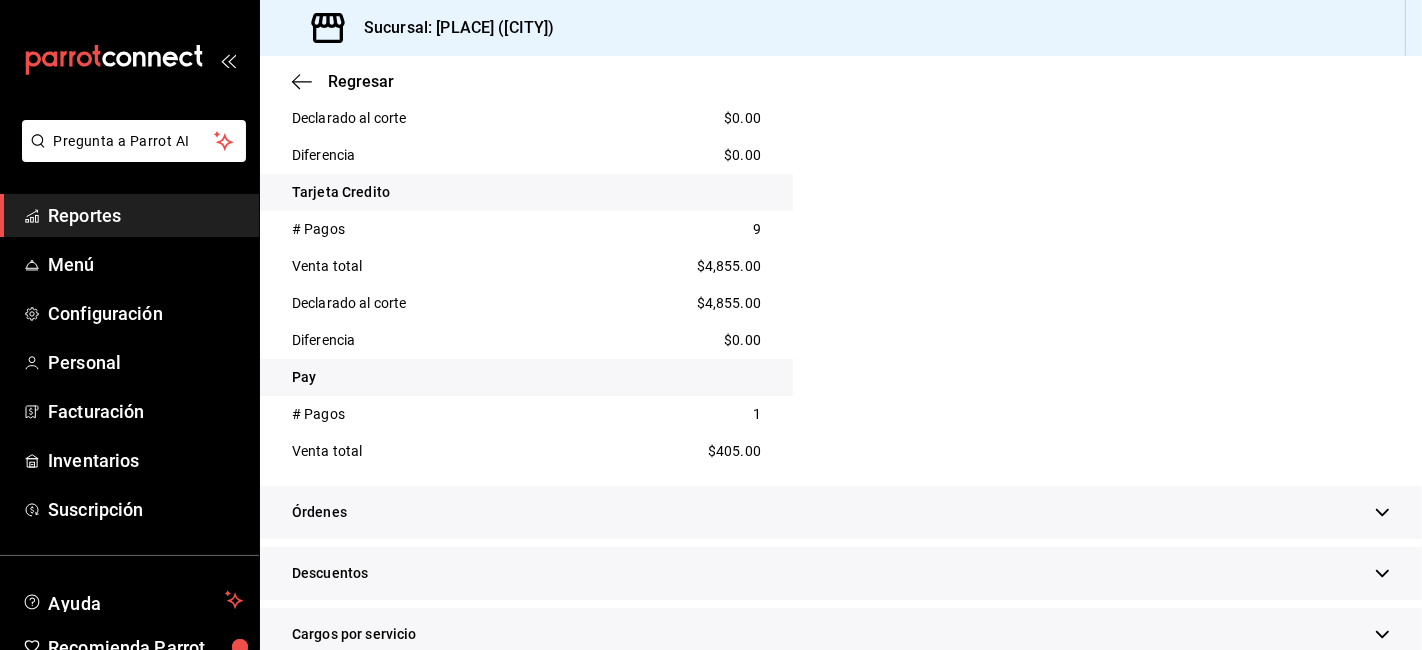 click on "$405.00" at bounding box center (734, 451) 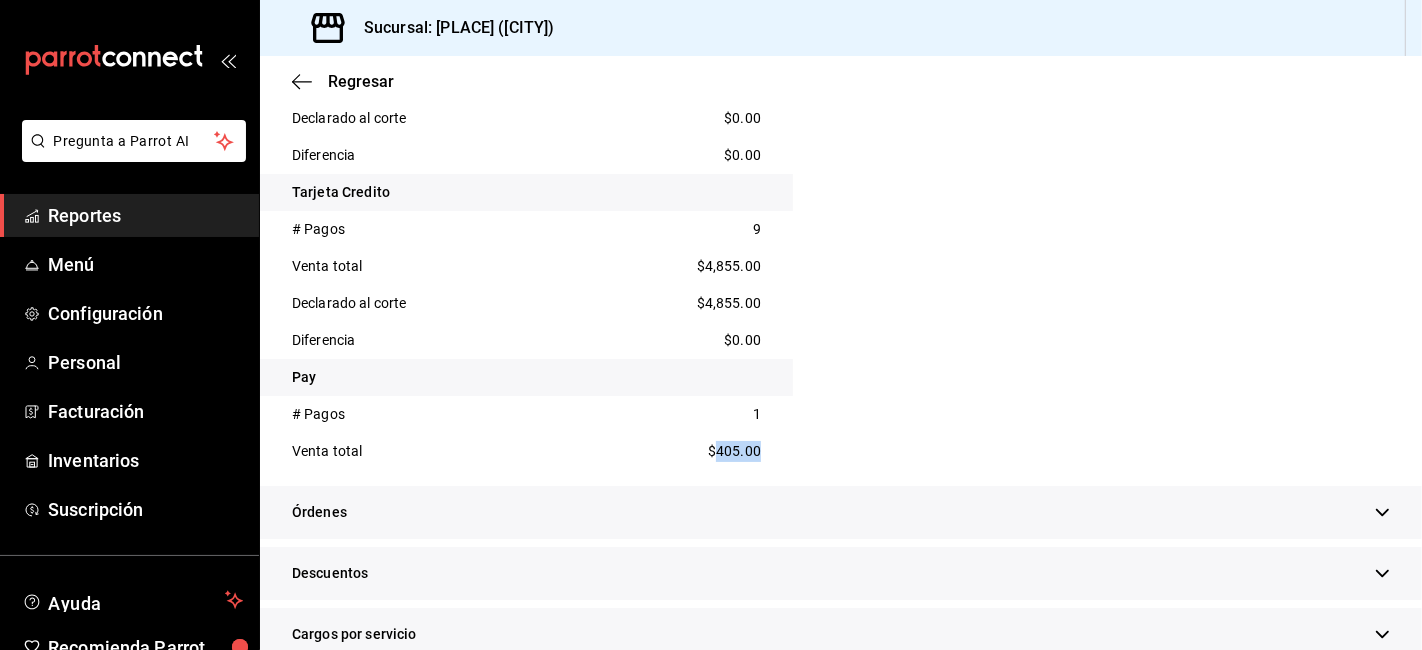 click on "$405.00" at bounding box center [734, 451] 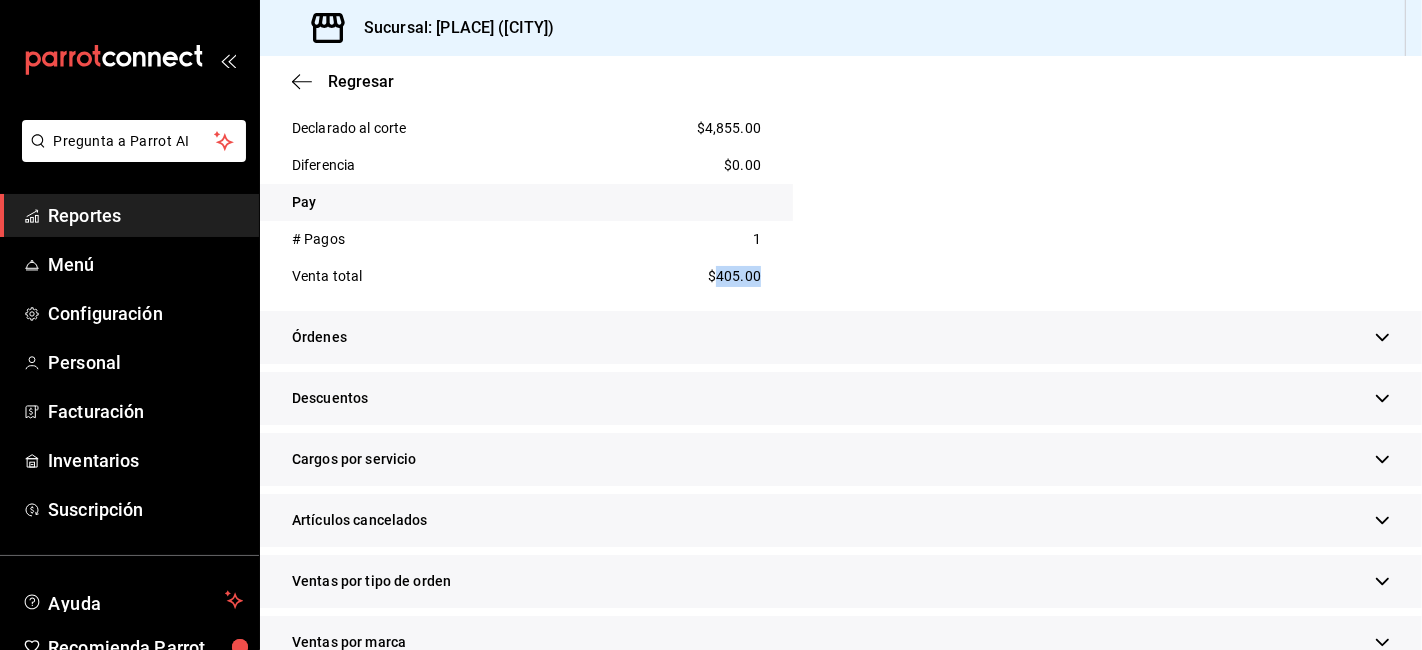 scroll, scrollTop: 1444, scrollLeft: 0, axis: vertical 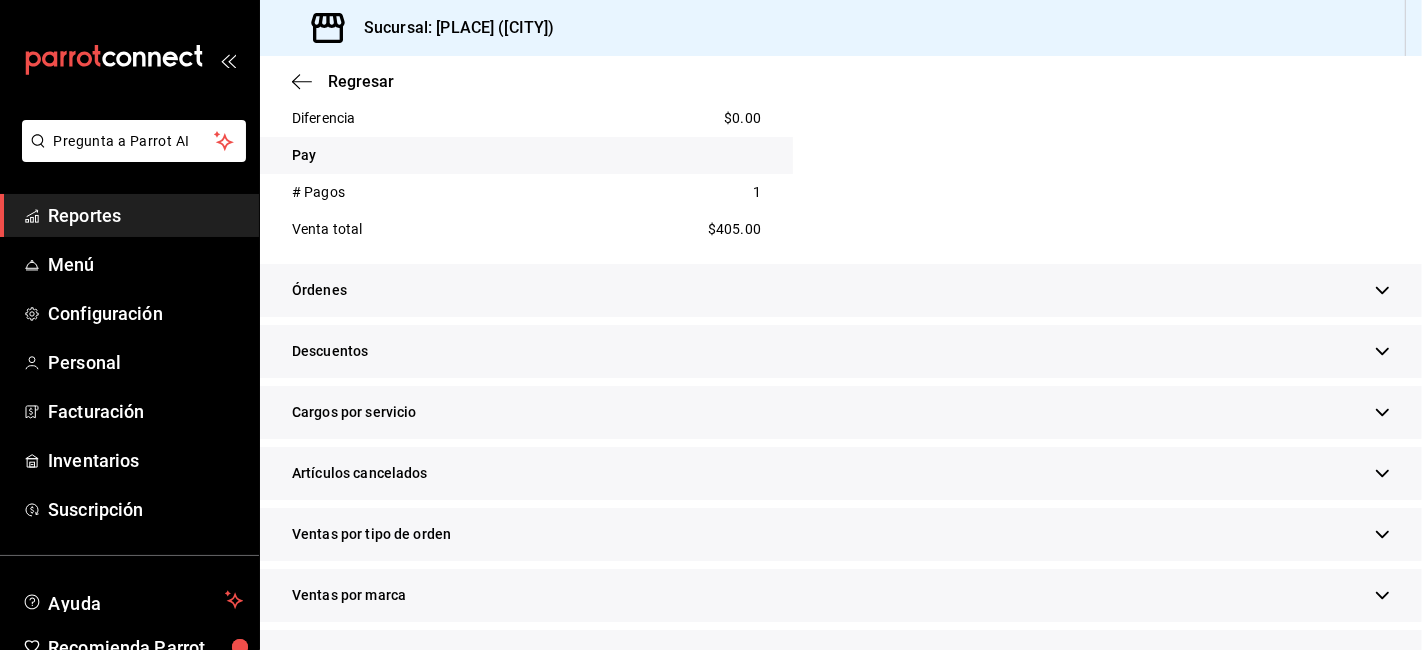 click on "Descuentos" at bounding box center [841, 351] 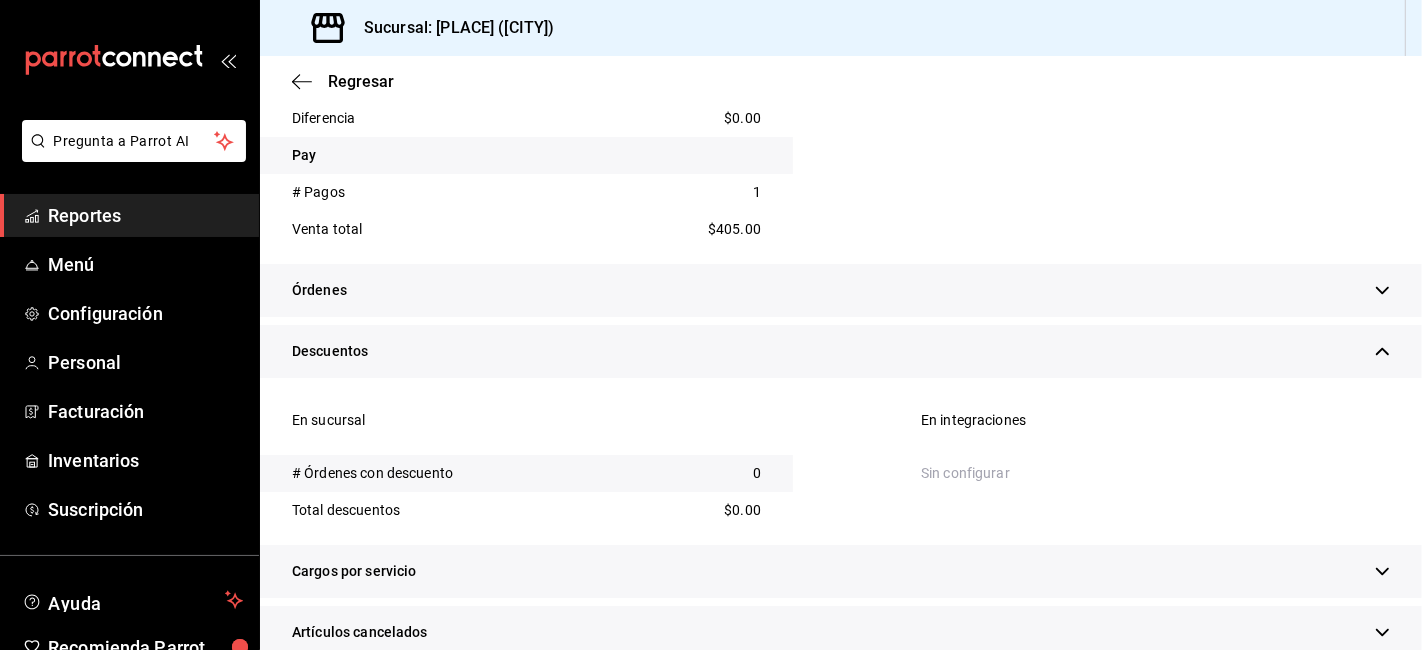 scroll, scrollTop: 1781, scrollLeft: 0, axis: vertical 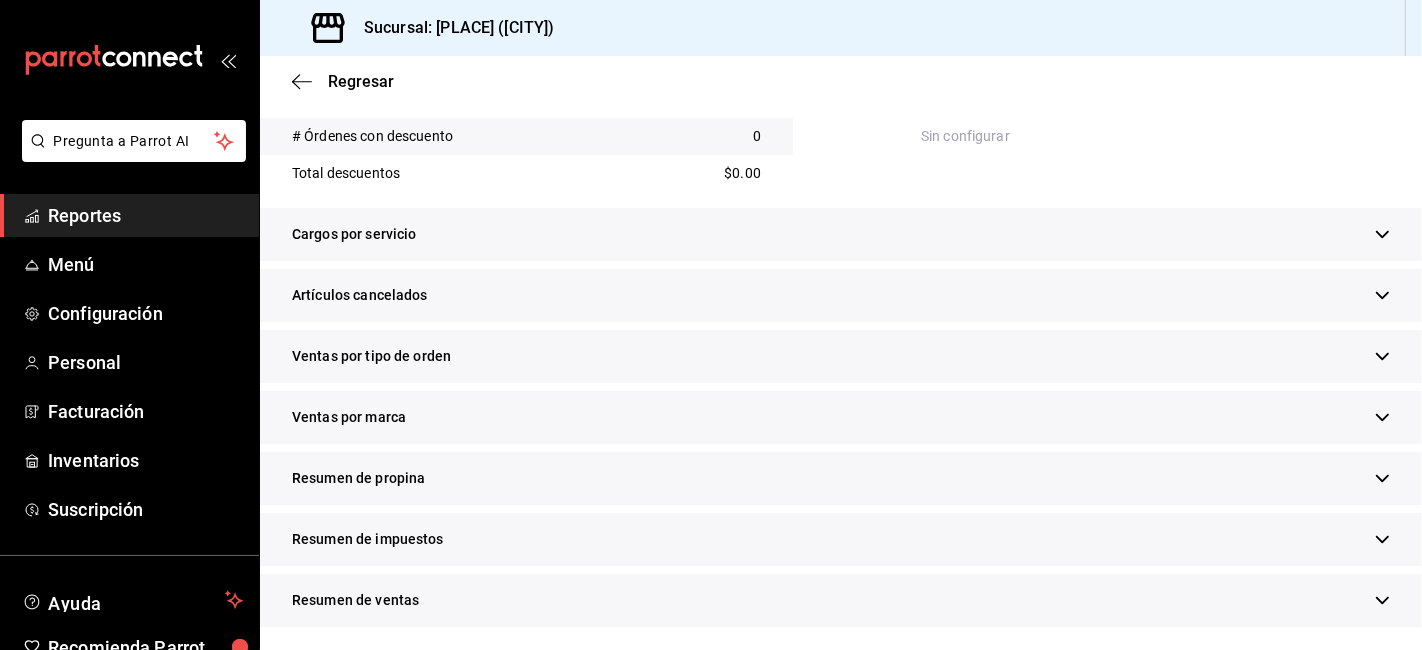 click on "Resumen de propina" at bounding box center (841, 478) 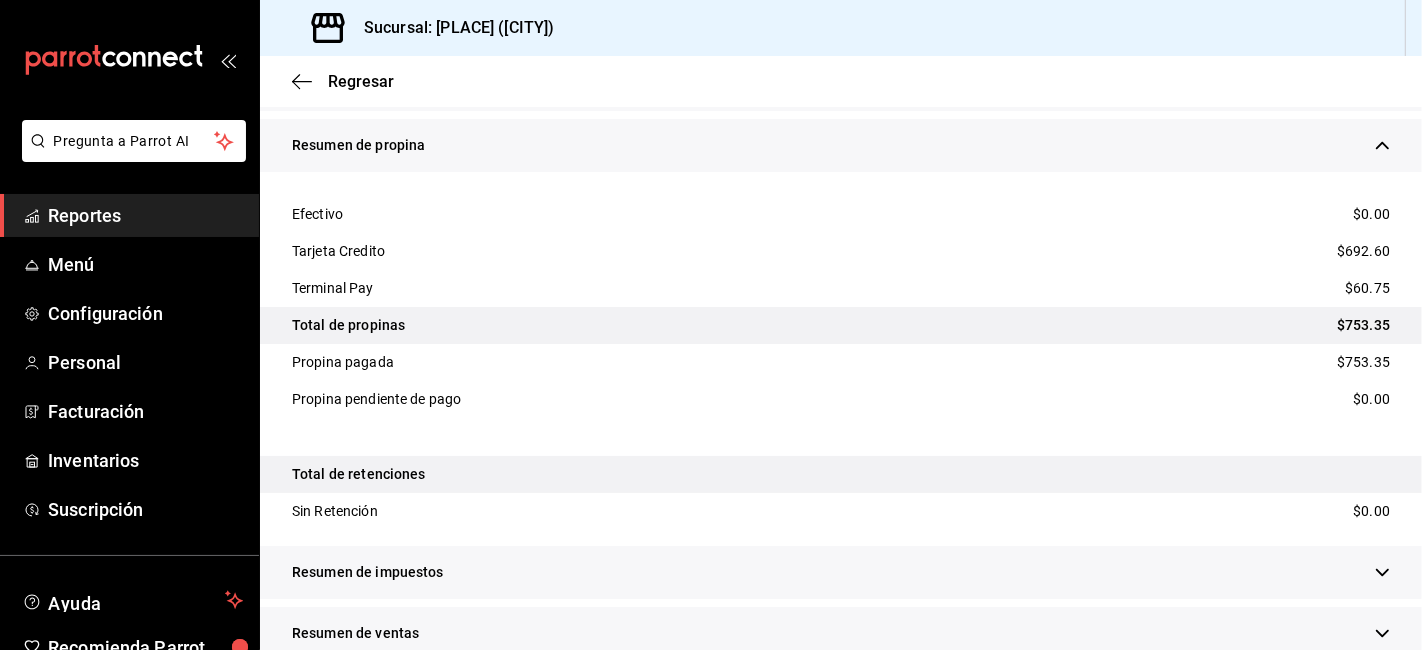 scroll, scrollTop: 2114, scrollLeft: 0, axis: vertical 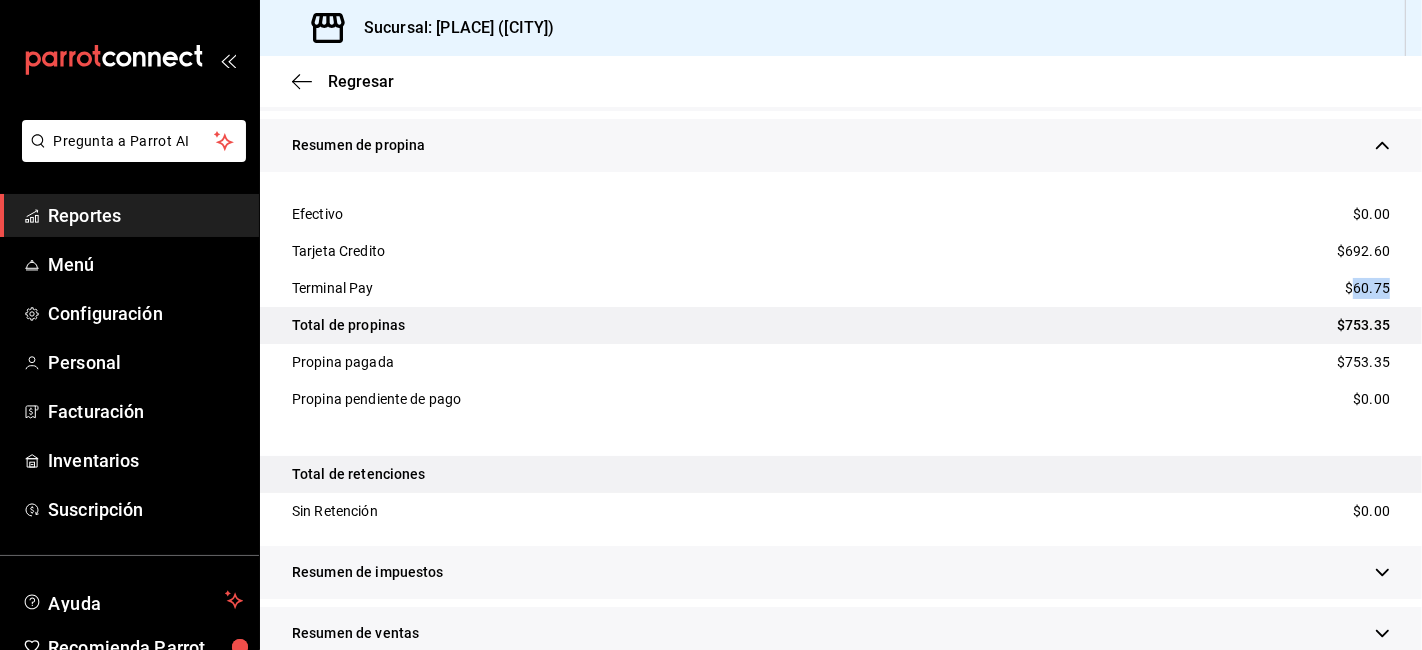 click on "$60.75" at bounding box center [1367, 288] 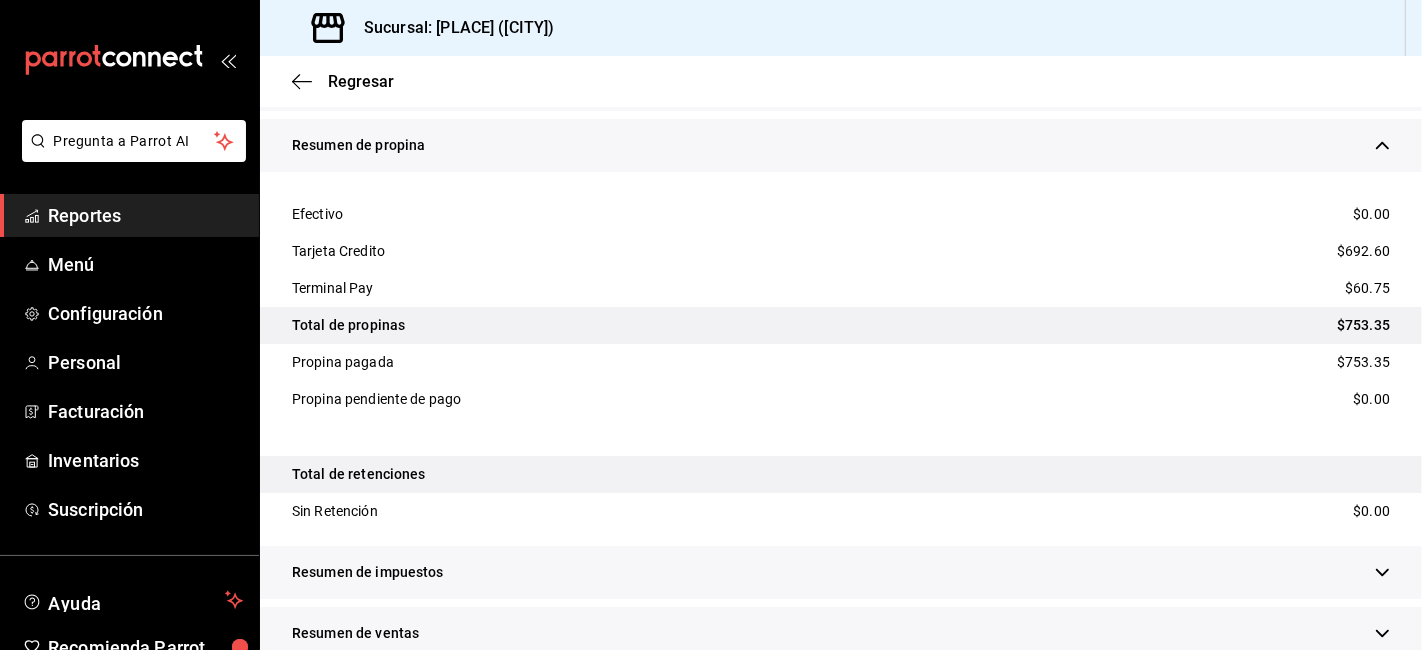 click on "$692.60" at bounding box center [1363, 251] 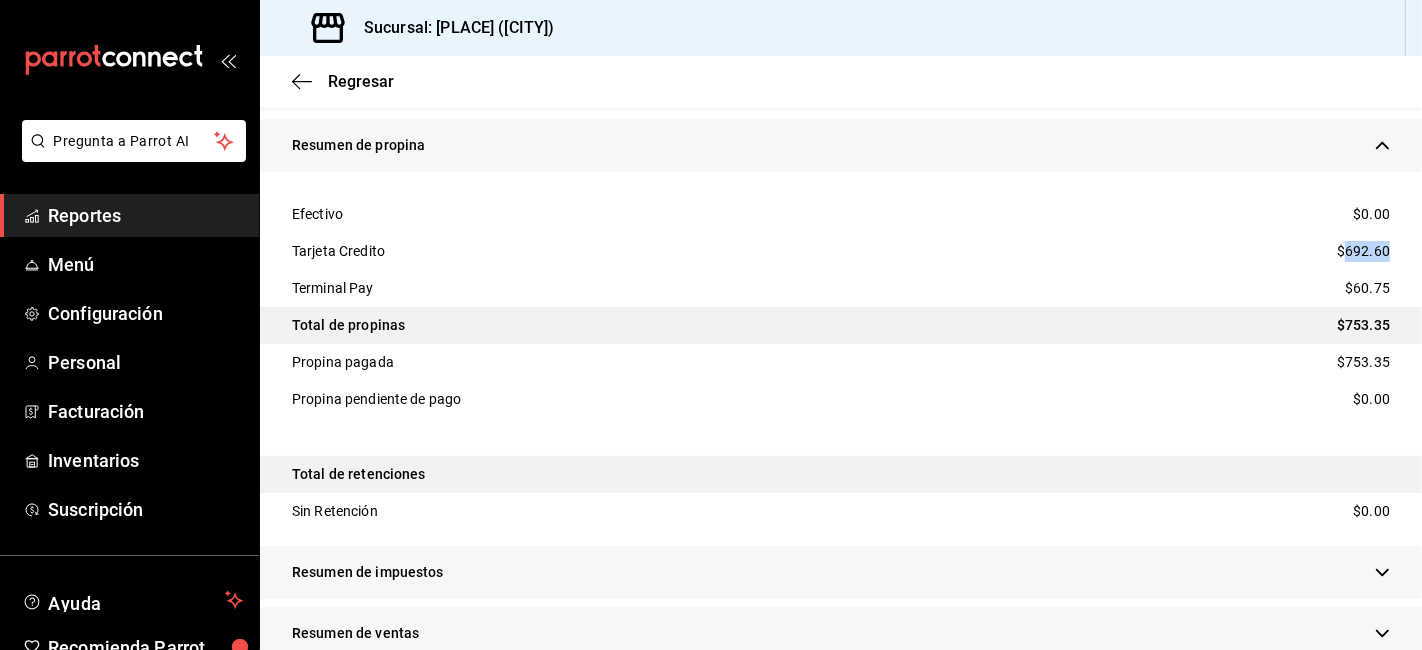 click on "$692.60" at bounding box center [1363, 251] 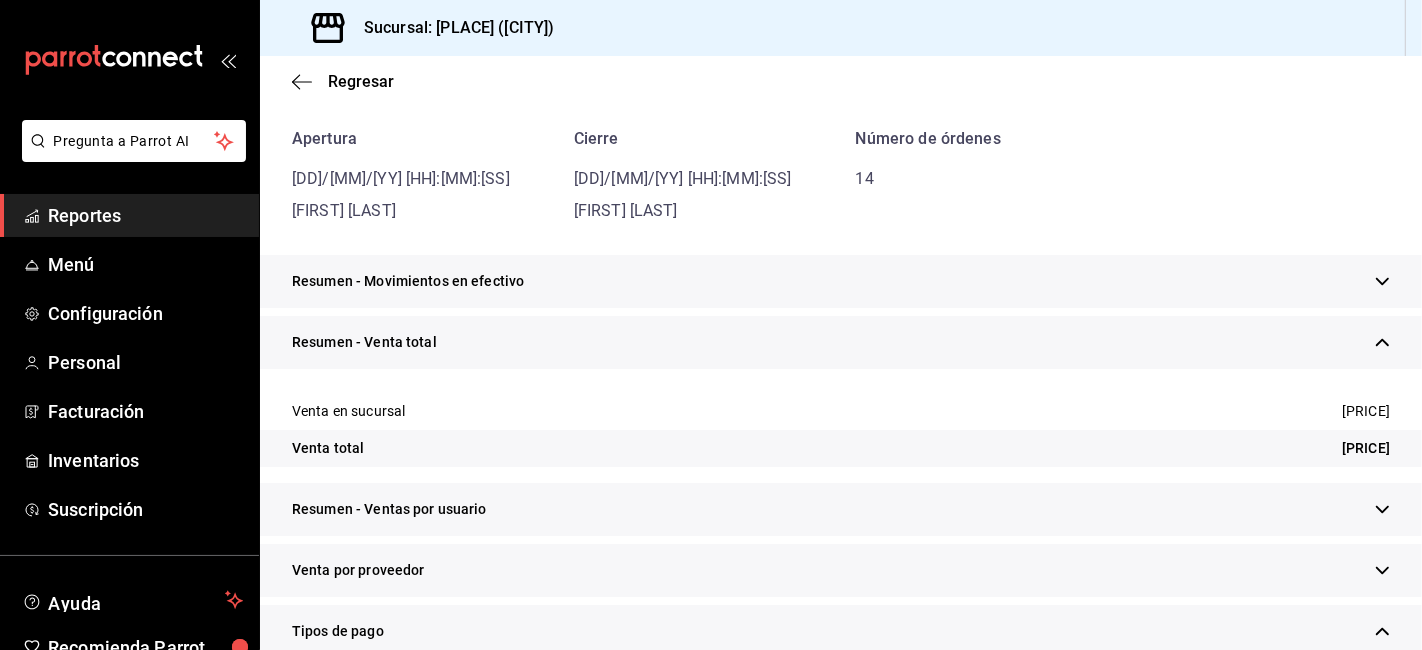 scroll, scrollTop: 114, scrollLeft: 0, axis: vertical 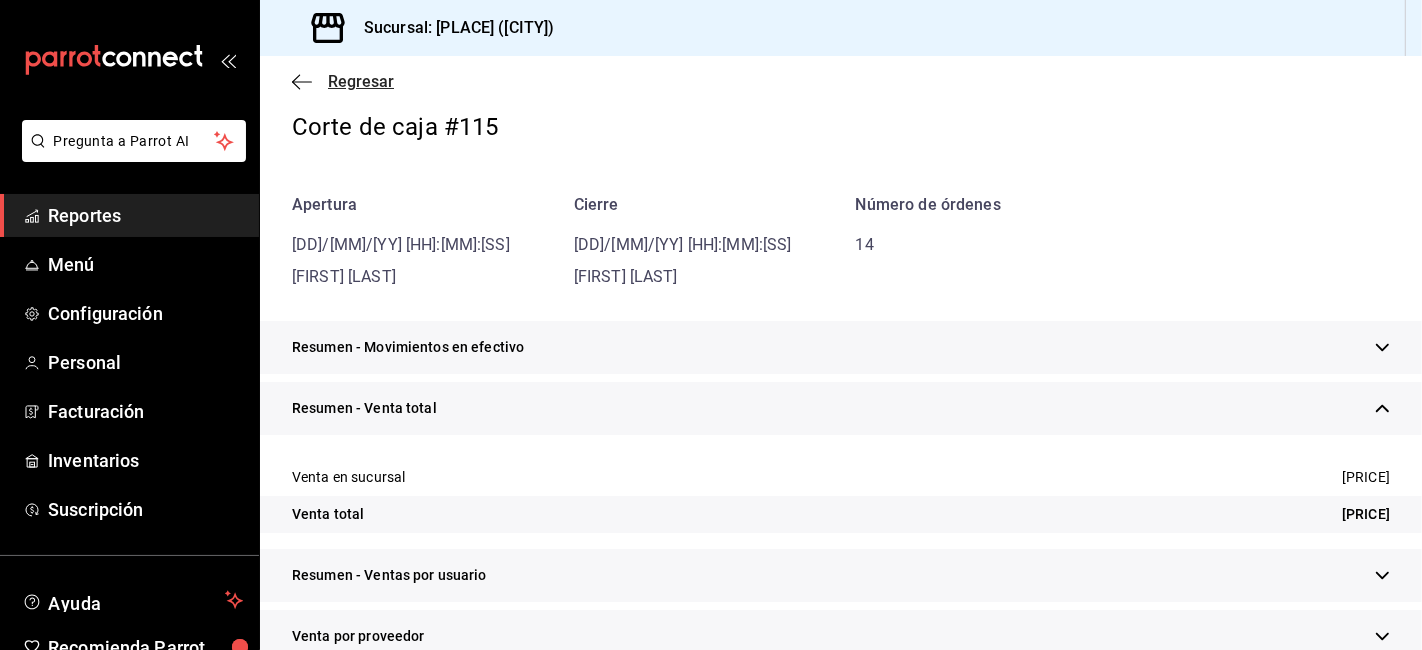 click 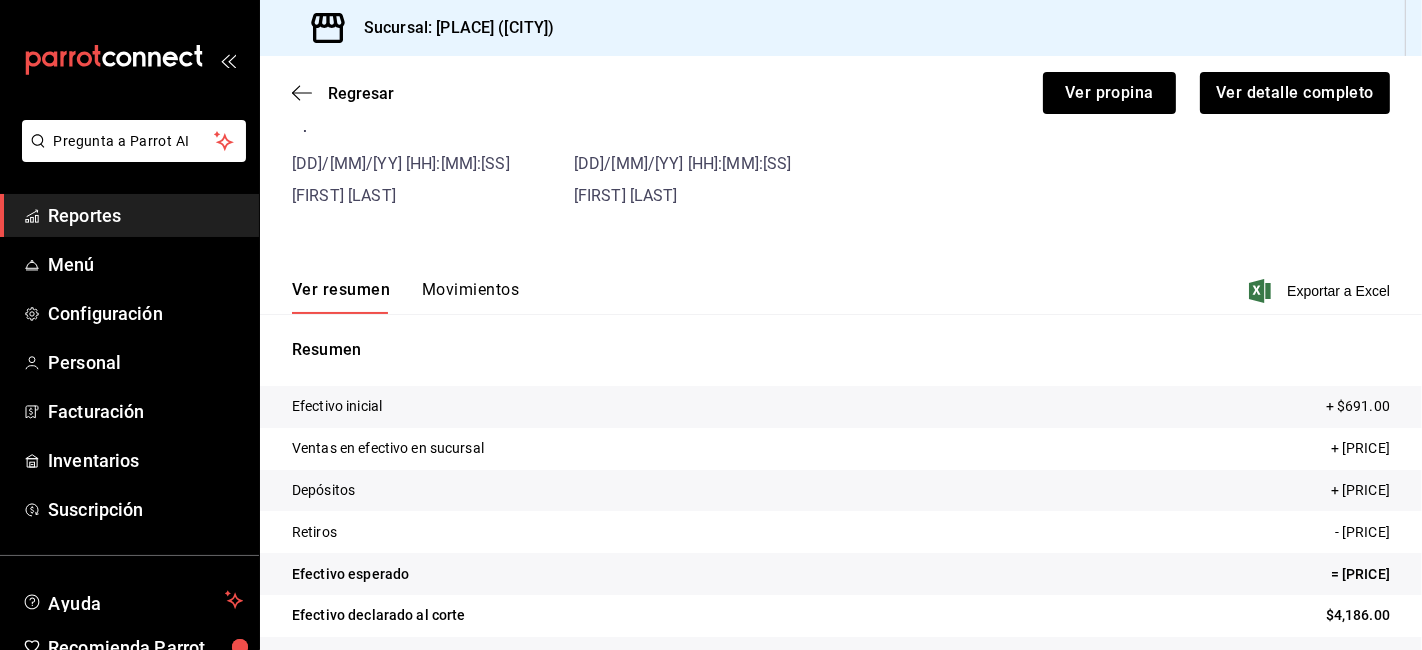 click on "Regresar Ver propina Ver detalle completo" at bounding box center [841, 93] 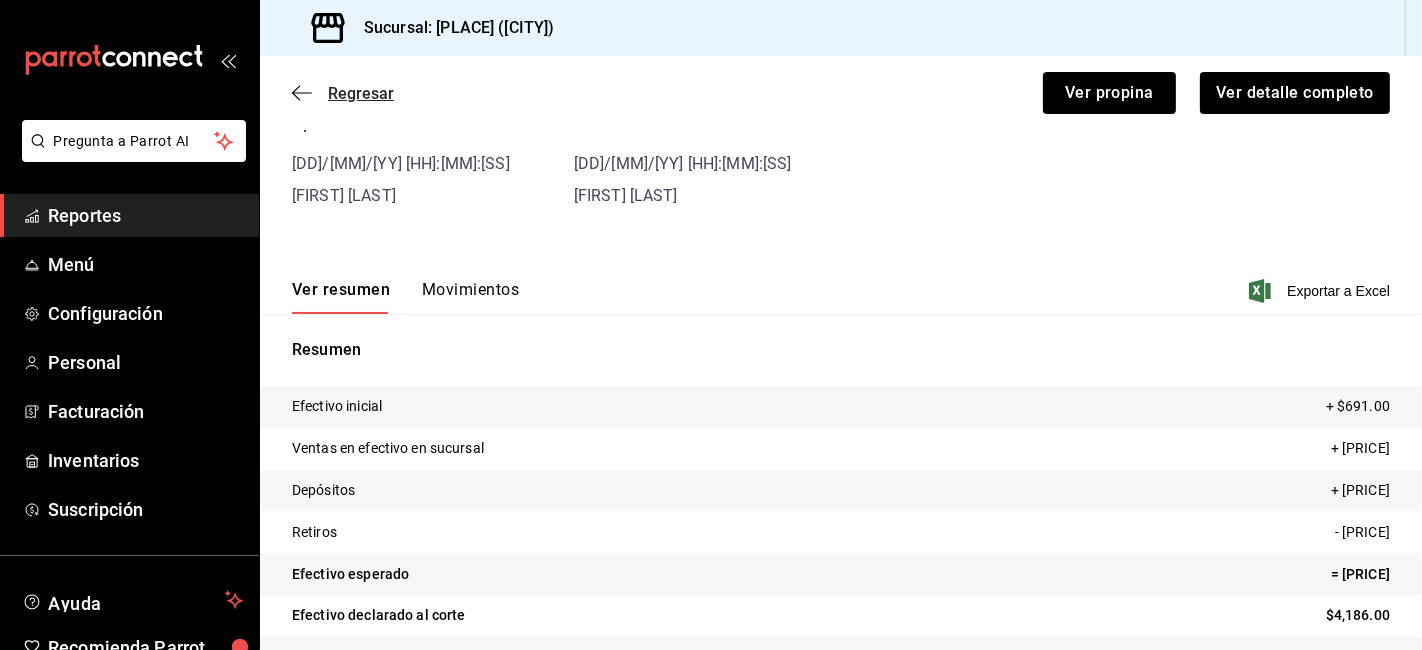 click 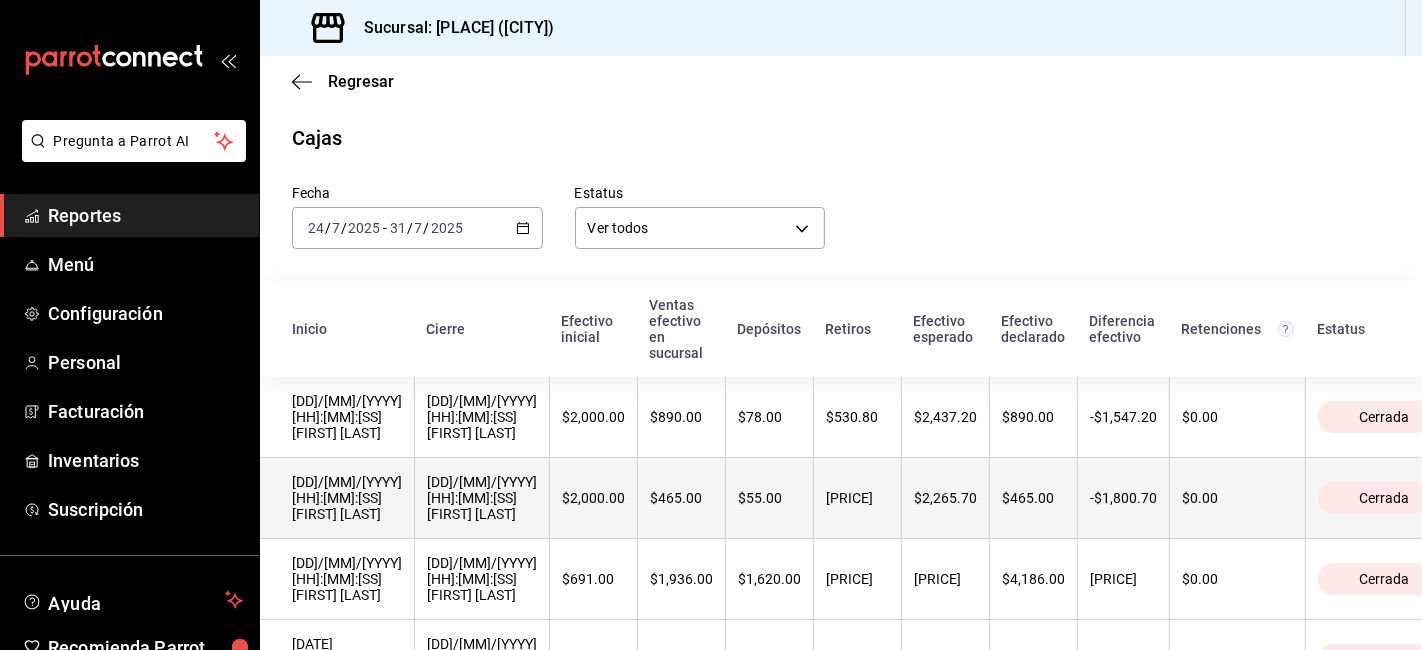 scroll, scrollTop: 111, scrollLeft: 0, axis: vertical 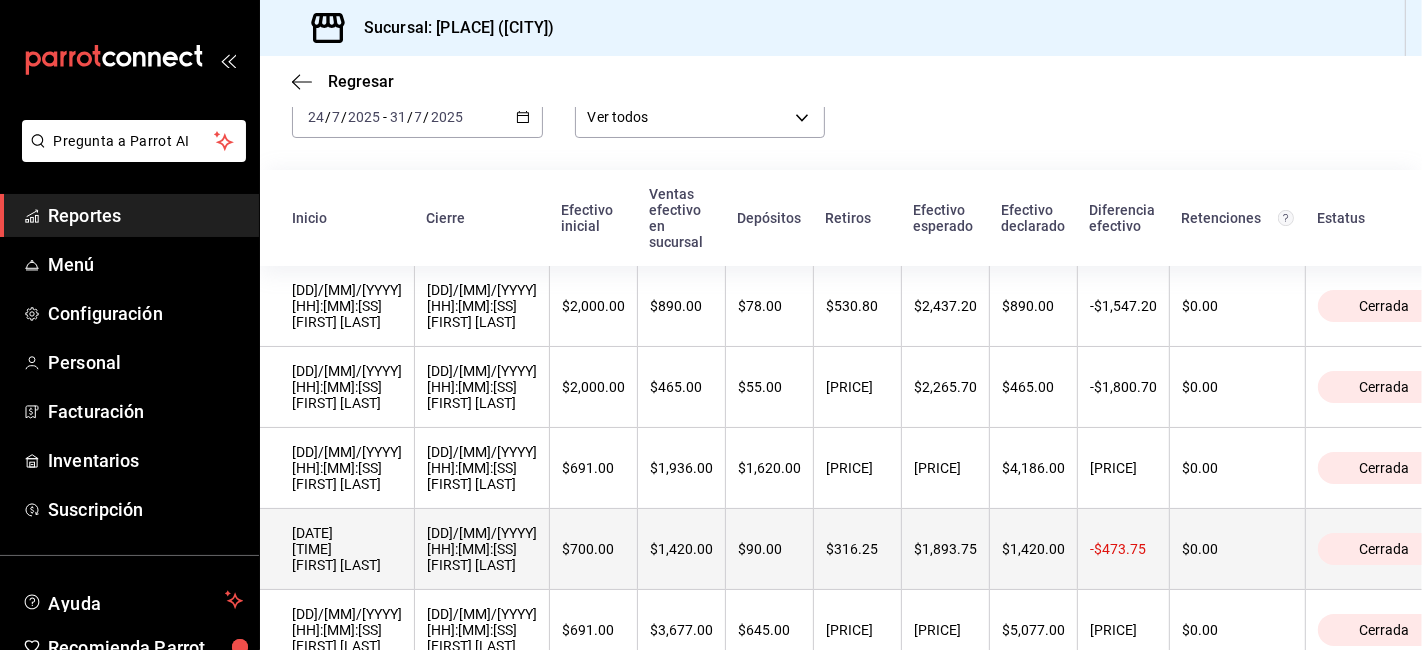click on "[DATE]
[TIME]
[FIRST] [LAST]" at bounding box center (347, 549) 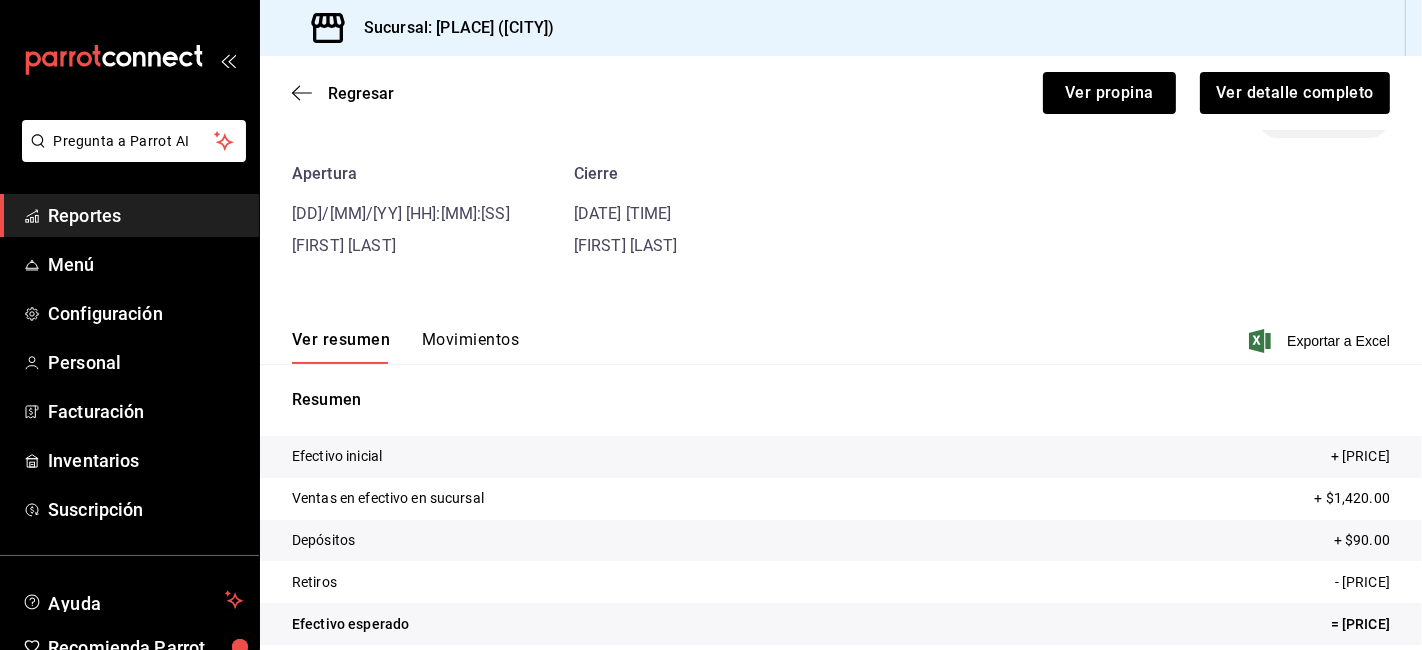 scroll, scrollTop: 86, scrollLeft: 0, axis: vertical 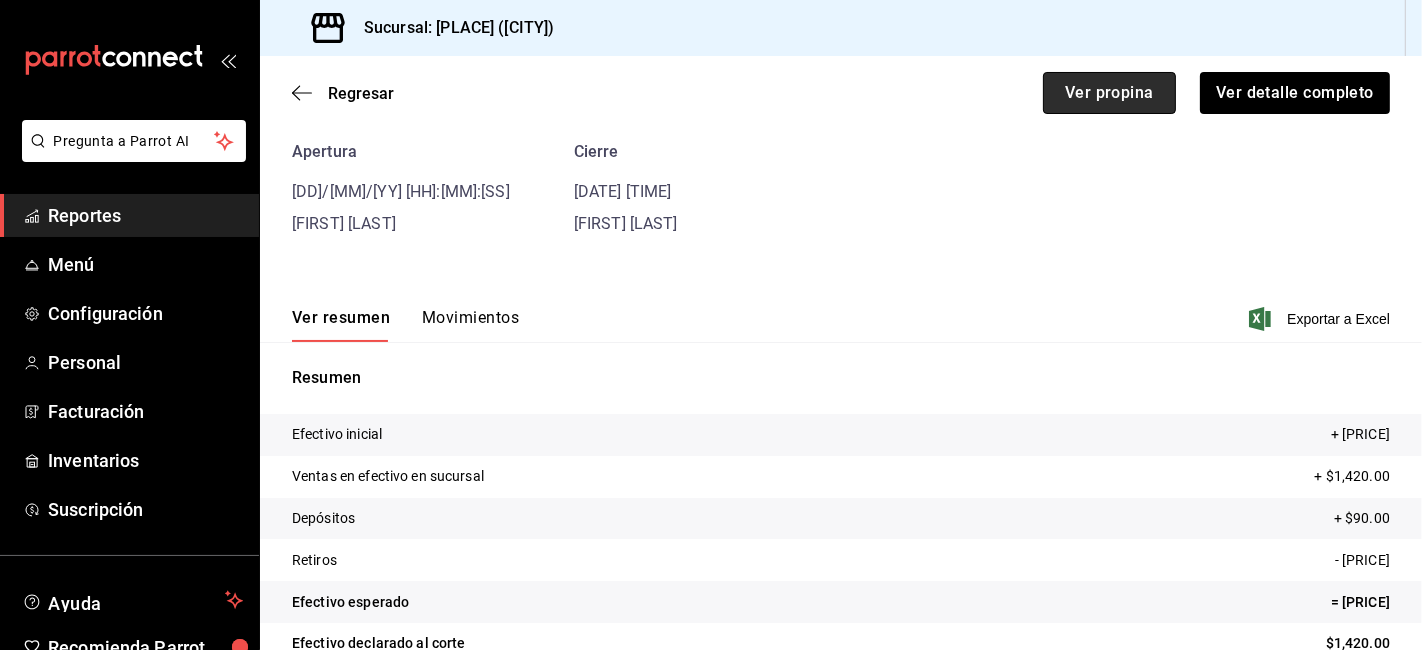 click on "Ver propina" at bounding box center (1109, 93) 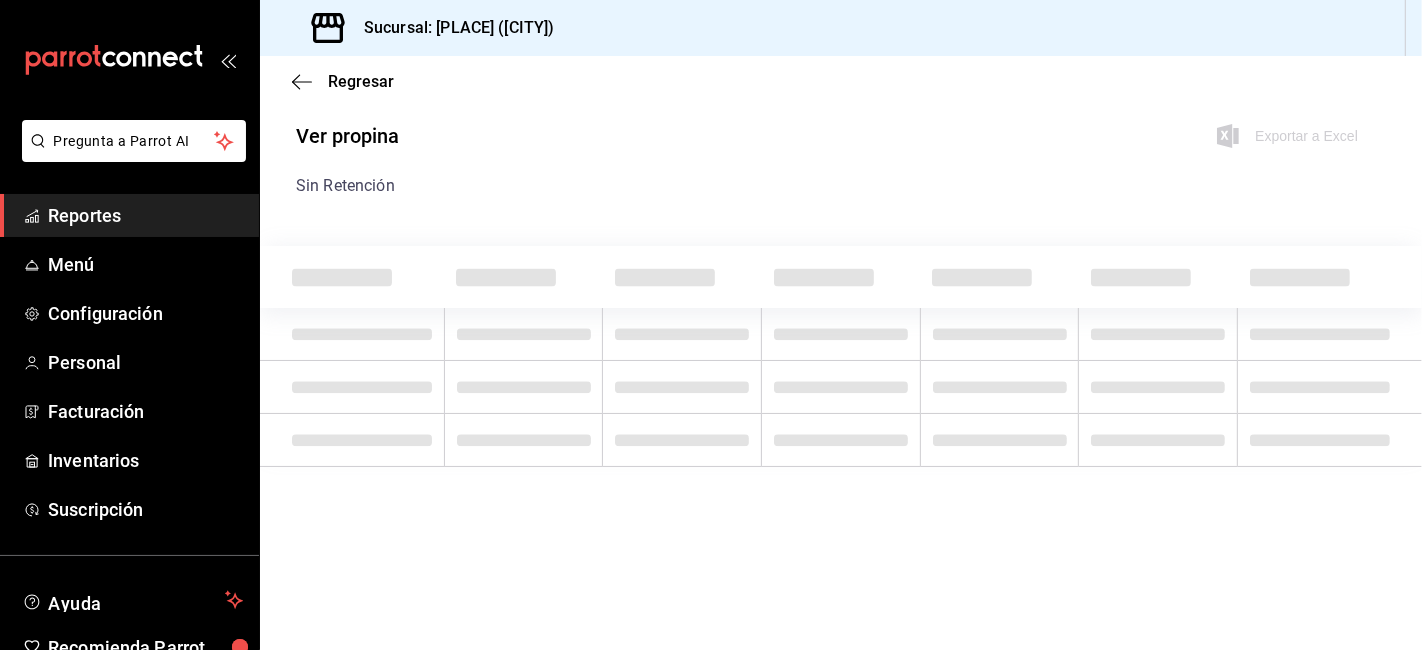 scroll, scrollTop: 0, scrollLeft: 0, axis: both 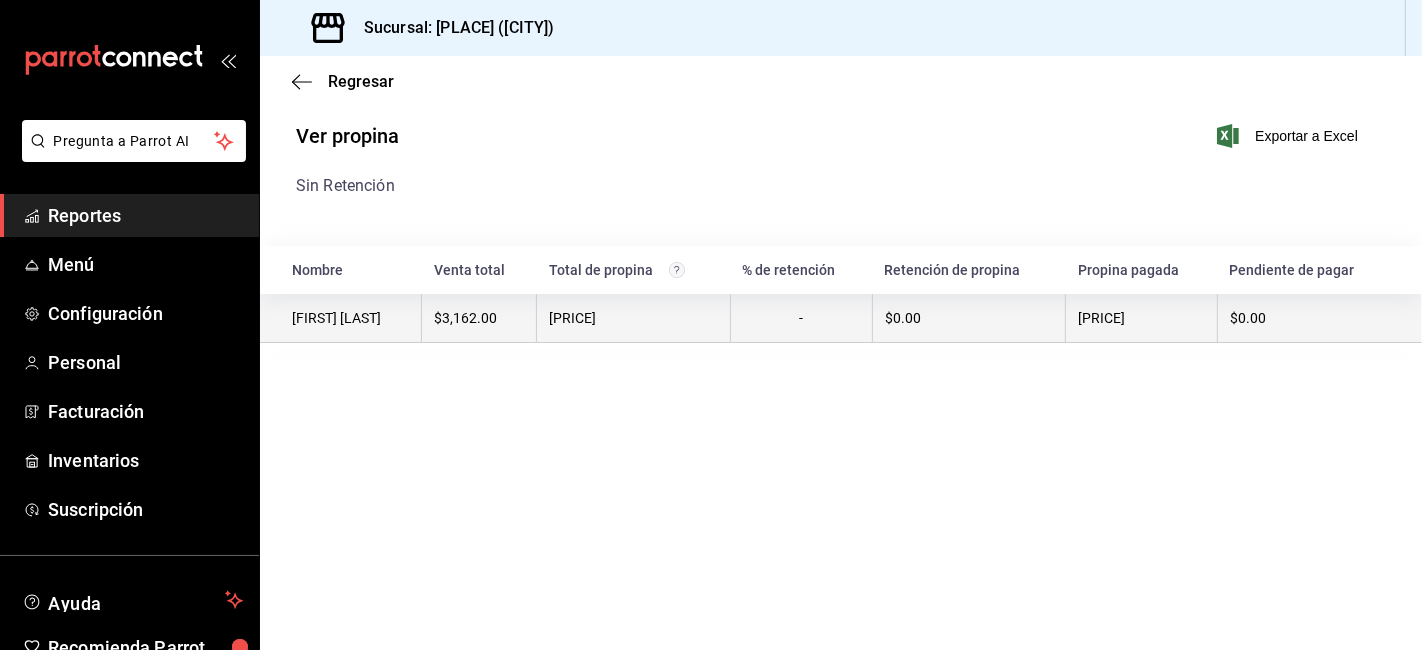 click on "-" at bounding box center [801, 318] 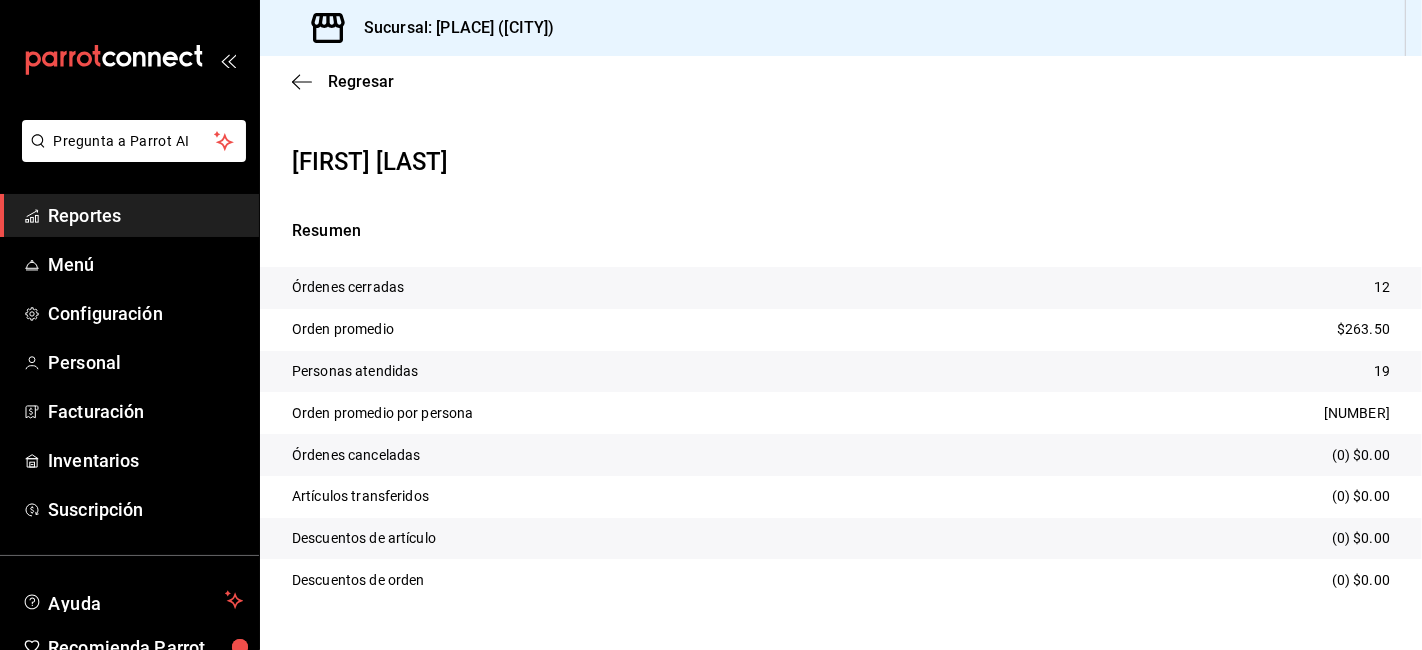 click on "Regresar" at bounding box center (841, 81) 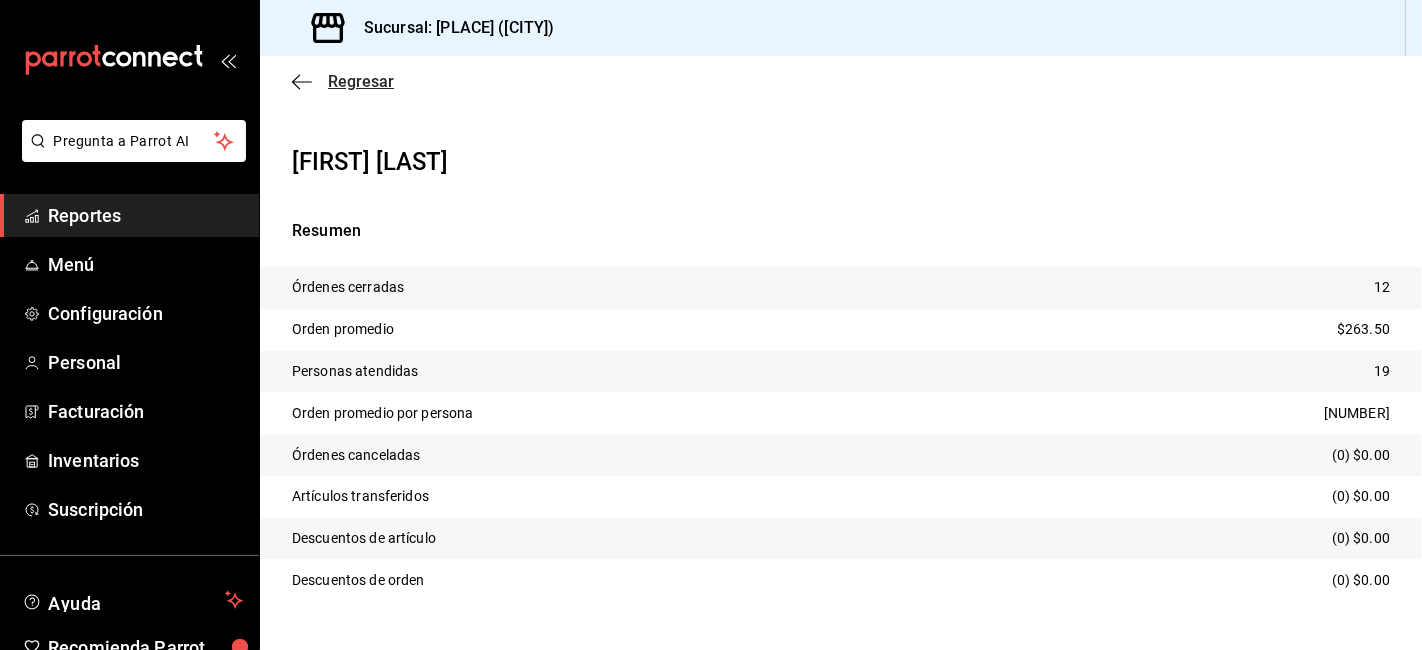 click on "Regresar" at bounding box center (343, 81) 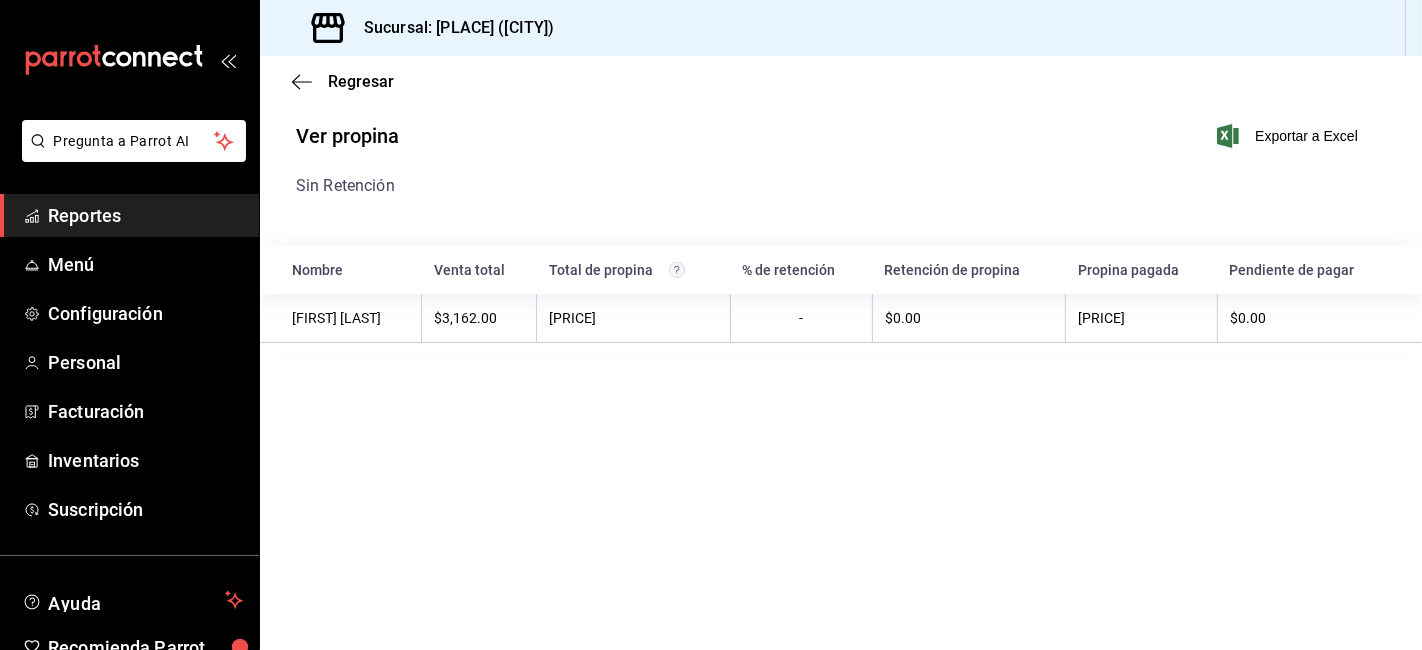 click on "Regresar" at bounding box center [343, 81] 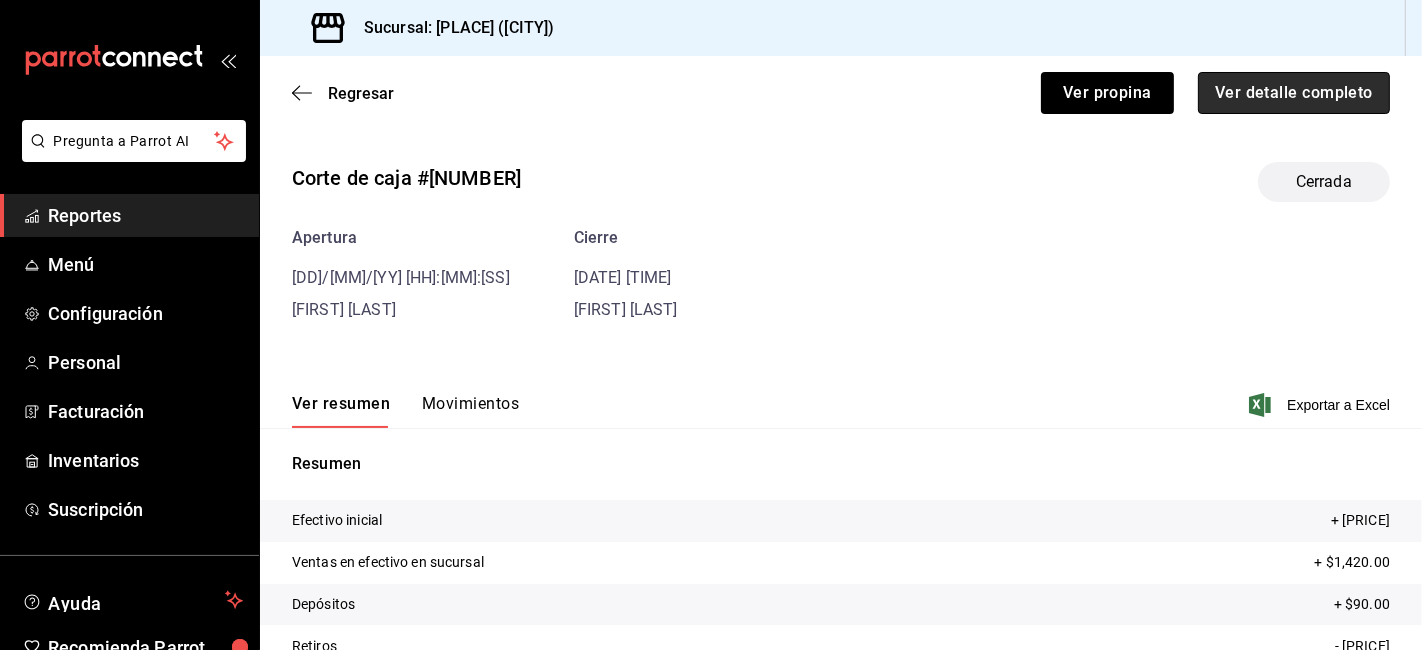 click on "Ver detalle completo" at bounding box center (1294, 93) 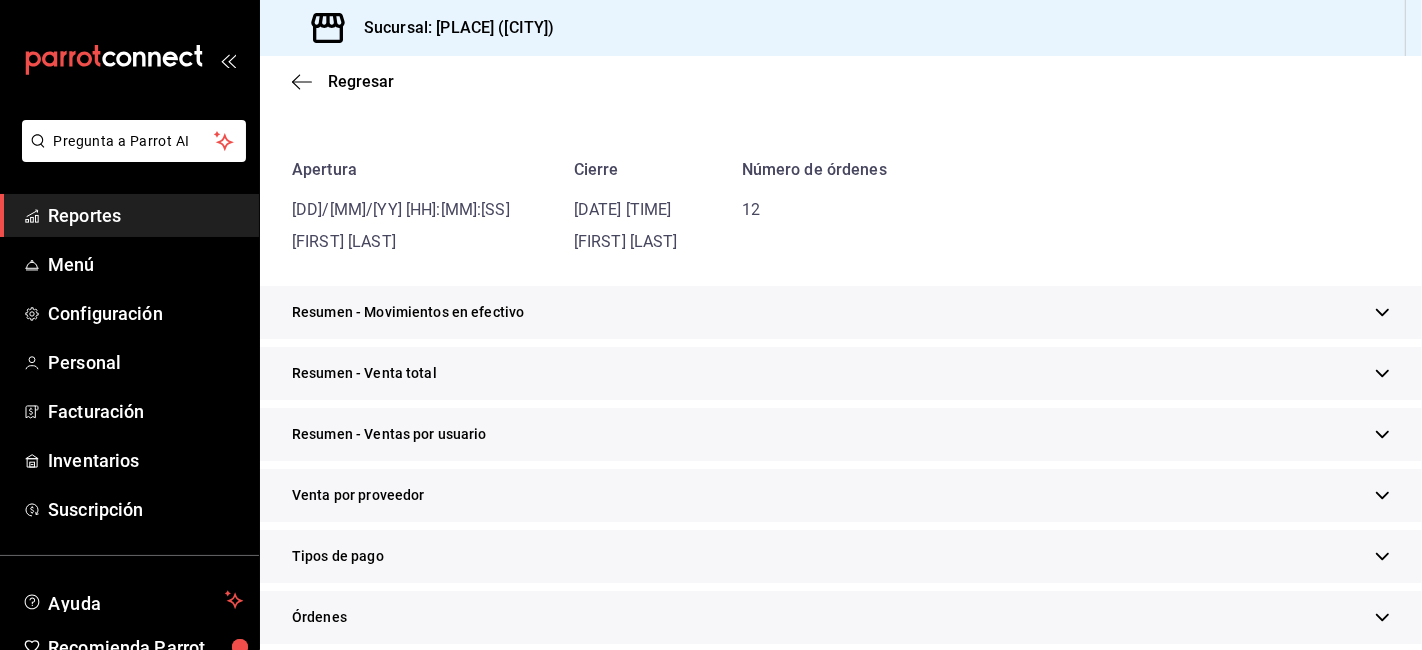 scroll, scrollTop: 222, scrollLeft: 0, axis: vertical 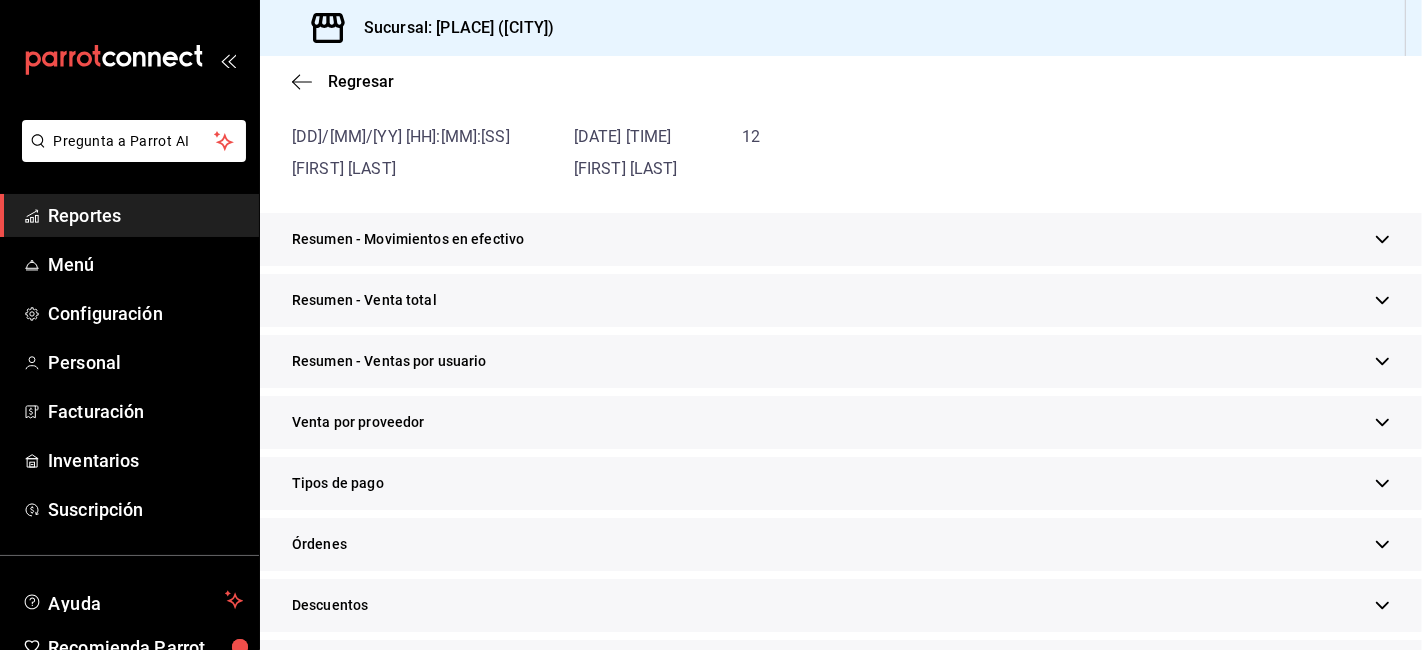 click on "Resumen - Venta total" at bounding box center (841, 300) 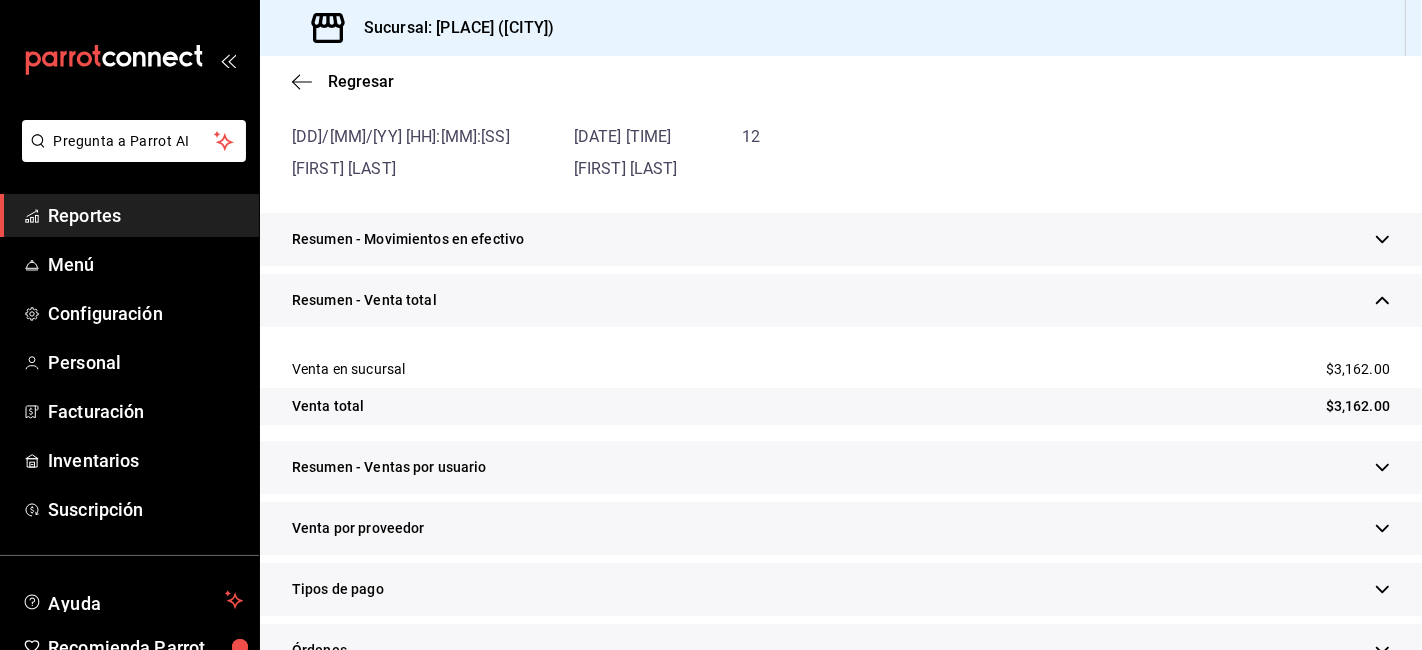 scroll, scrollTop: 444, scrollLeft: 0, axis: vertical 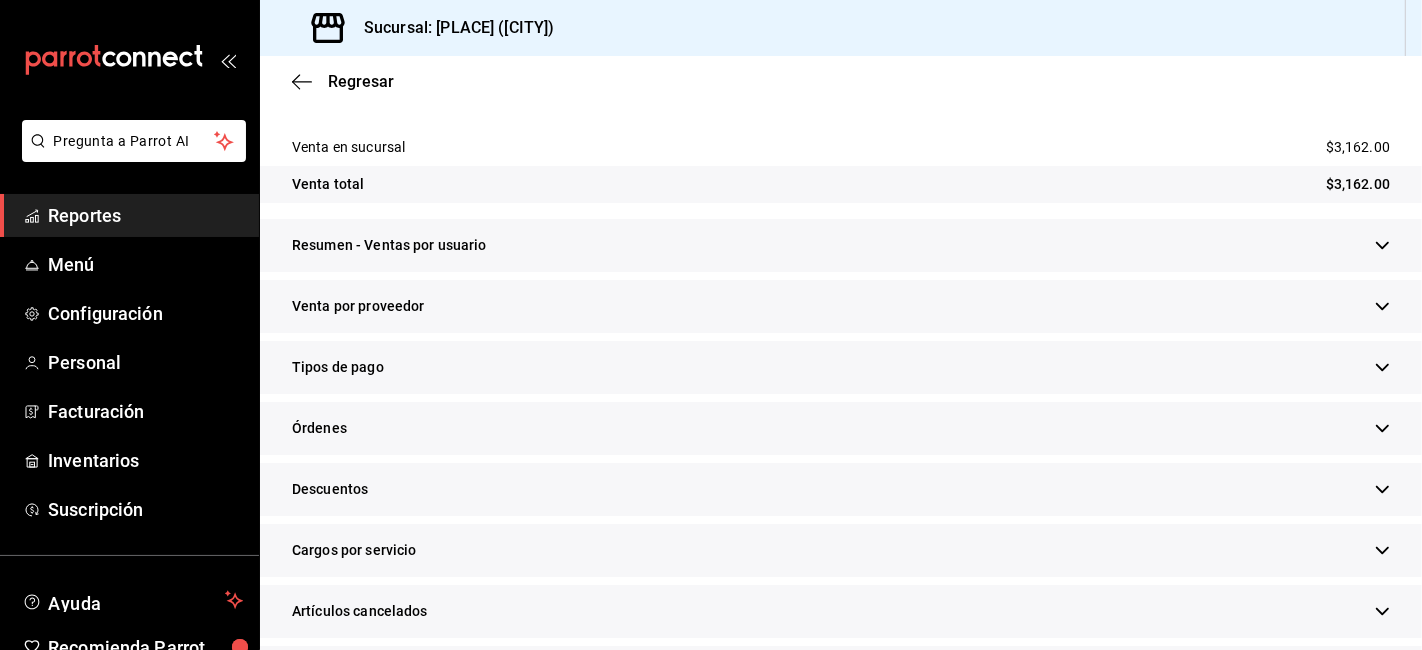click on "Tipos de pago" at bounding box center [841, 367] 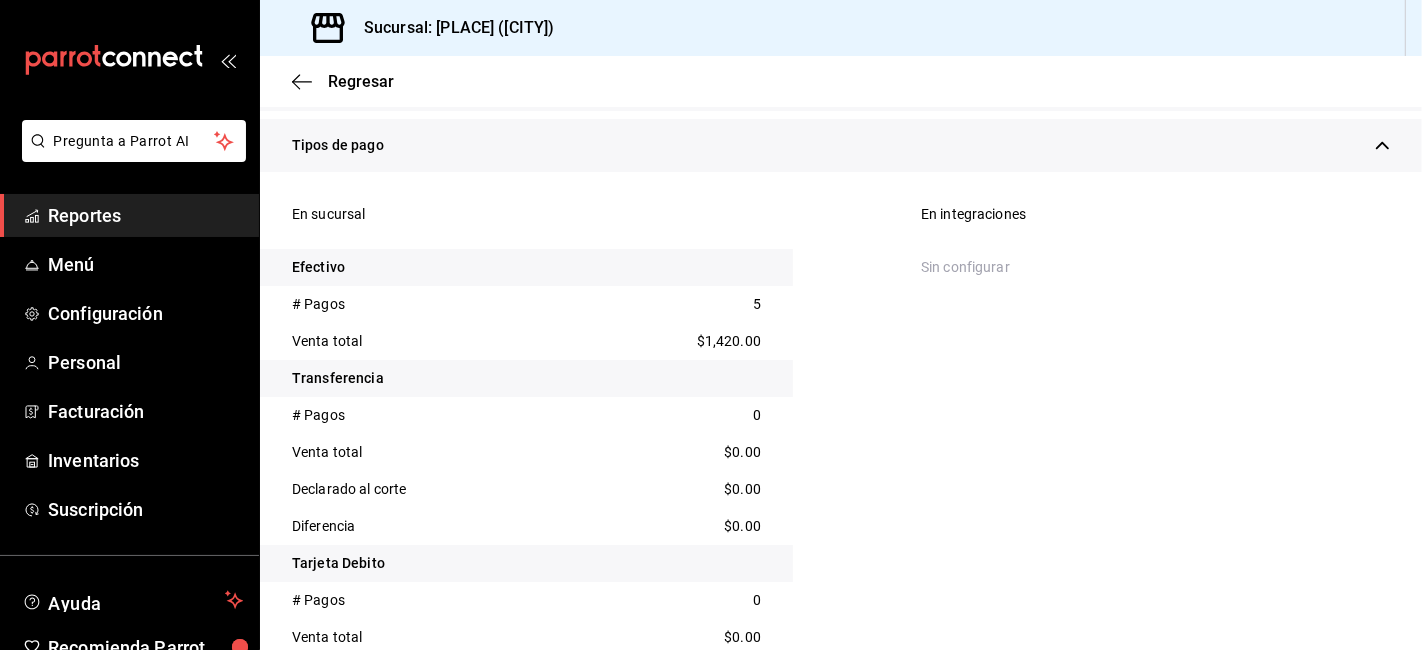 scroll, scrollTop: 777, scrollLeft: 0, axis: vertical 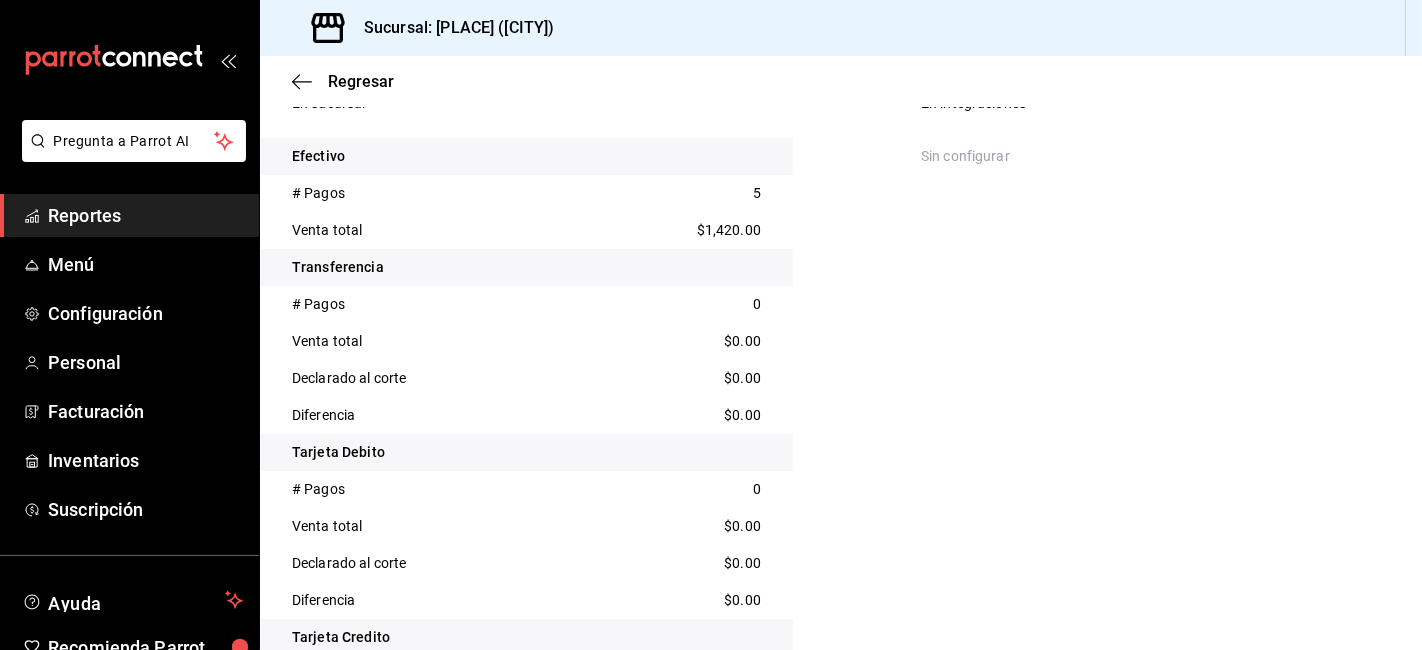 click on "$1,420.00" at bounding box center (729, 230) 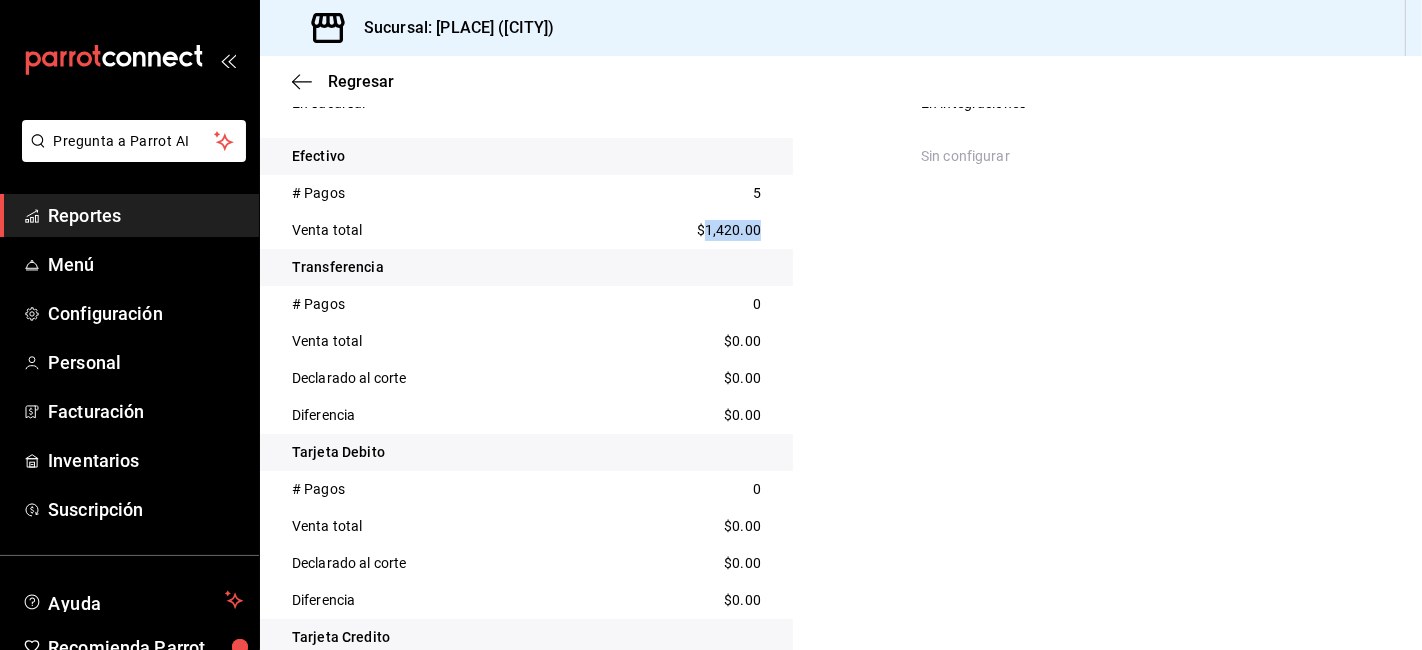 click on "$1,420.00" at bounding box center [729, 230] 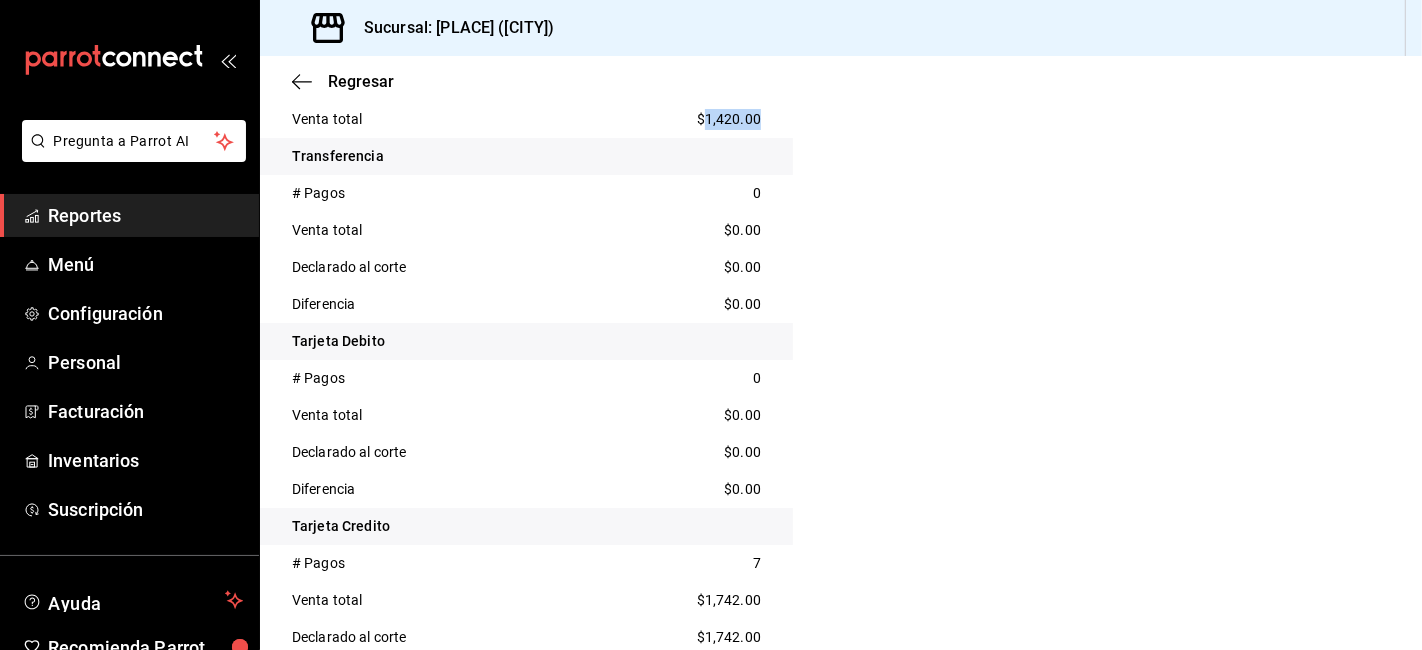 scroll, scrollTop: 1222, scrollLeft: 0, axis: vertical 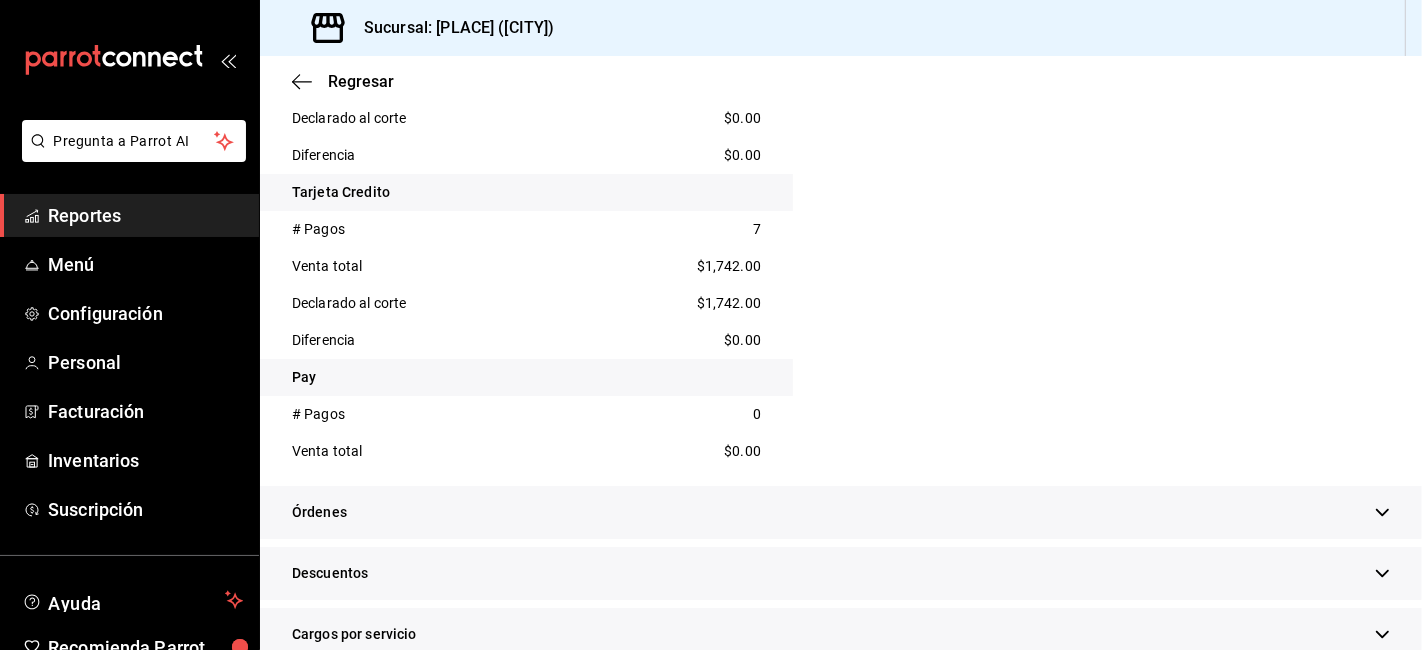 click on "Declarado al corte [PRICE]" at bounding box center (526, 303) 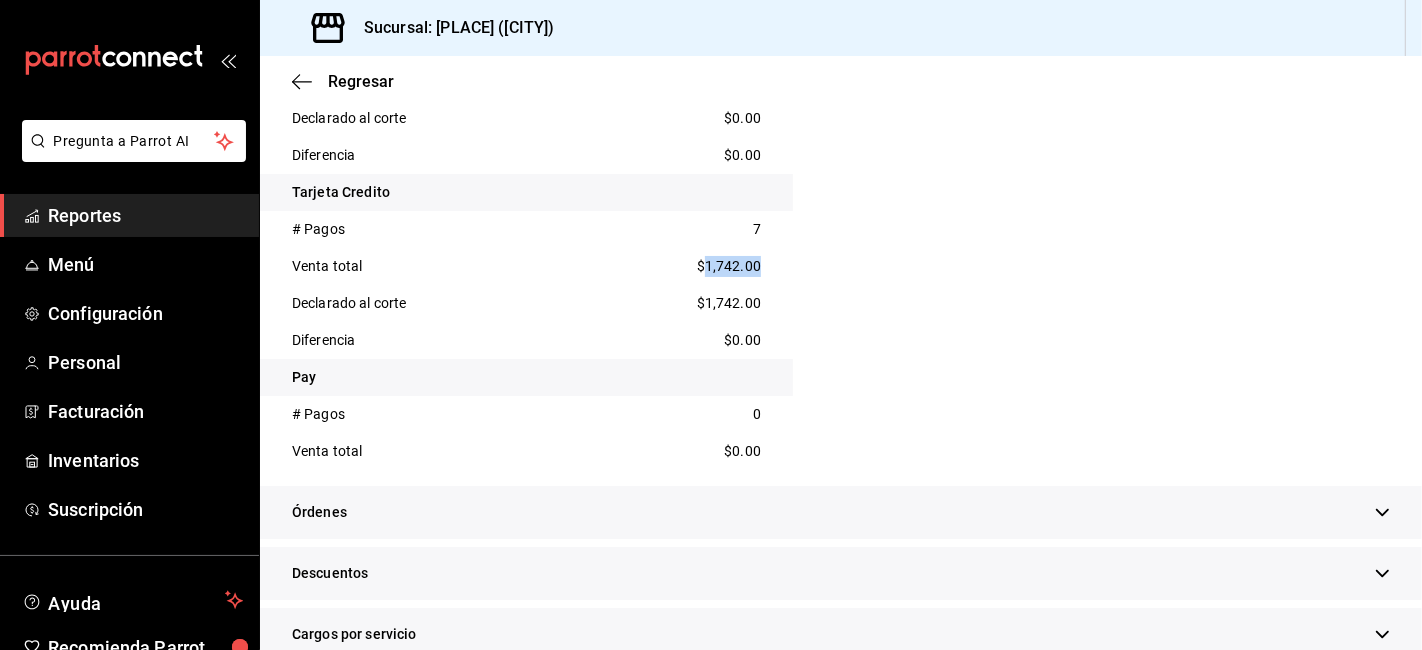 click on "$1,742.00" at bounding box center (729, 266) 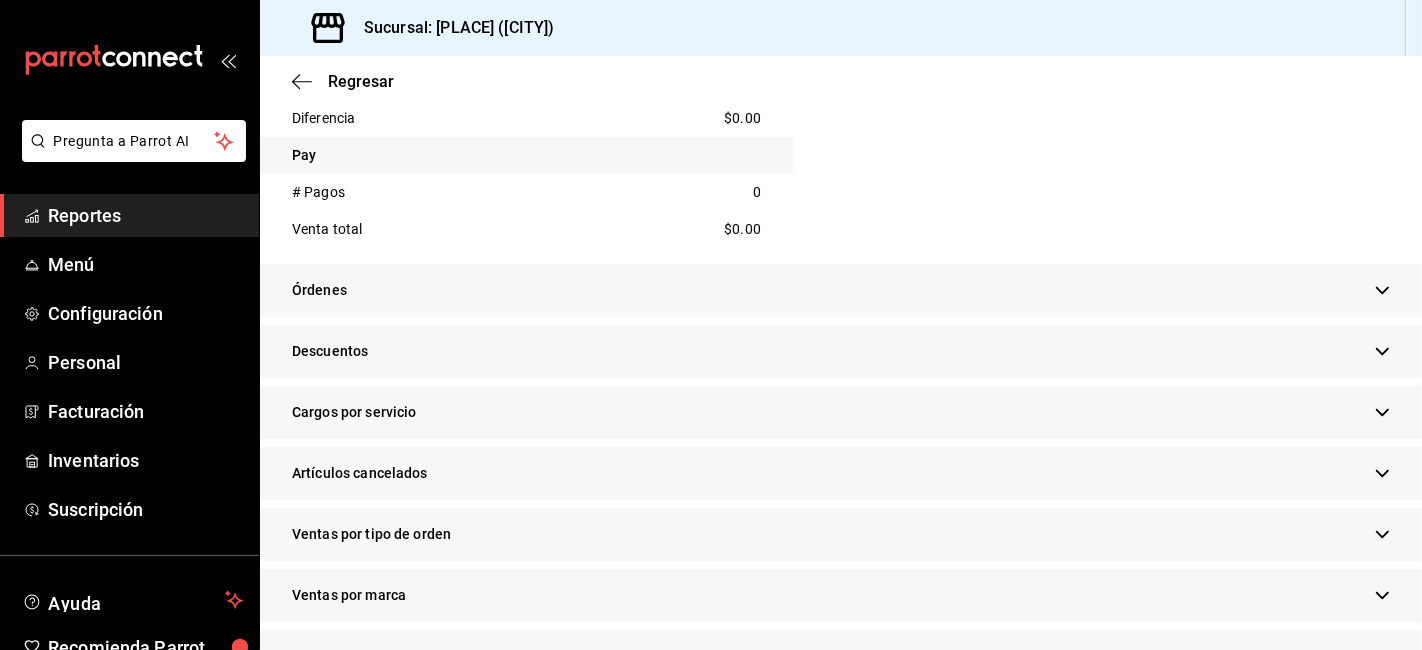 click on "Descuentos" at bounding box center (841, 351) 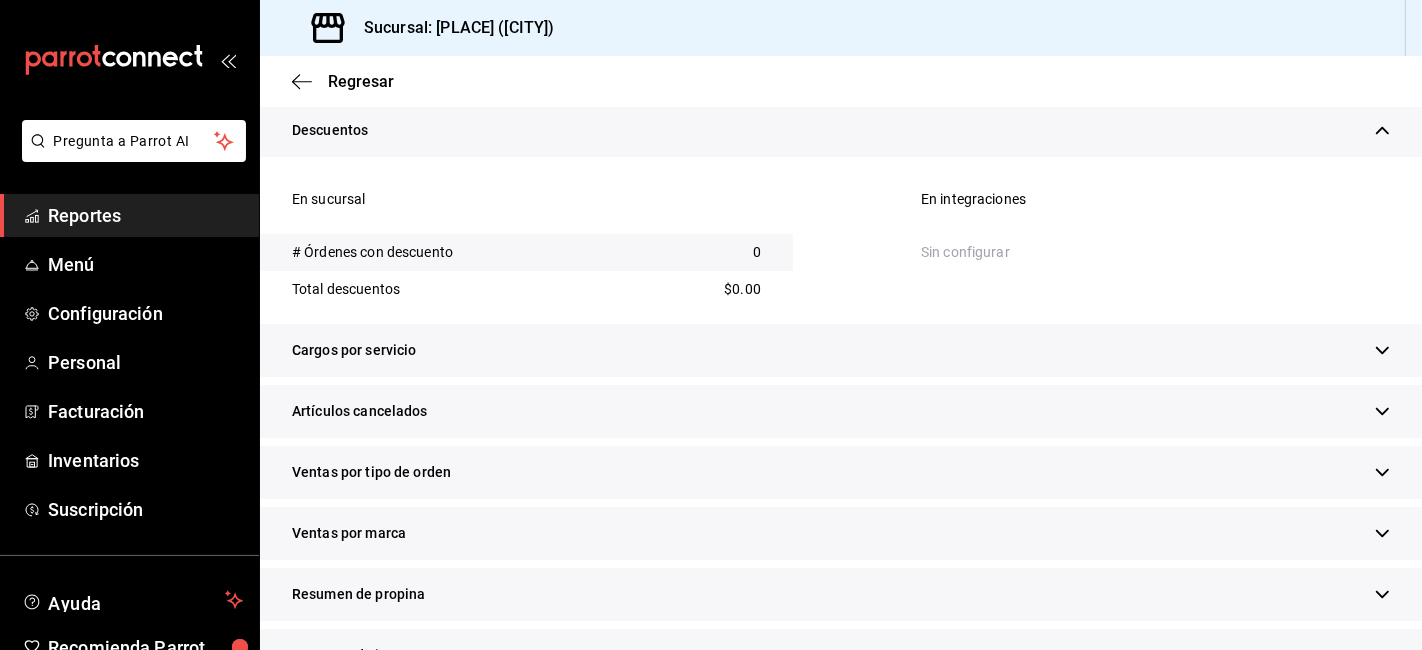 scroll, scrollTop: 1666, scrollLeft: 0, axis: vertical 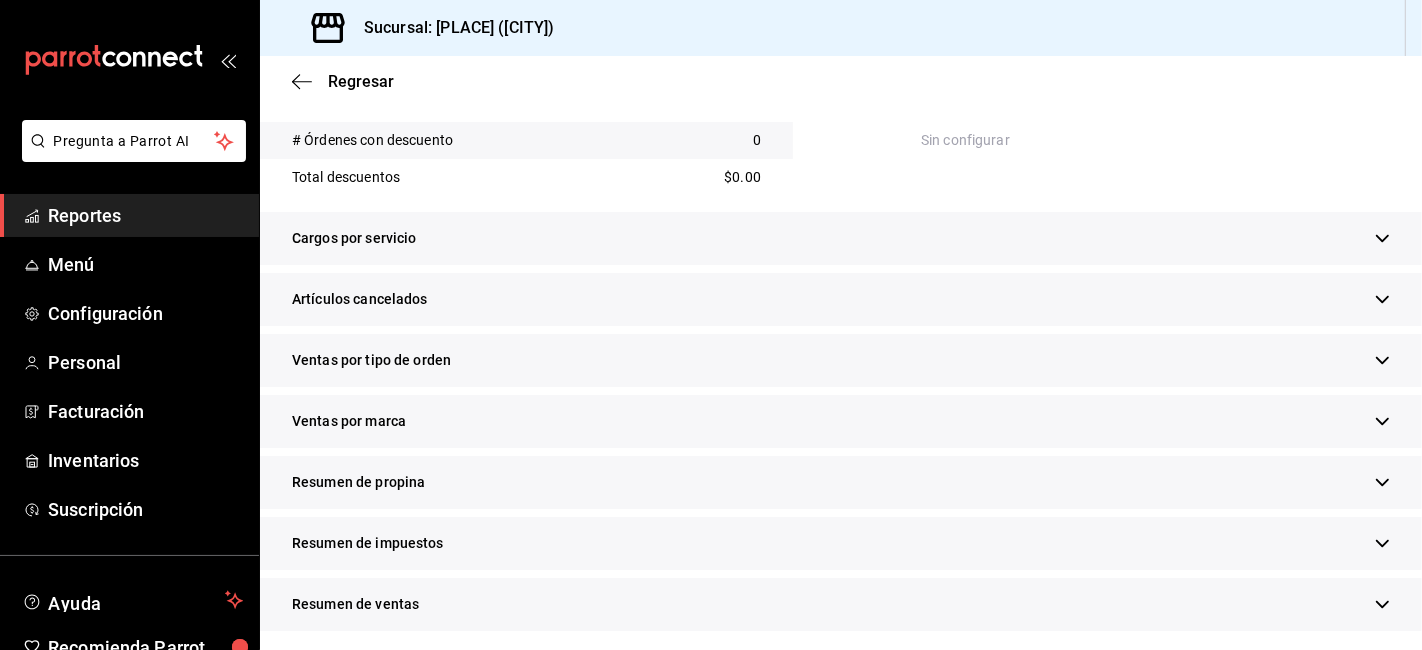 click on "Ventas por tipo de orden" at bounding box center (371, 360) 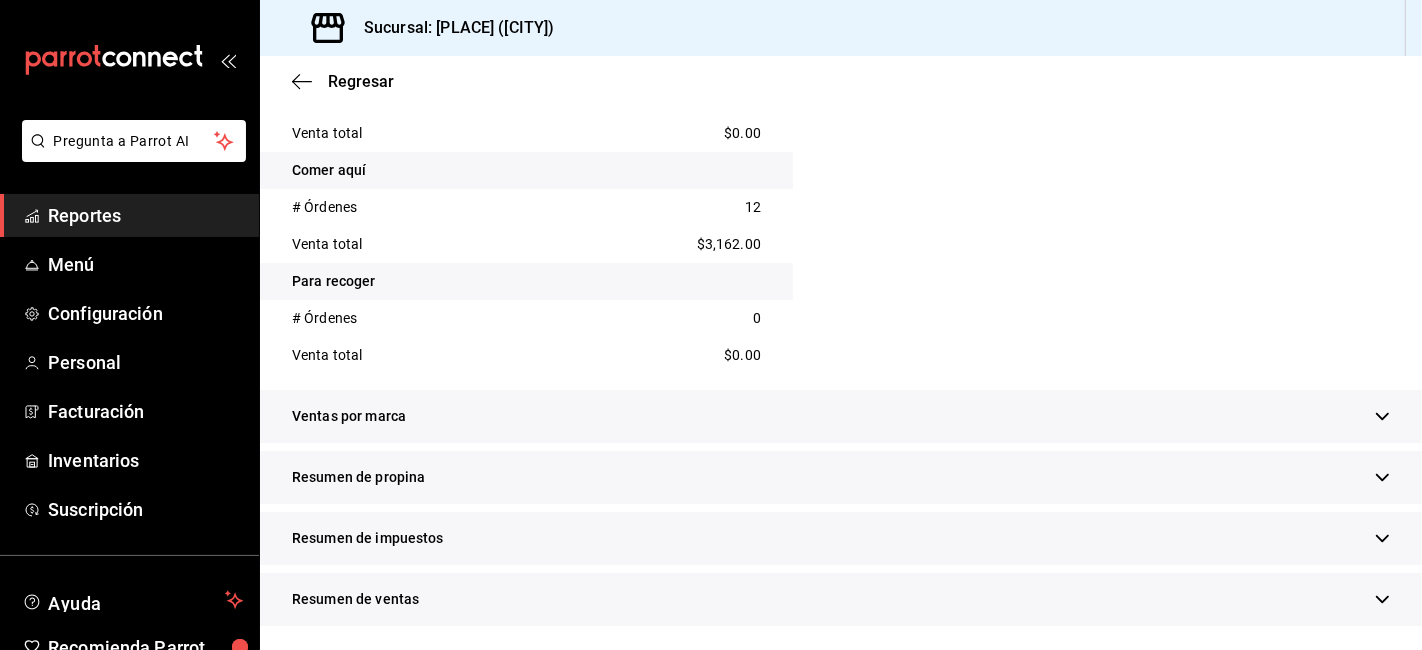 scroll, scrollTop: 2088, scrollLeft: 0, axis: vertical 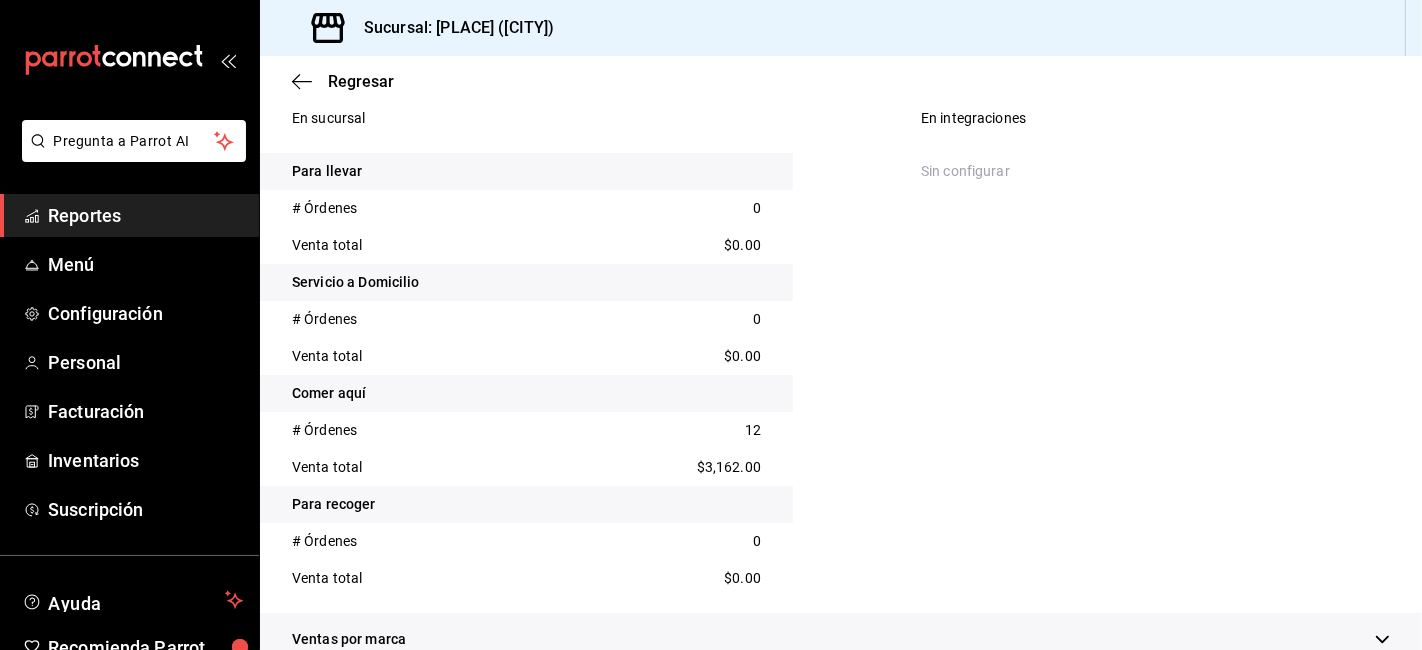 click on "Para recoger" at bounding box center (526, 504) 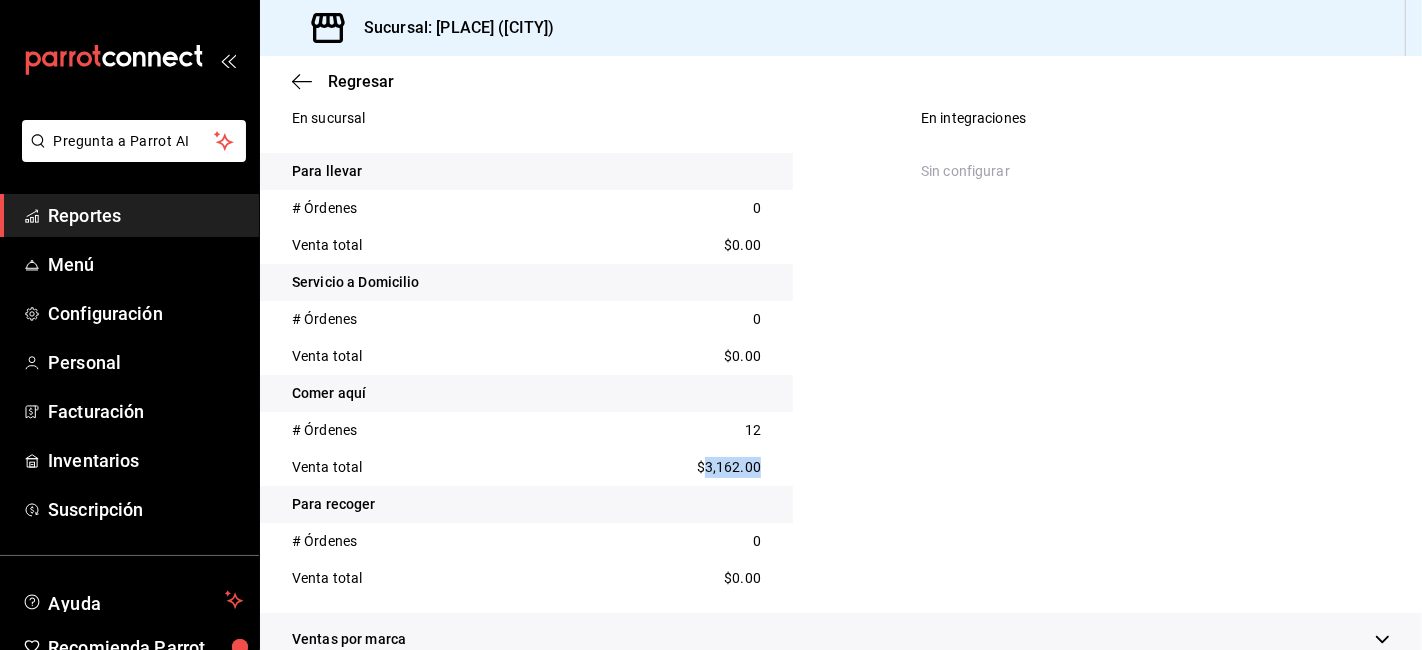 click on "$3,162.00" at bounding box center [729, 467] 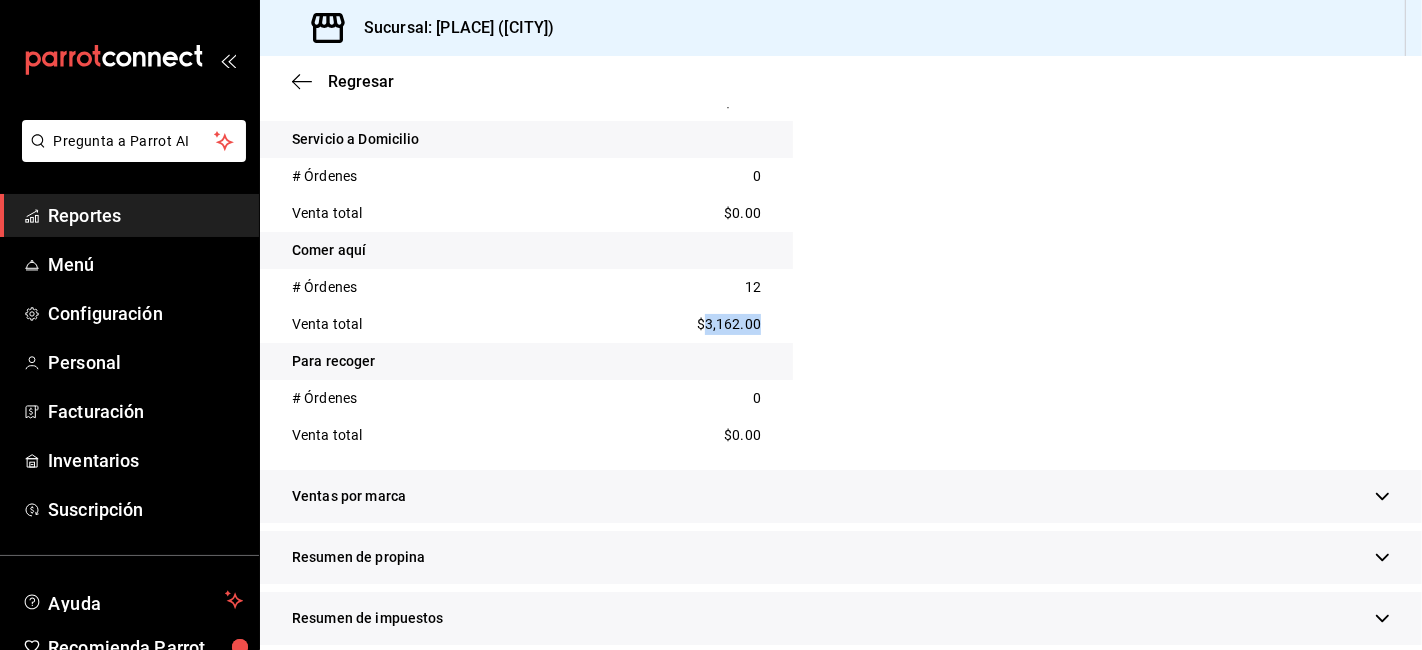 scroll, scrollTop: 2311, scrollLeft: 0, axis: vertical 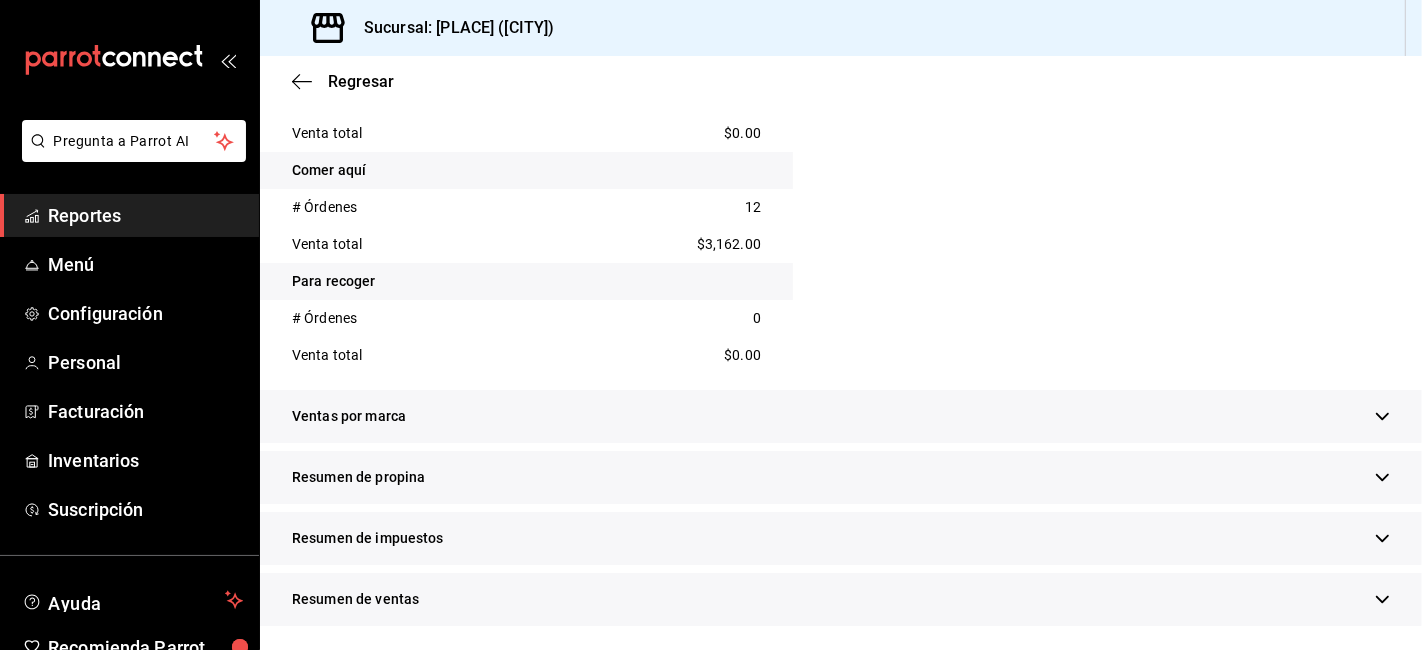 click on "Resumen de propina" at bounding box center [841, 477] 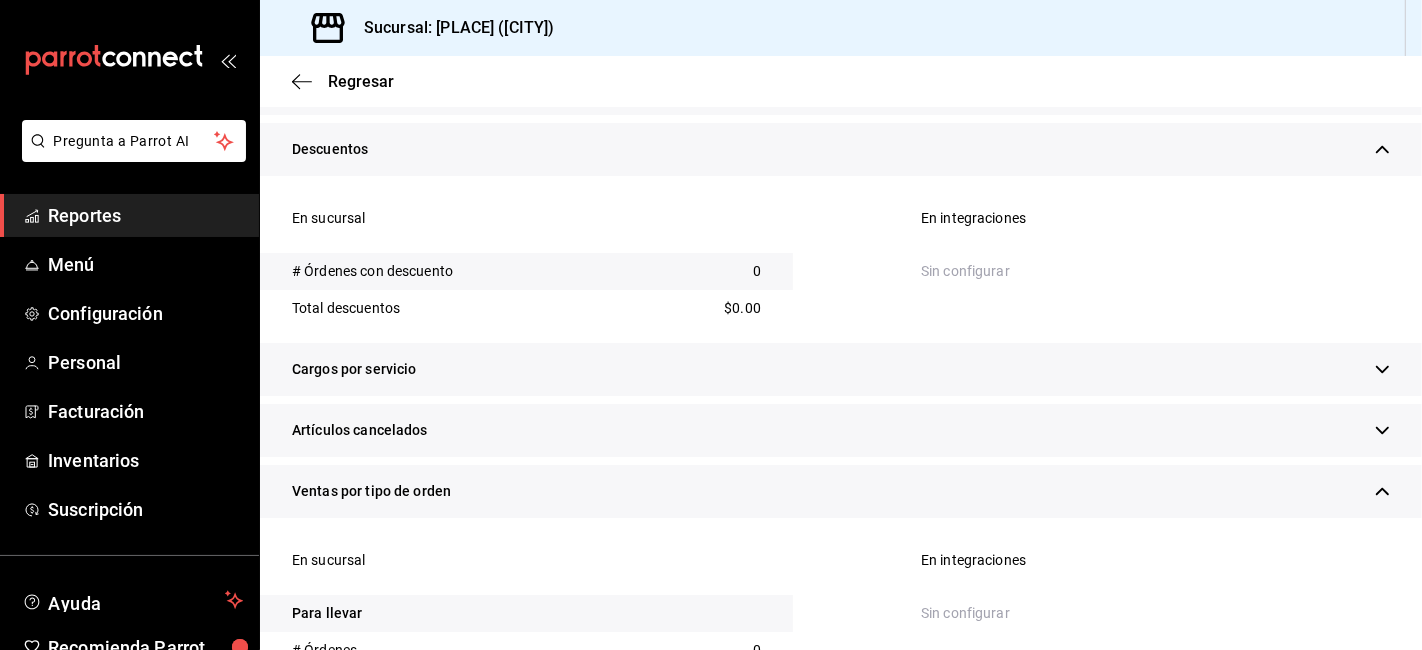 scroll, scrollTop: 1644, scrollLeft: 0, axis: vertical 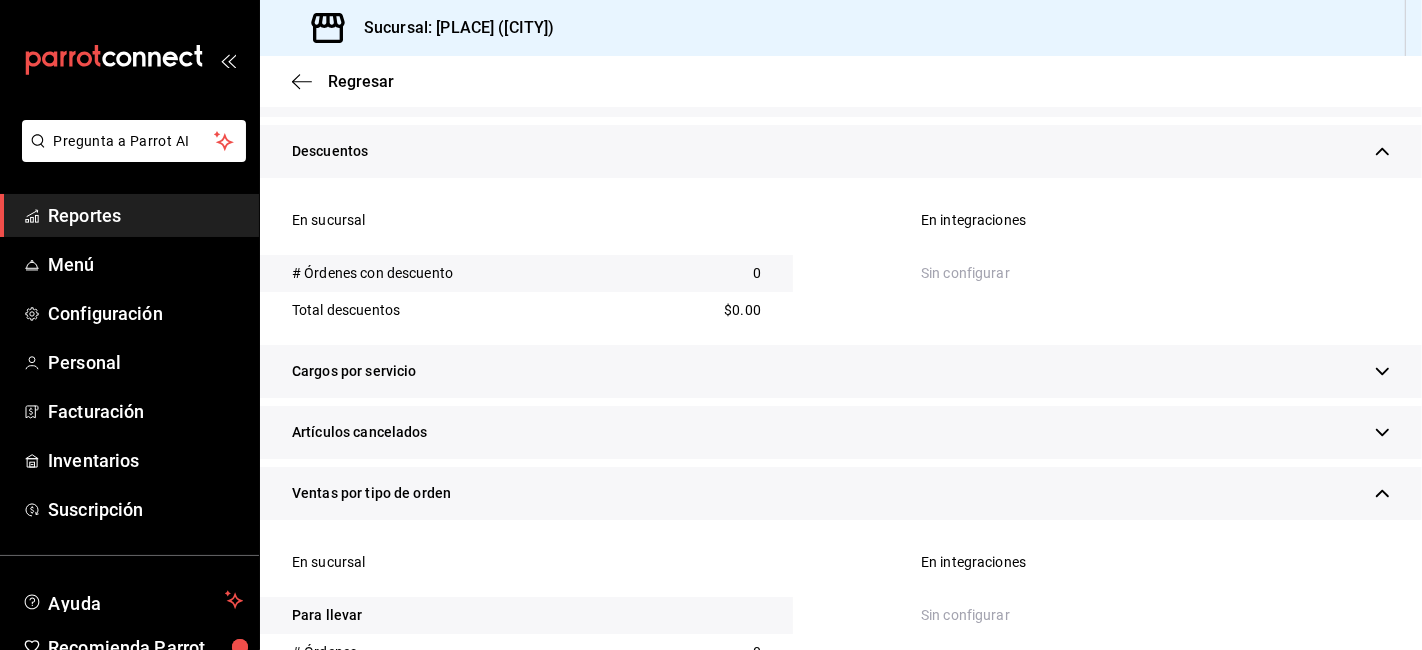 click on "Ventas por tipo de orden" at bounding box center (841, 493) 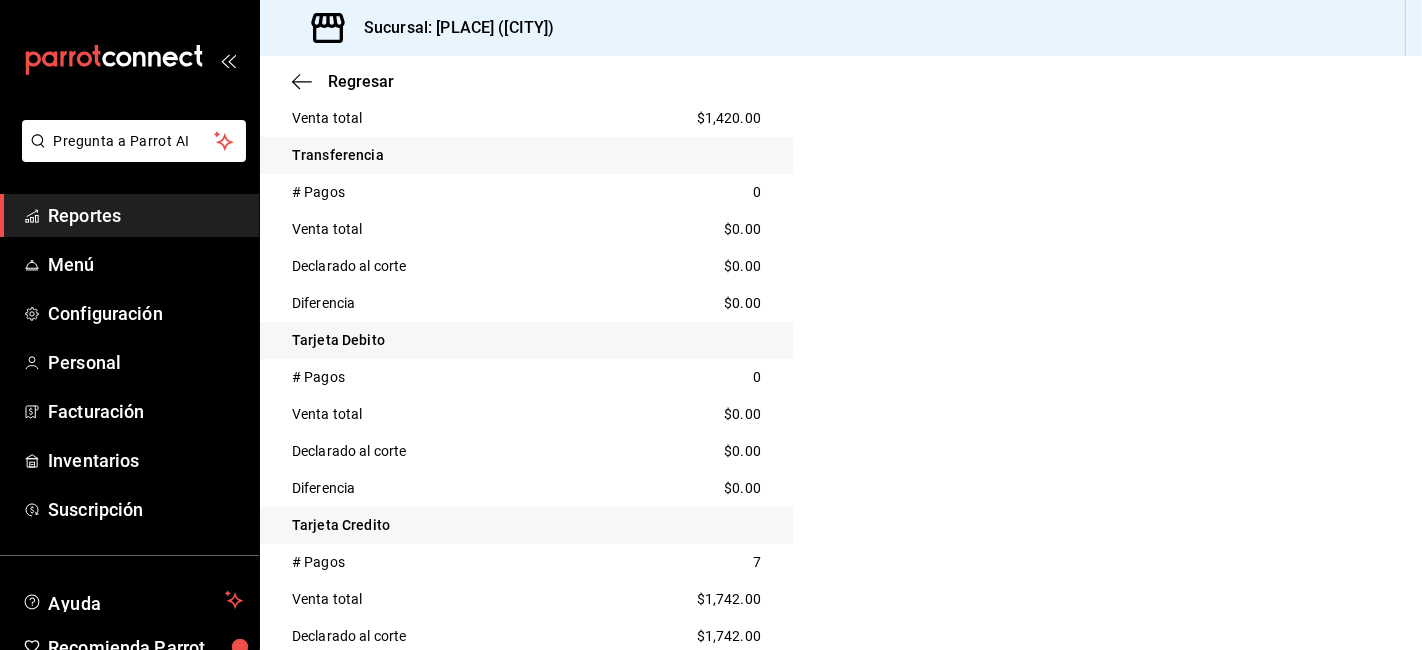 scroll, scrollTop: 755, scrollLeft: 0, axis: vertical 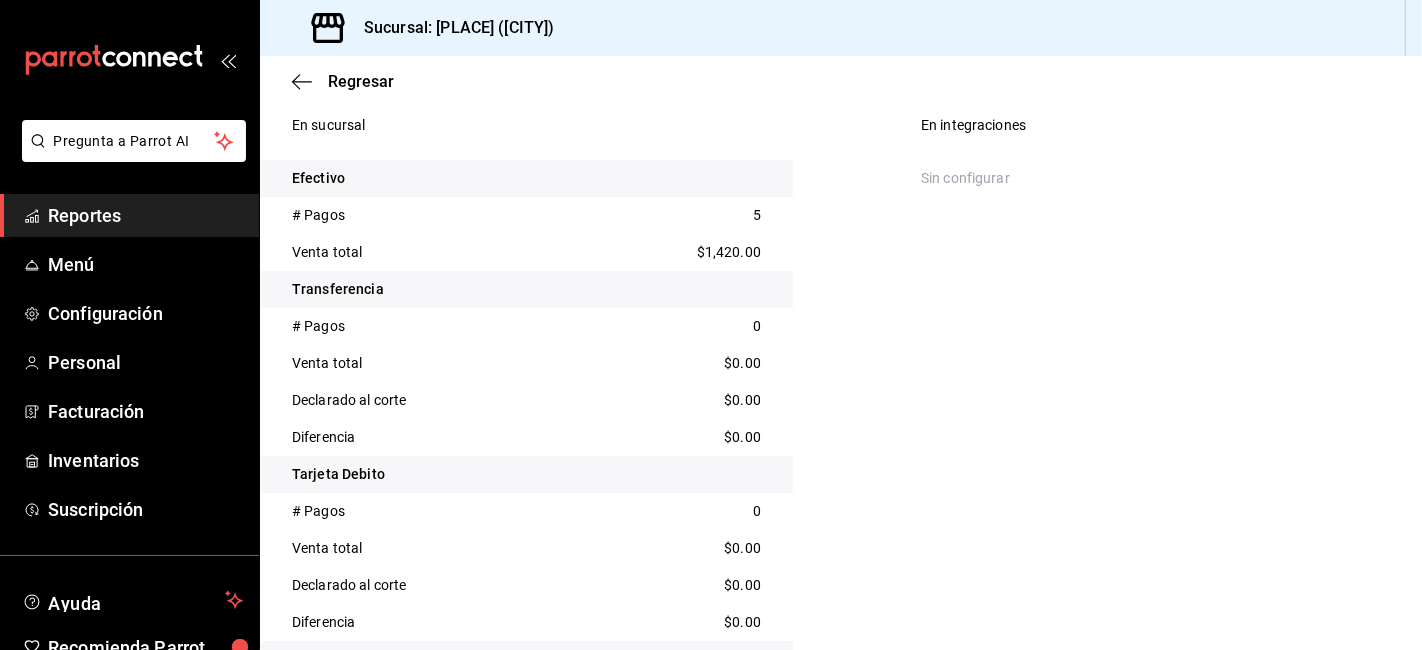 click on "$1,420.00" at bounding box center [729, 252] 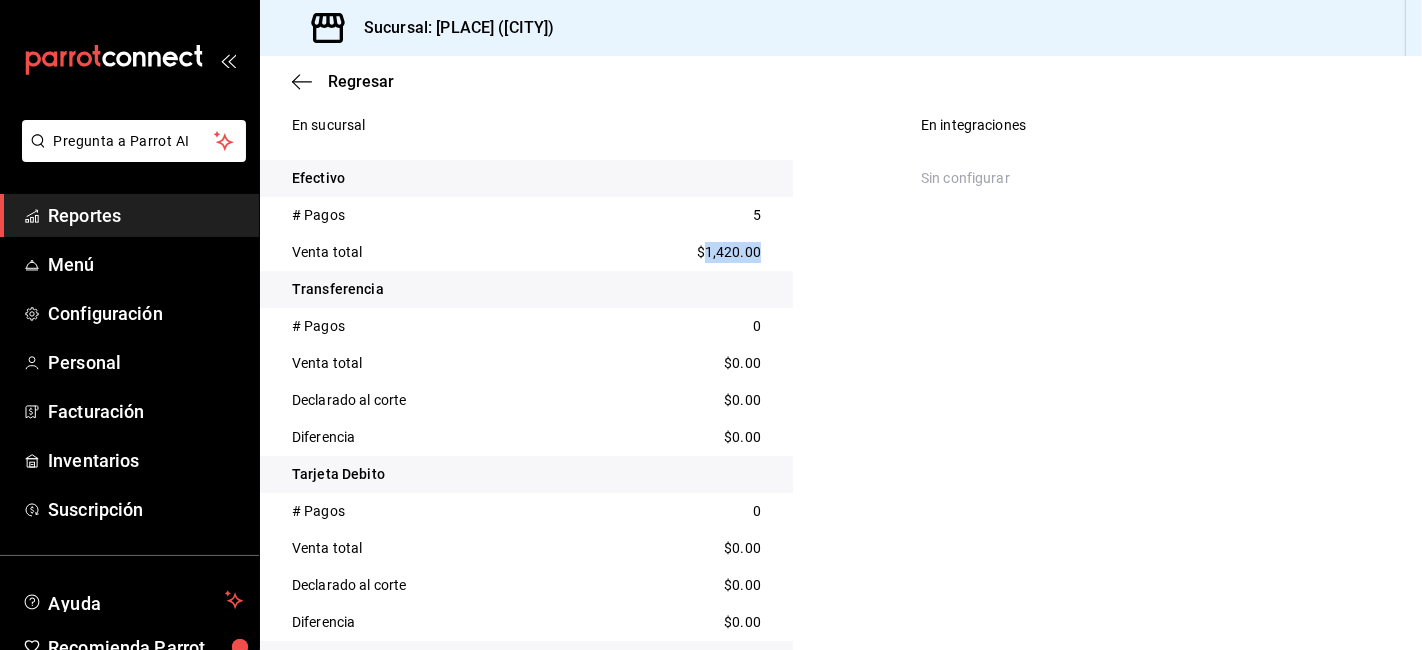 click on "$1,420.00" at bounding box center [729, 252] 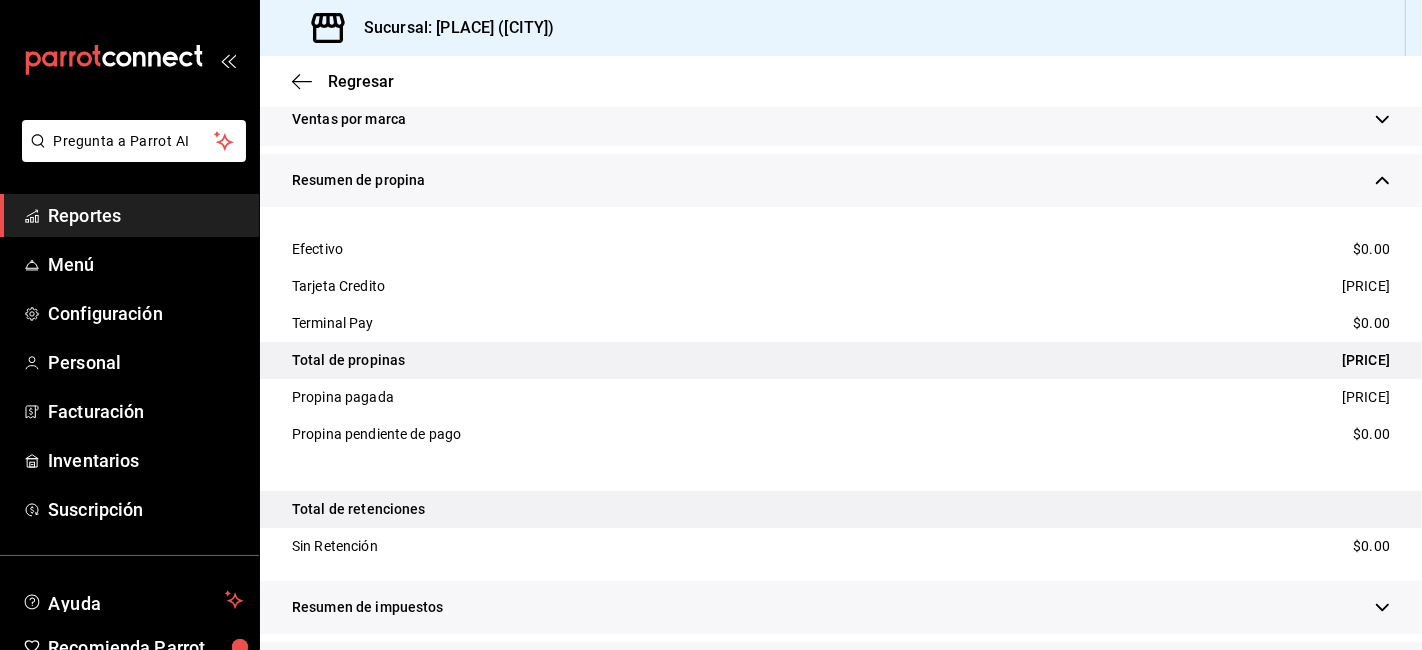 scroll, scrollTop: 2037, scrollLeft: 0, axis: vertical 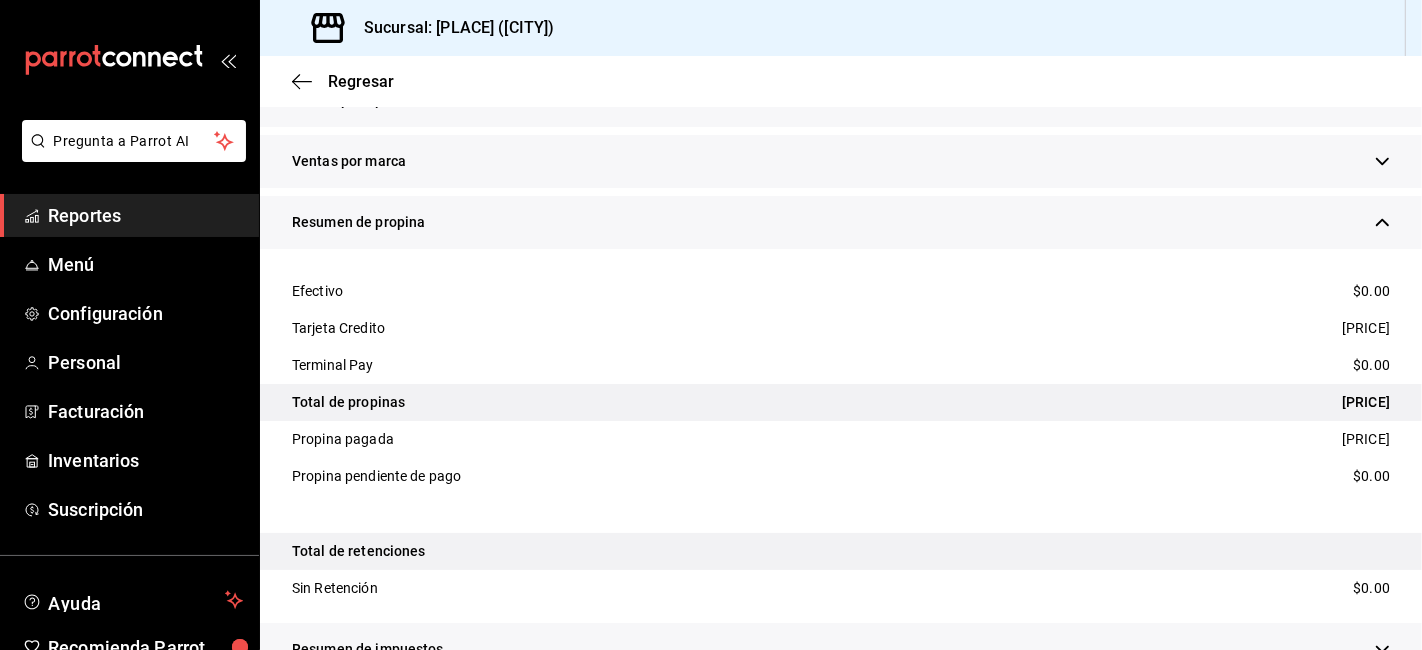 click on "[PRICE]" at bounding box center [1366, 328] 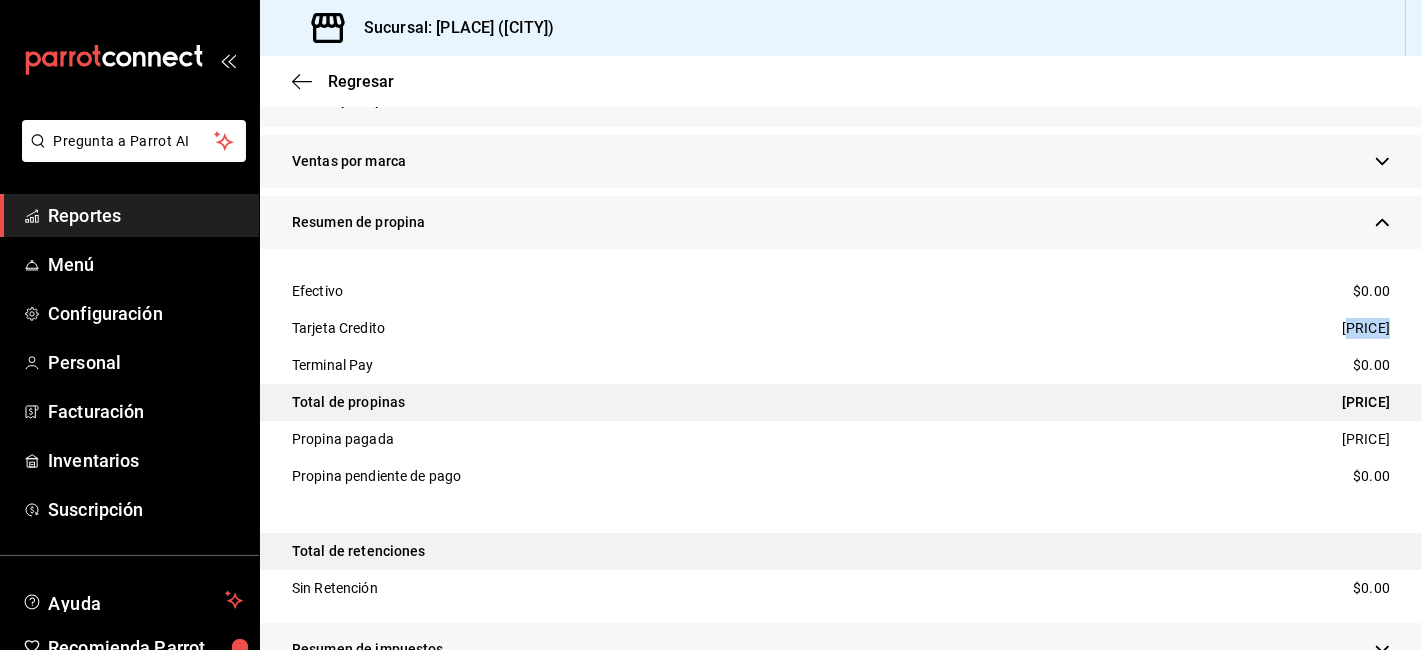 click on "[PRICE]" at bounding box center [1366, 328] 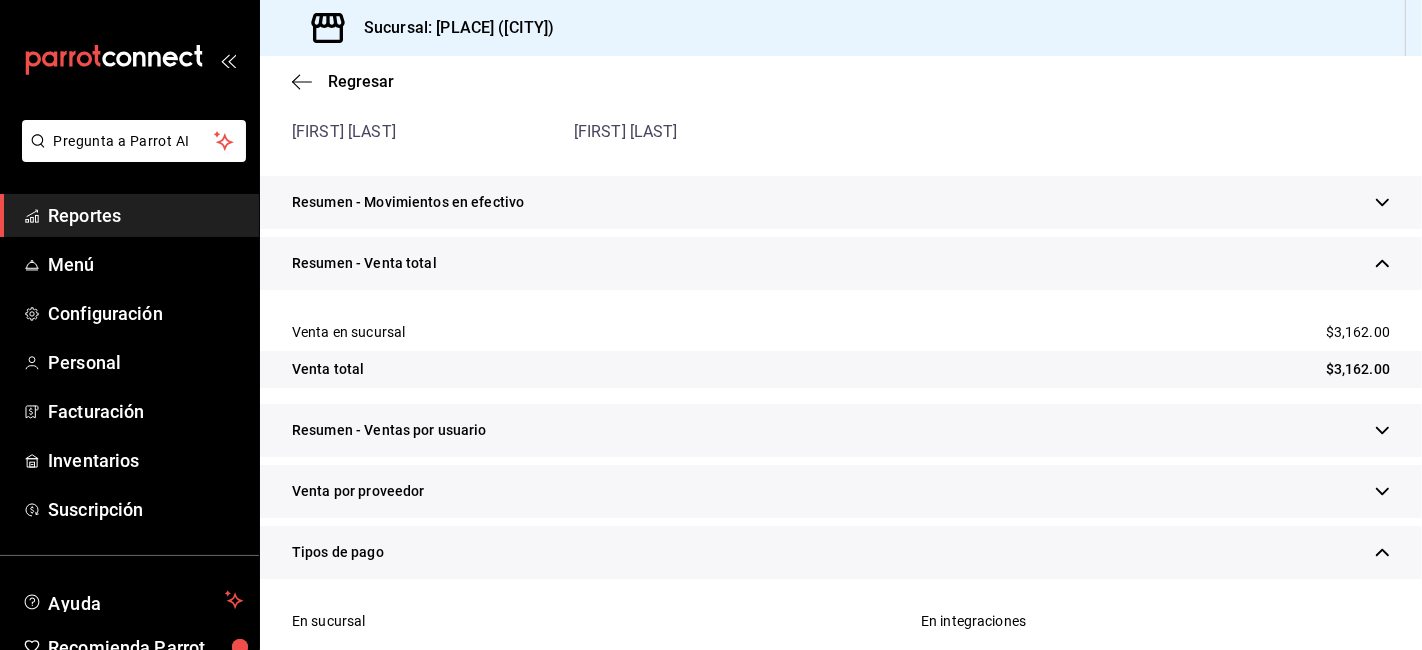 scroll, scrollTop: 0, scrollLeft: 0, axis: both 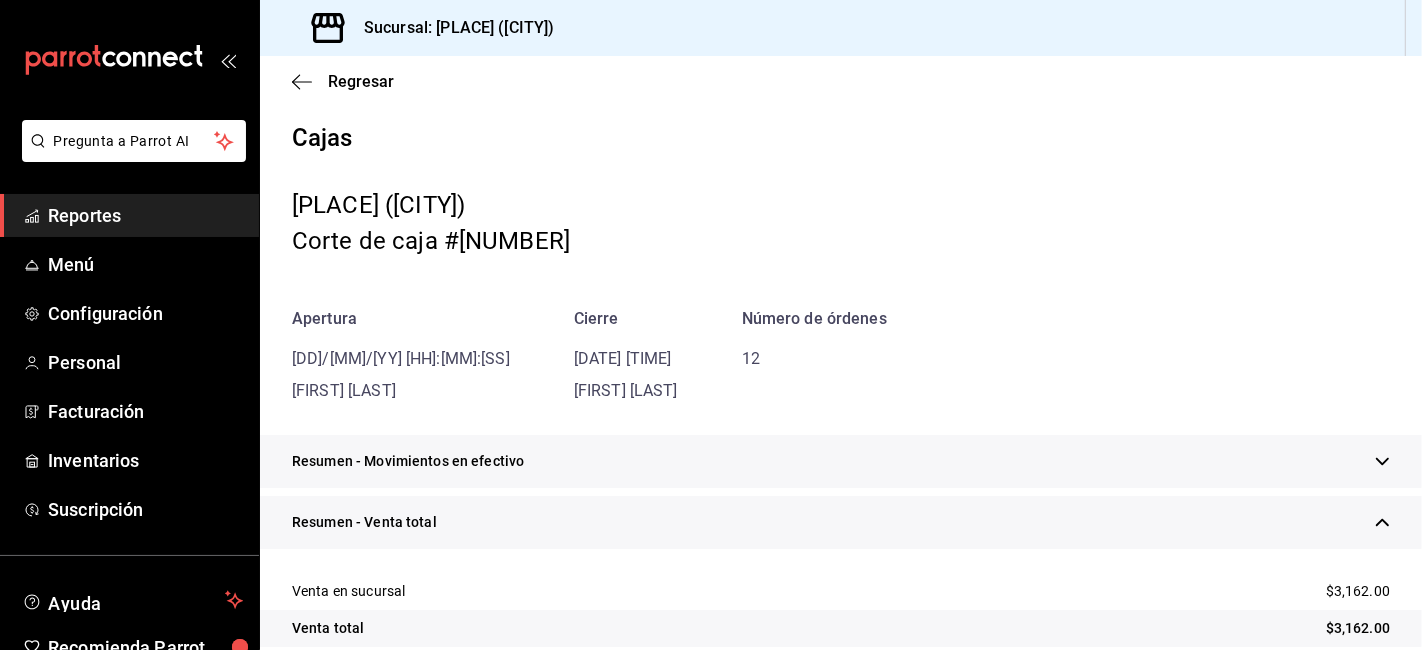 click on "Regresar" at bounding box center (841, 81) 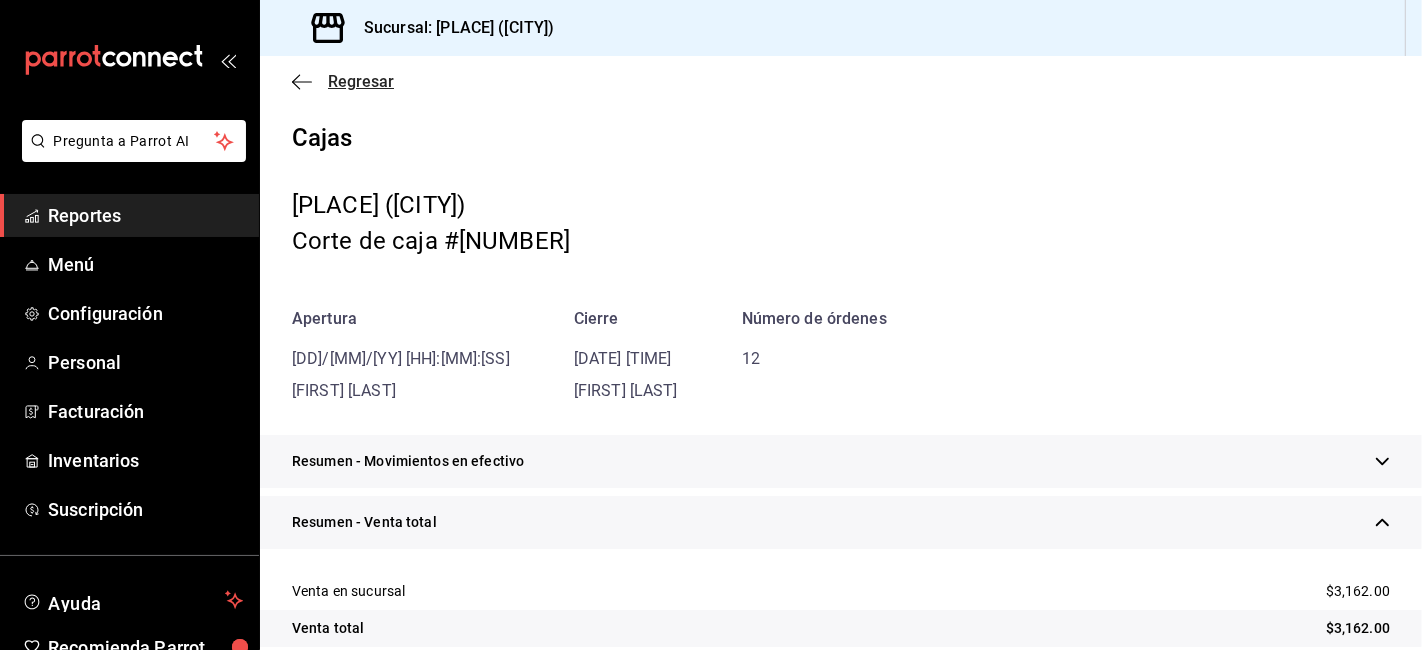 click 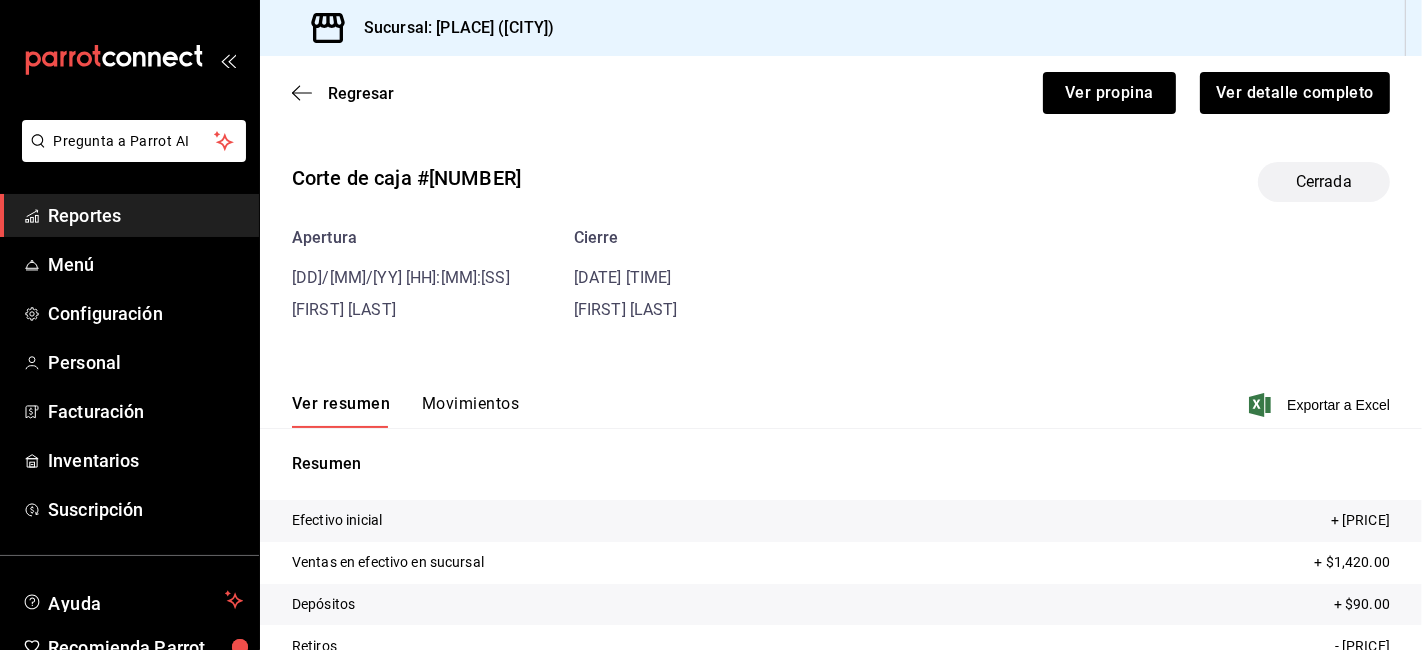 click 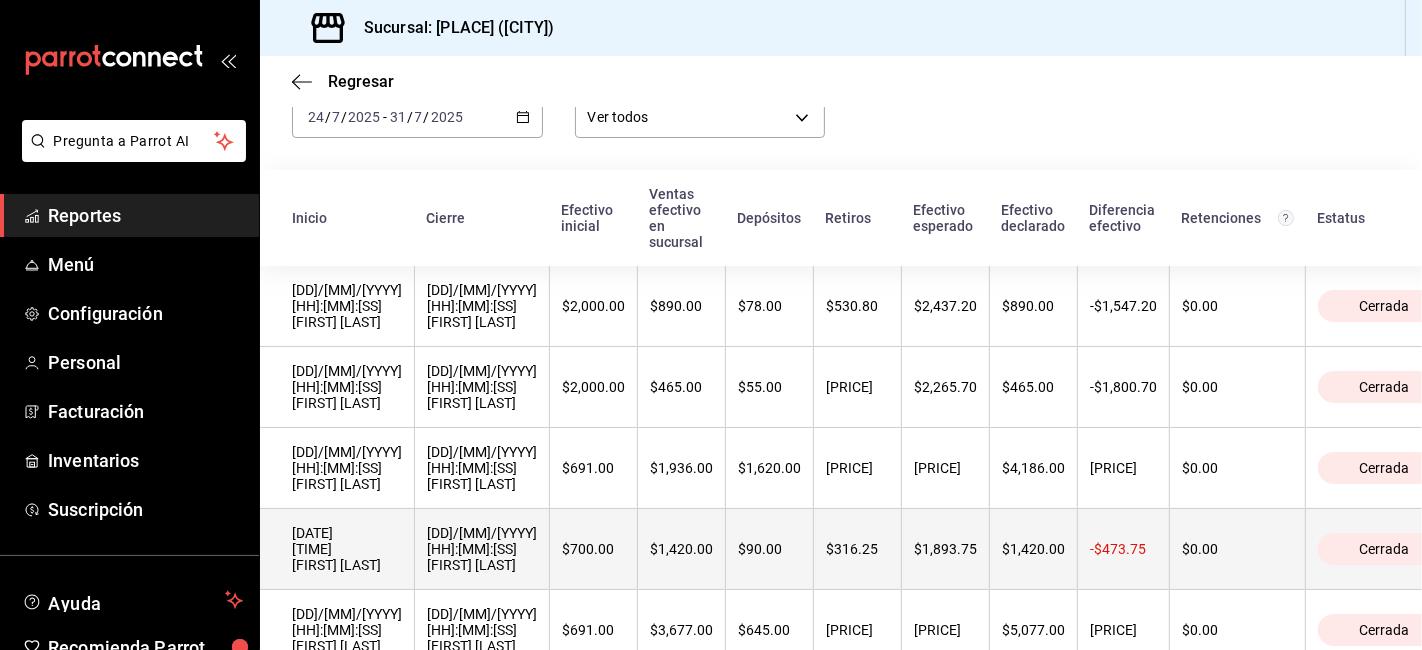 scroll, scrollTop: 222, scrollLeft: 0, axis: vertical 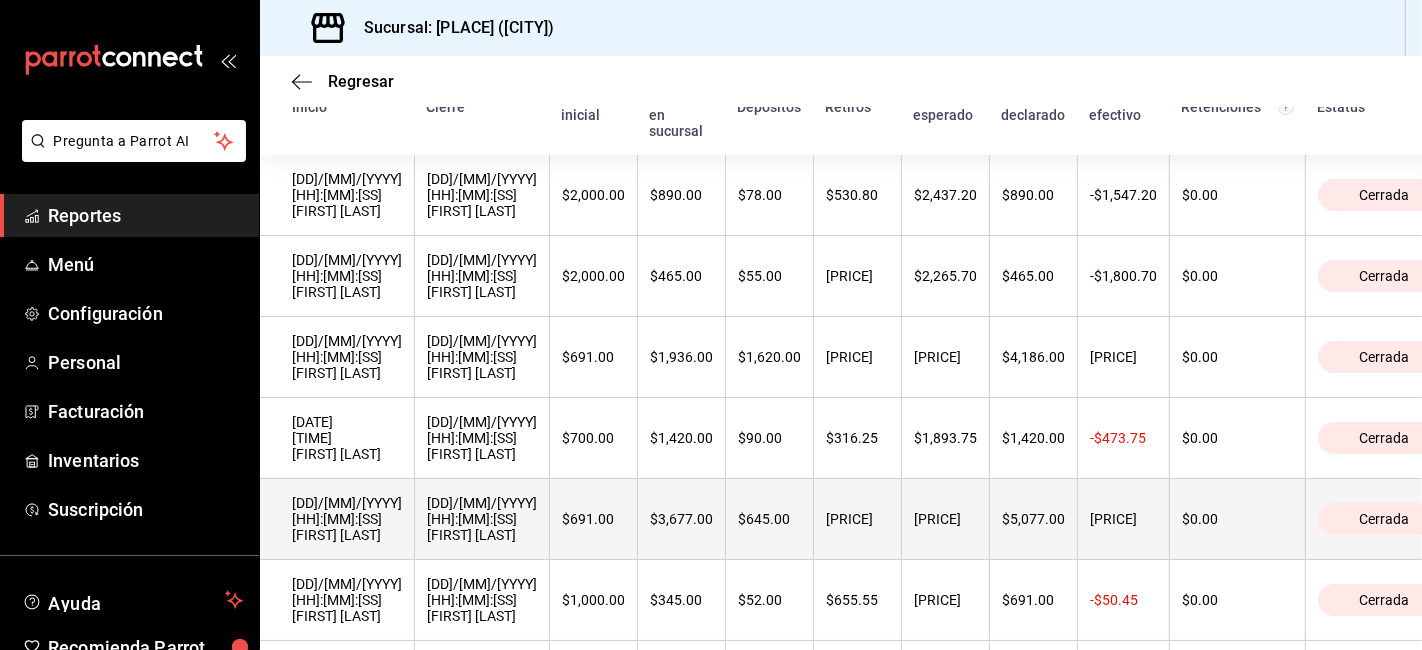 click on "[DD]/[MM]/[YYYY]
[HH]:[MM]:[SS]
[FIRST] [LAST]" at bounding box center (347, 519) 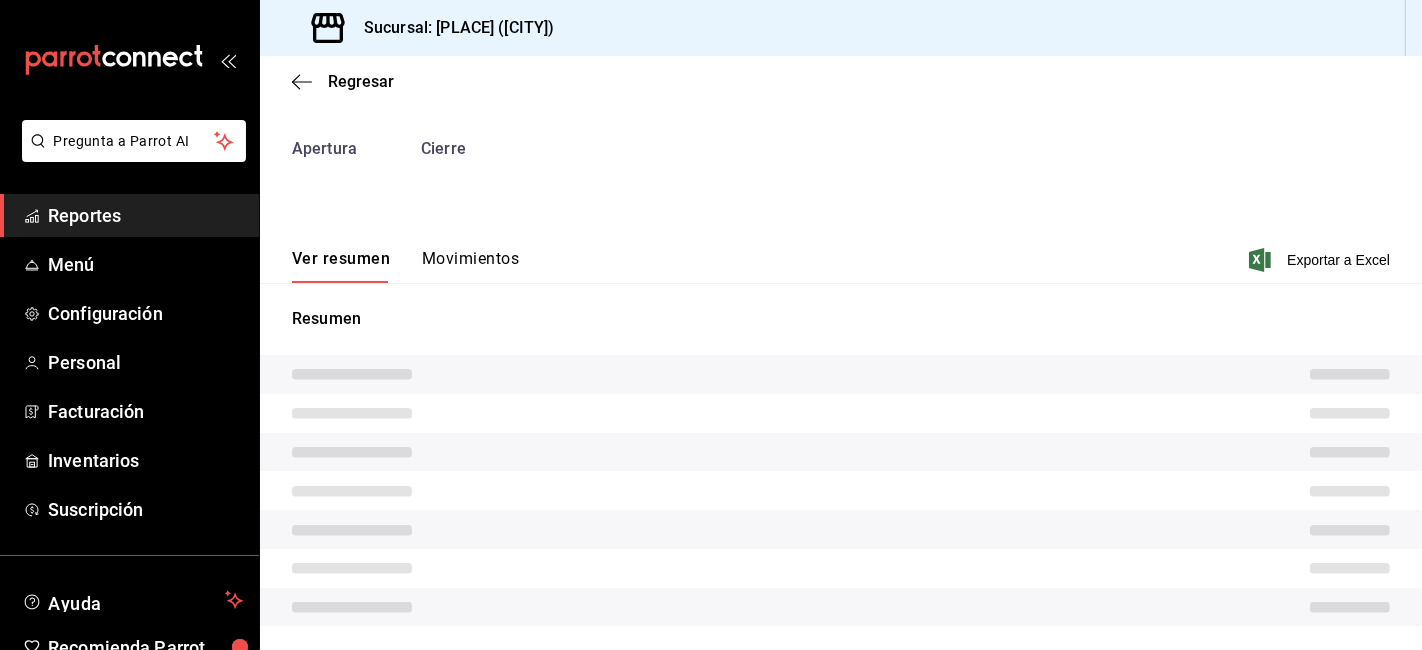 scroll, scrollTop: 86, scrollLeft: 0, axis: vertical 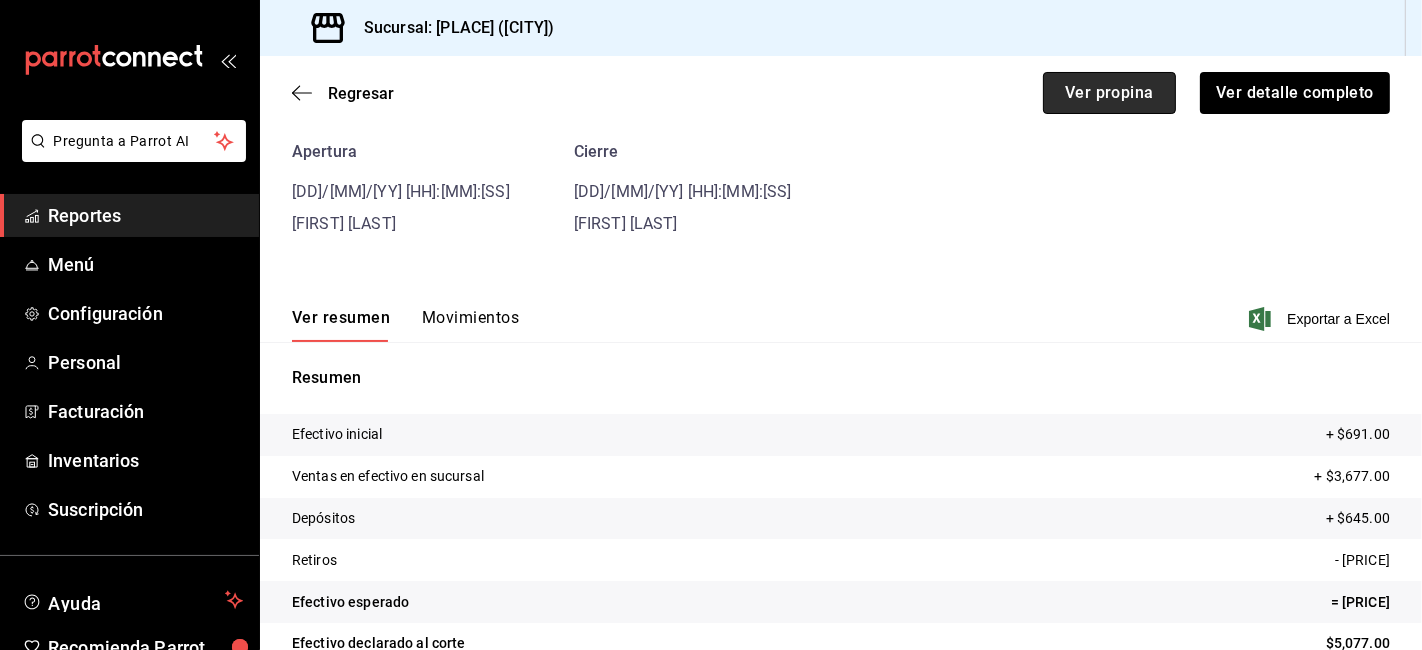 click on "Ver propina" at bounding box center (1109, 93) 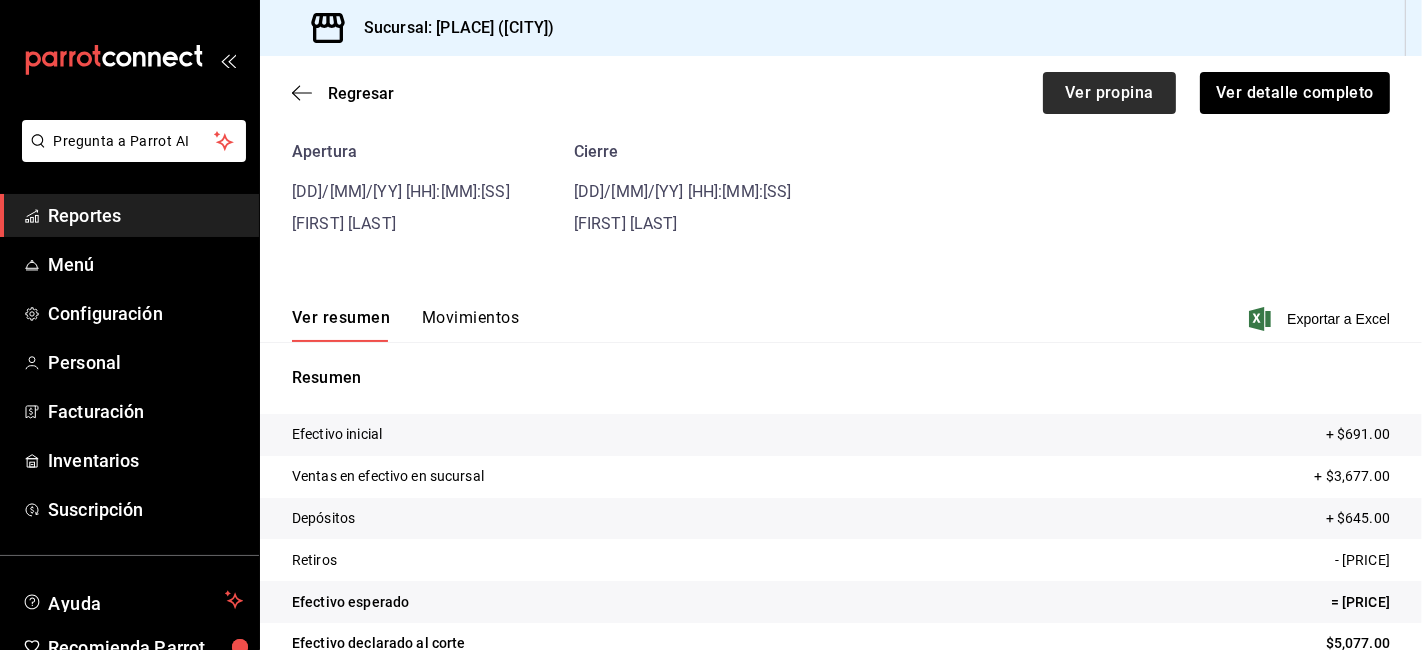 scroll, scrollTop: 0, scrollLeft: 0, axis: both 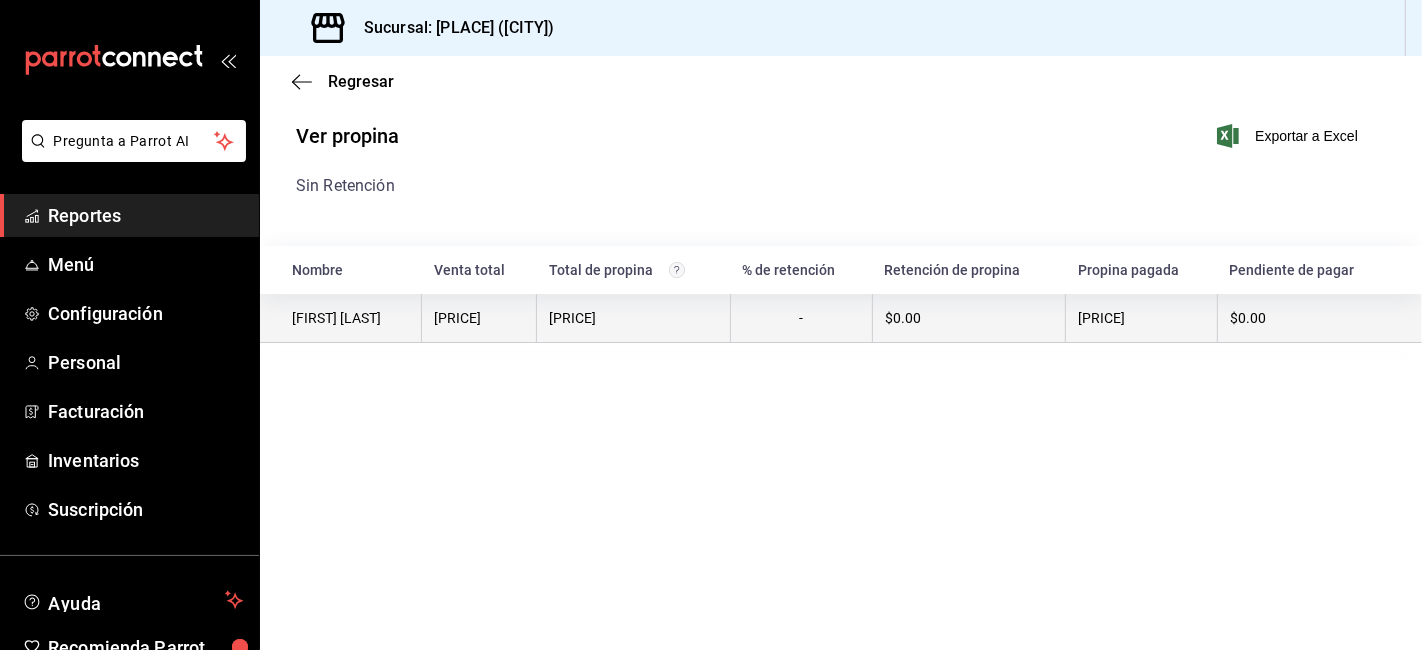 click on "-" at bounding box center (801, 318) 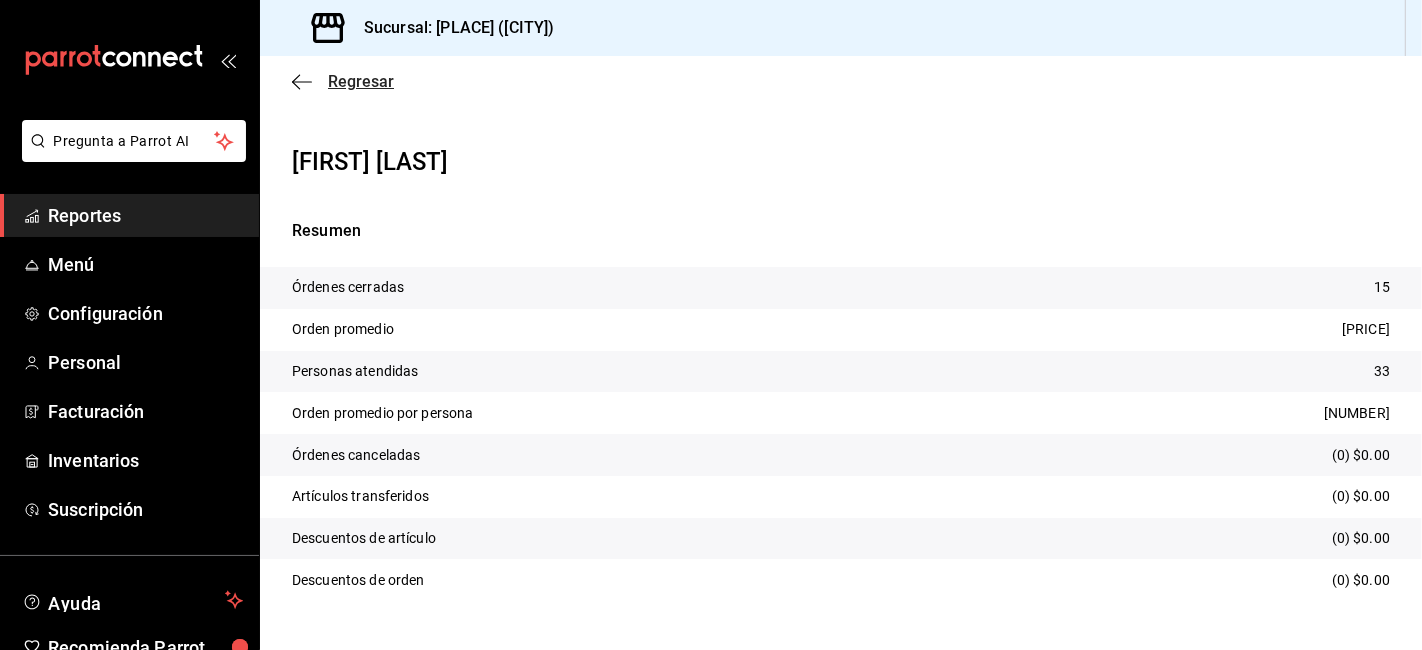 click 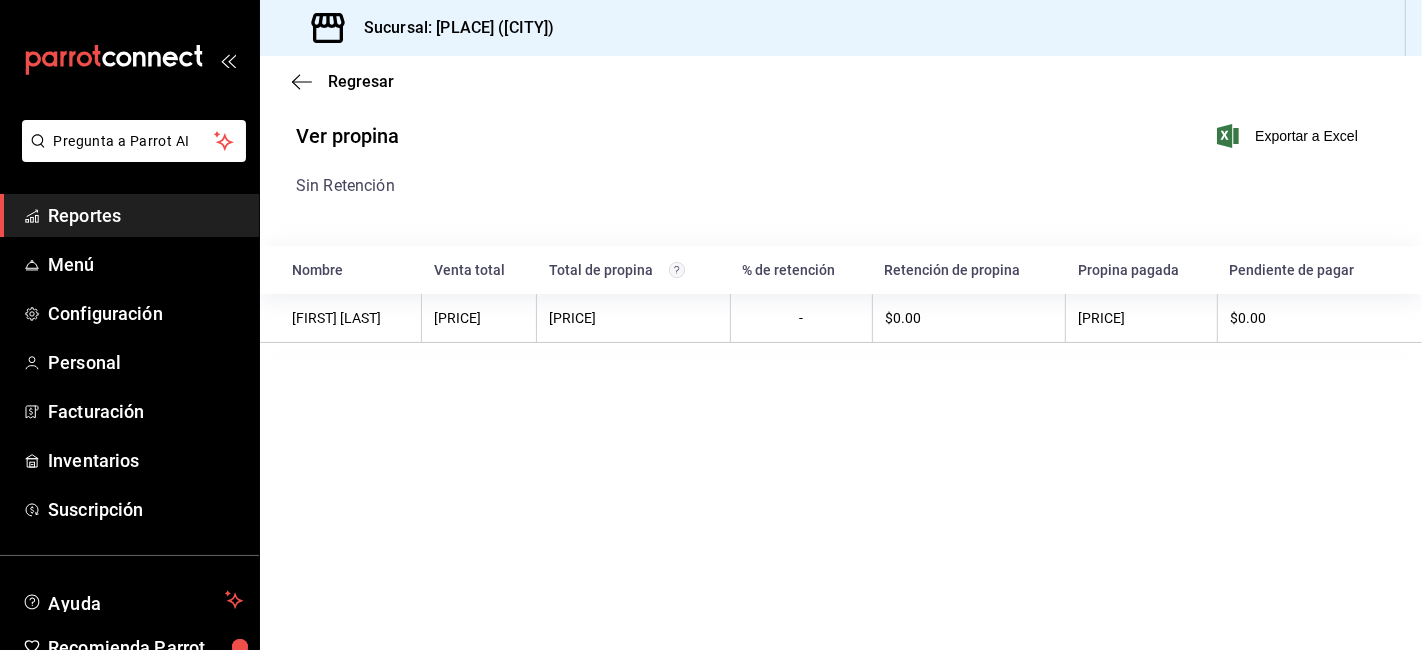click 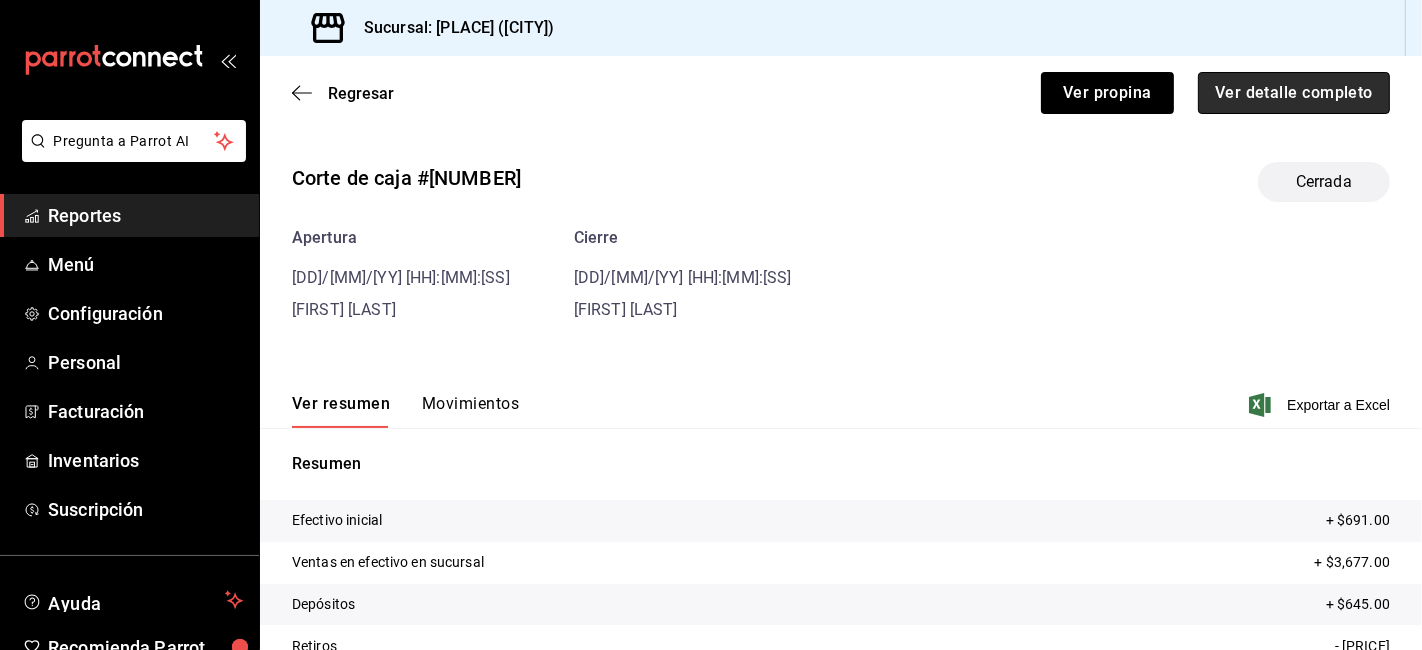 click on "Ver detalle completo" at bounding box center [1294, 93] 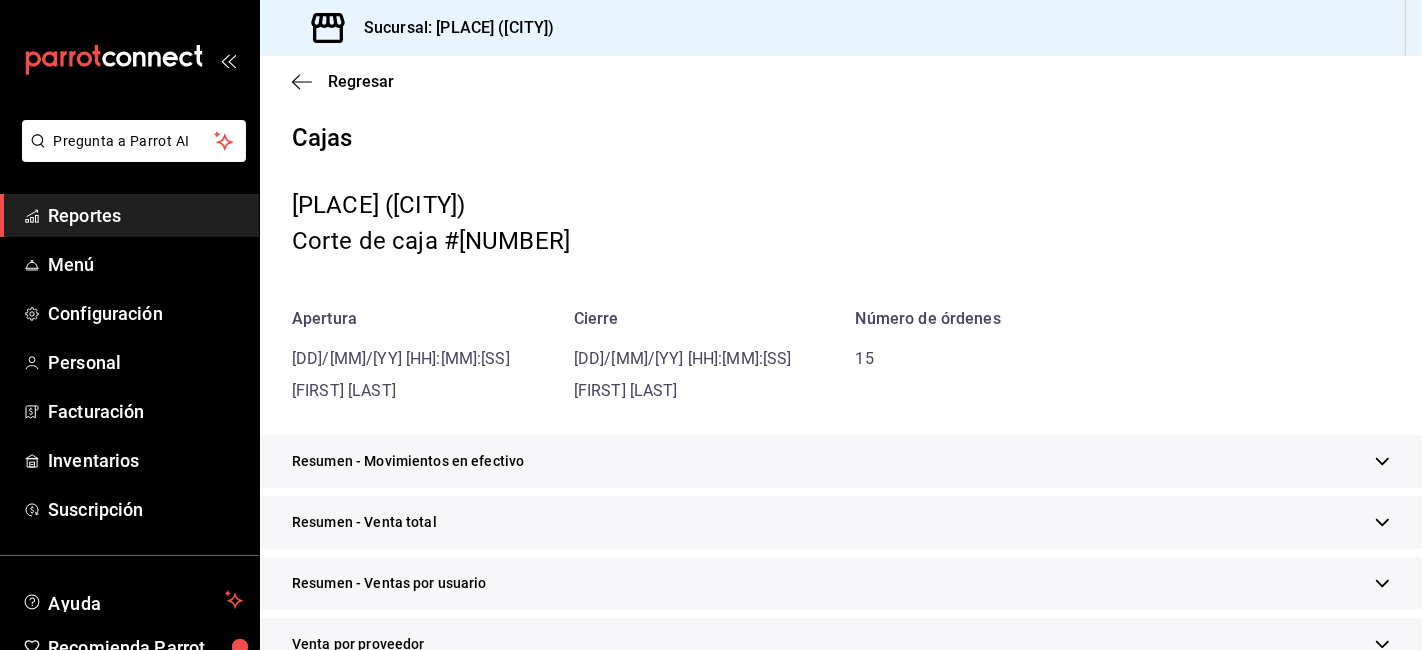 click on "Resumen - Venta total" at bounding box center (841, 522) 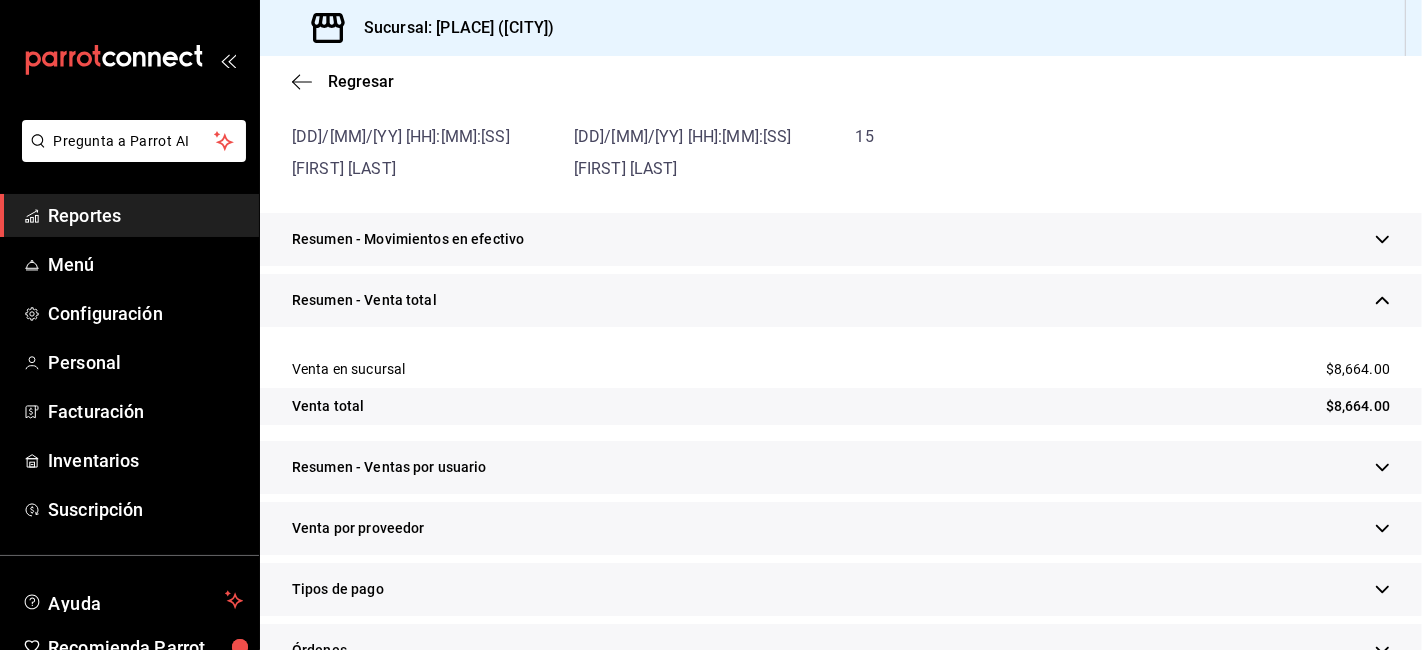 scroll, scrollTop: 444, scrollLeft: 0, axis: vertical 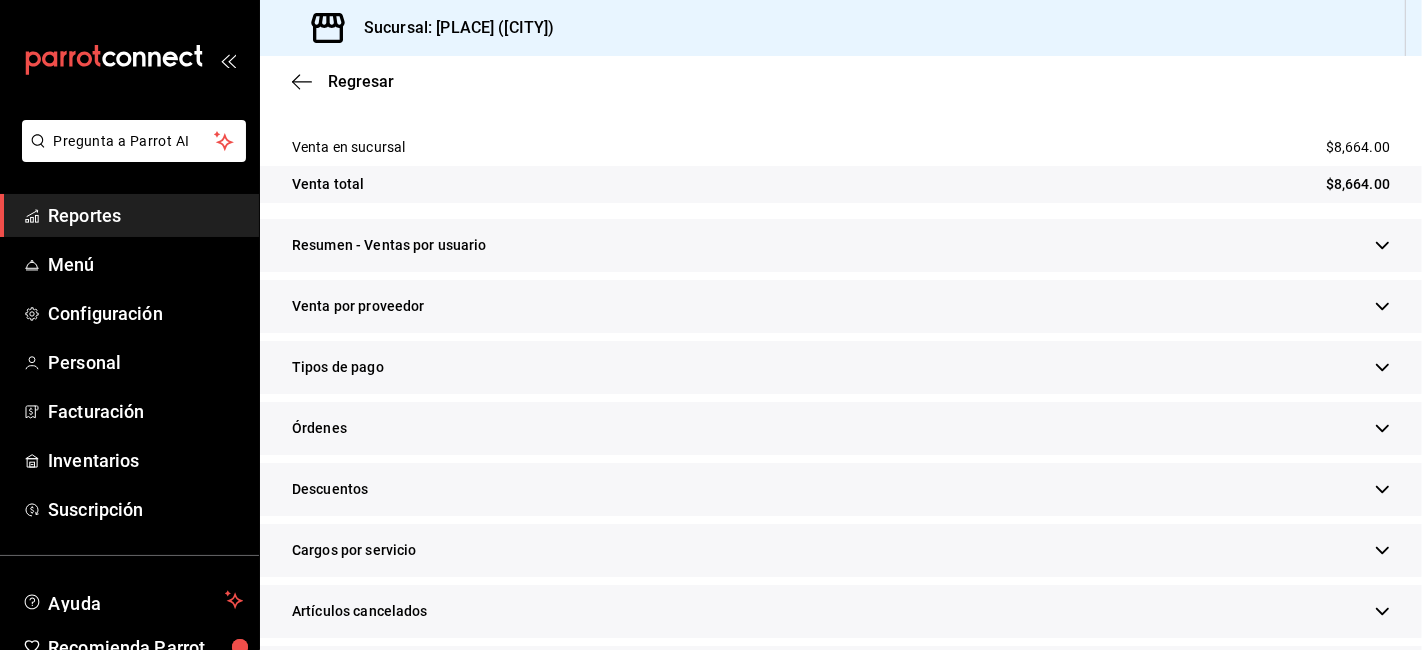 click on "Tipos de pago" at bounding box center [841, 367] 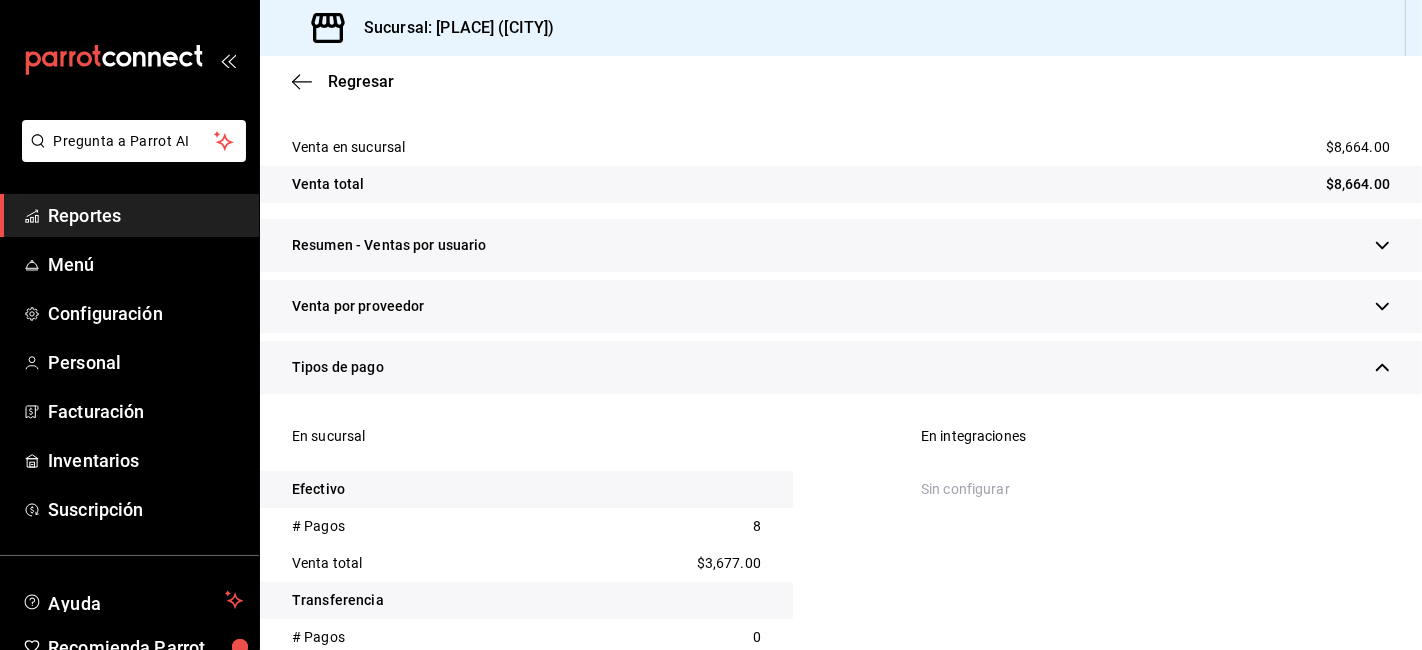 scroll, scrollTop: 555, scrollLeft: 0, axis: vertical 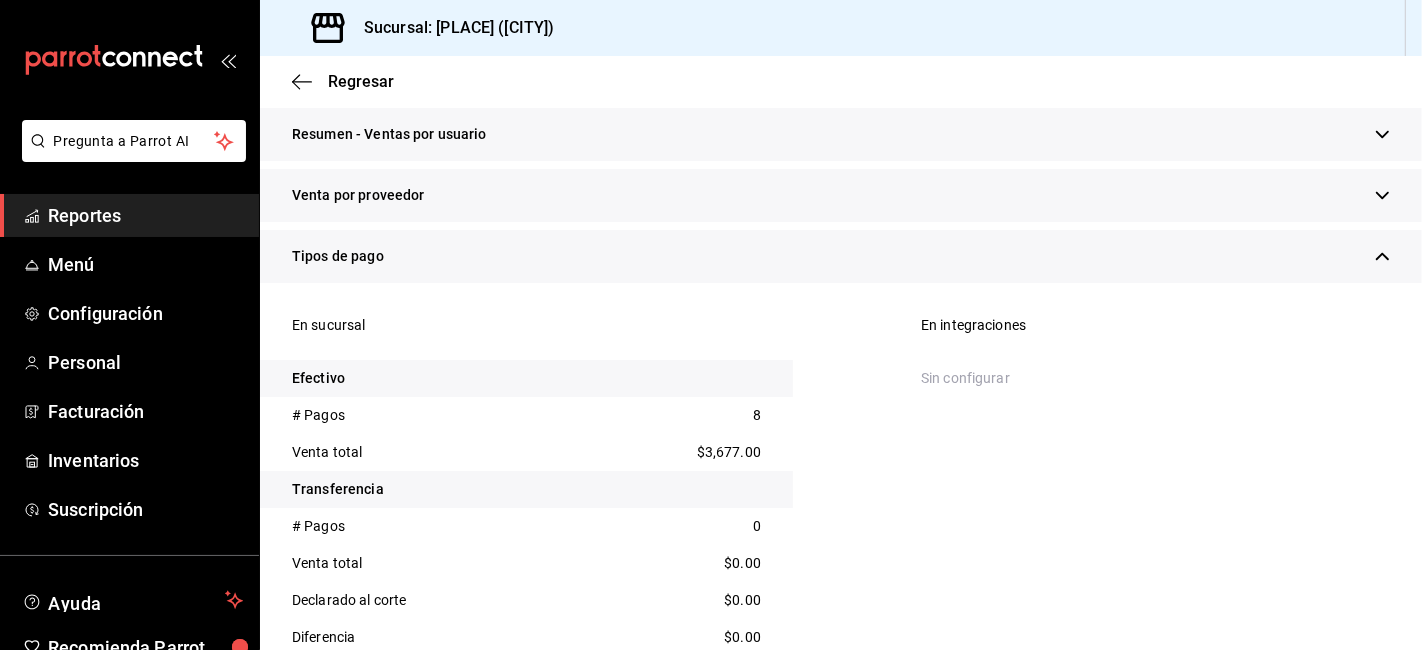 click on "$3,677.00" at bounding box center (729, 452) 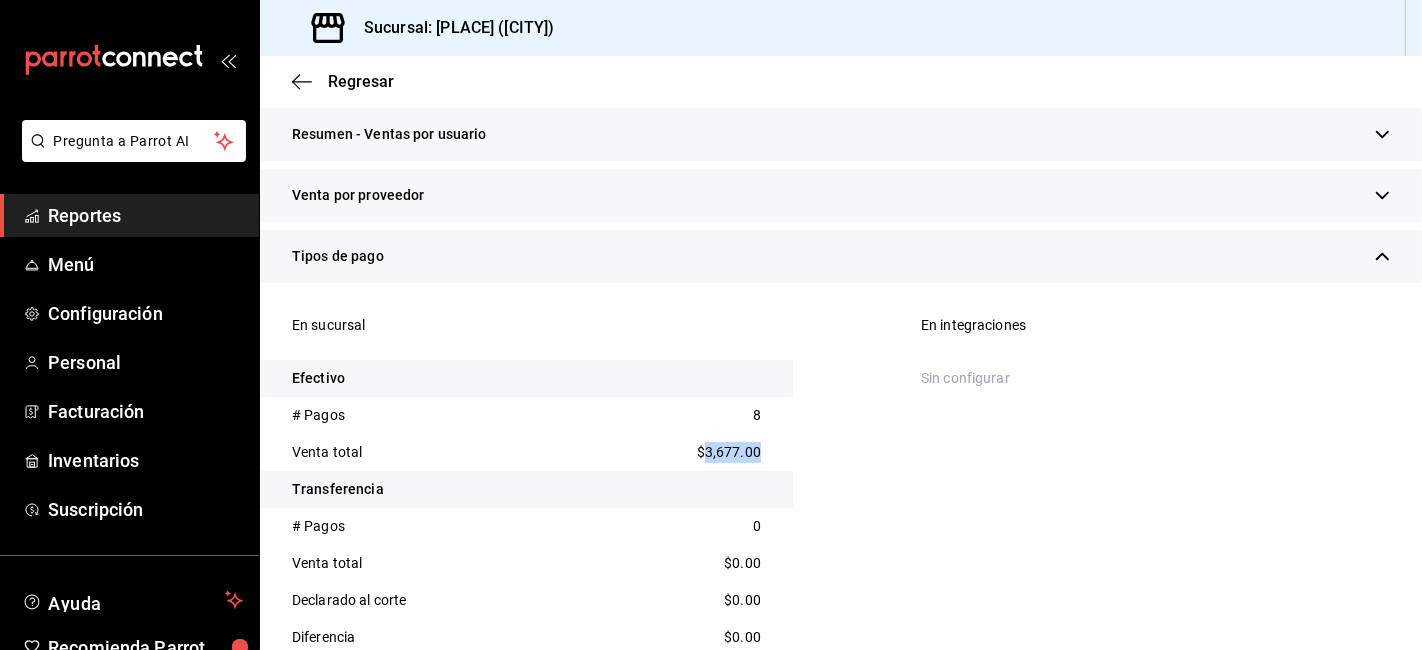 click on "$3,677.00" at bounding box center [729, 452] 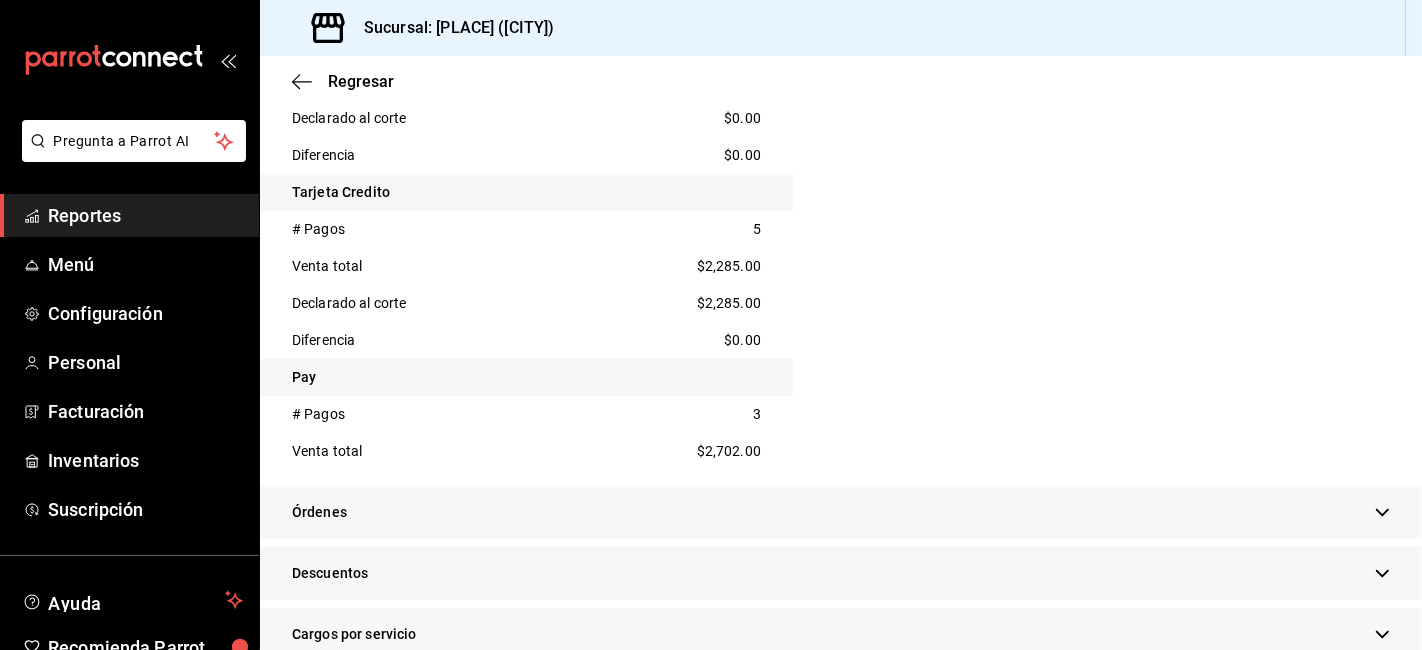 click on "En sucursal Efectivo # Pagos [NUMBER] Venta total [PRICE] Transferencia # Pagos [NUMBER] Venta total [PRICE] Declarado al corte [PRICE] Diferencia [PRICE] Tarjeta Debito # Pagos [NUMBER] Venta total [PRICE] Declarado al corte [PRICE] Diferencia [PRICE] Tarjeta Credito # Pagos [NUMBER] Venta total [PRICE] Declarado al corte [PRICE] Diferencia [PRICE] Pay # Pagos [NUMBER] Venta total [PRICE]" at bounding box center (526, 55) 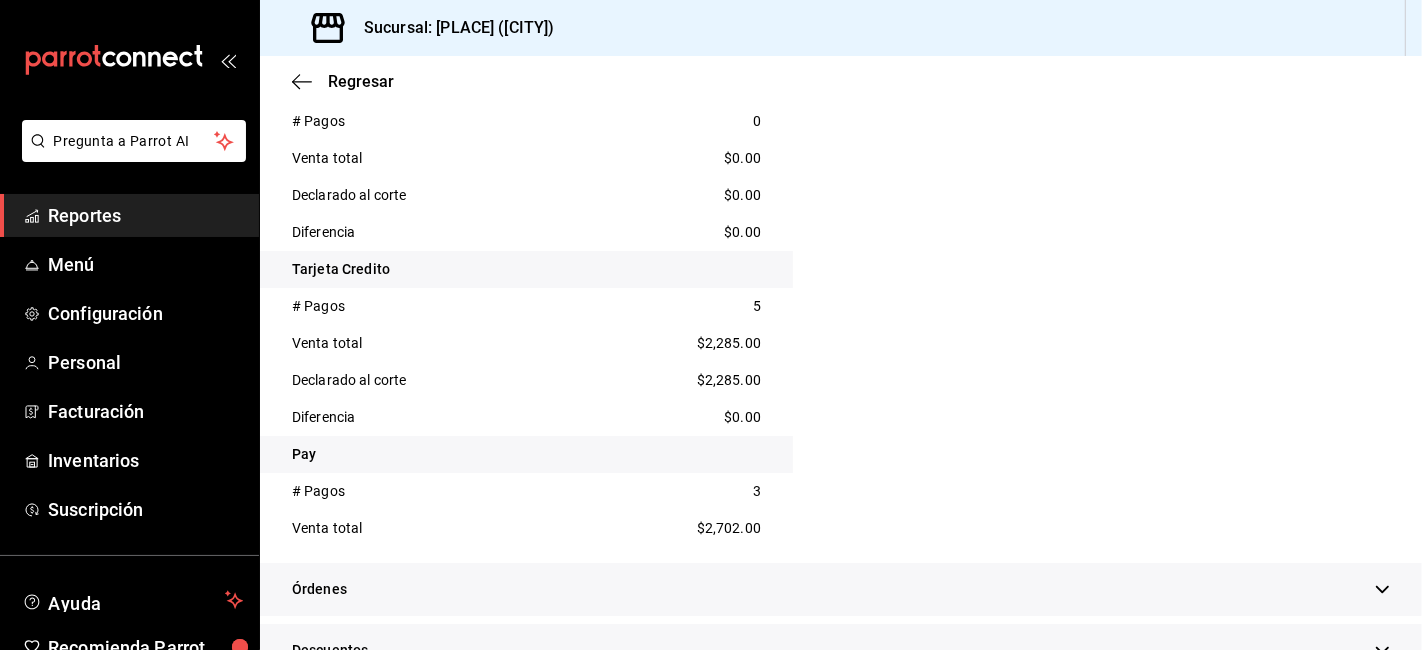 scroll, scrollTop: 1111, scrollLeft: 0, axis: vertical 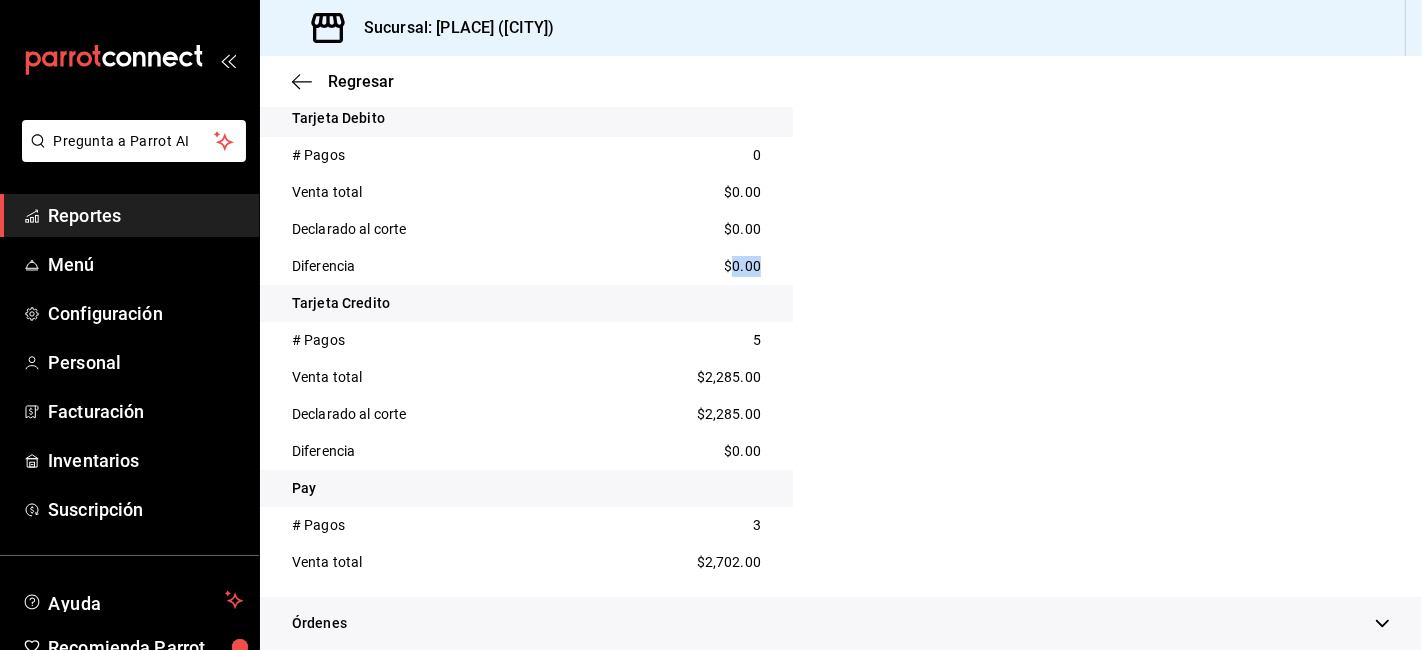 click on "$0.00" at bounding box center [742, 266] 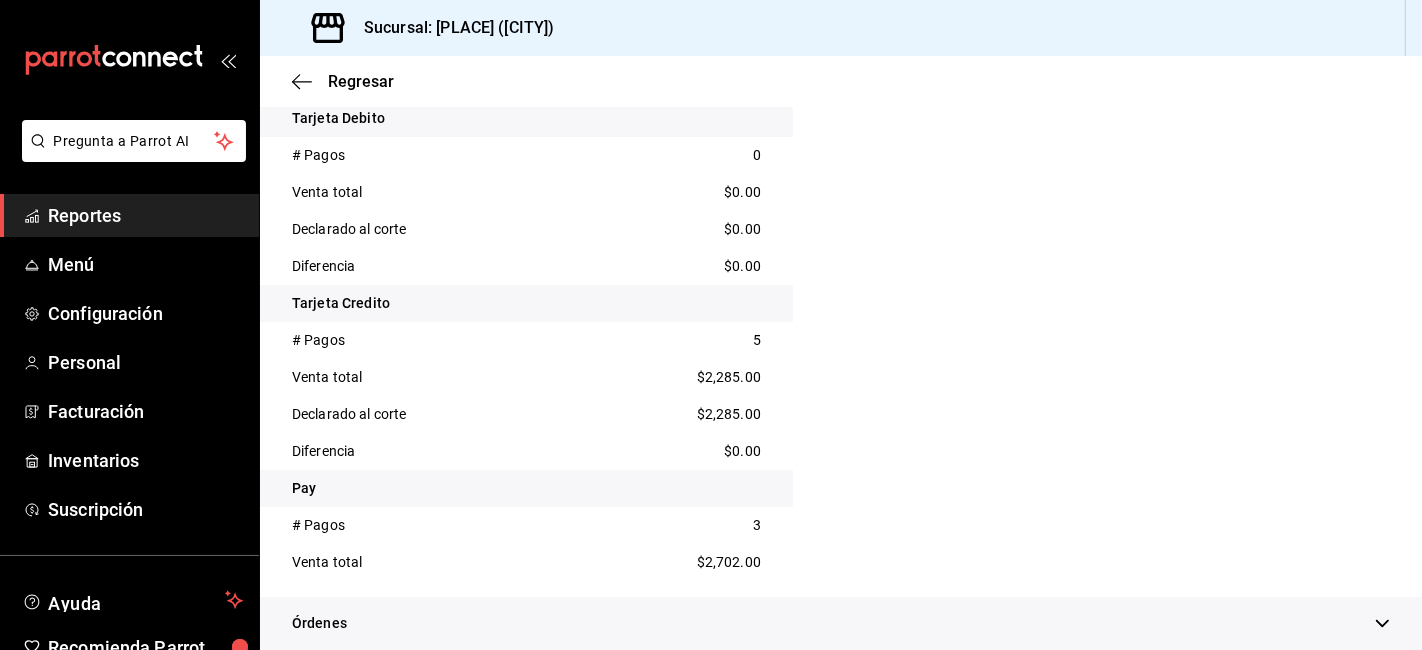 click on "Declarado al corte [PRICE]" at bounding box center [526, 414] 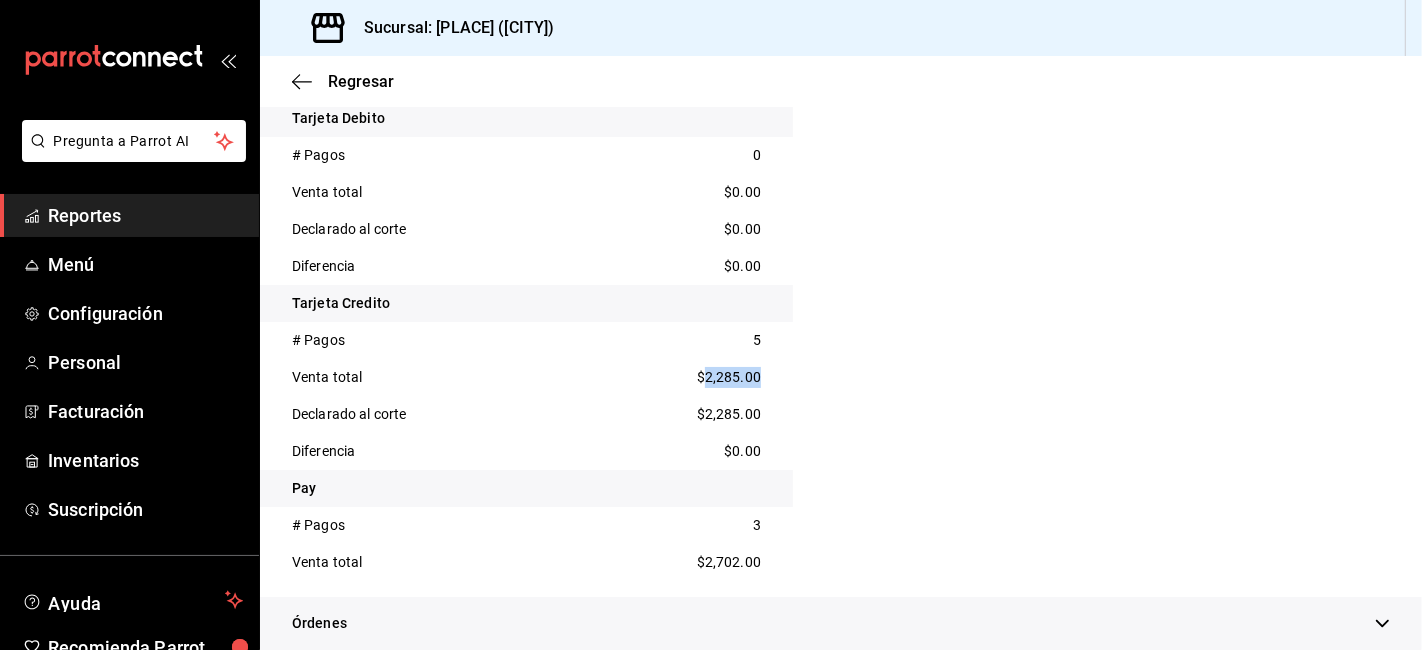 click on "$2,285.00" at bounding box center (729, 377) 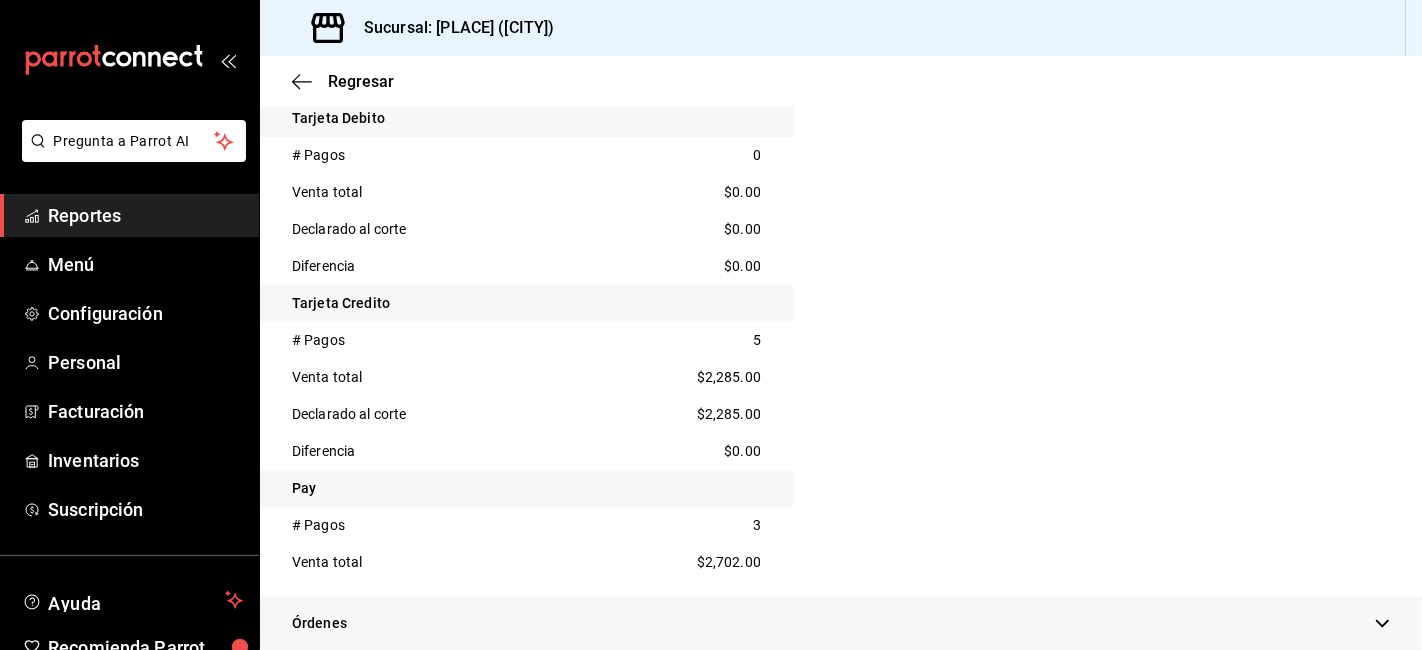 click on "$2,702.00" at bounding box center [729, 562] 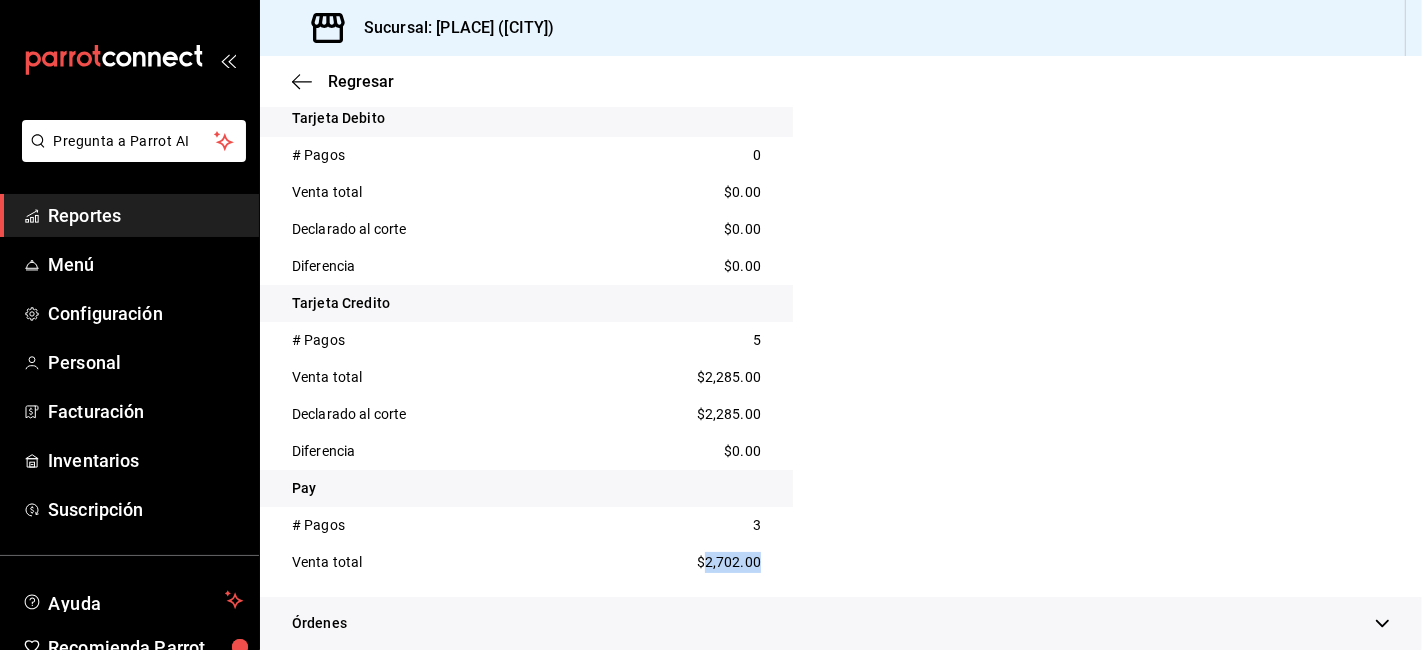 click on "$2,702.00" at bounding box center (729, 562) 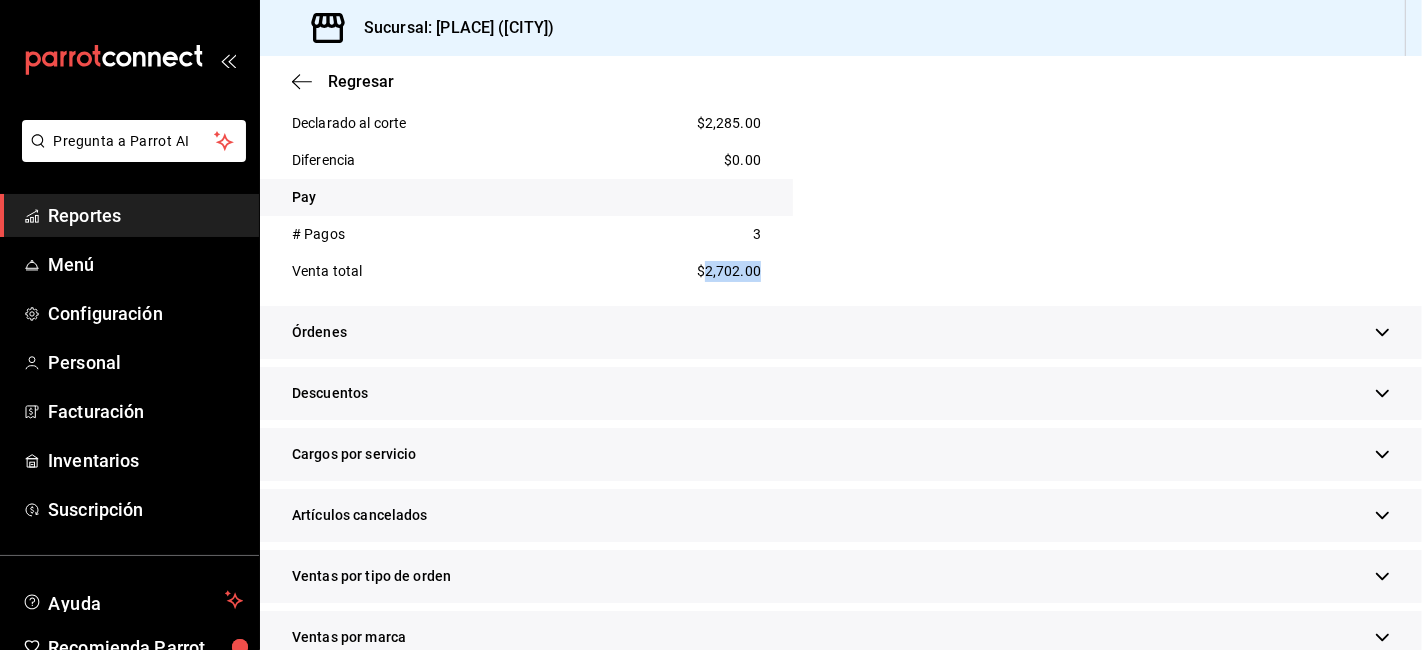 scroll, scrollTop: 1622, scrollLeft: 0, axis: vertical 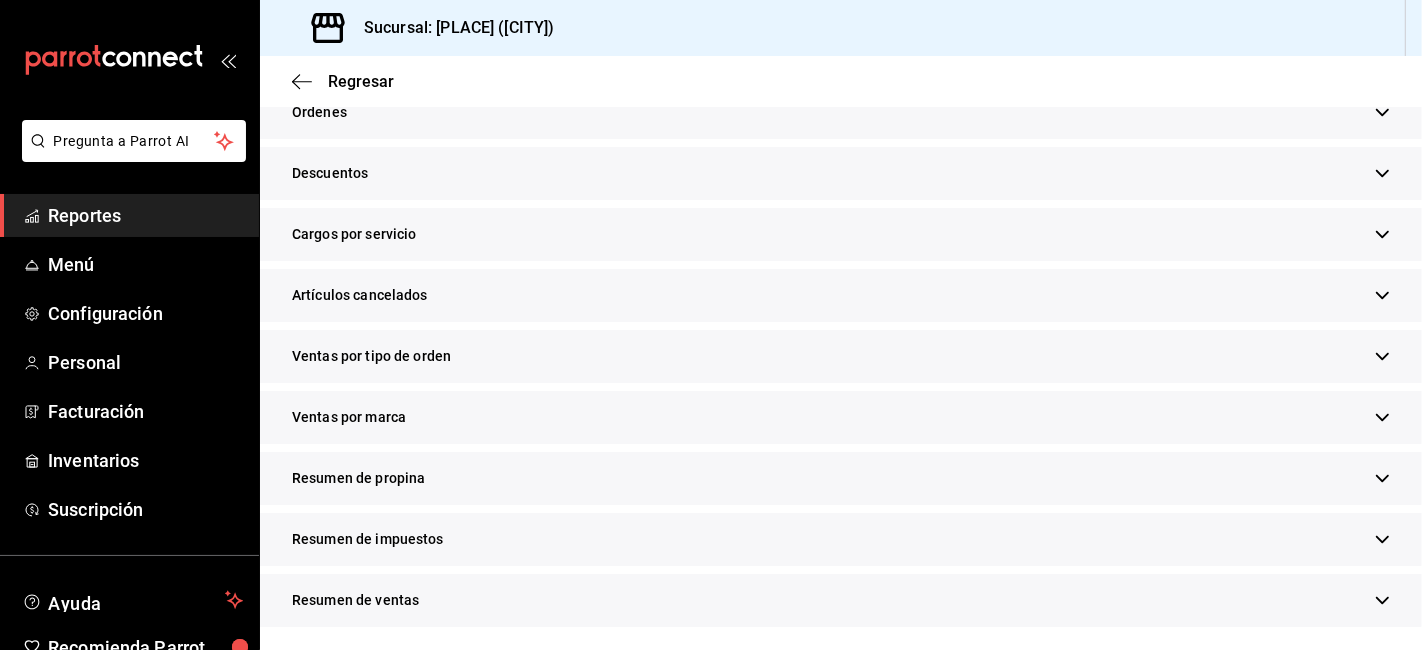 click on "Resumen de propina" at bounding box center [841, 478] 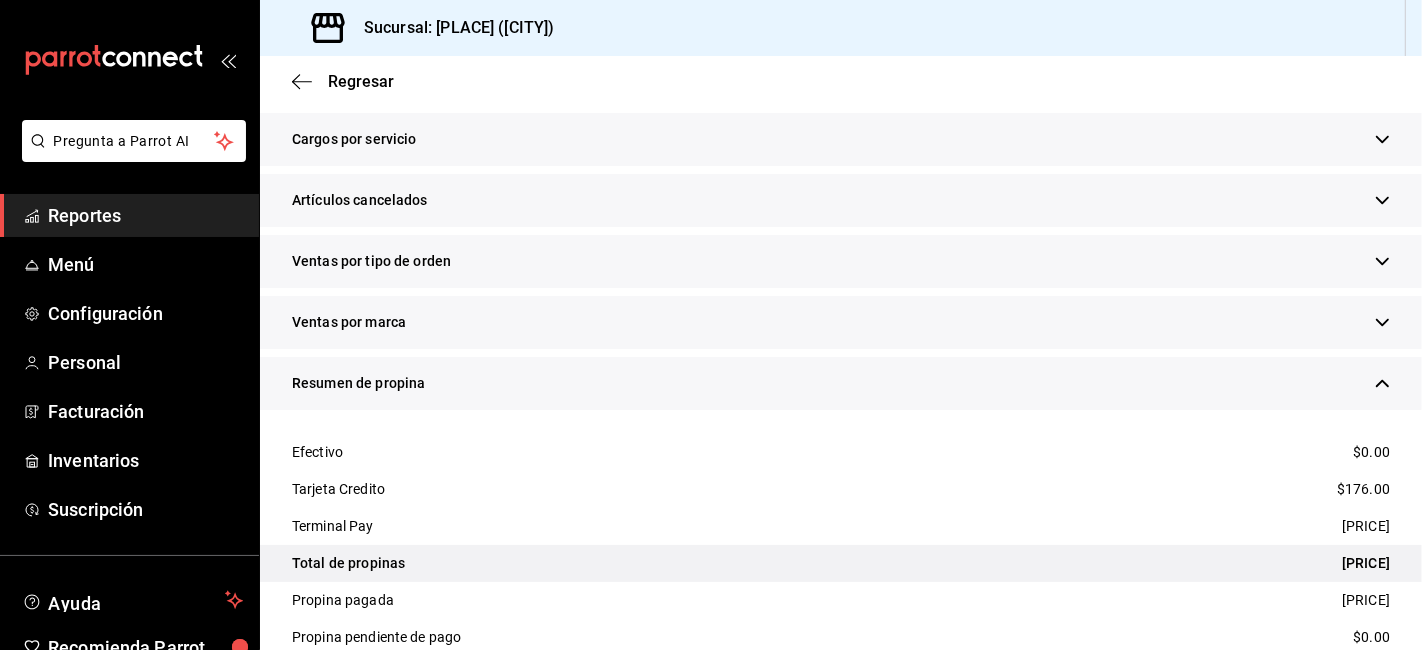 scroll, scrollTop: 1956, scrollLeft: 0, axis: vertical 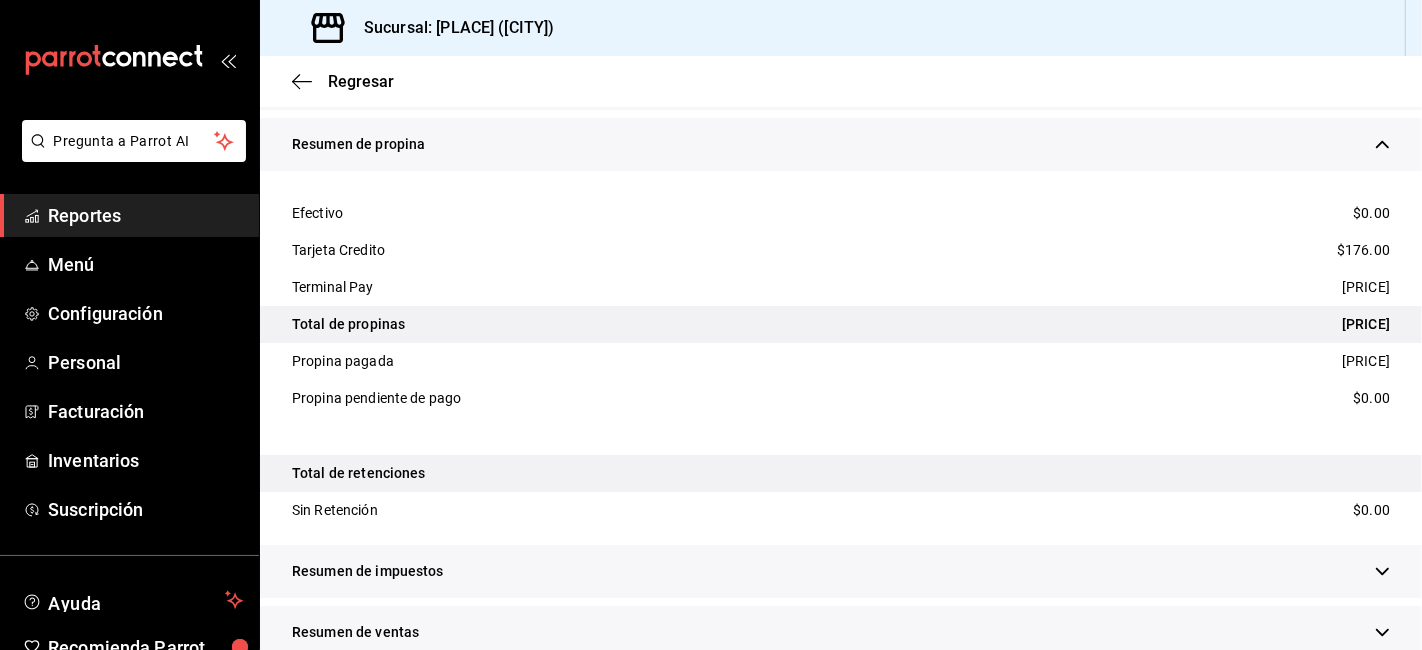 click on "$176.00" at bounding box center [1363, 250] 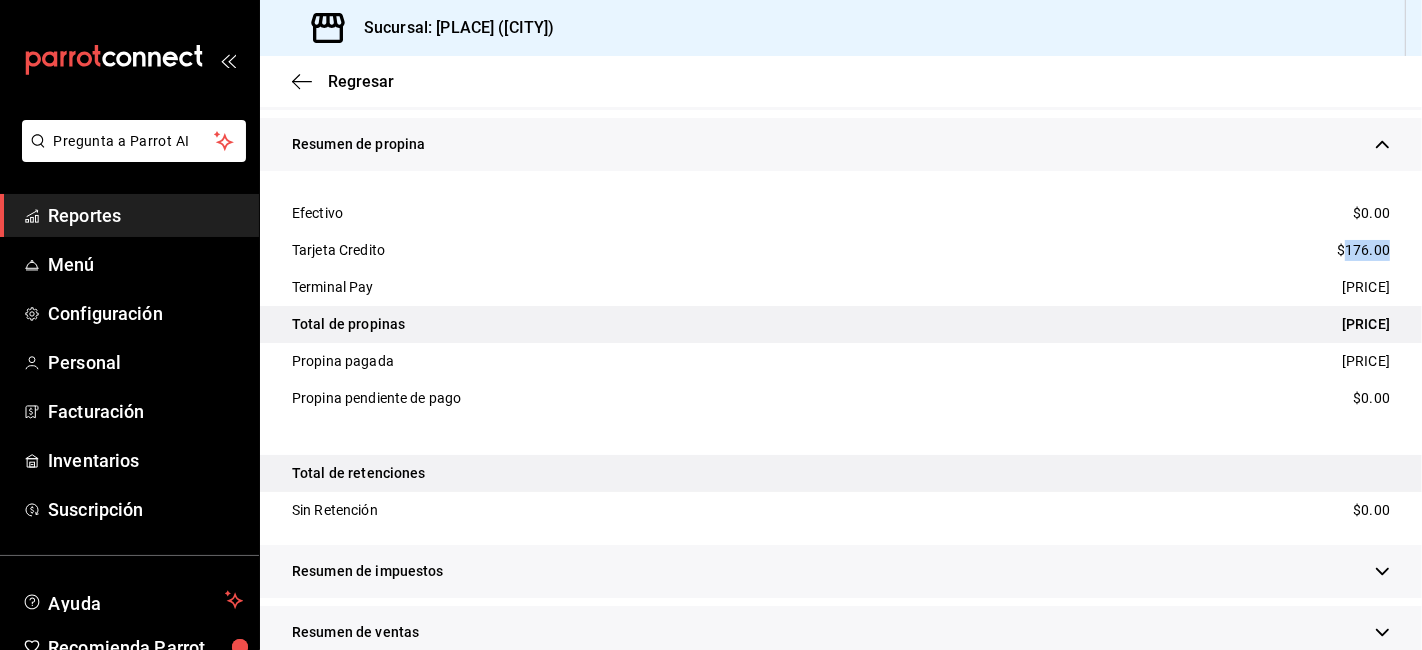 click on "$176.00" at bounding box center [1363, 250] 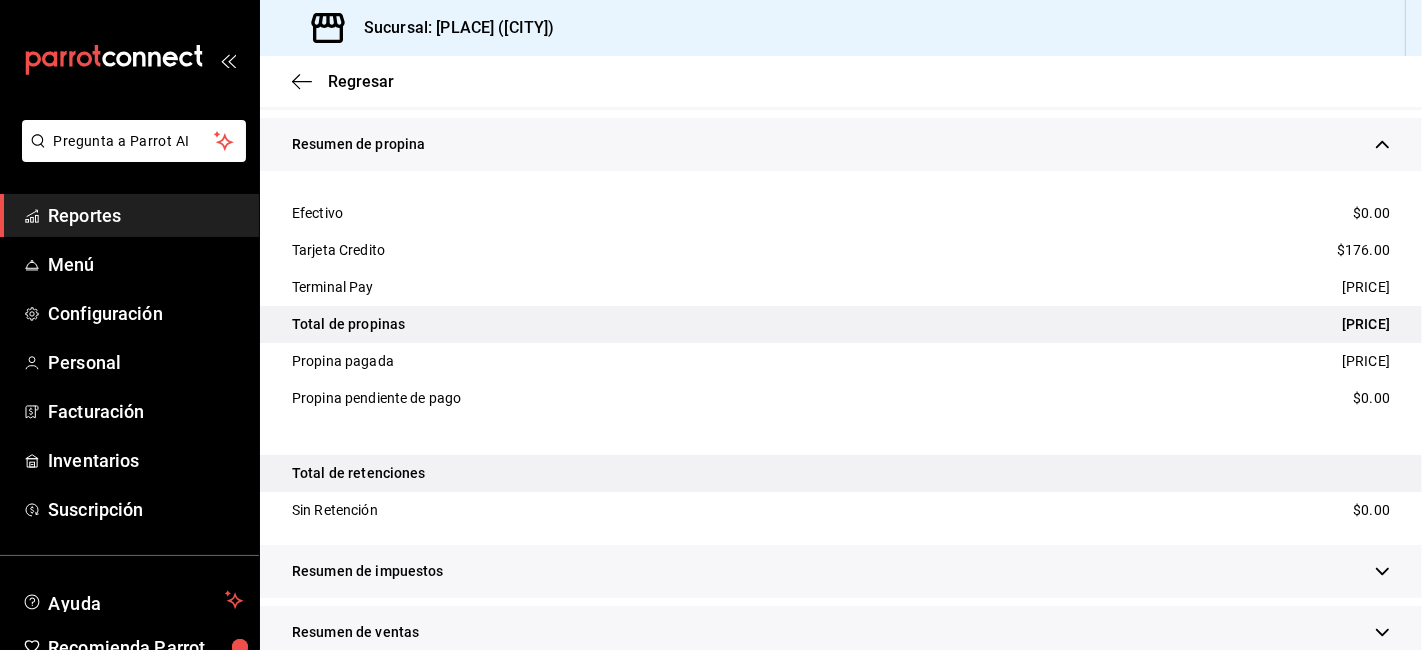 click on "[PRICE]" at bounding box center (1366, 287) 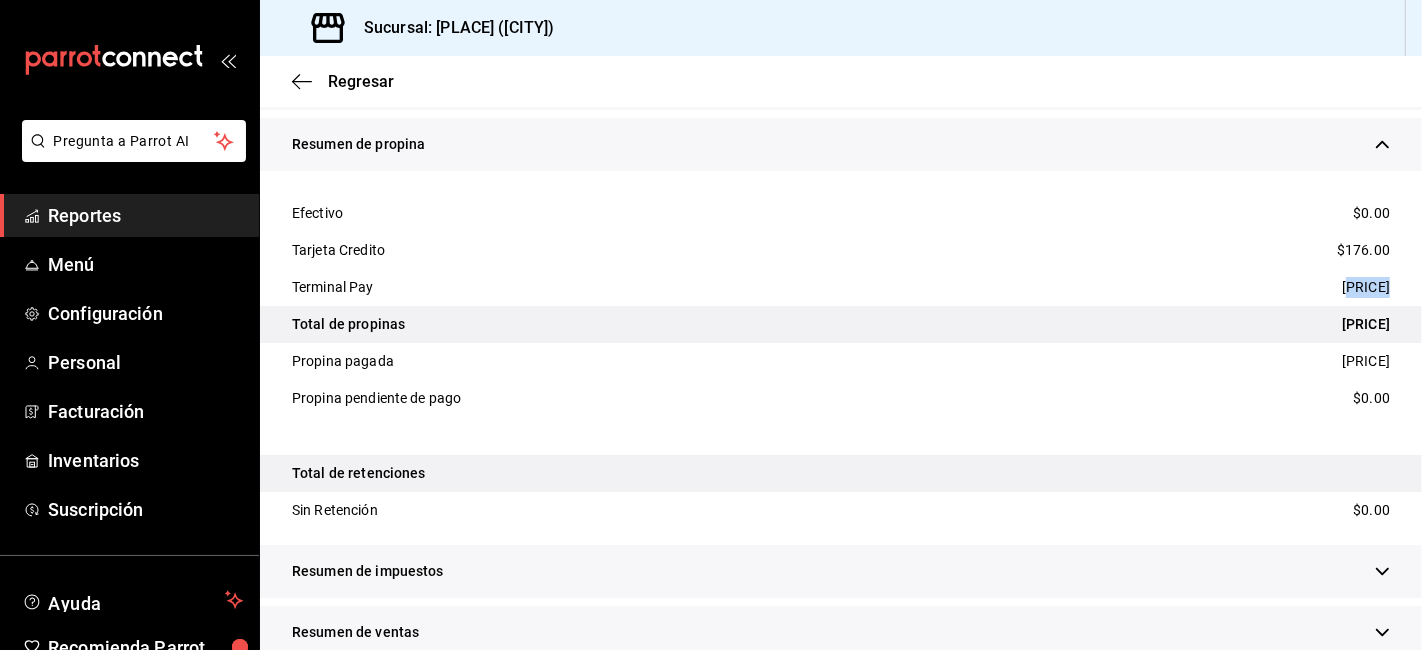 click on "[PRICE]" at bounding box center [1366, 287] 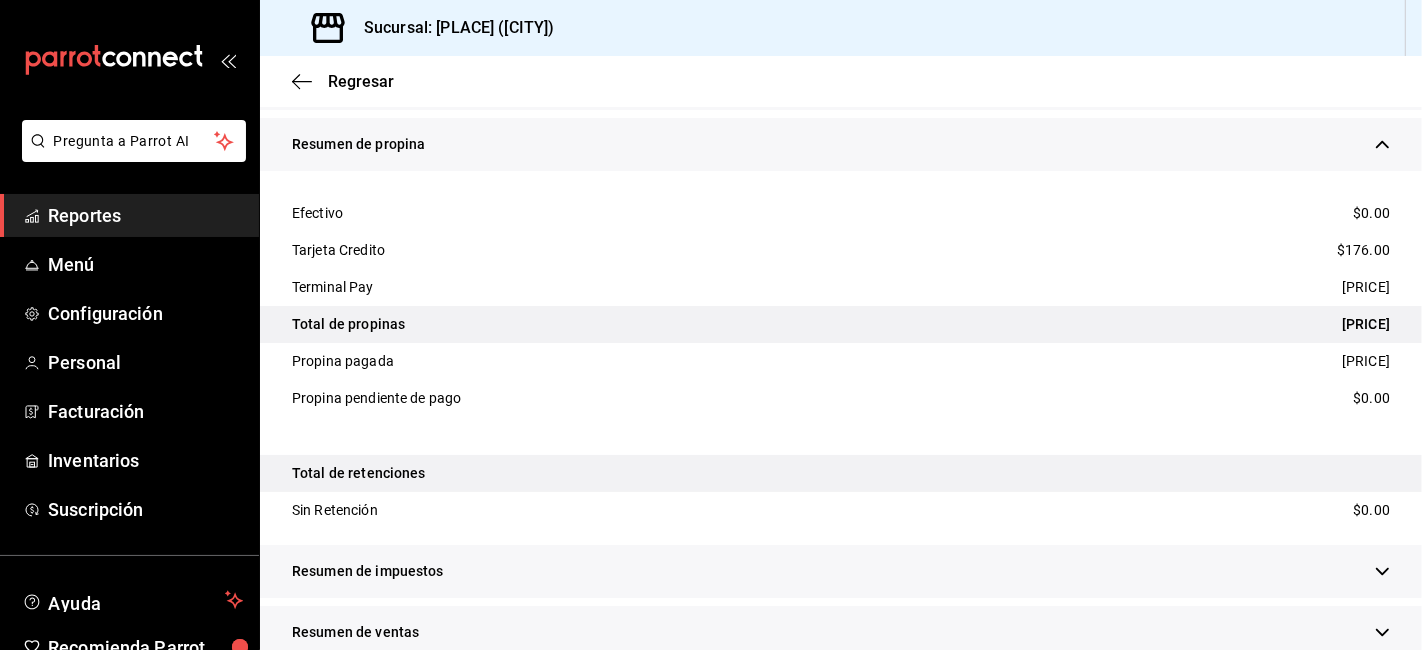 click on "Regresar" at bounding box center (841, 81) 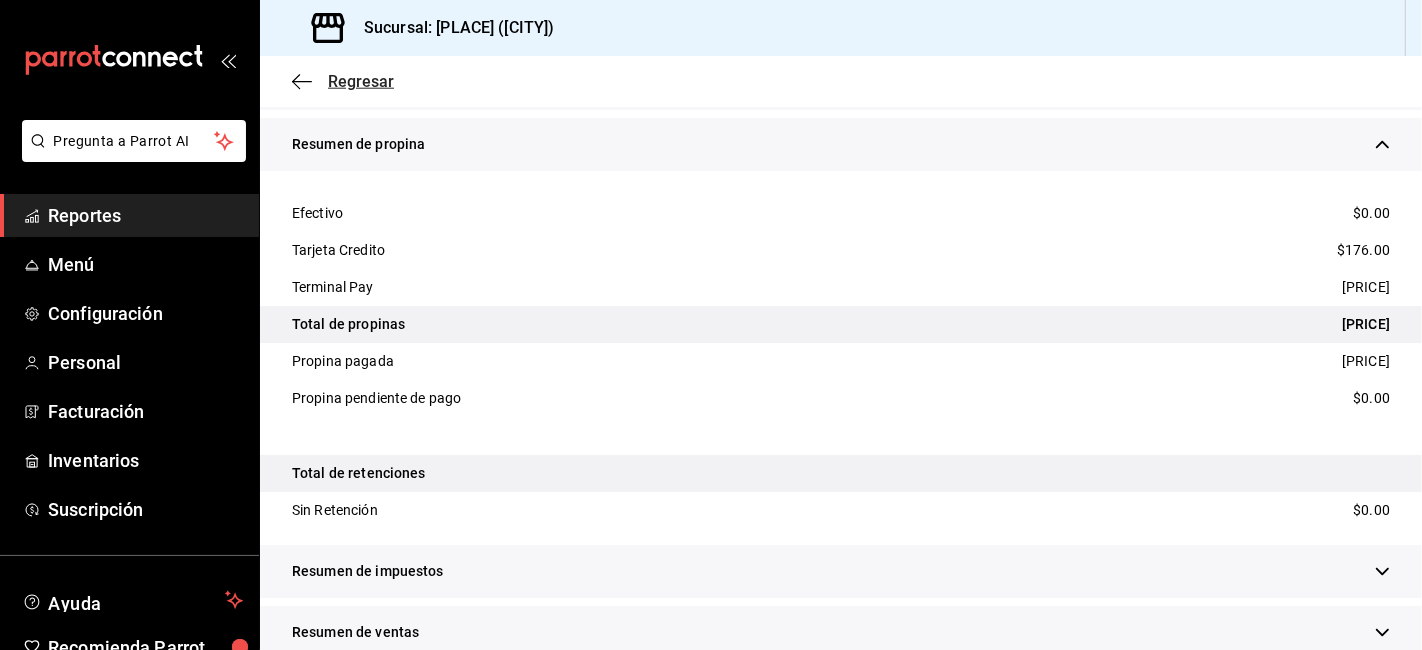 click 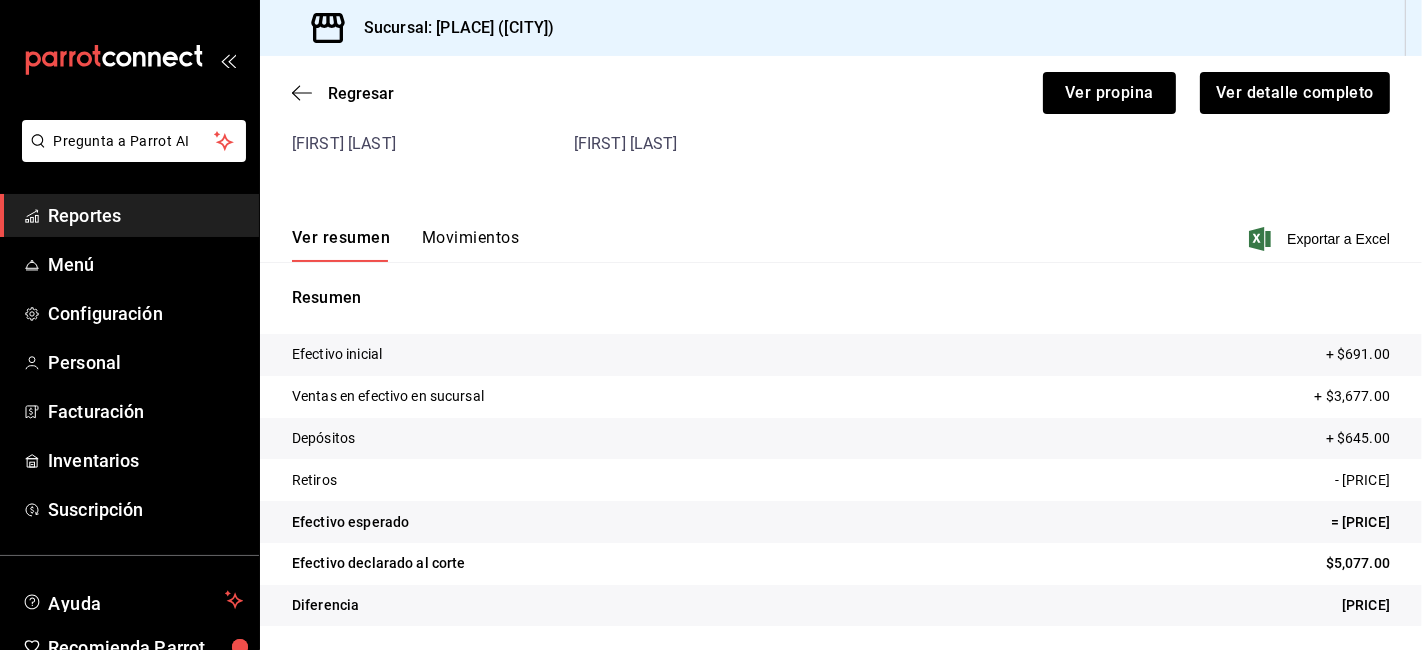 scroll, scrollTop: 166, scrollLeft: 0, axis: vertical 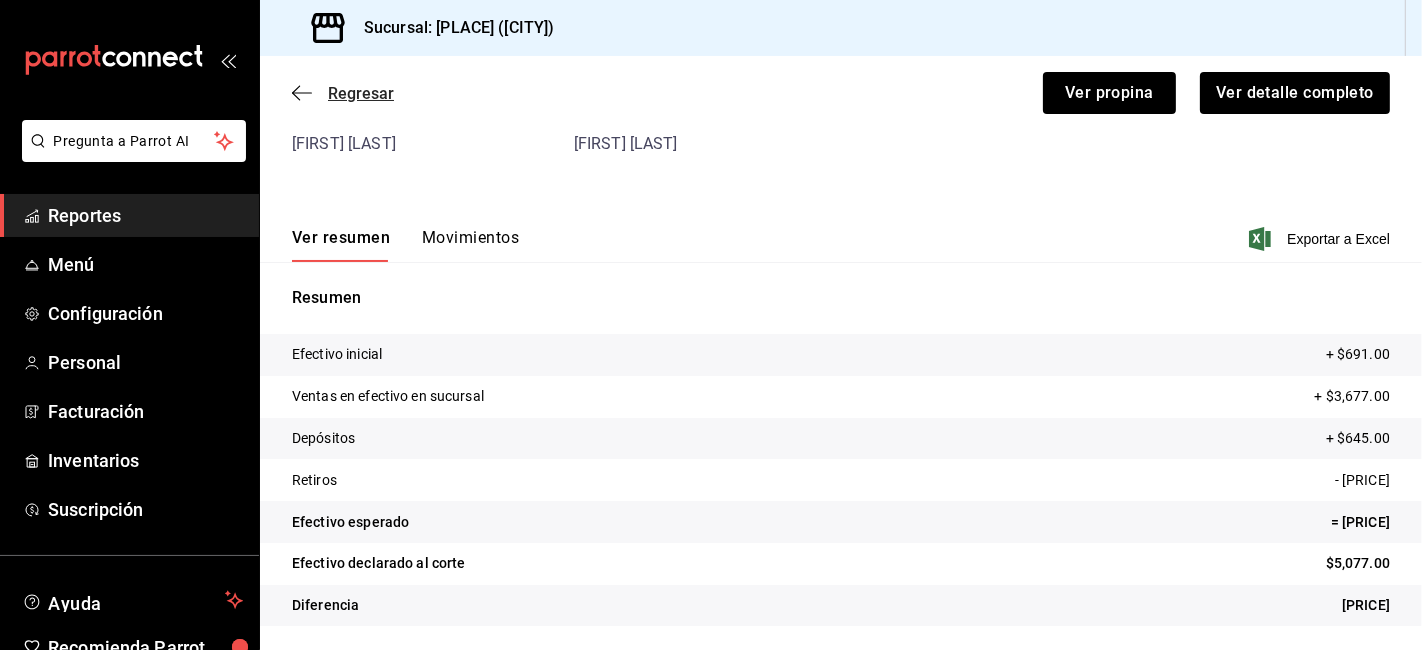 click 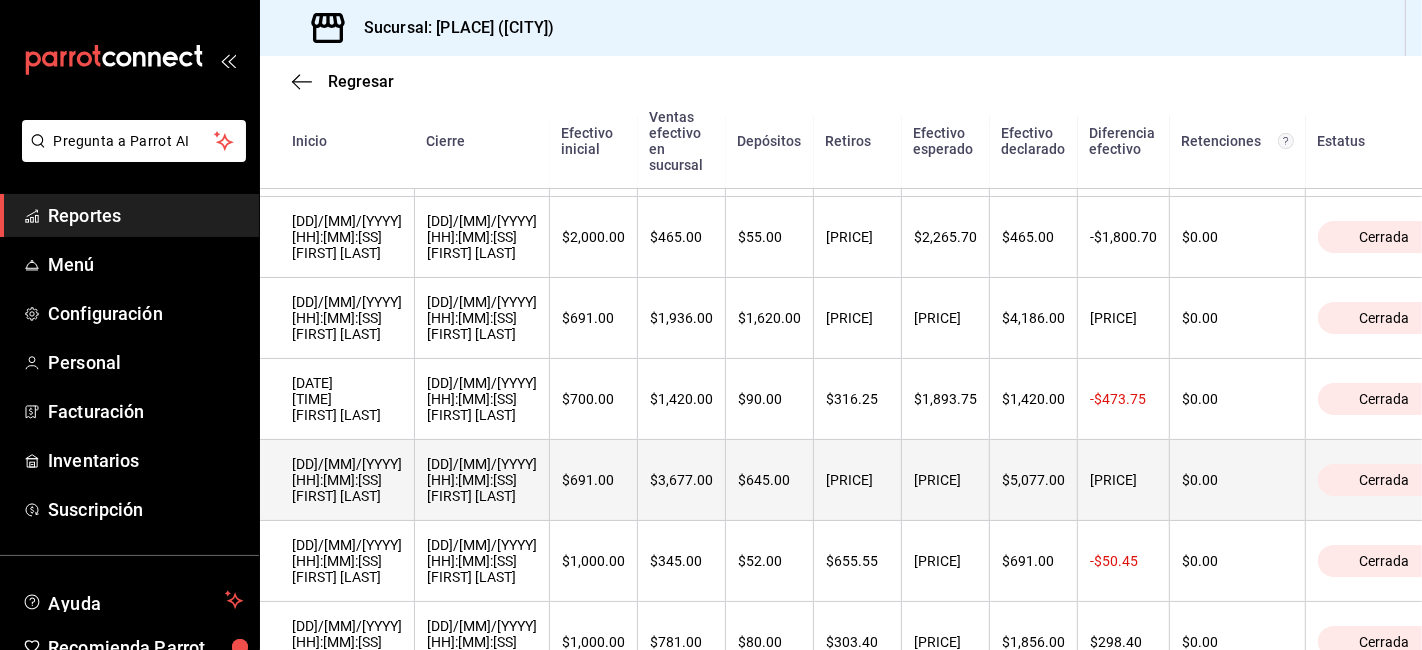 scroll, scrollTop: 333, scrollLeft: 0, axis: vertical 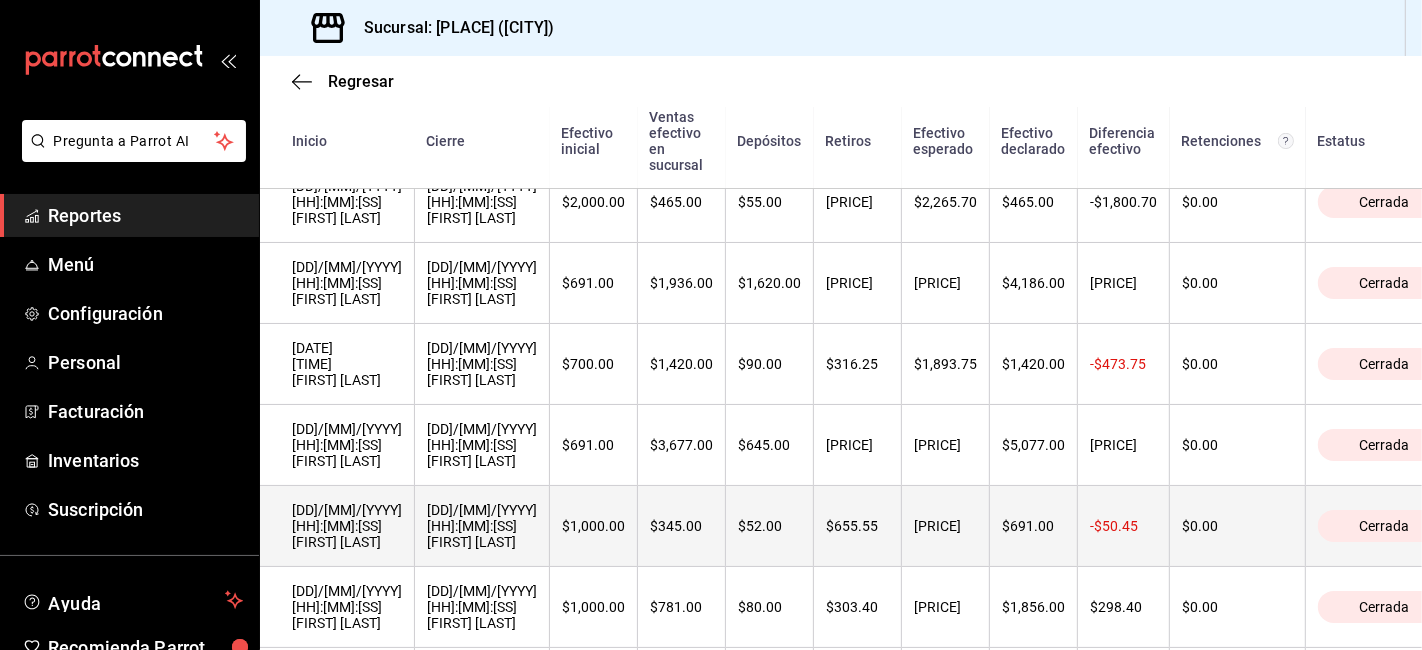 click on "[DD]/[MM]/[YYYY]
[HH]:[MM]:[SS]
[FIRST] [LAST]" at bounding box center (347, 526) 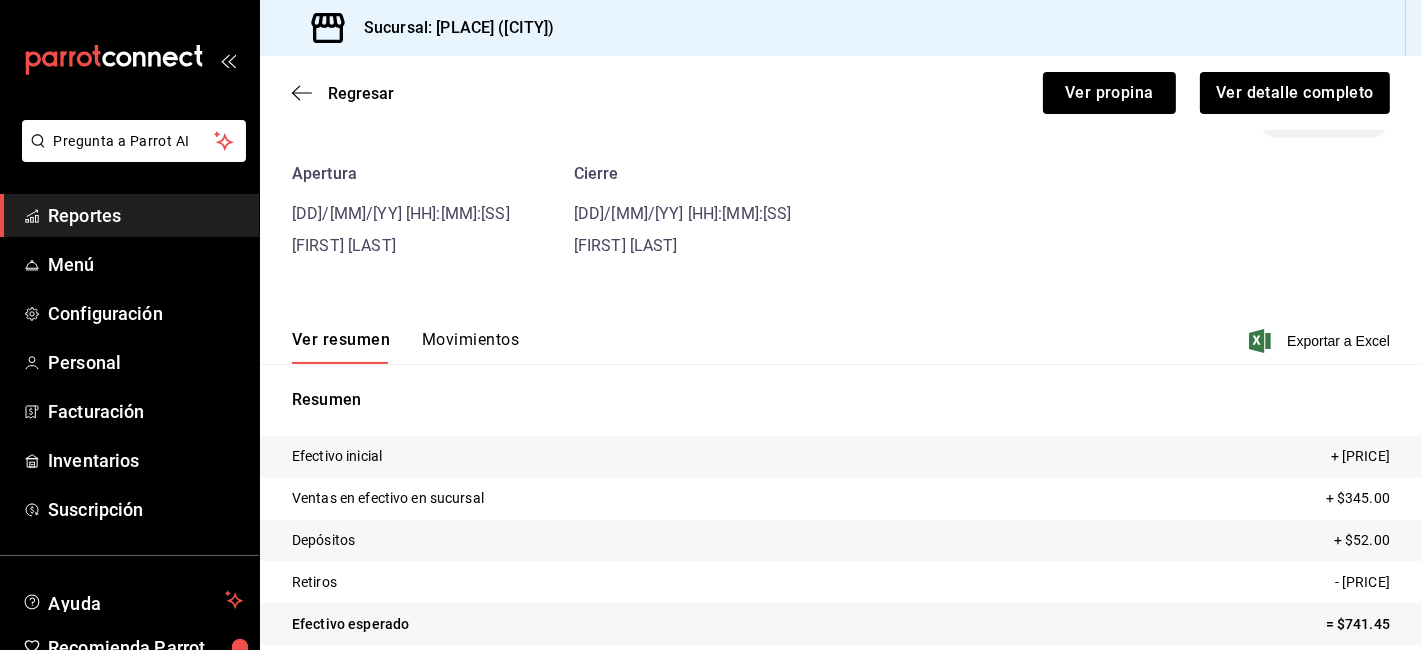 scroll, scrollTop: 86, scrollLeft: 0, axis: vertical 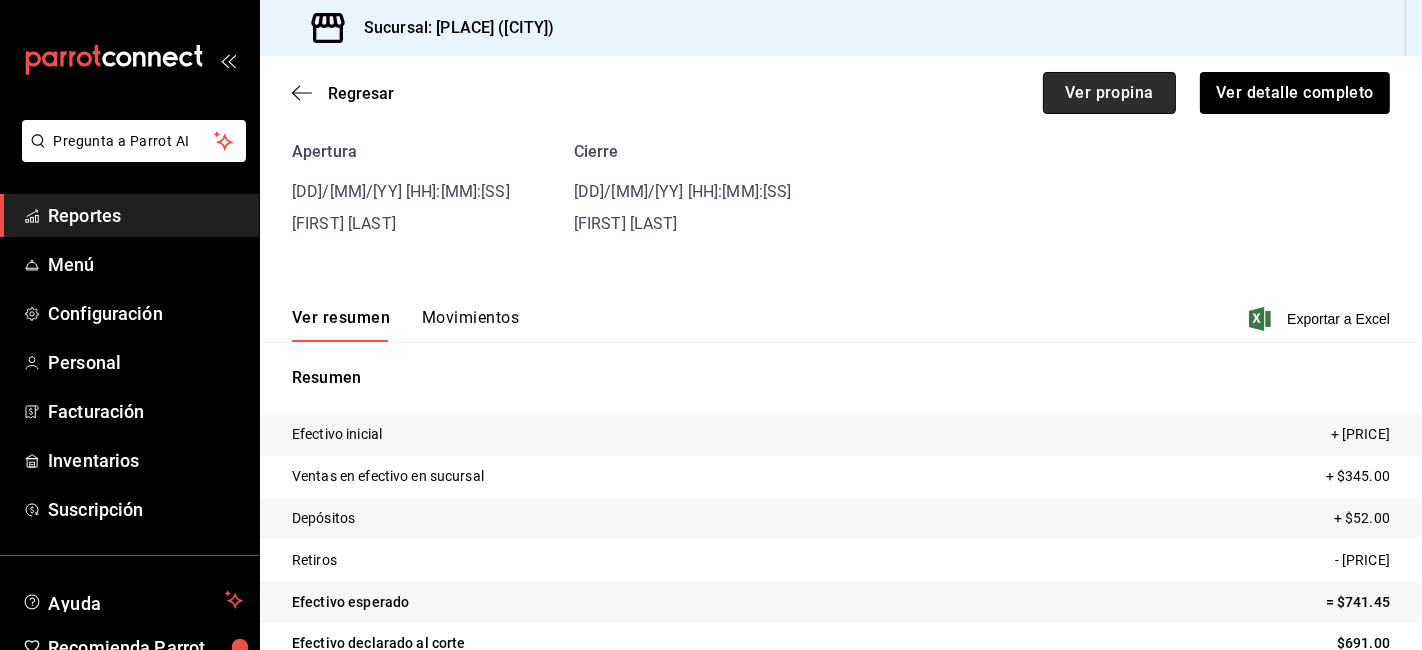 click on "Ver propina" at bounding box center [1109, 93] 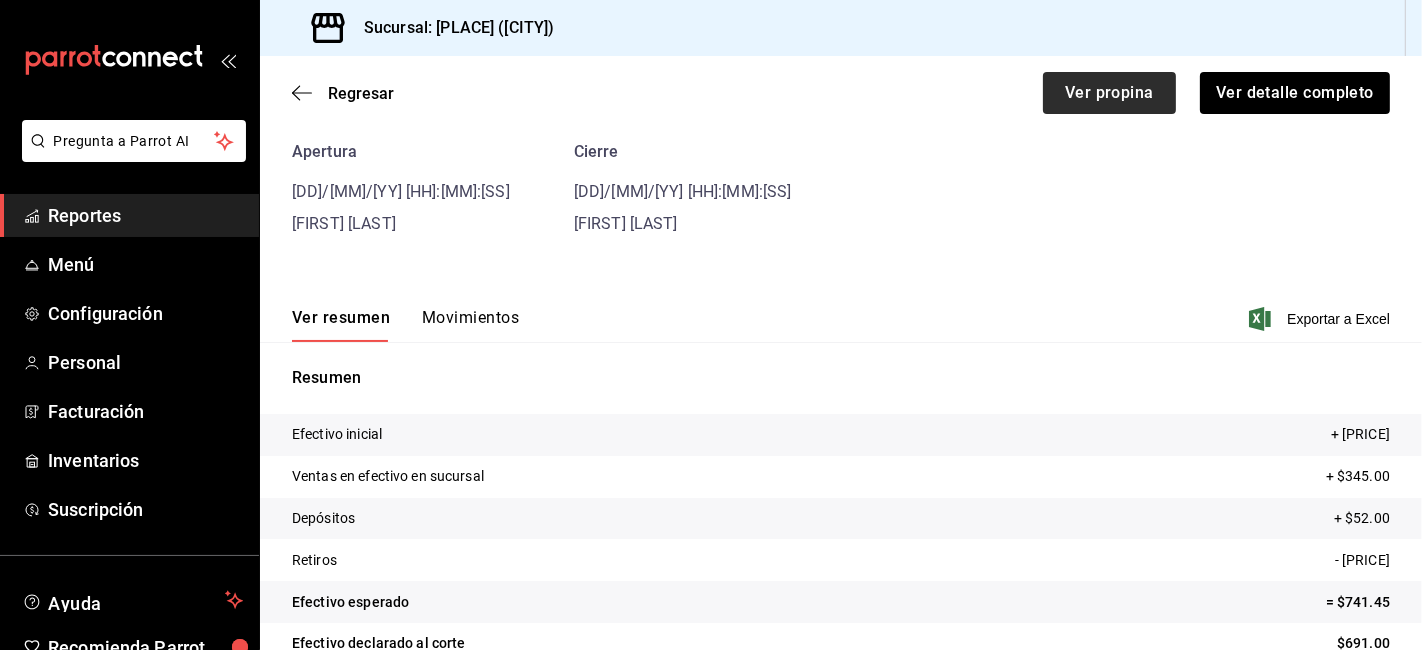 scroll, scrollTop: 0, scrollLeft: 0, axis: both 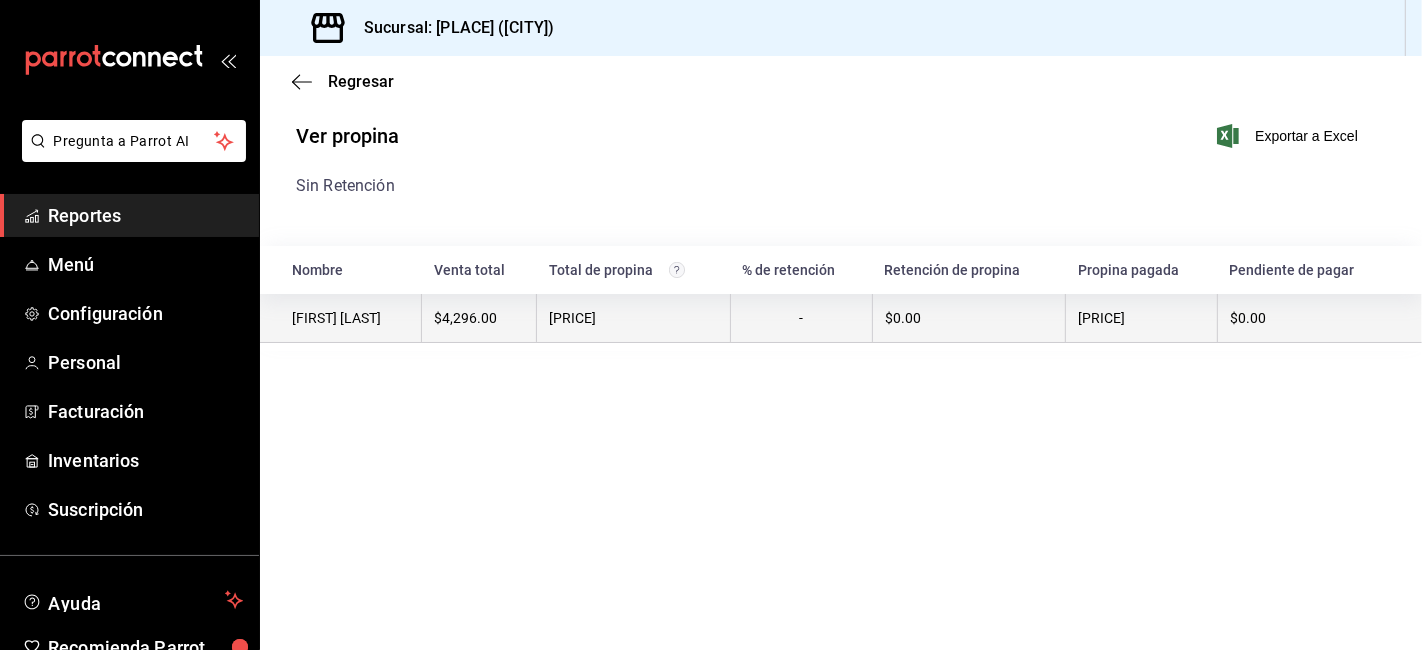 click on "[PRICE]" at bounding box center [633, 318] 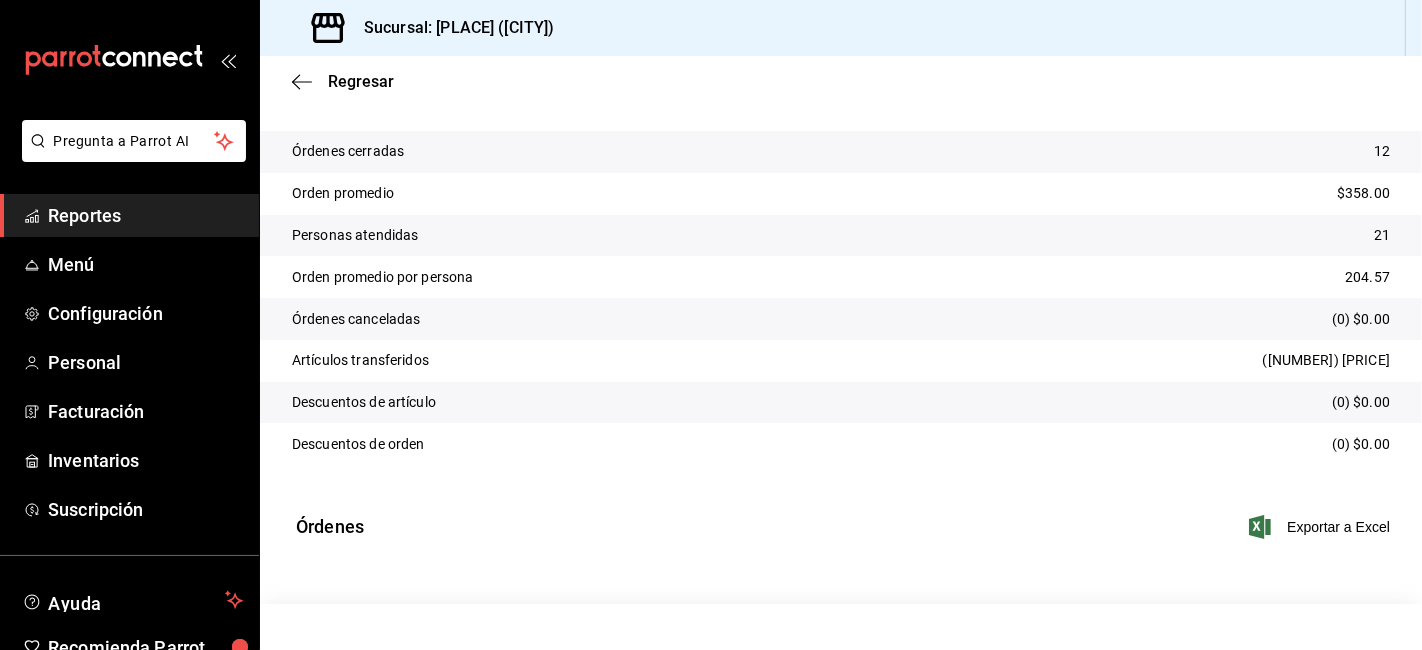 scroll, scrollTop: 0, scrollLeft: 0, axis: both 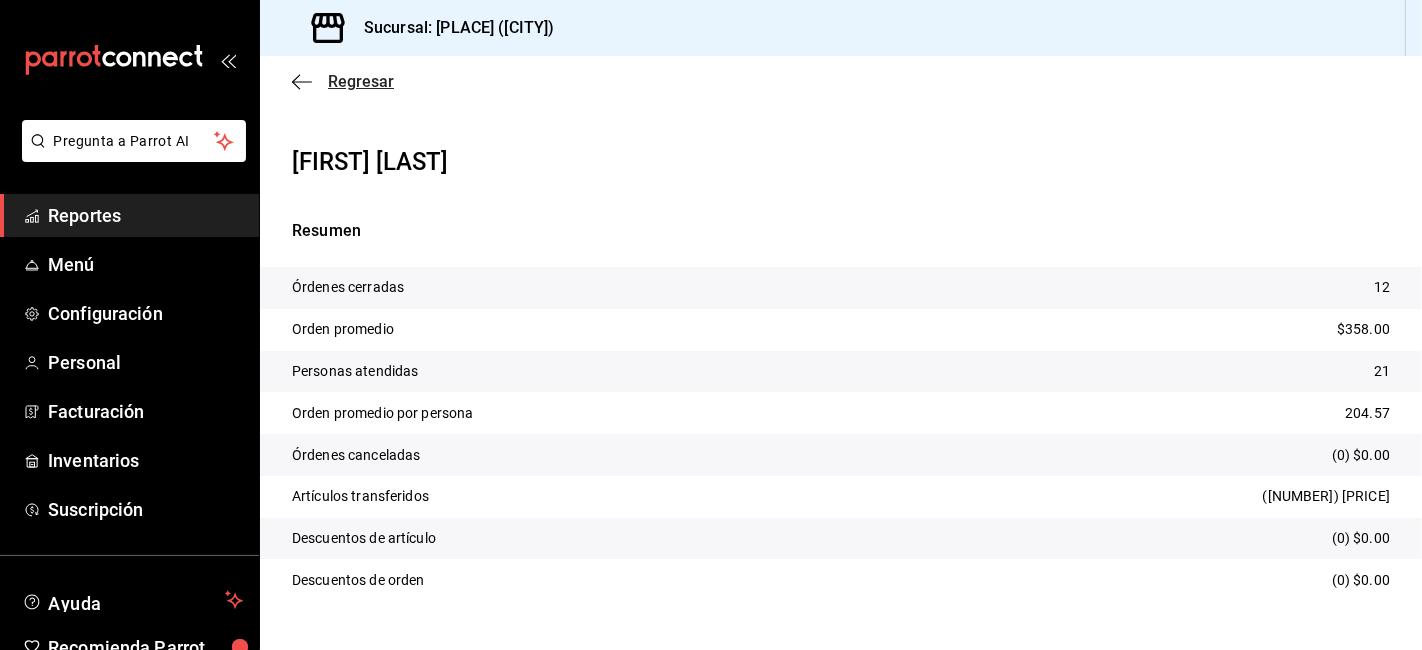 click 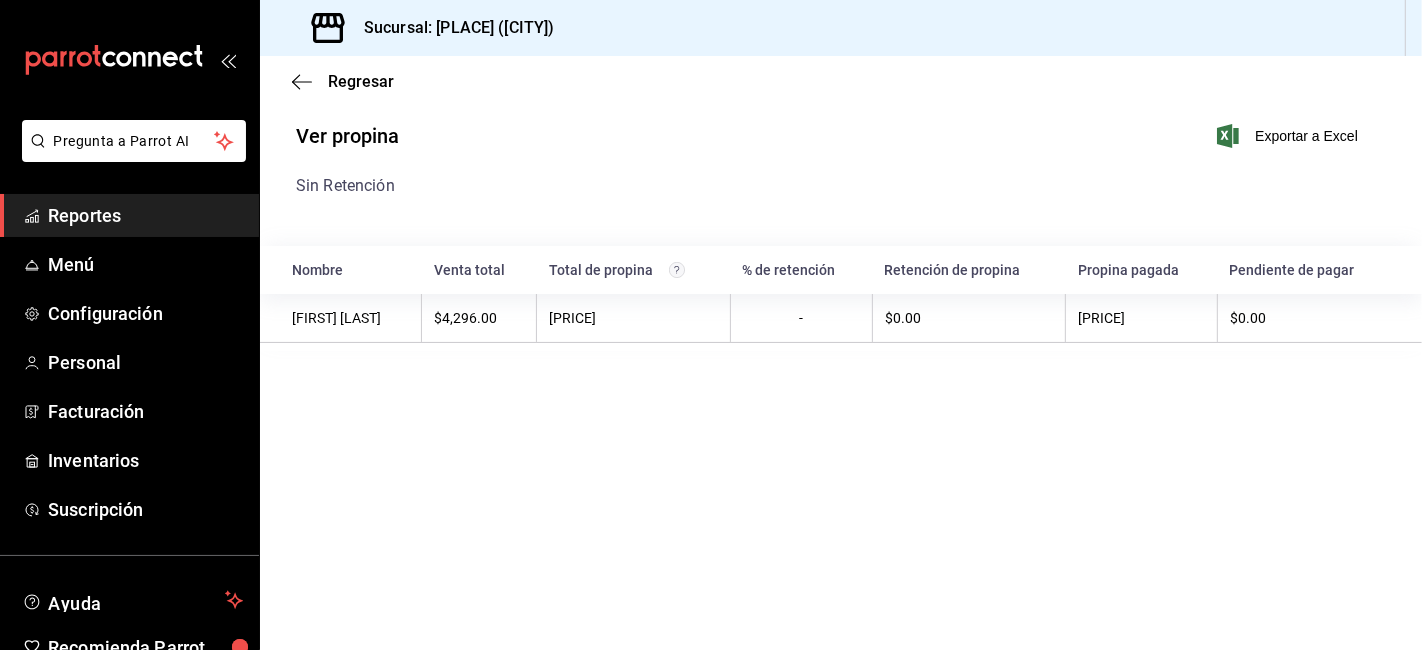 click 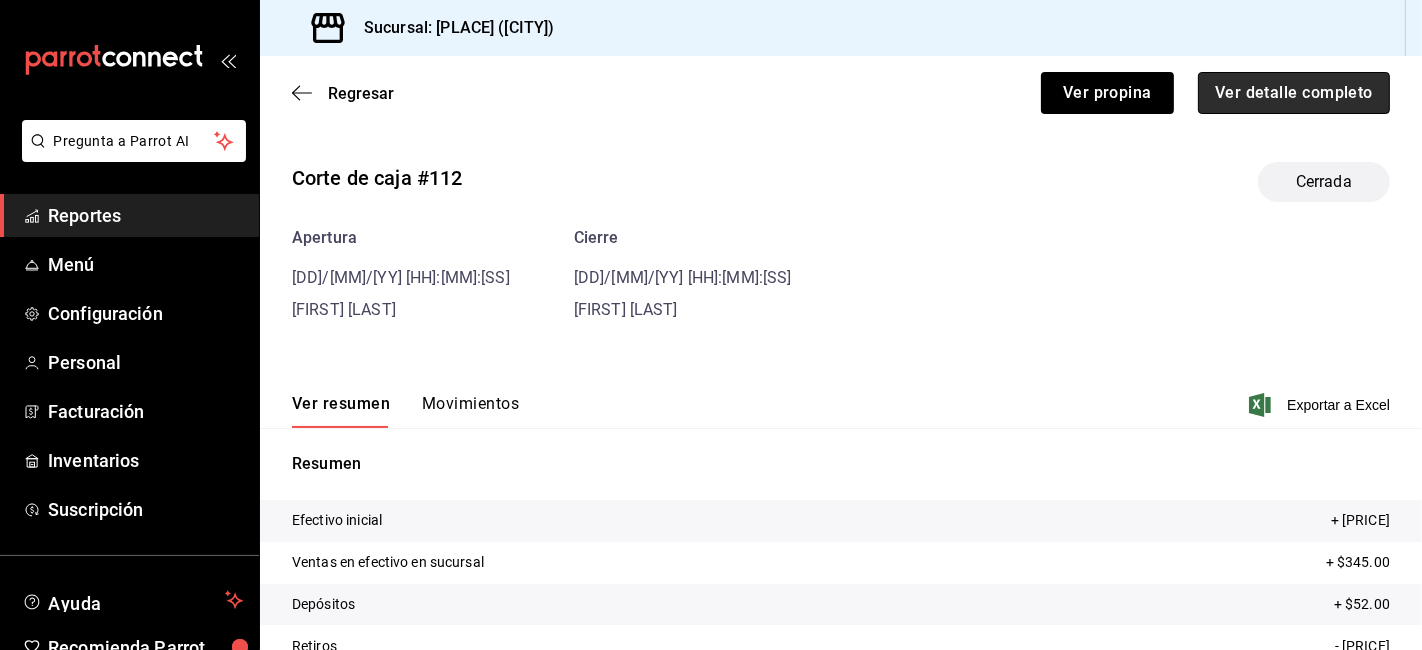 click on "Ver detalle completo" at bounding box center (1294, 93) 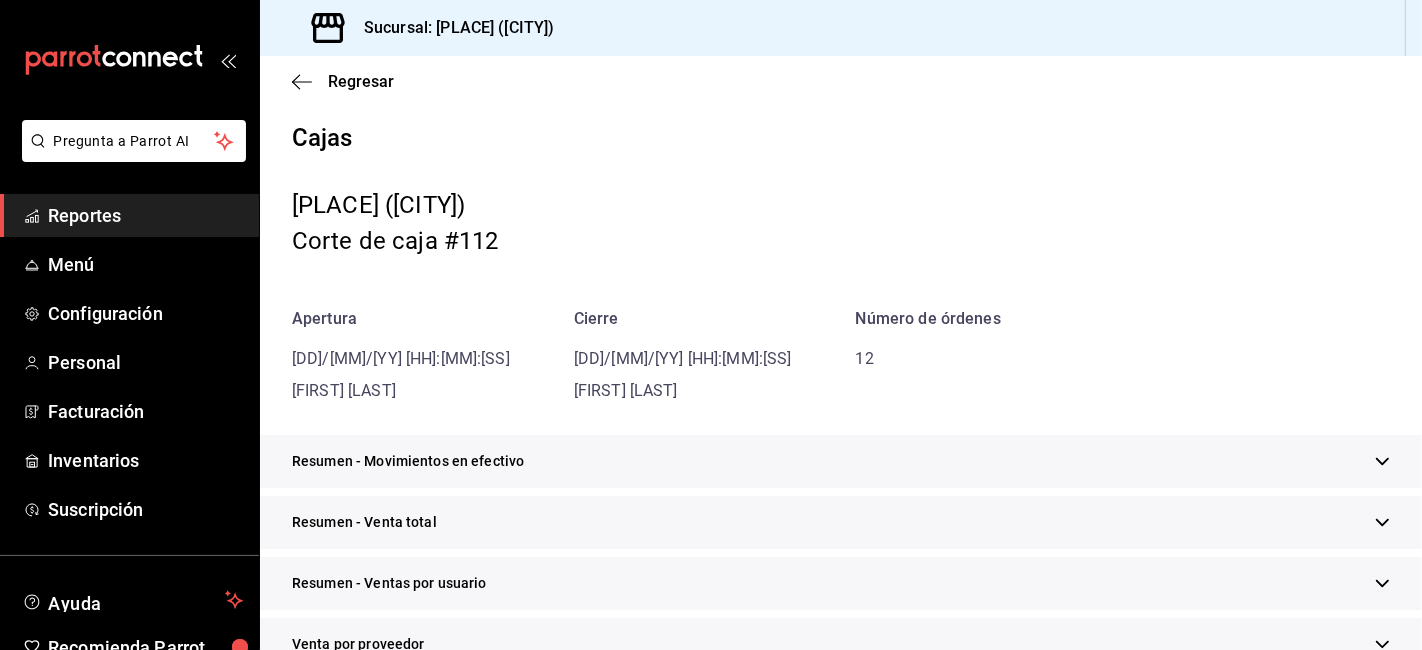 scroll, scrollTop: 111, scrollLeft: 0, axis: vertical 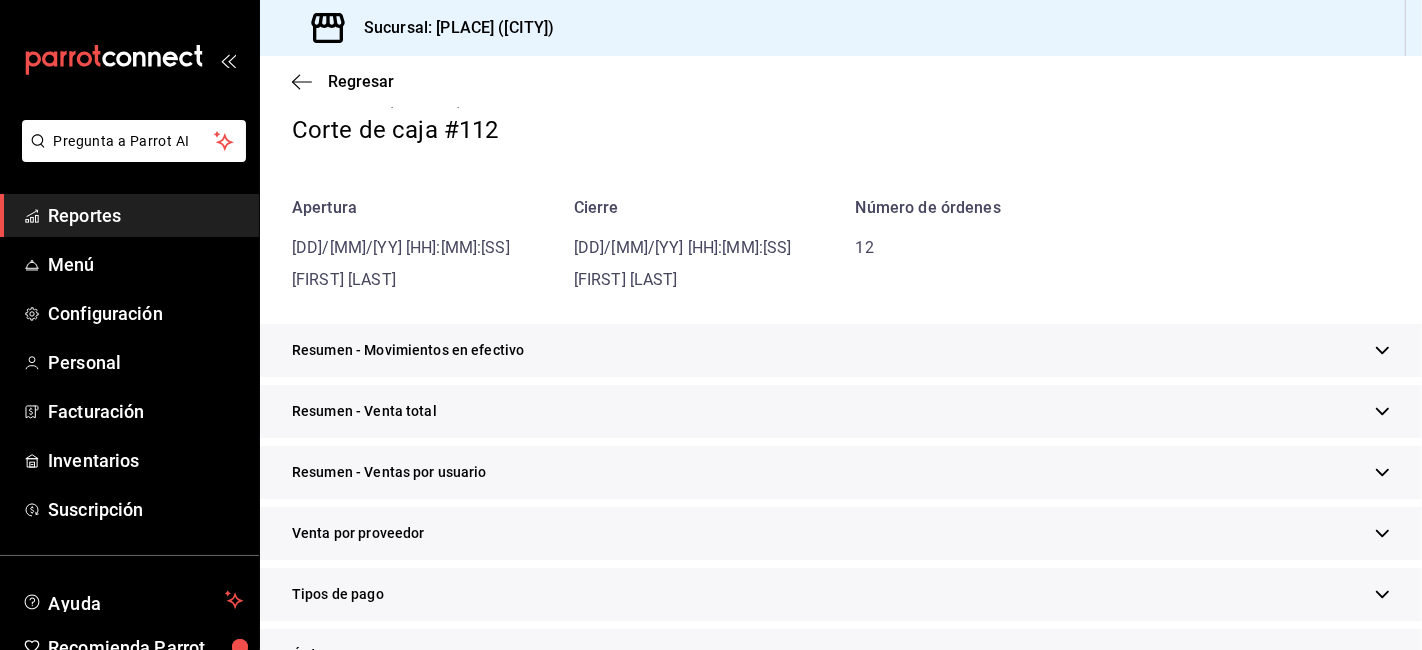 click on "Resumen - Venta total" at bounding box center (364, 411) 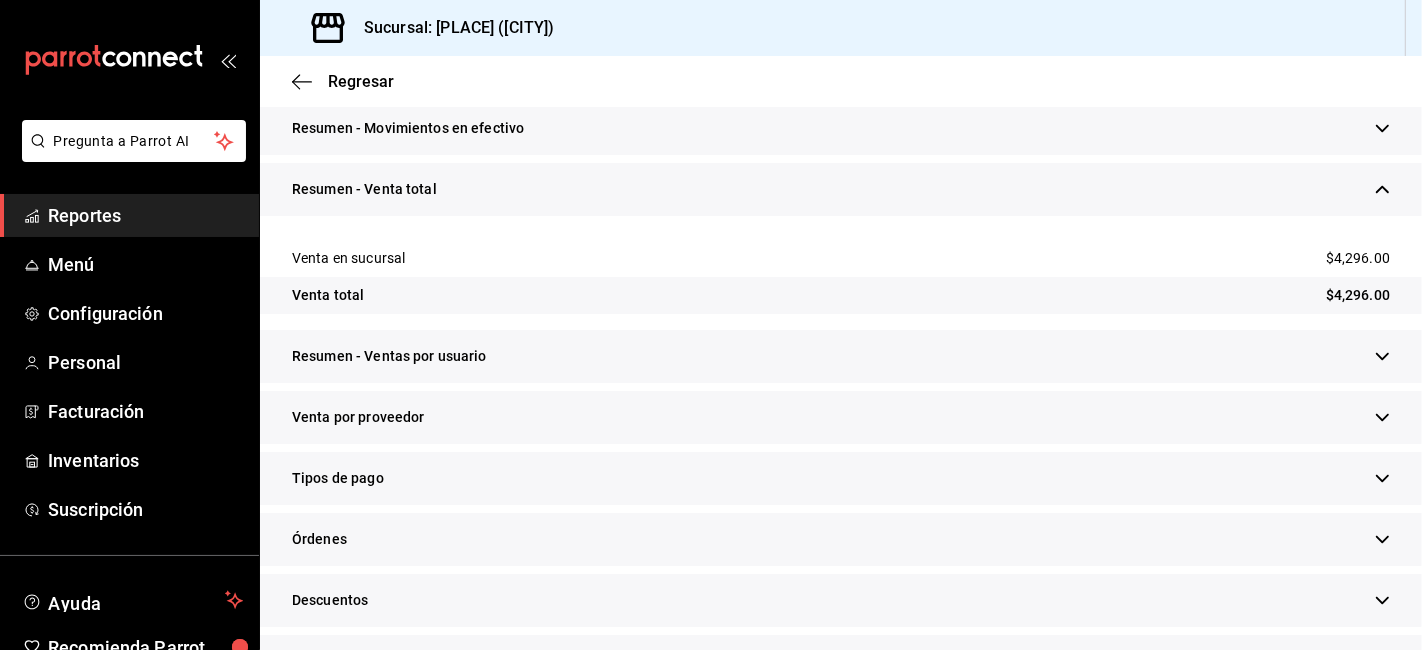 scroll, scrollTop: 444, scrollLeft: 0, axis: vertical 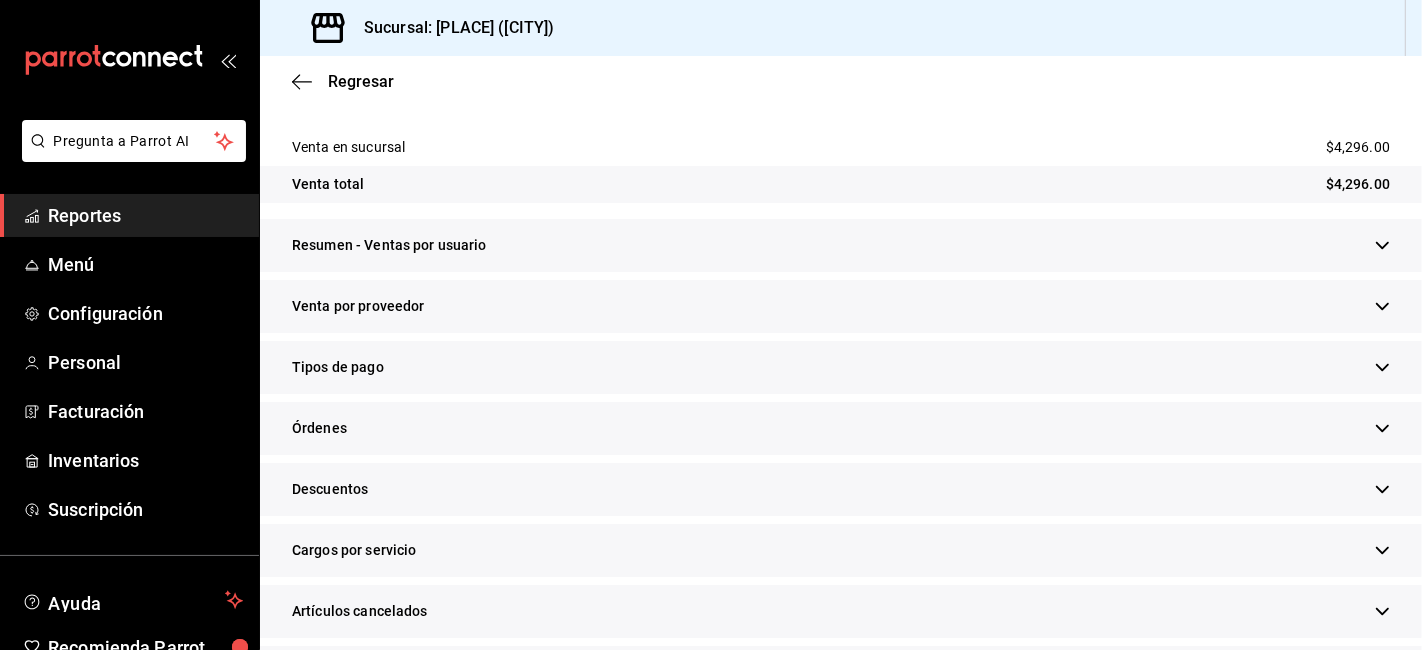 click on "Tipos de pago" at bounding box center [841, 367] 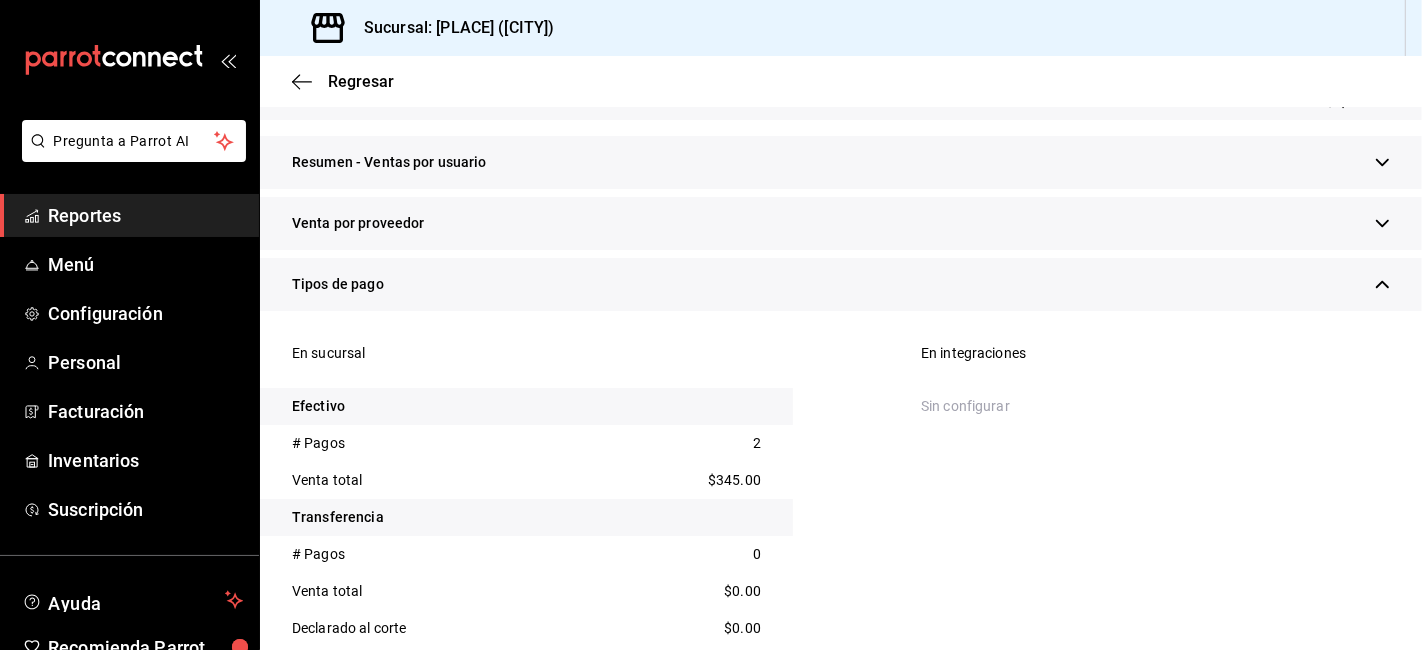 scroll, scrollTop: 666, scrollLeft: 0, axis: vertical 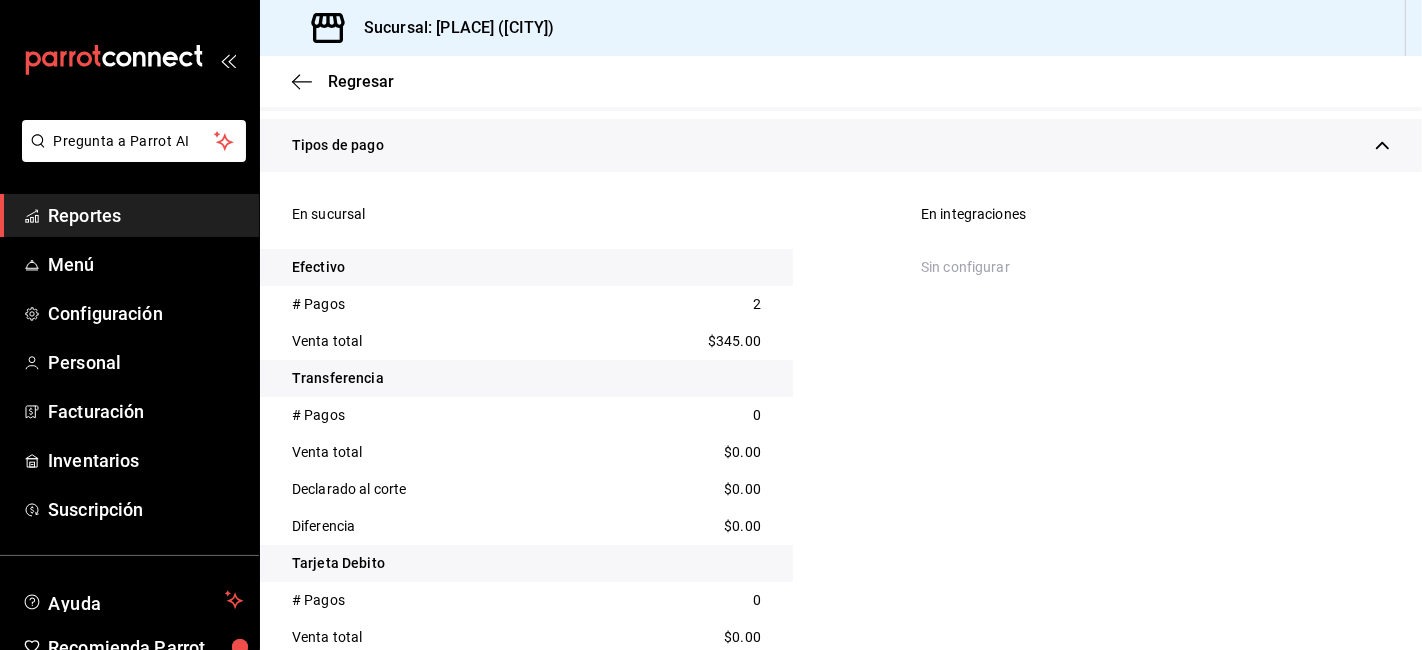 click on "$345.00" at bounding box center [734, 341] 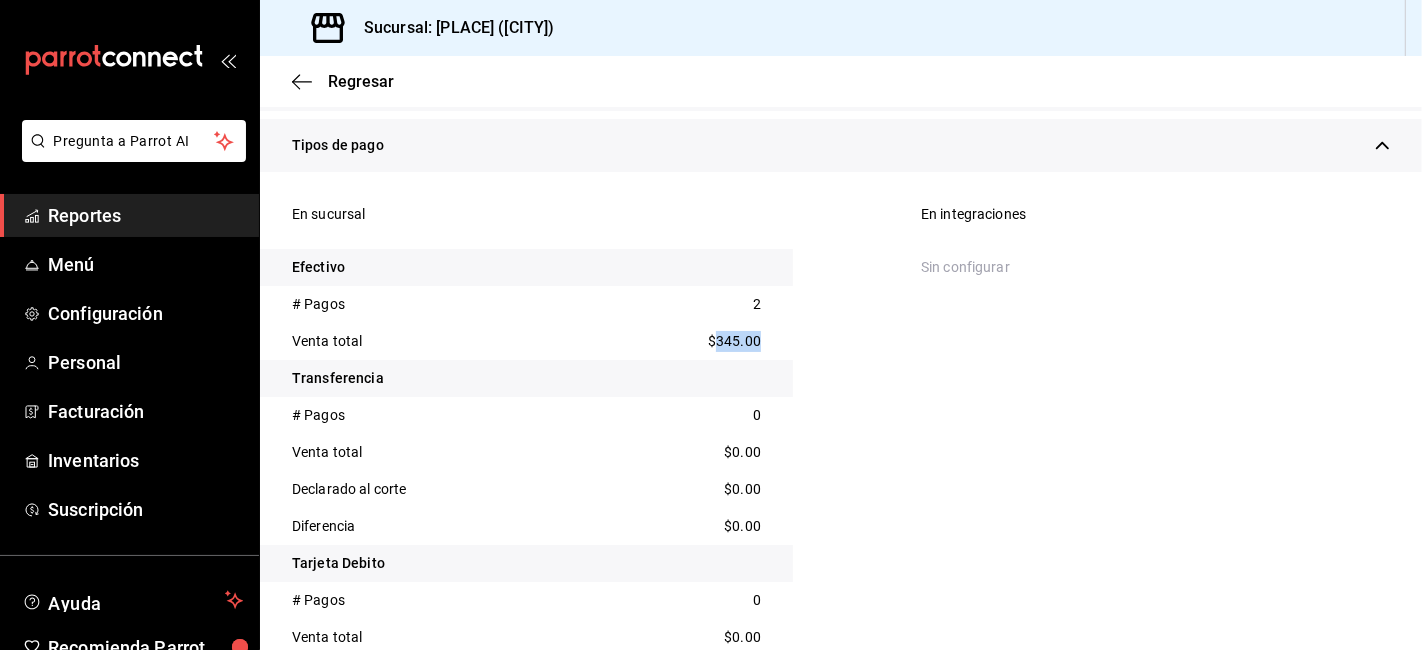 click on "$345.00" at bounding box center (734, 341) 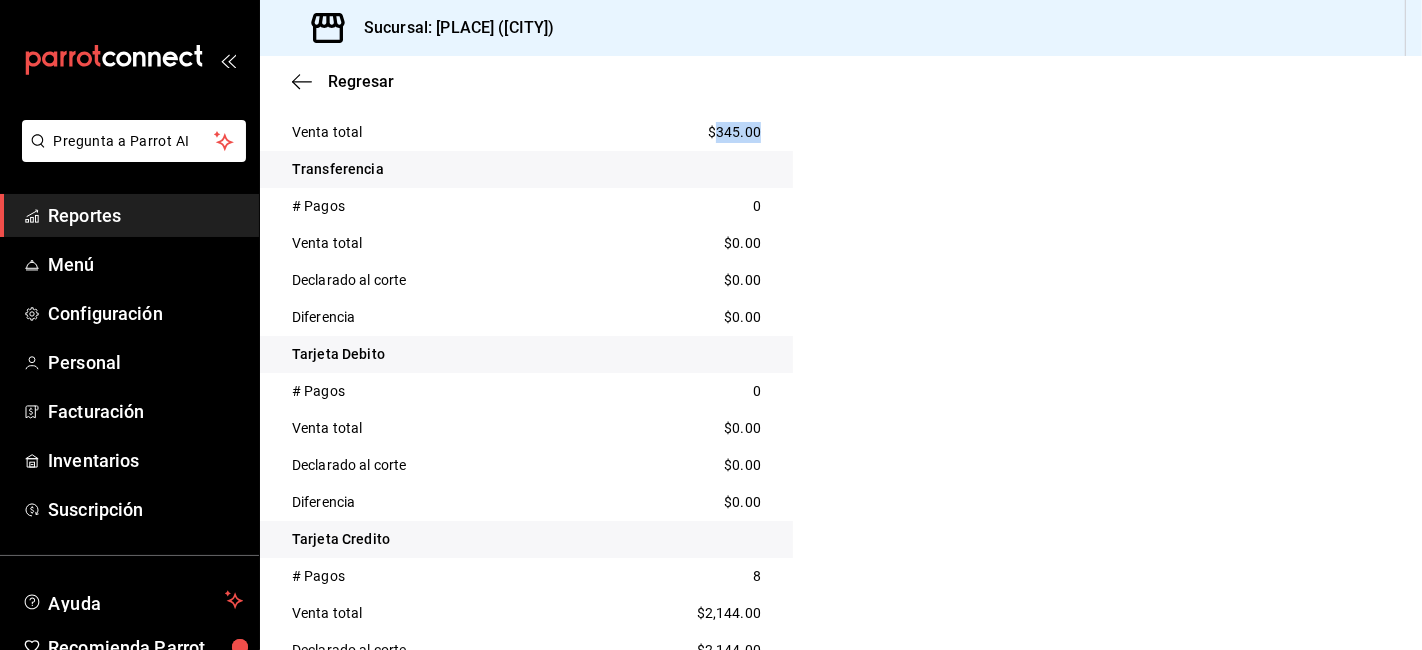 scroll, scrollTop: 1111, scrollLeft: 0, axis: vertical 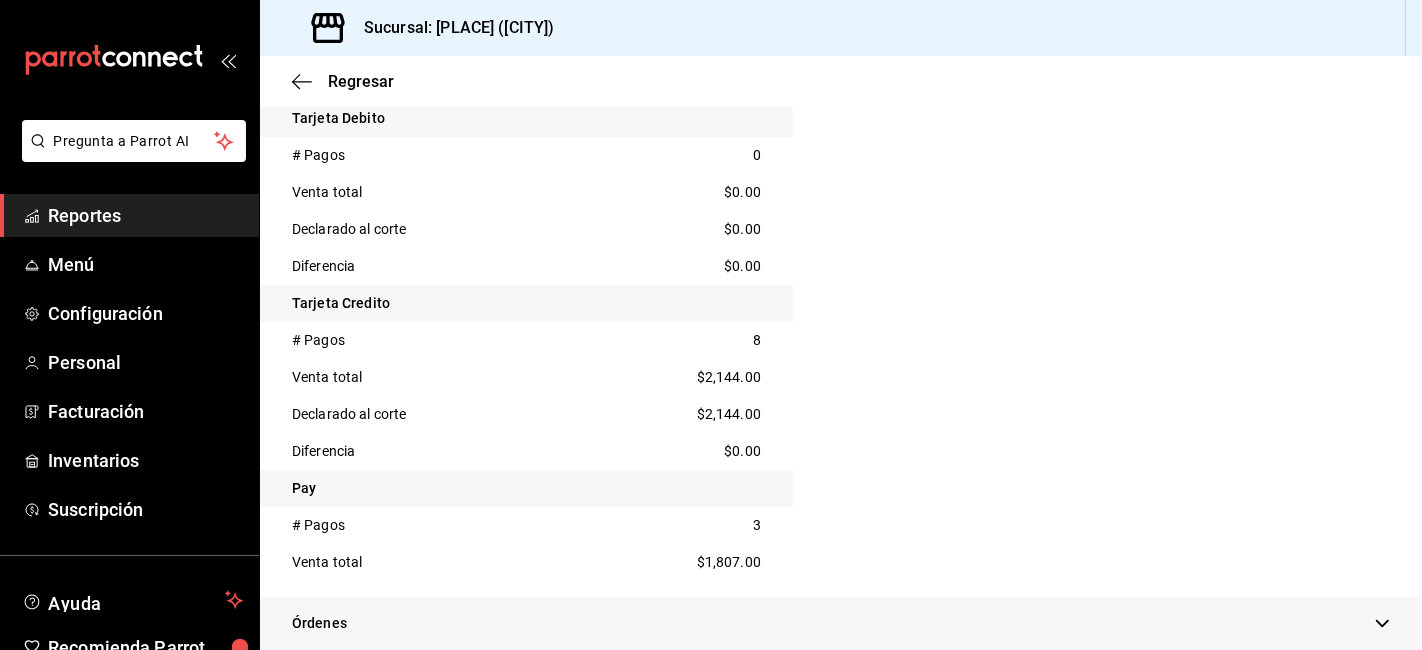 click on "$2,144.00" at bounding box center (729, 377) 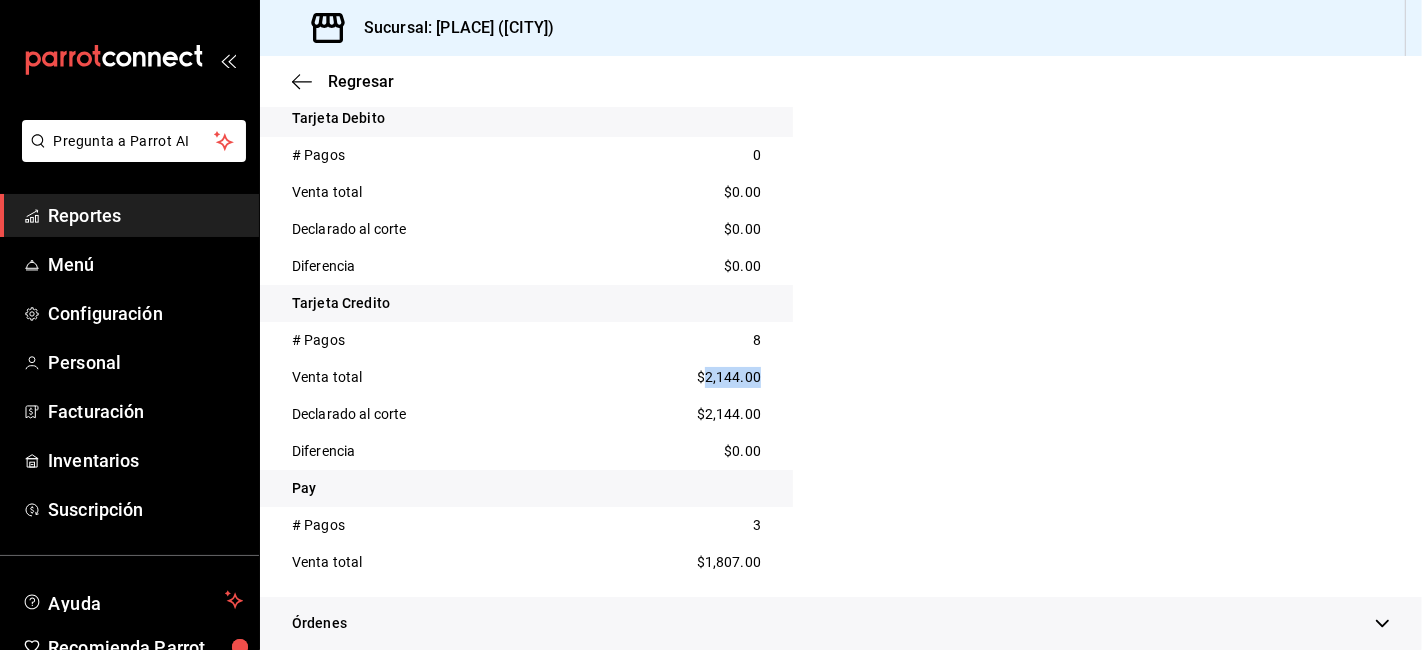 click on "$2,144.00" at bounding box center (729, 377) 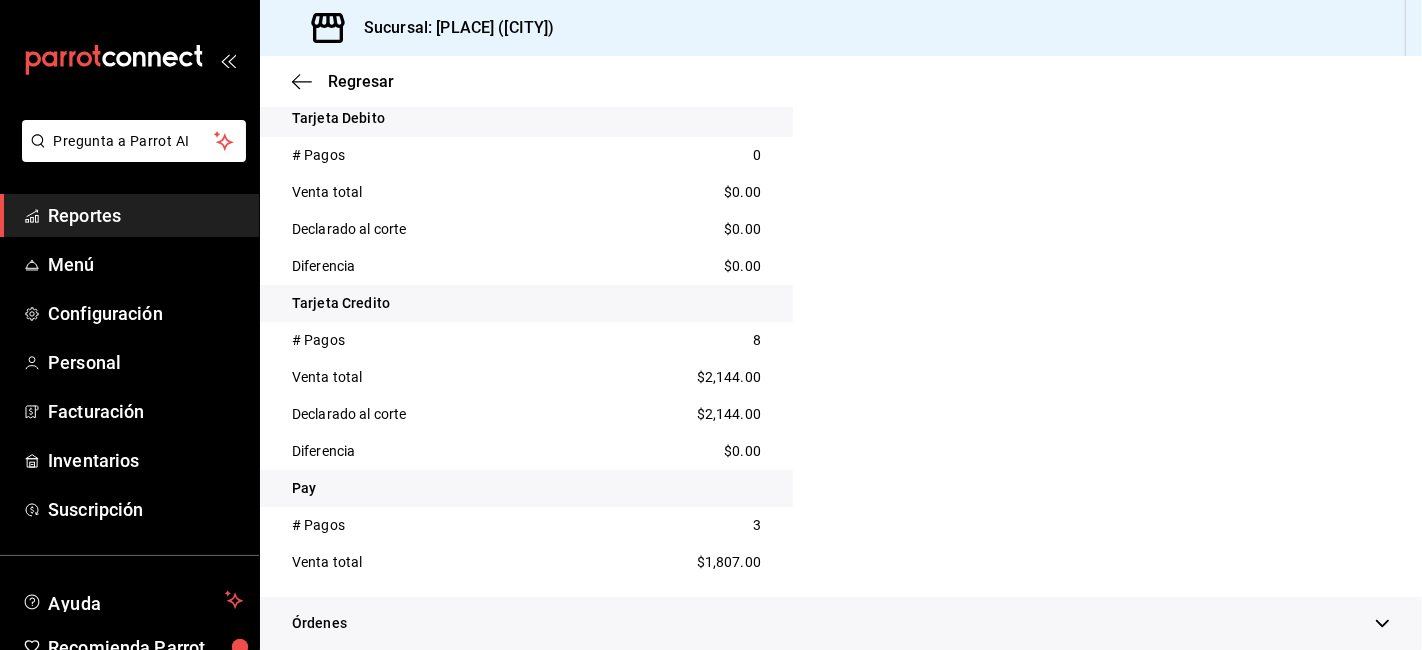 click on "$1,807.00" at bounding box center [729, 562] 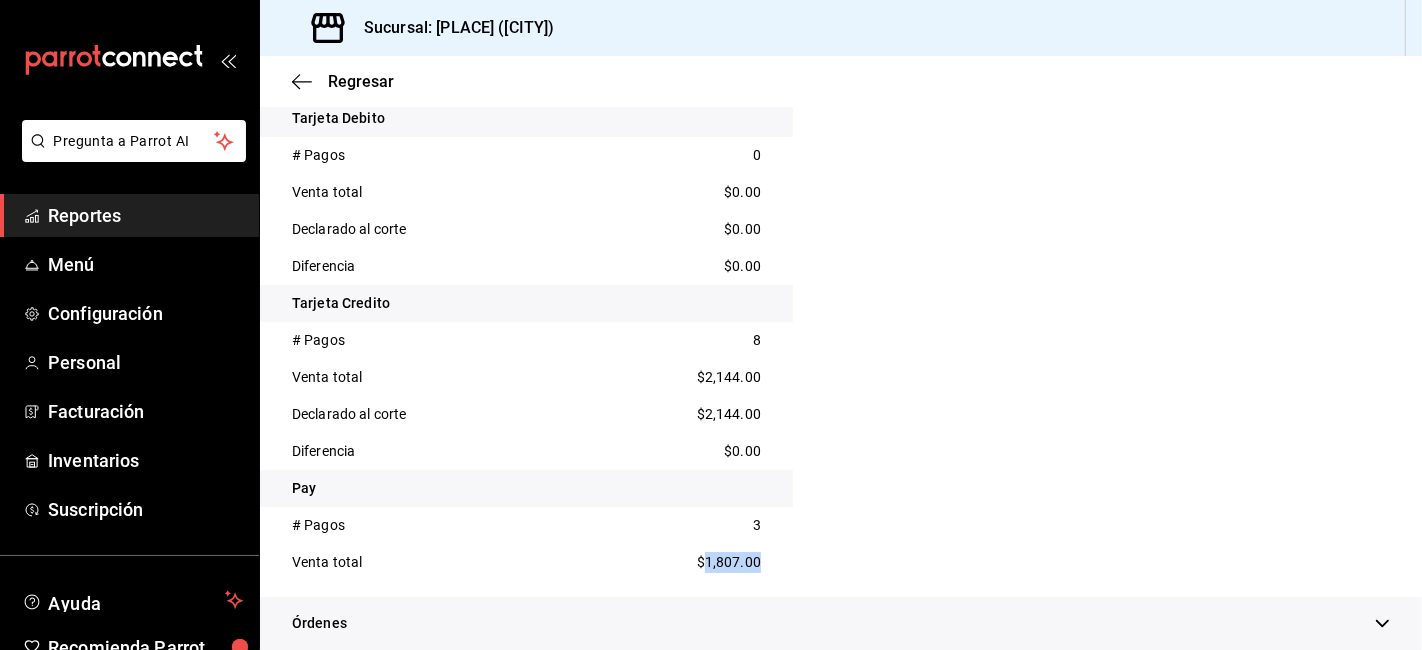 click on "$1,807.00" at bounding box center (729, 562) 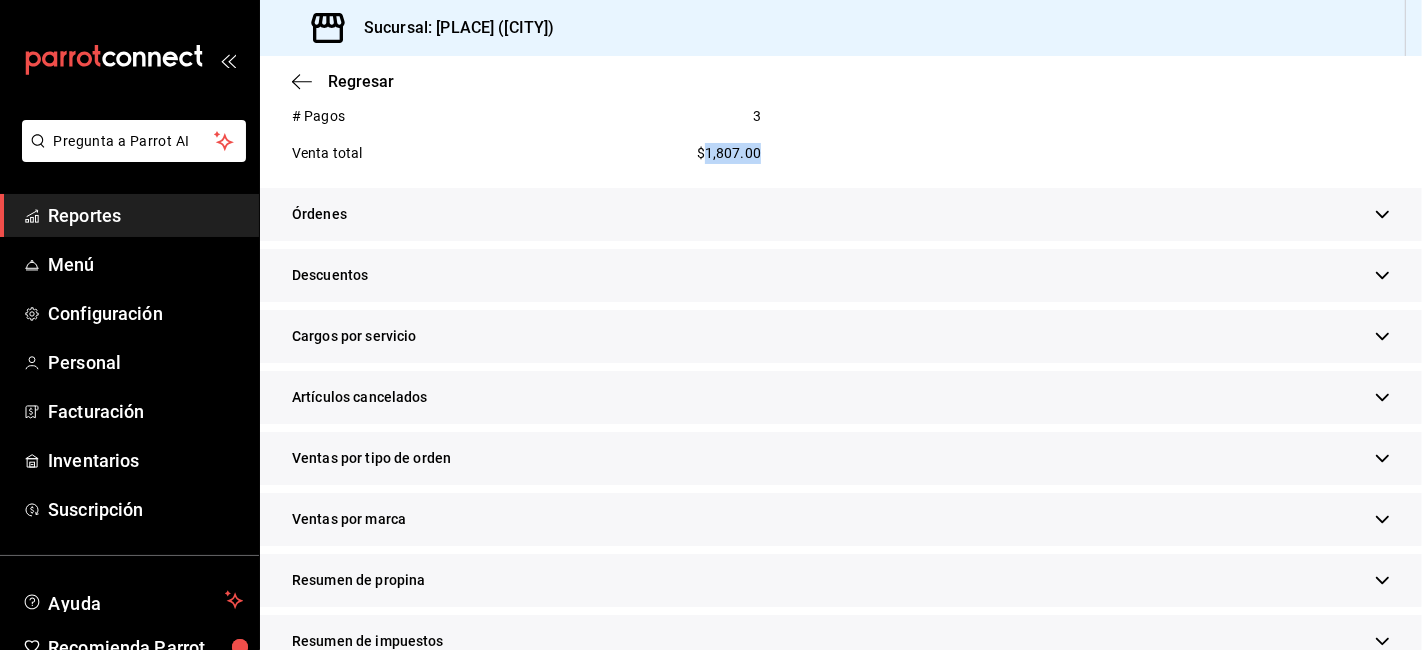 scroll, scrollTop: 1555, scrollLeft: 0, axis: vertical 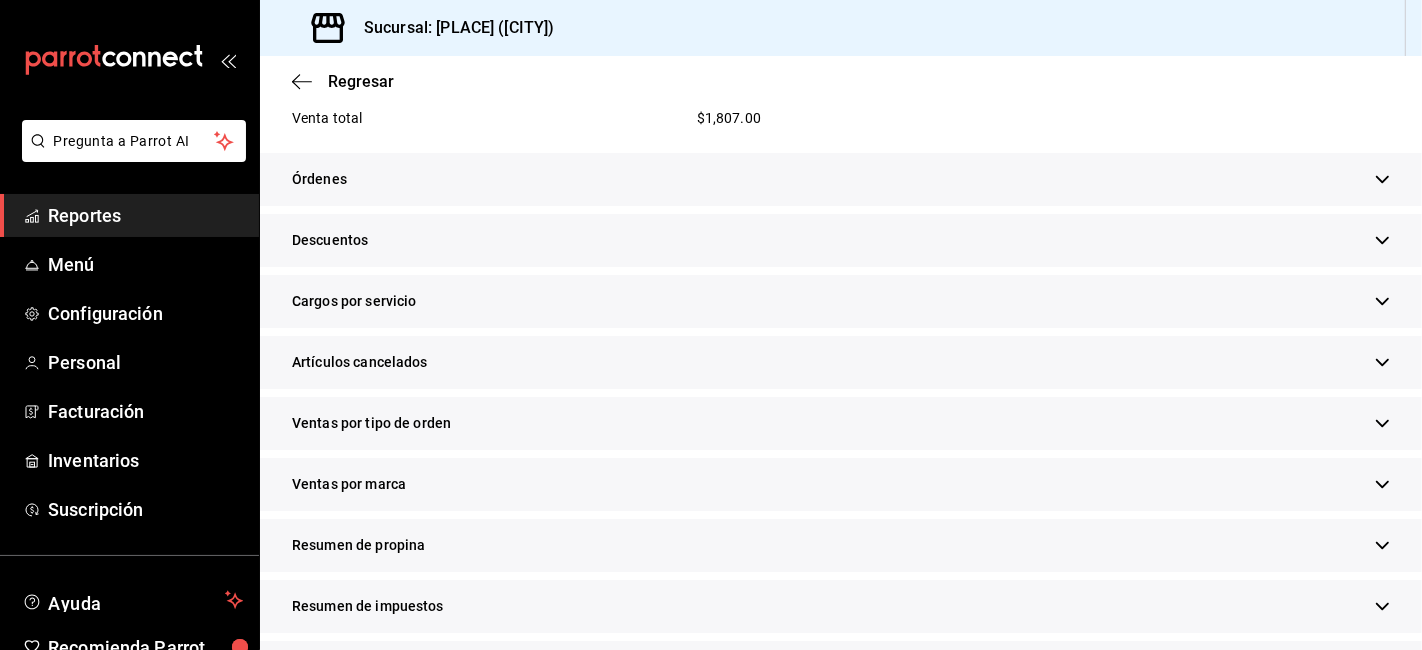 click on "Órdenes En sucursal # Abiertas  [NUMBER] # Cerradas  [NUMBER] # Canceladas  [NUMBER] En integraciones" at bounding box center (841, 183) 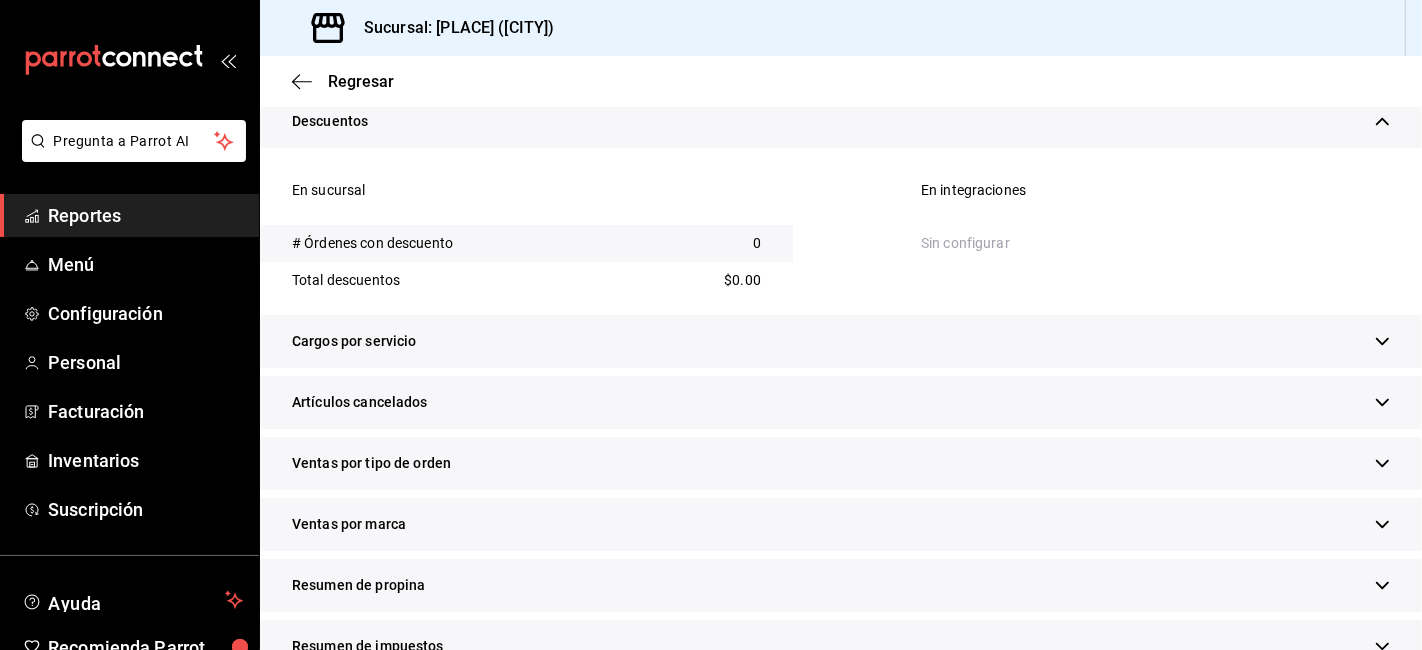 scroll, scrollTop: 1781, scrollLeft: 0, axis: vertical 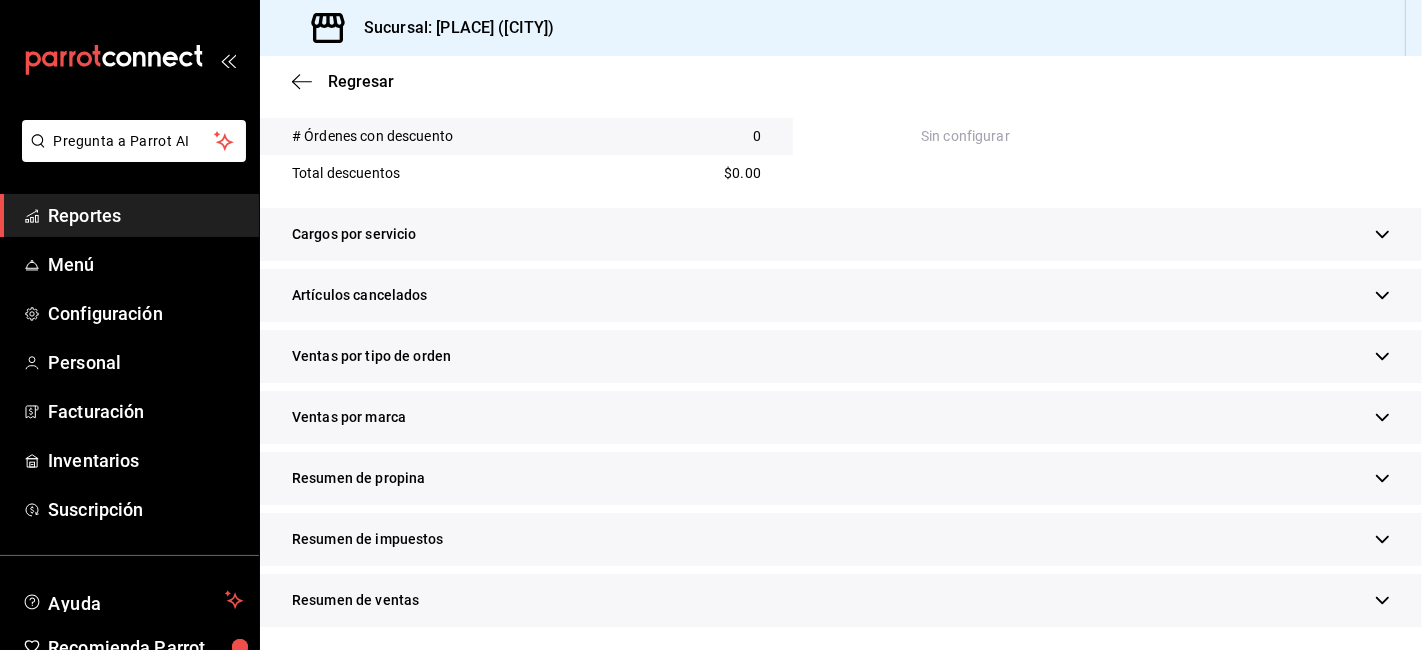 click on "Resumen de propina" at bounding box center (841, 478) 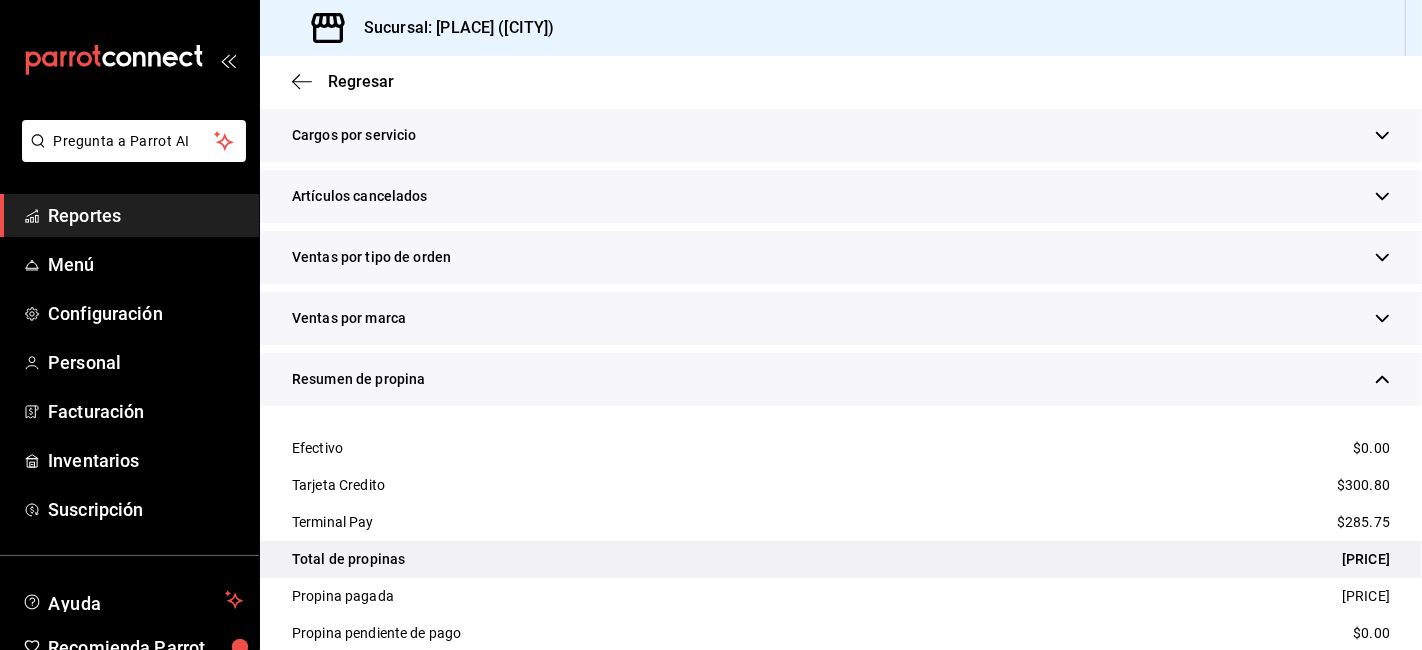 scroll, scrollTop: 2003, scrollLeft: 0, axis: vertical 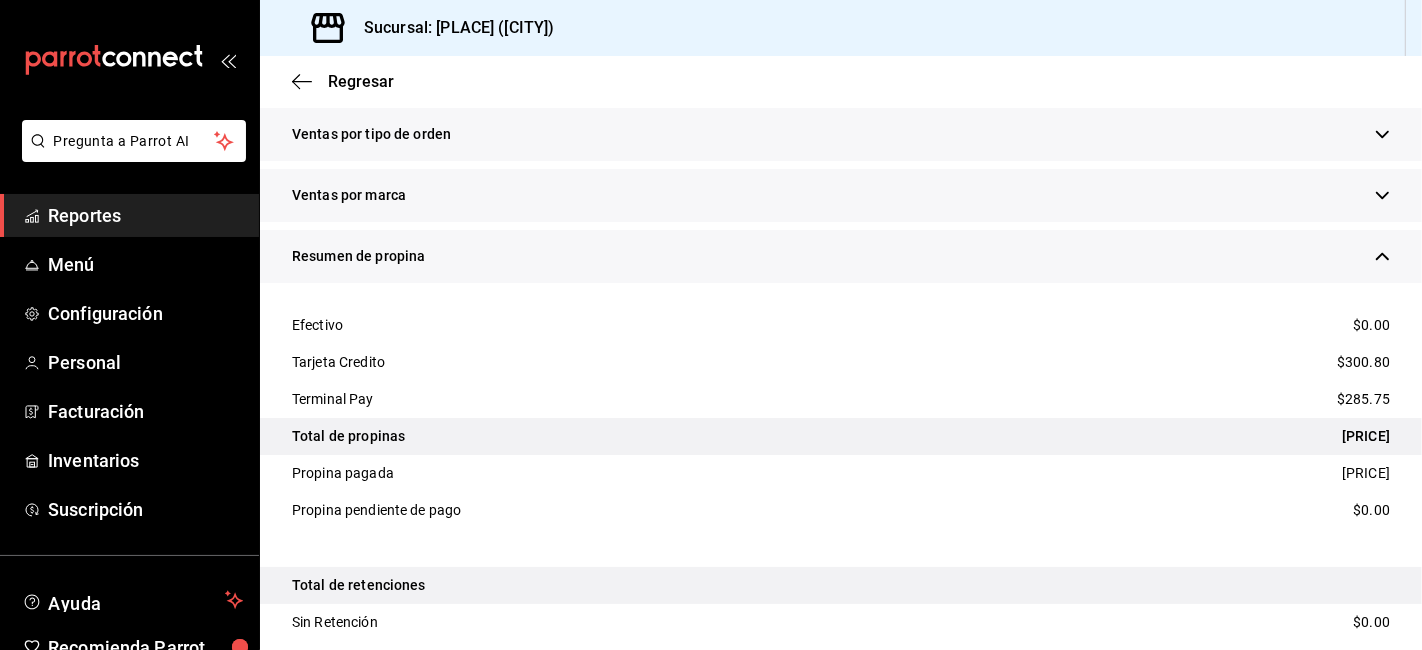click on "[PRICE]" at bounding box center [1366, 436] 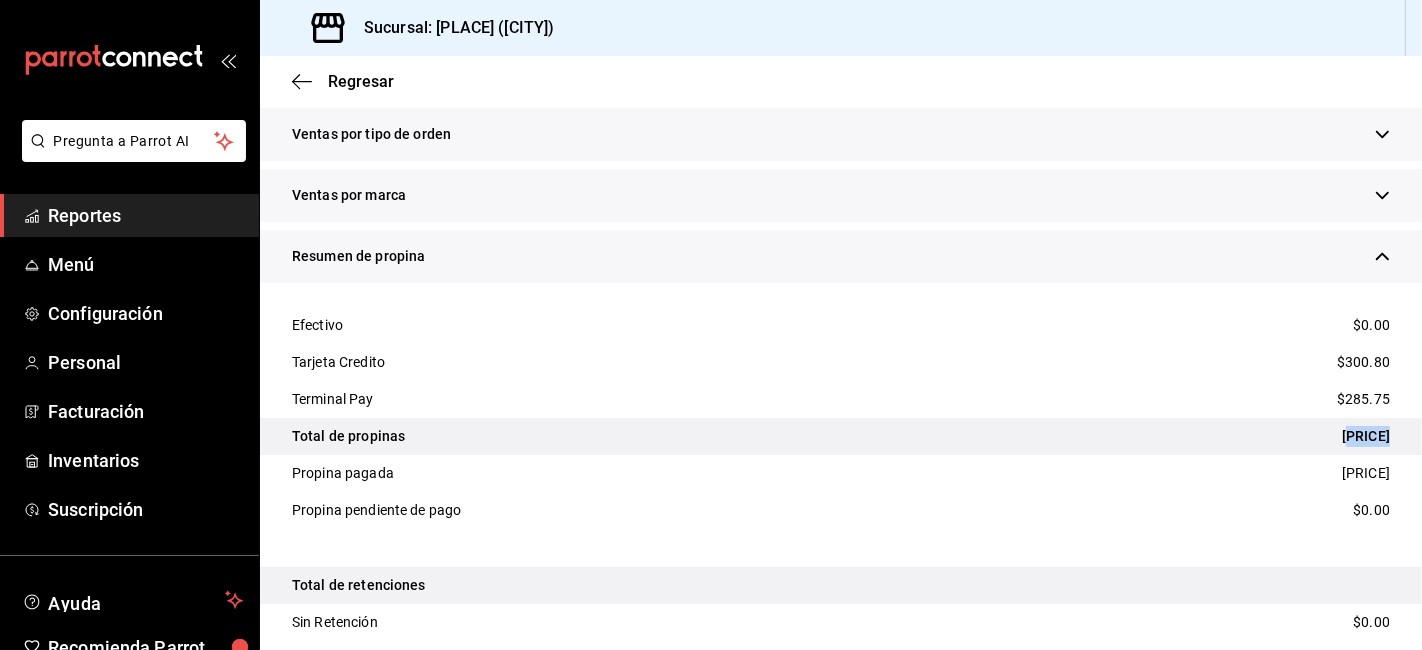 click on "[PRICE]" at bounding box center (1366, 436) 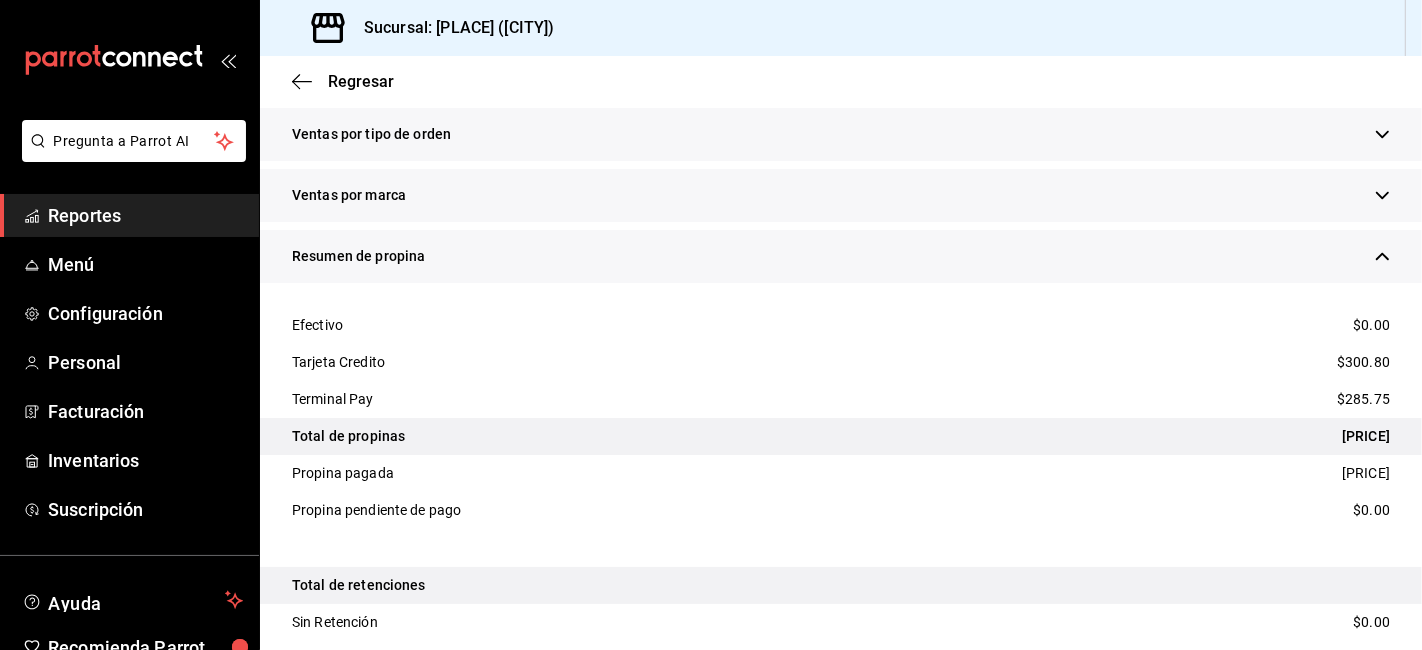 click on "$300.80" at bounding box center [1363, 362] 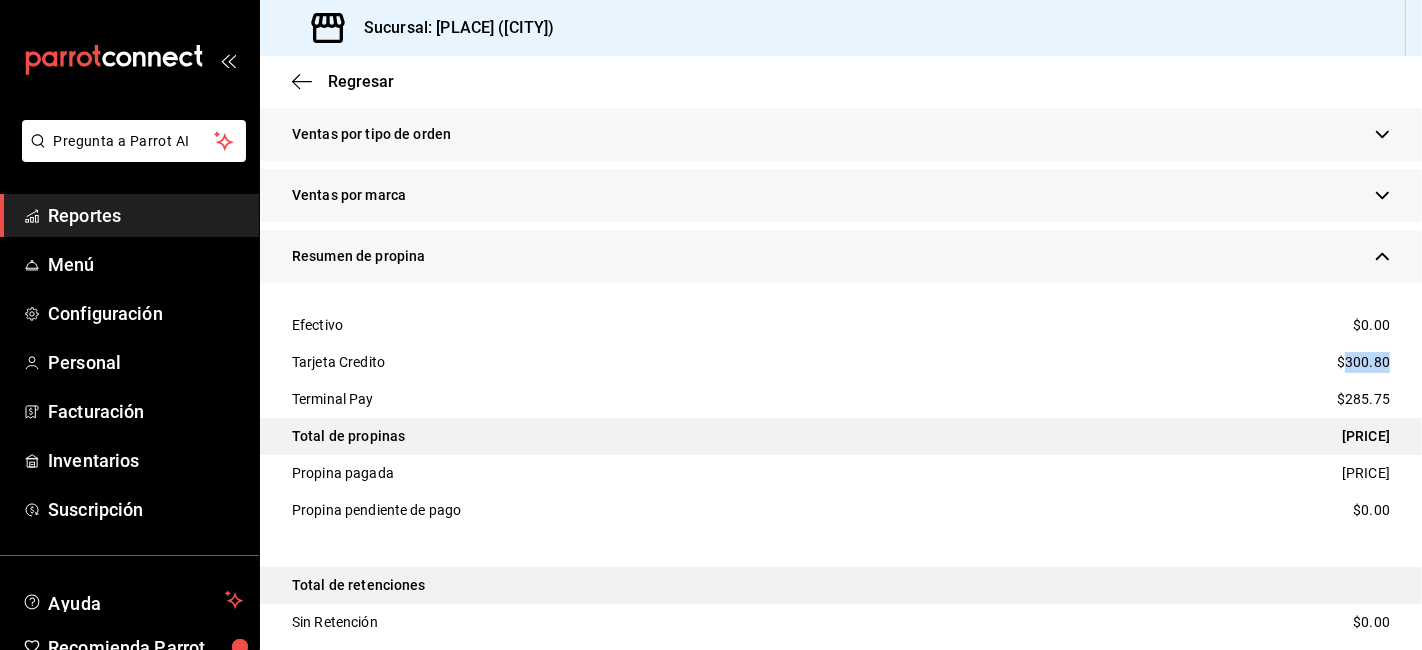 click on "$300.80" at bounding box center (1363, 362) 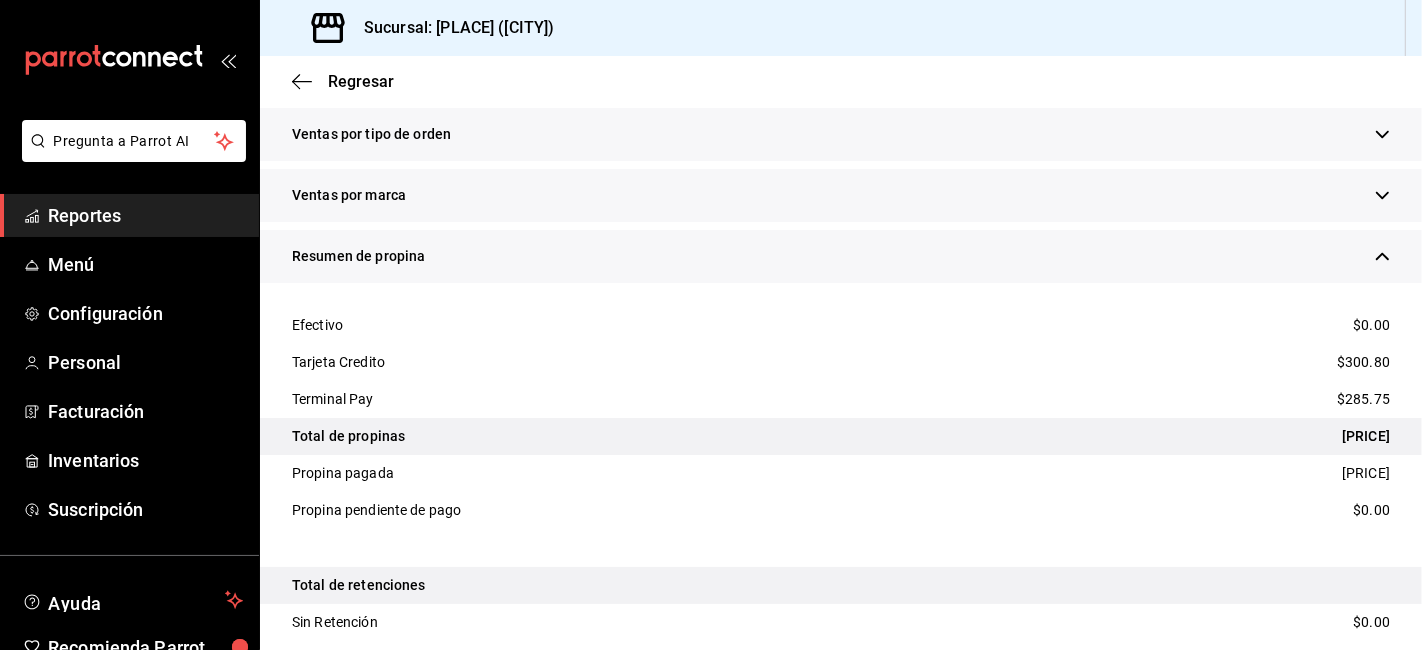 click on "$285.75" at bounding box center [1363, 399] 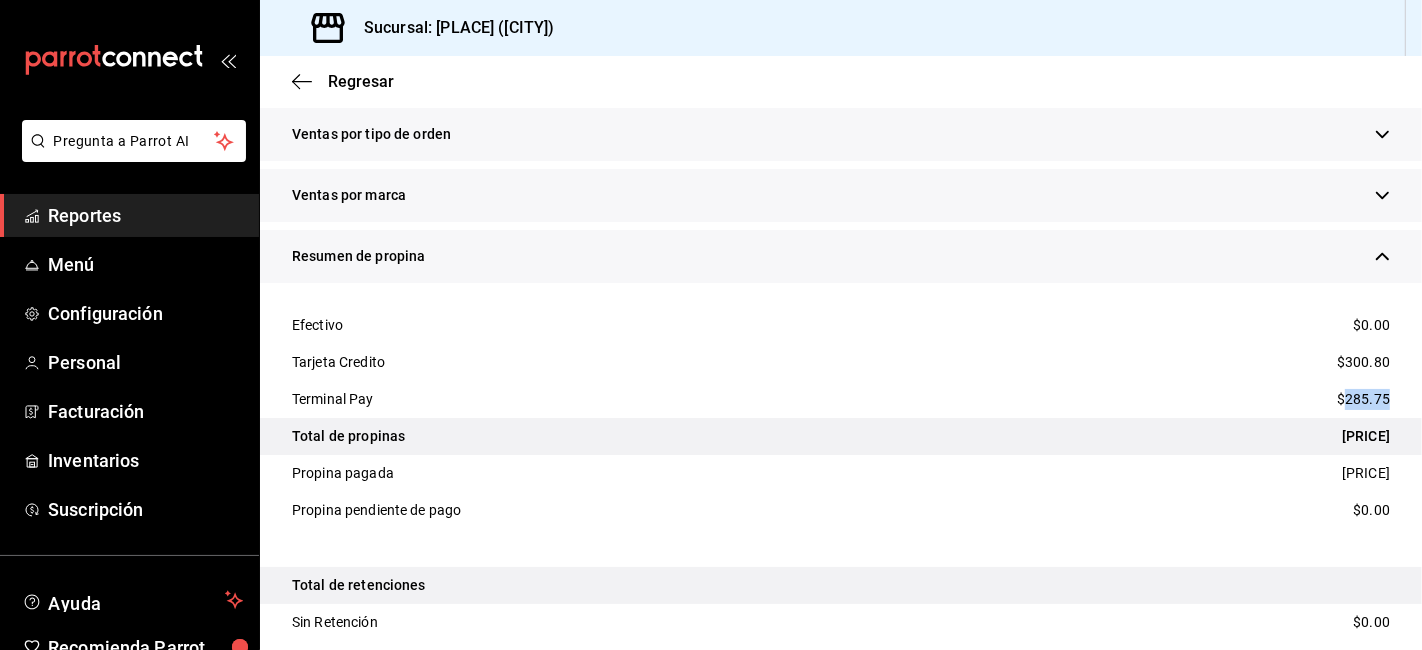 click on "$285.75" at bounding box center (1363, 399) 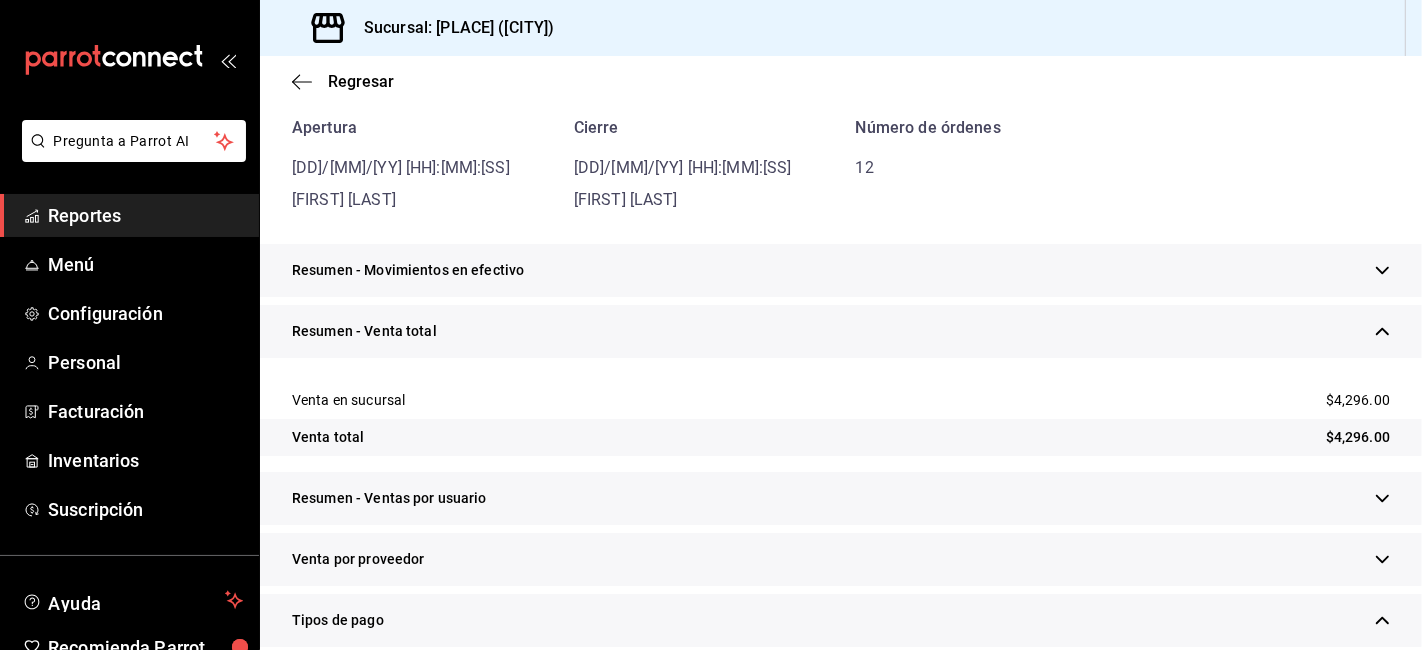 scroll, scrollTop: 0, scrollLeft: 0, axis: both 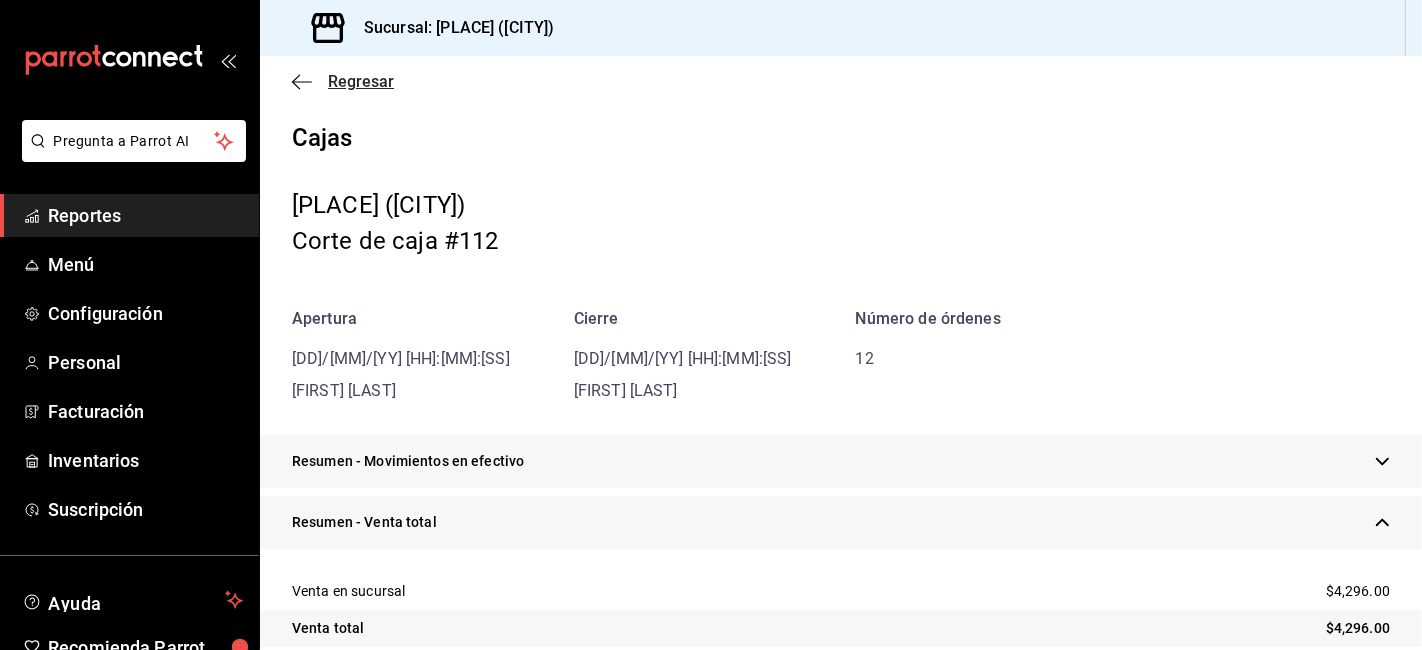 click 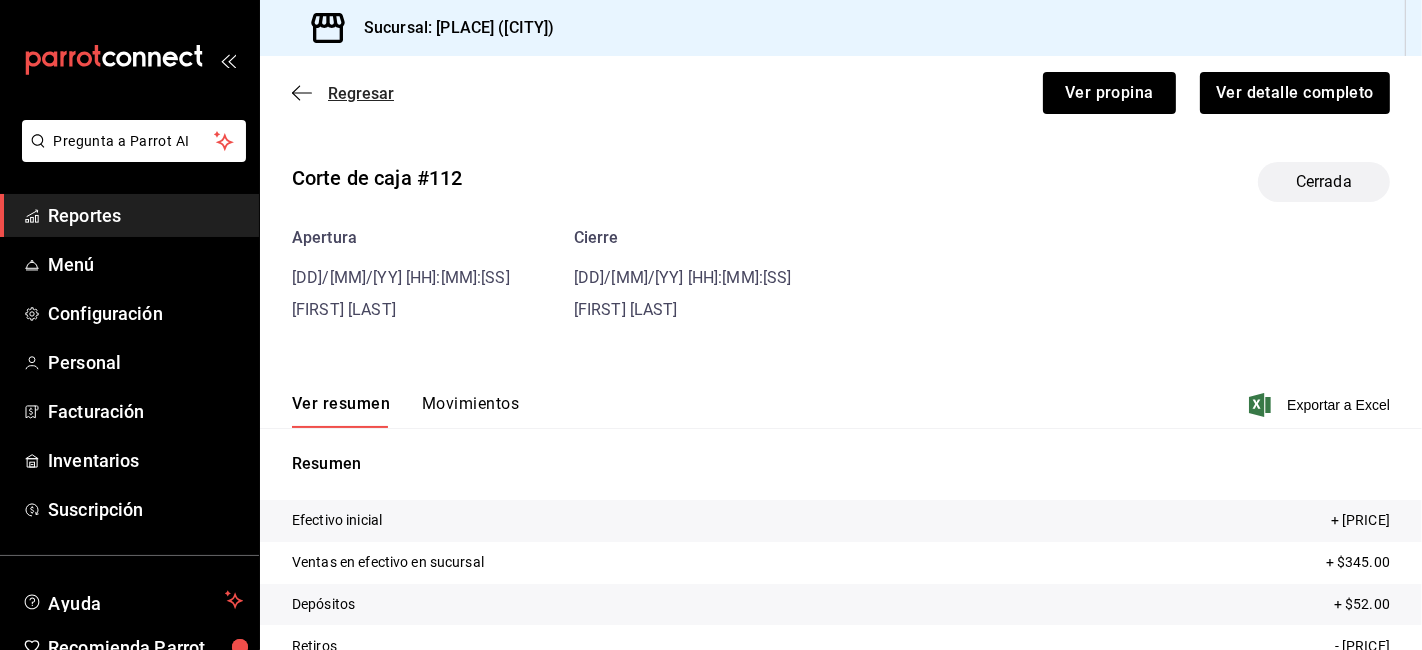 click 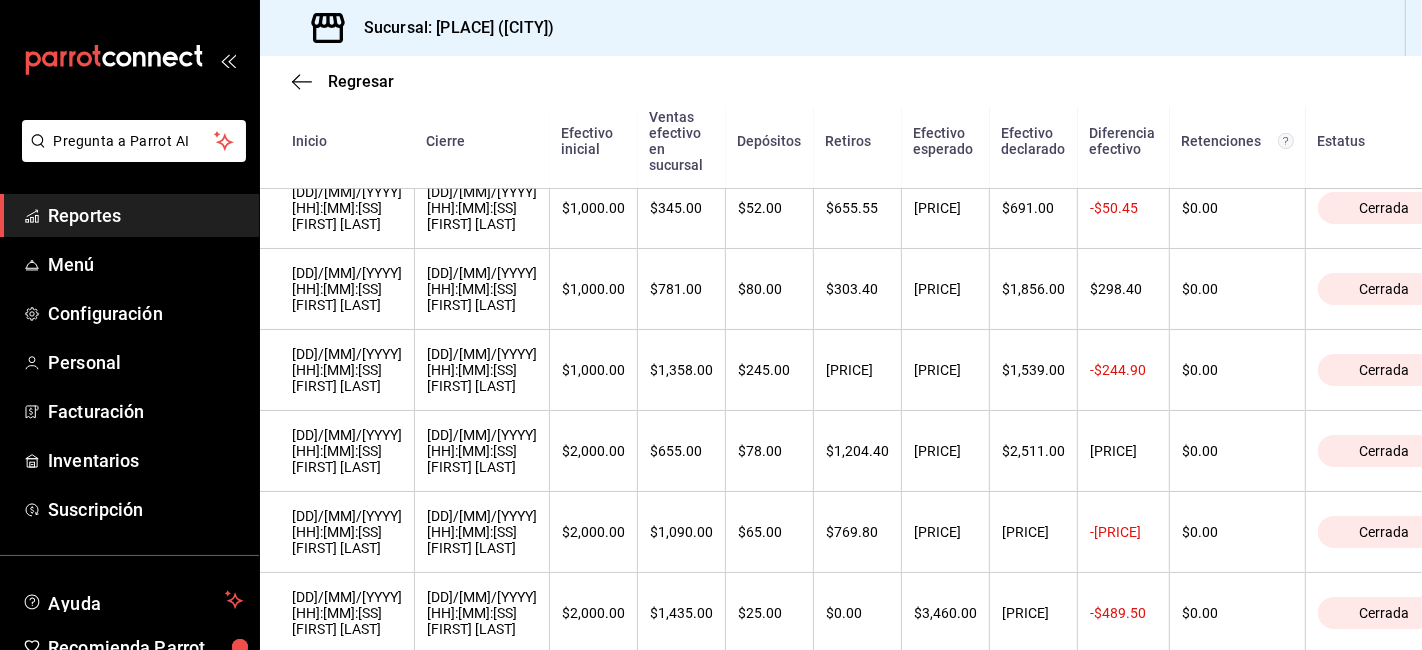 scroll, scrollTop: 666, scrollLeft: 0, axis: vertical 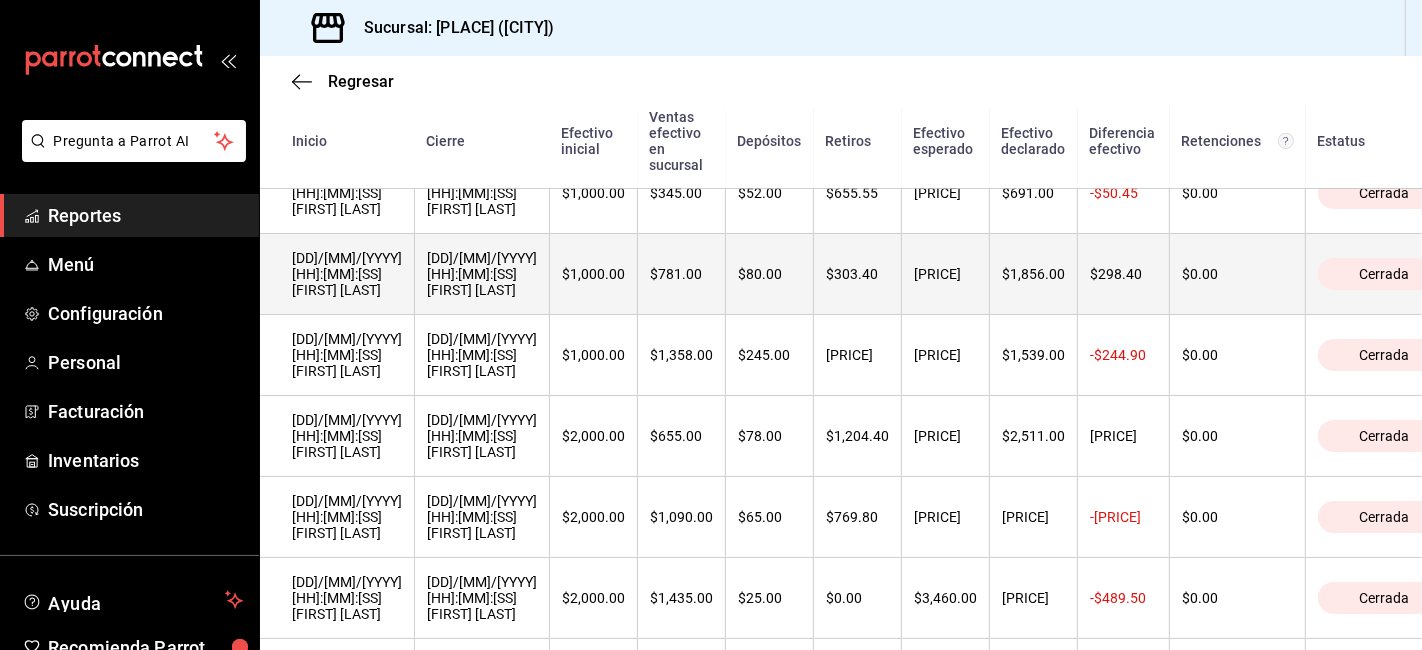 click on "[DD]/[MM]/[YYYY]
[HH]:[MM]:[SS]
[FIRST] [LAST]" at bounding box center [347, 274] 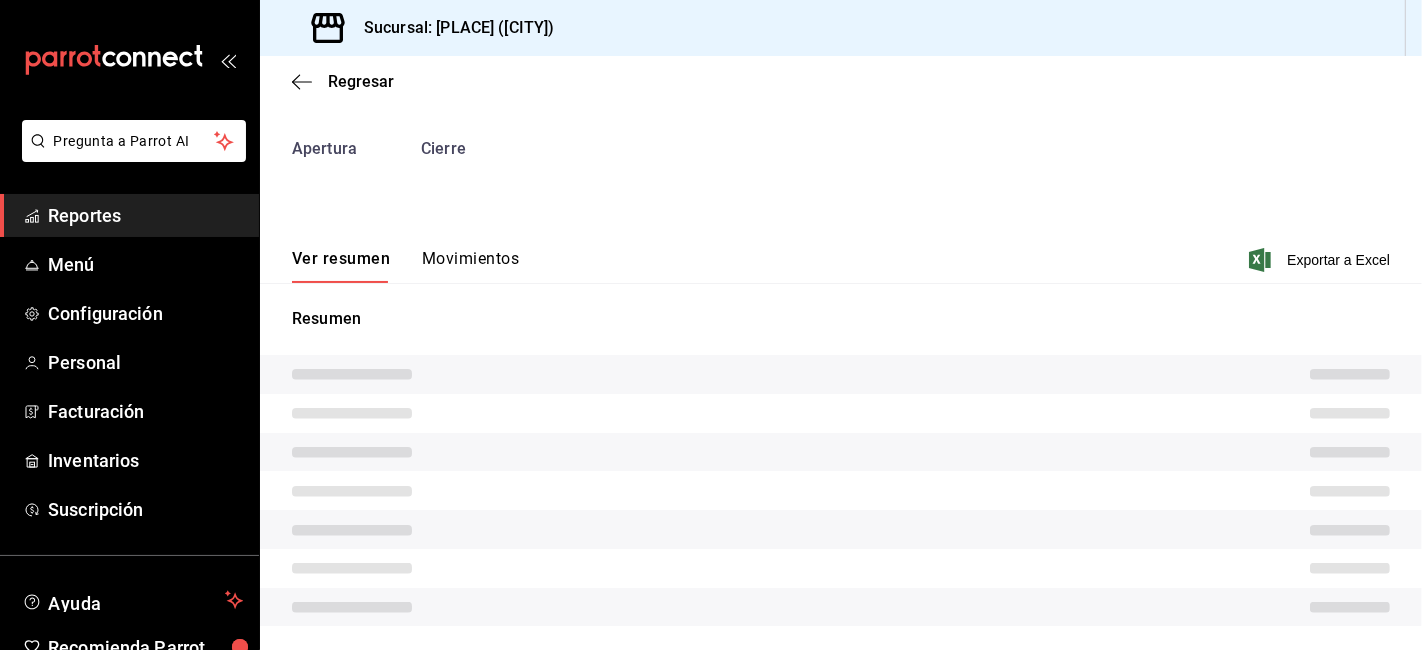 scroll, scrollTop: 86, scrollLeft: 0, axis: vertical 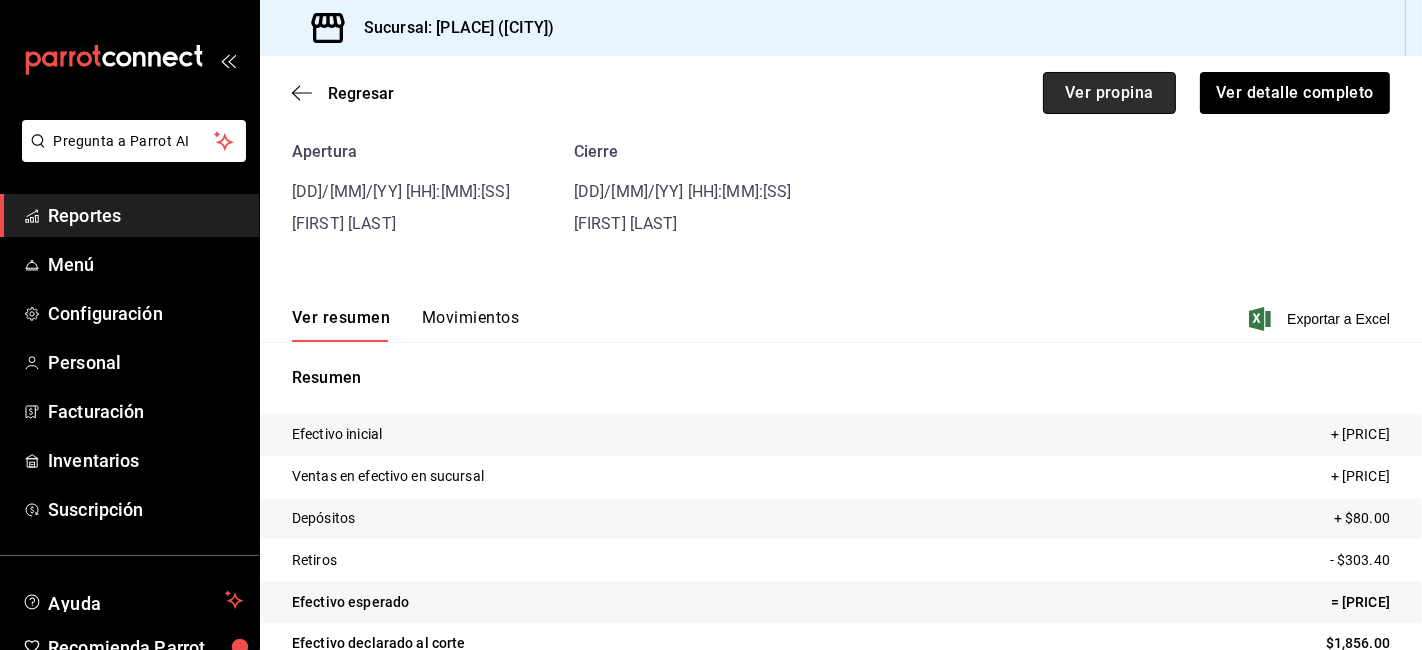 click on "Ver propina" at bounding box center [1109, 93] 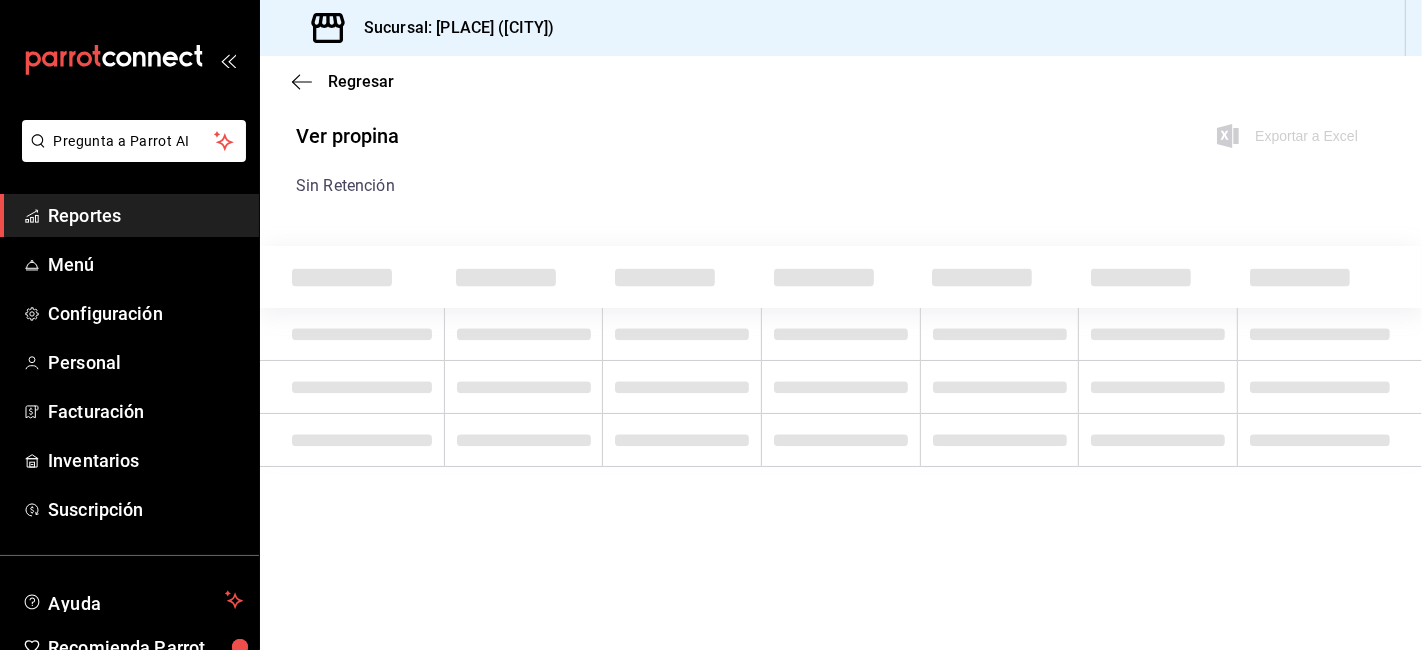 scroll, scrollTop: 0, scrollLeft: 0, axis: both 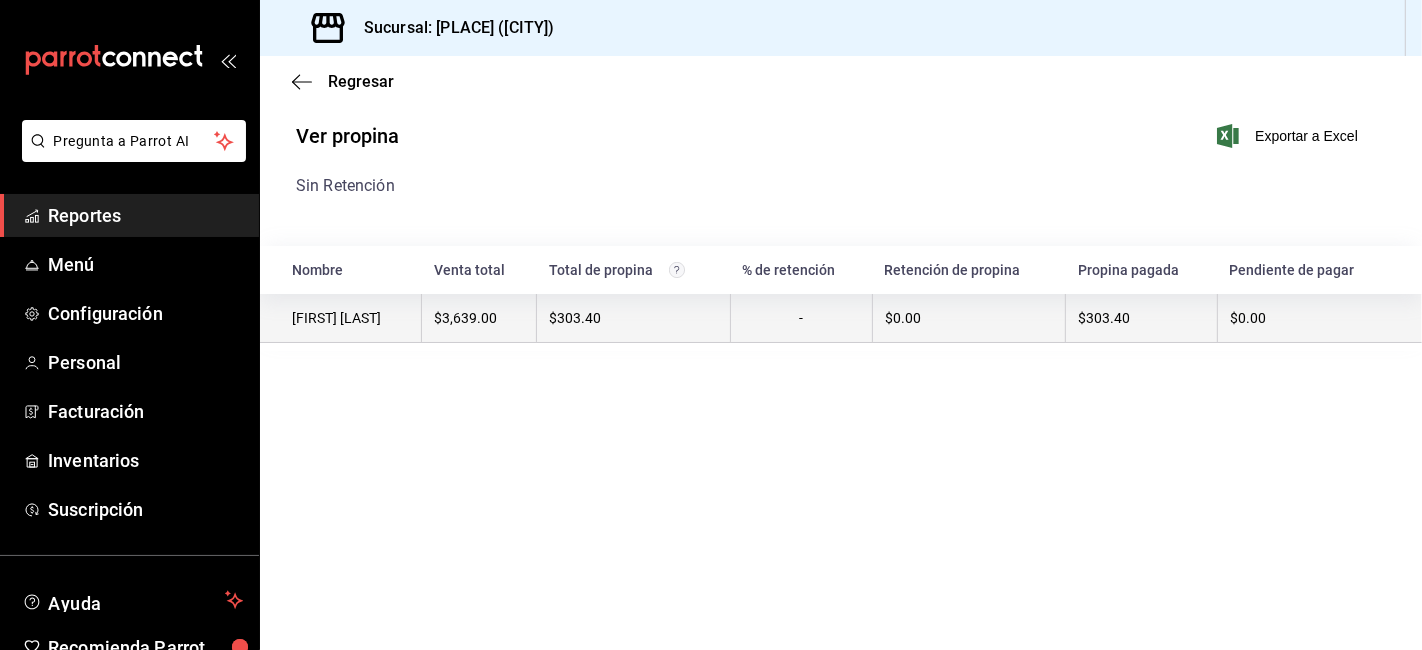 click on "$0.00" at bounding box center [969, 318] 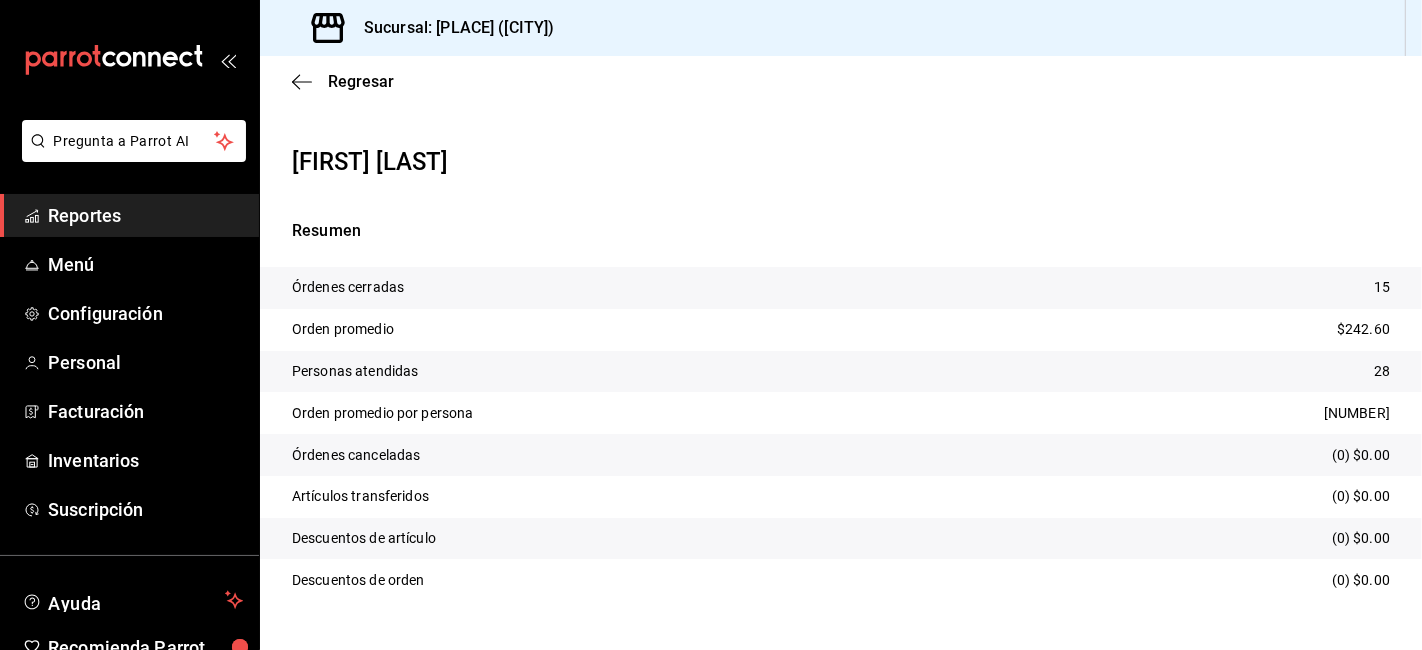 click on "Regresar" at bounding box center [841, 81] 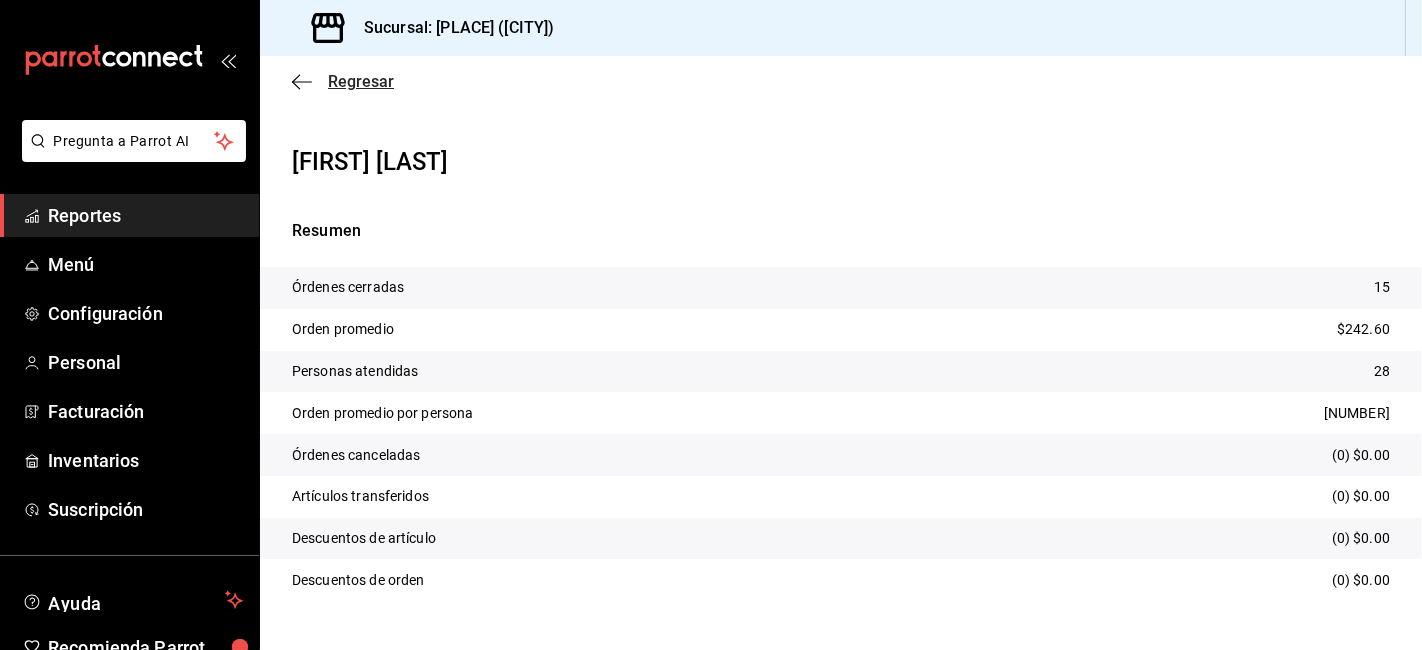 click on "Regresar" at bounding box center (343, 81) 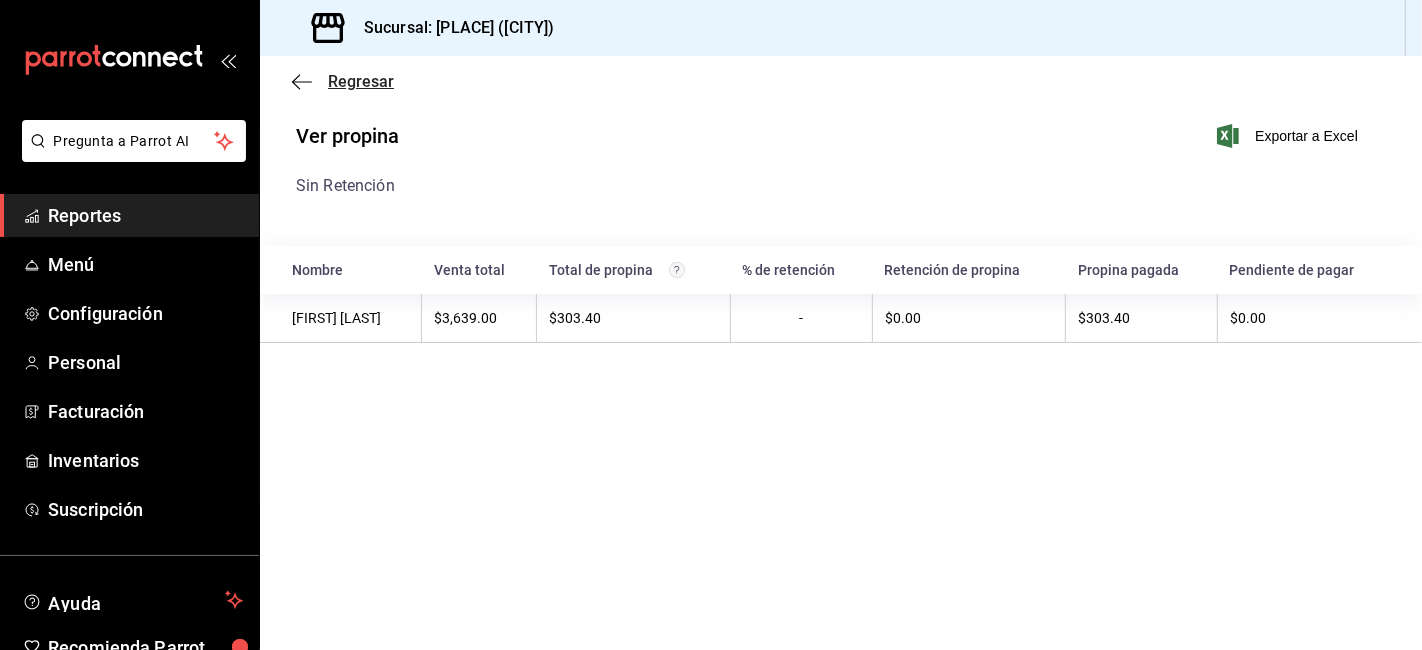 click 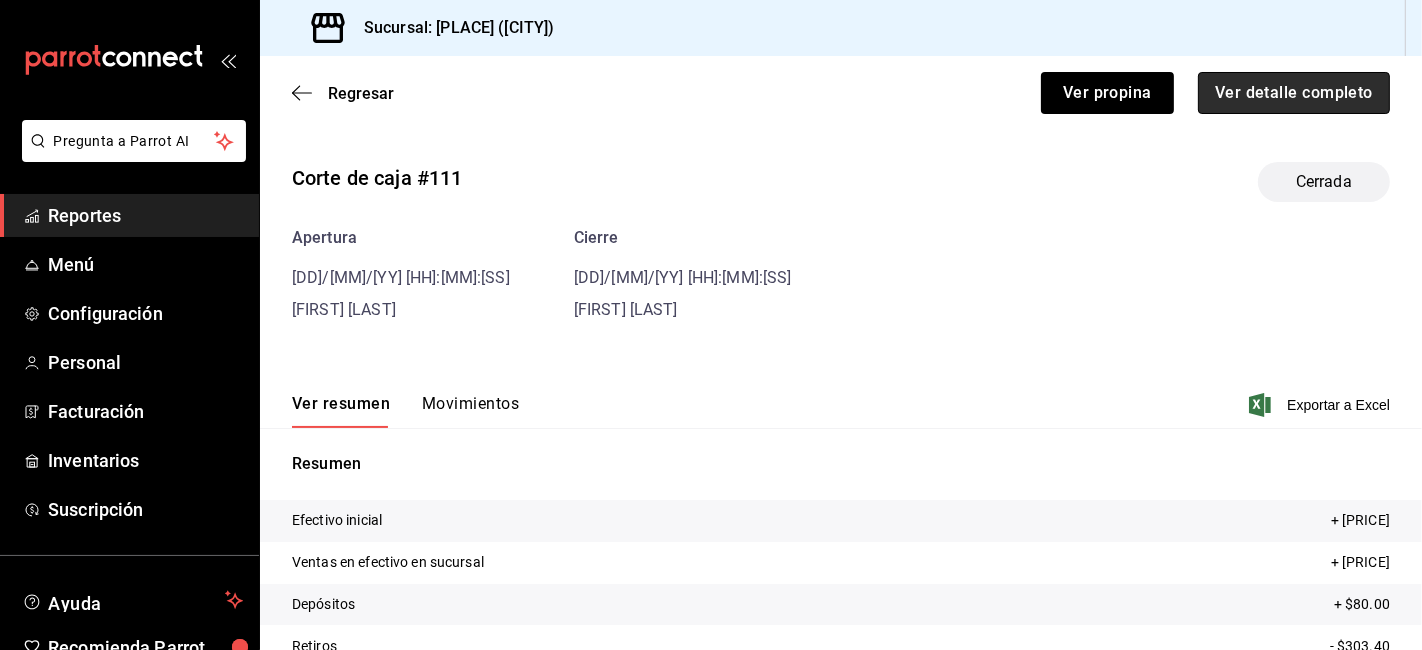 click on "Ver detalle completo" at bounding box center [1294, 93] 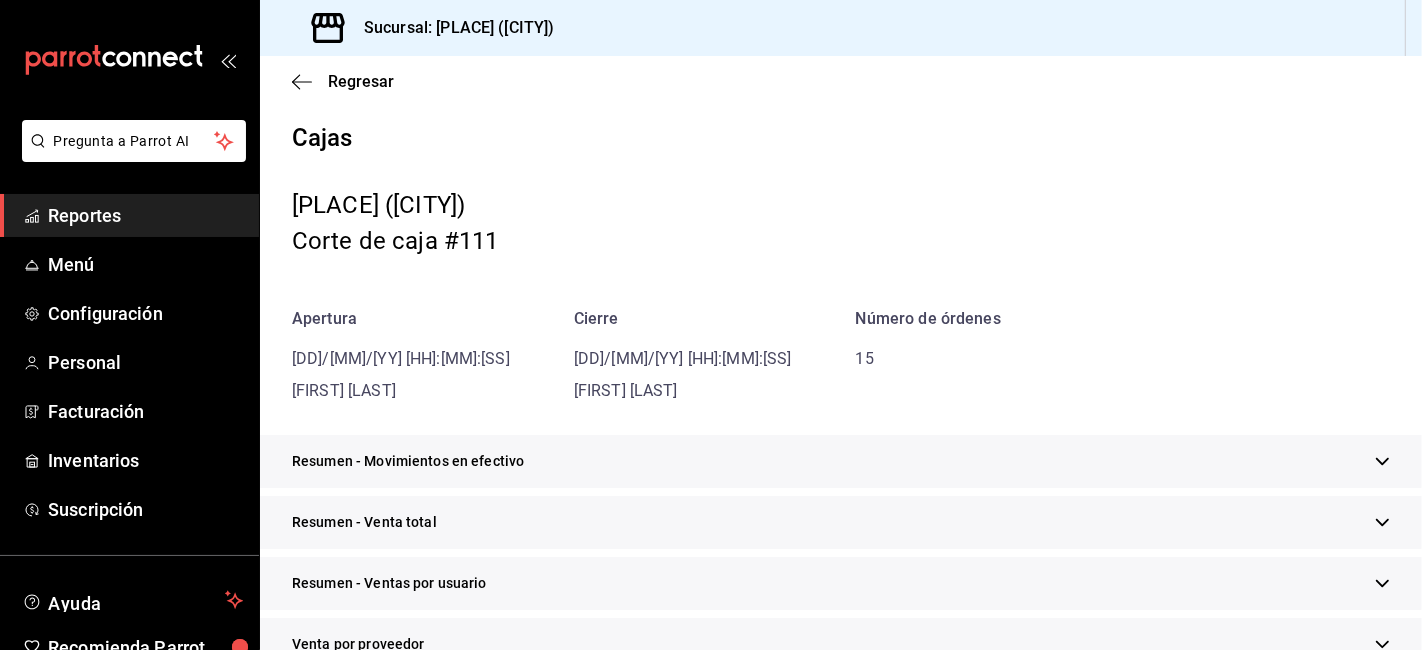 scroll, scrollTop: 111, scrollLeft: 0, axis: vertical 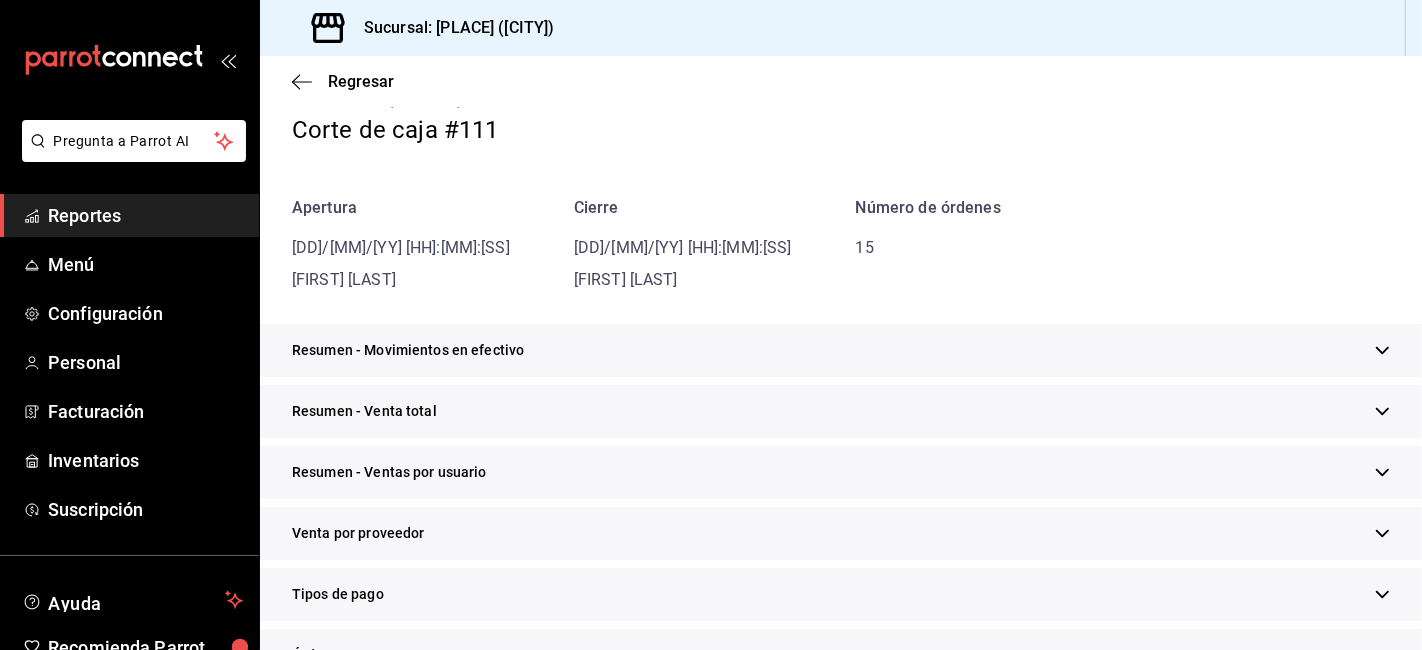 drag, startPoint x: 405, startPoint y: 424, endPoint x: 429, endPoint y: 409, distance: 28.301943 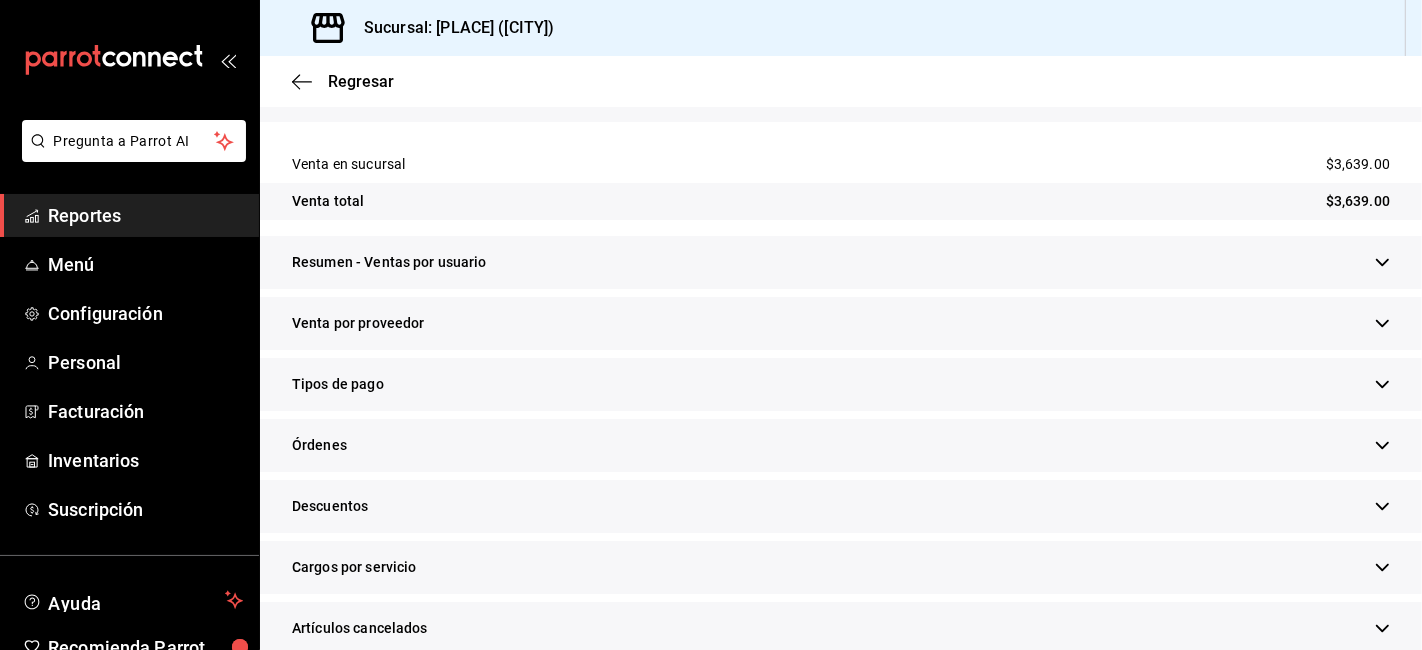 scroll, scrollTop: 444, scrollLeft: 0, axis: vertical 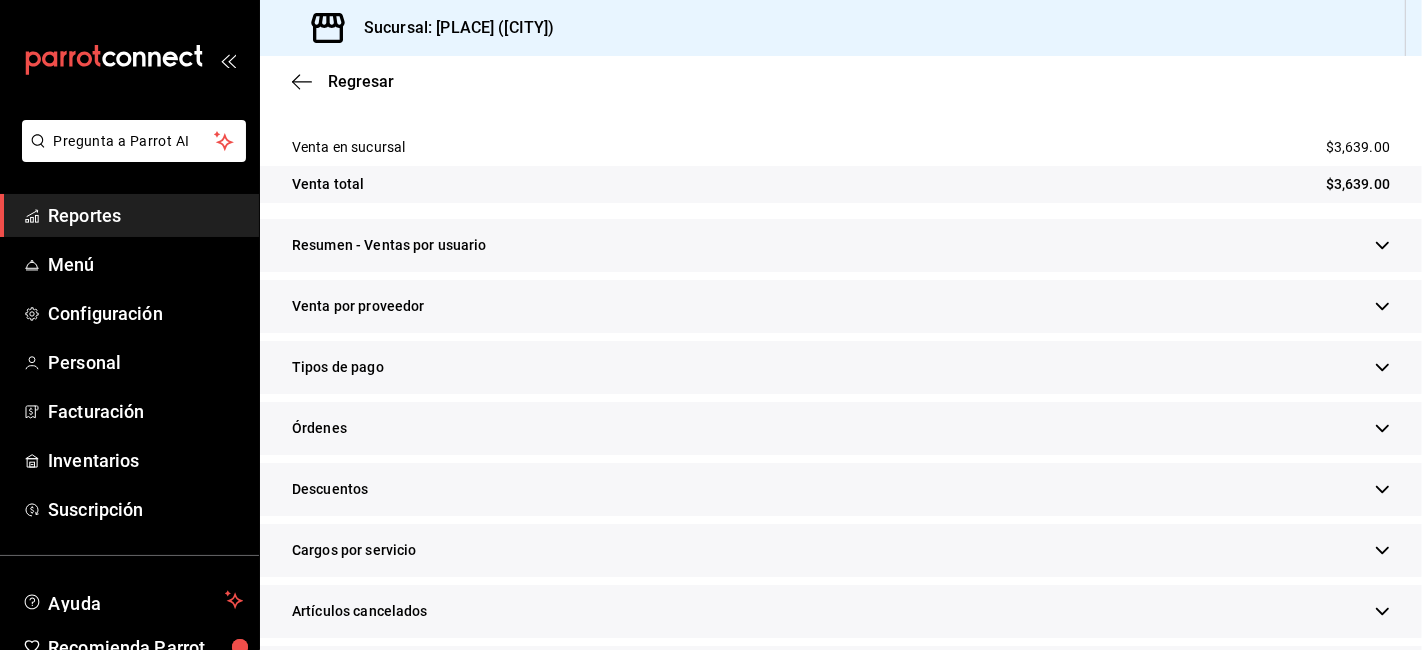 click on "Tipos de pago" at bounding box center [841, 367] 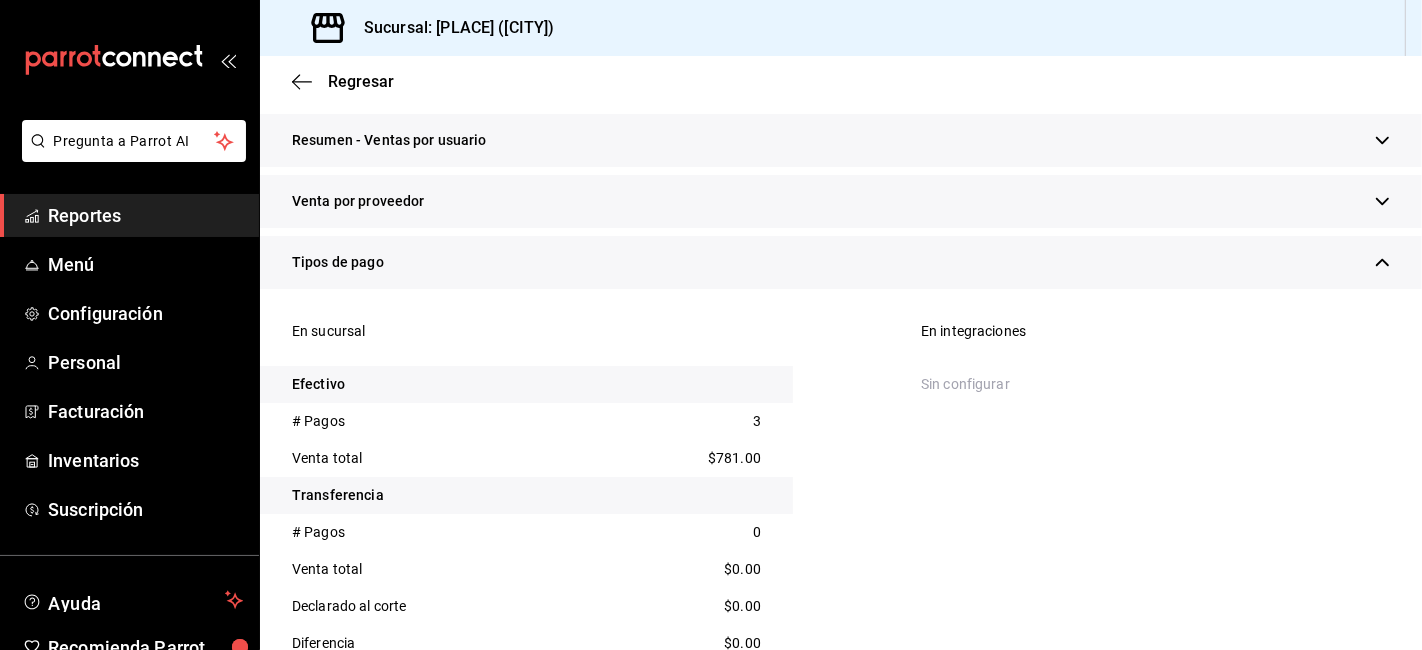 scroll, scrollTop: 666, scrollLeft: 0, axis: vertical 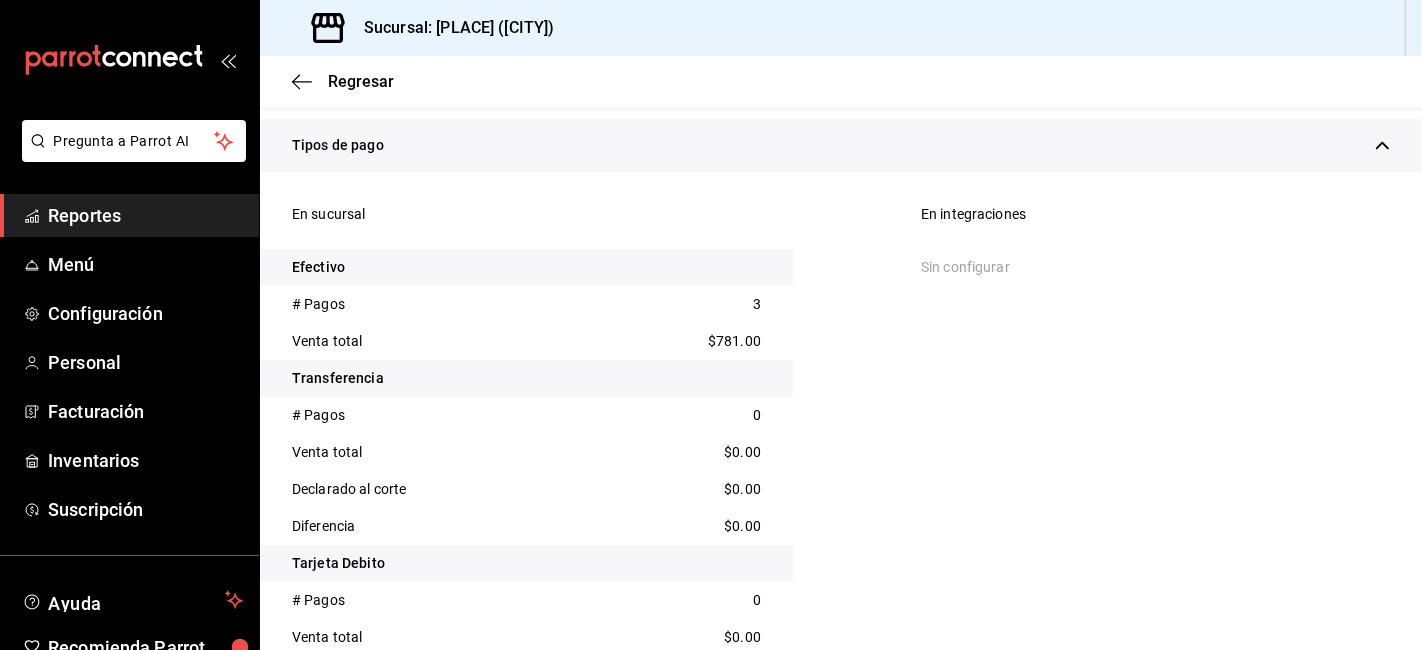 click on "$781.00" at bounding box center [734, 341] 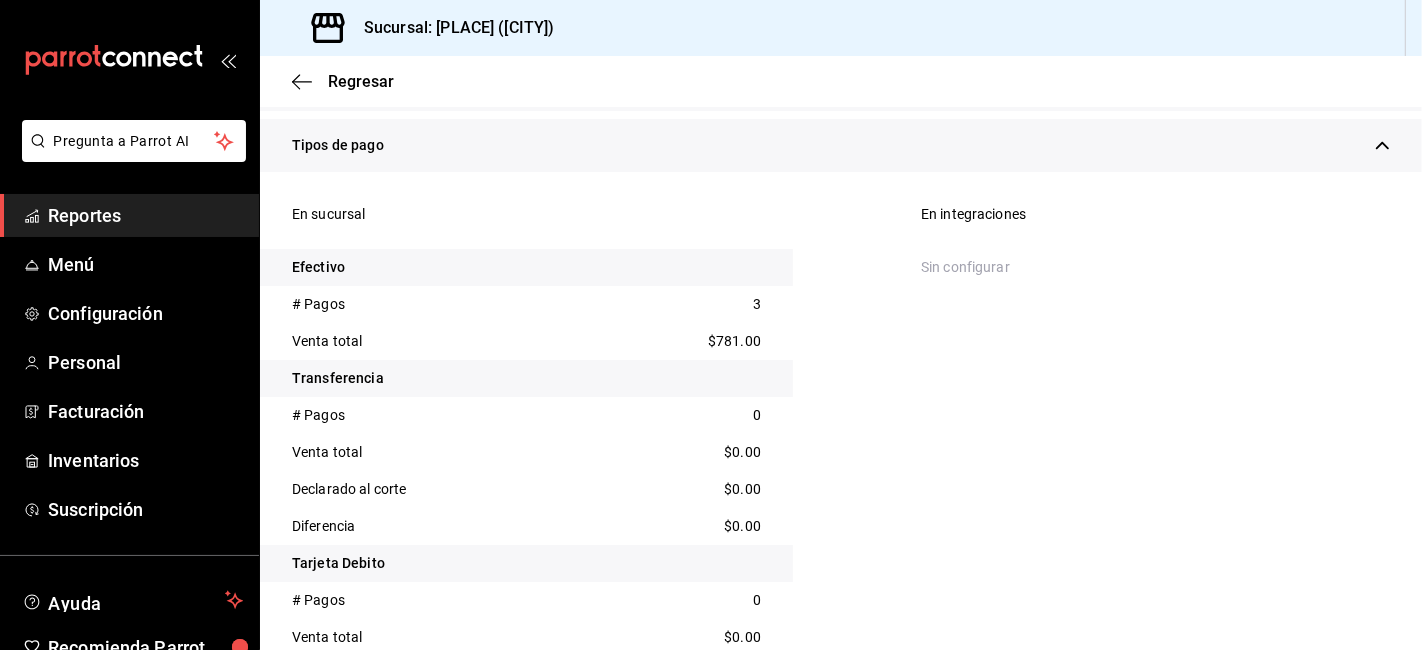 click on "$781.00" at bounding box center (734, 341) 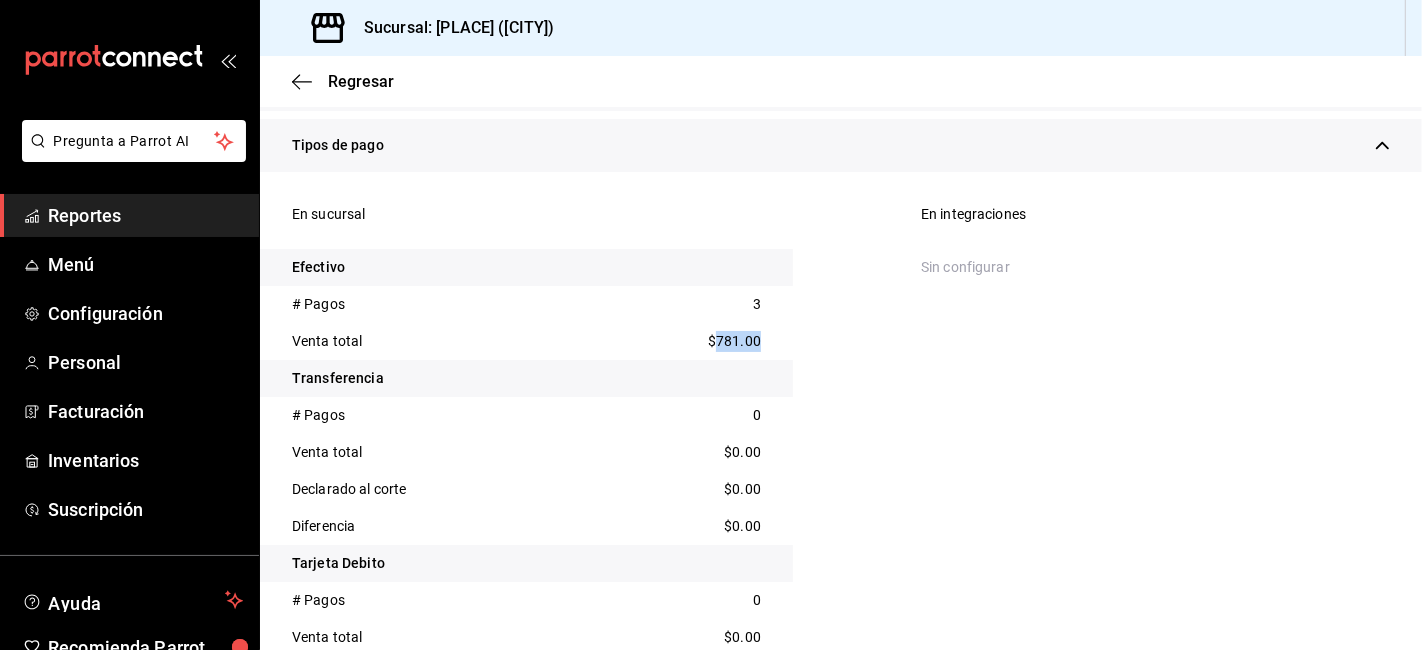 click on "$781.00" at bounding box center (734, 341) 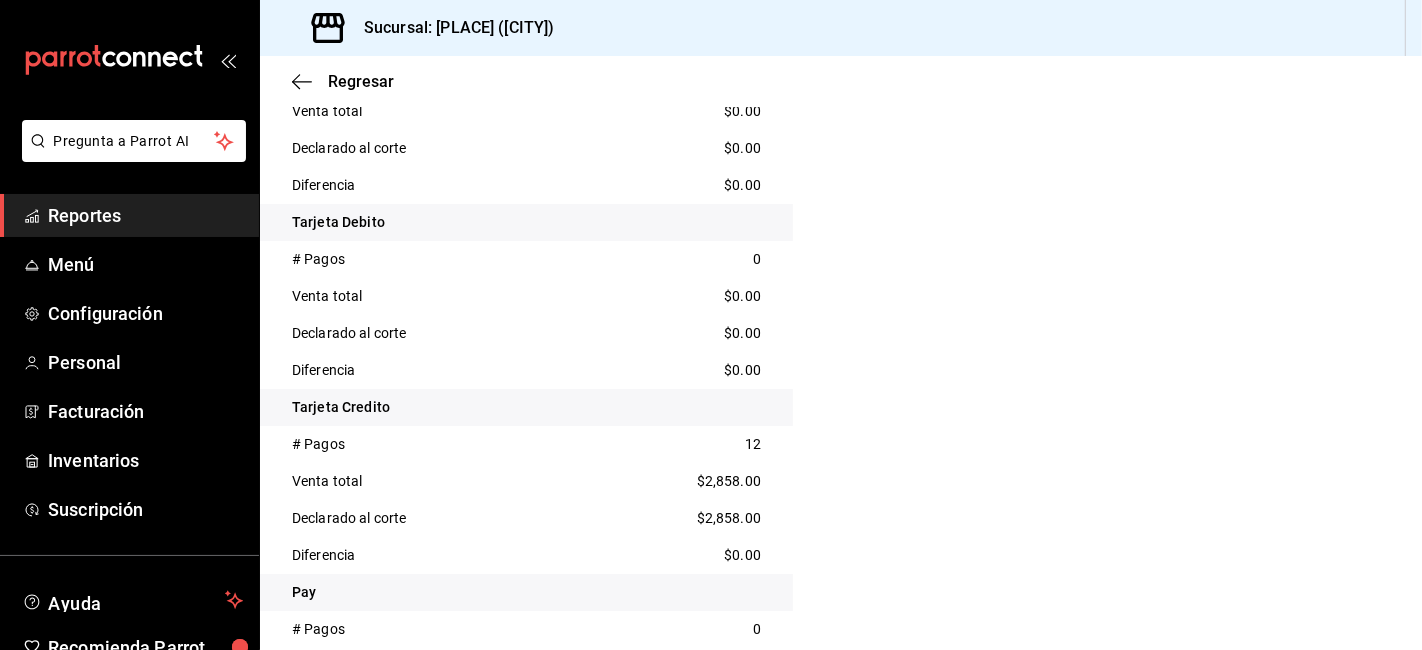 scroll, scrollTop: 1111, scrollLeft: 0, axis: vertical 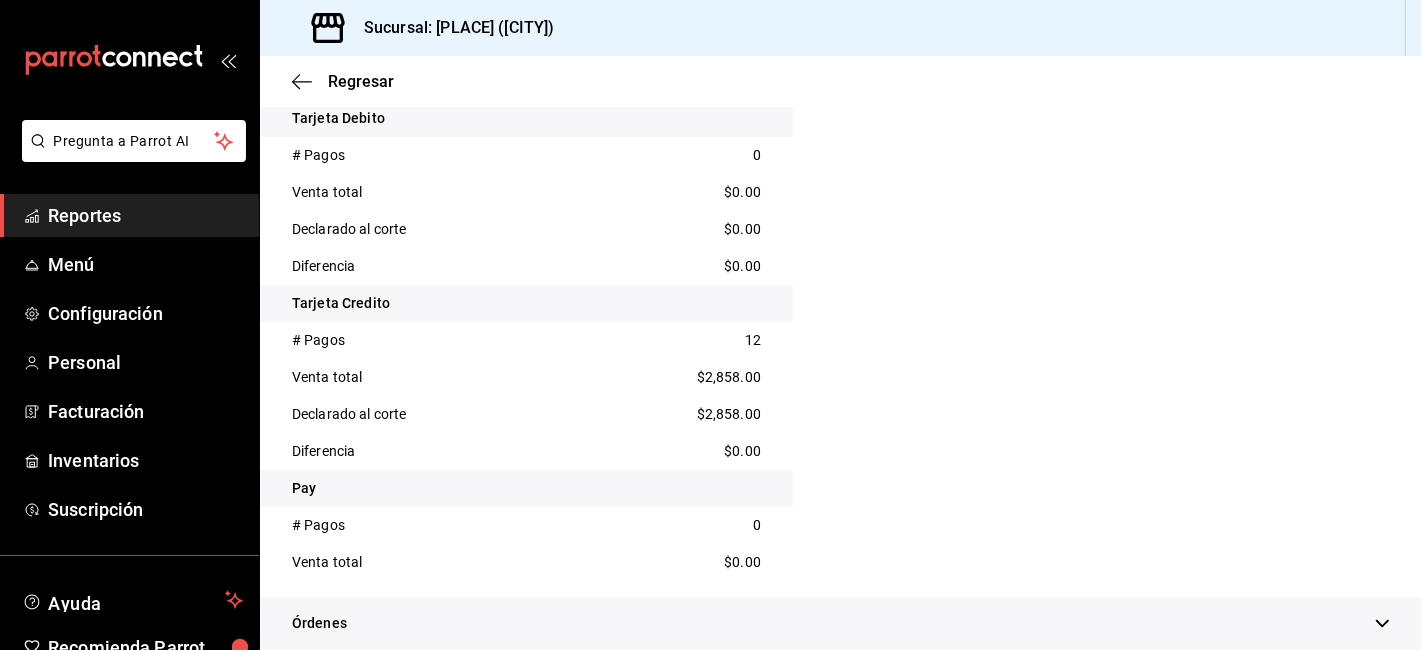 click on "$2,858.00" at bounding box center (729, 377) 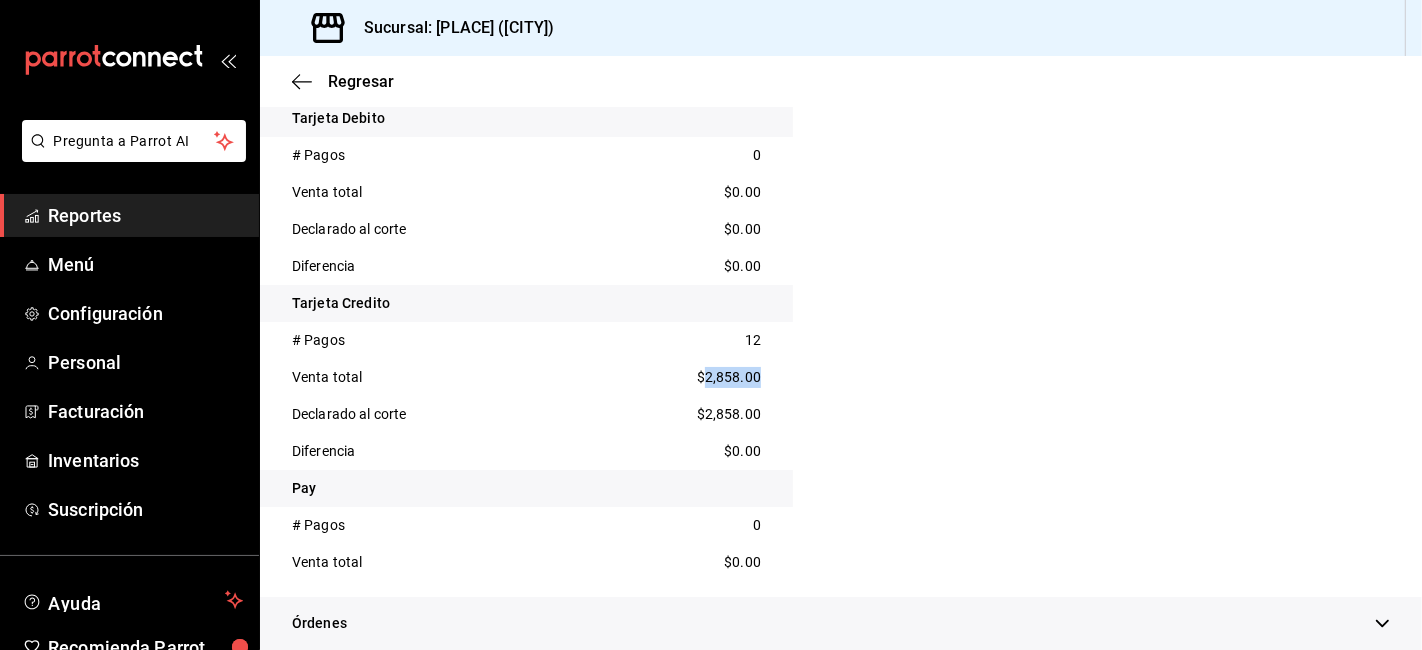 click on "$2,858.00" at bounding box center [729, 377] 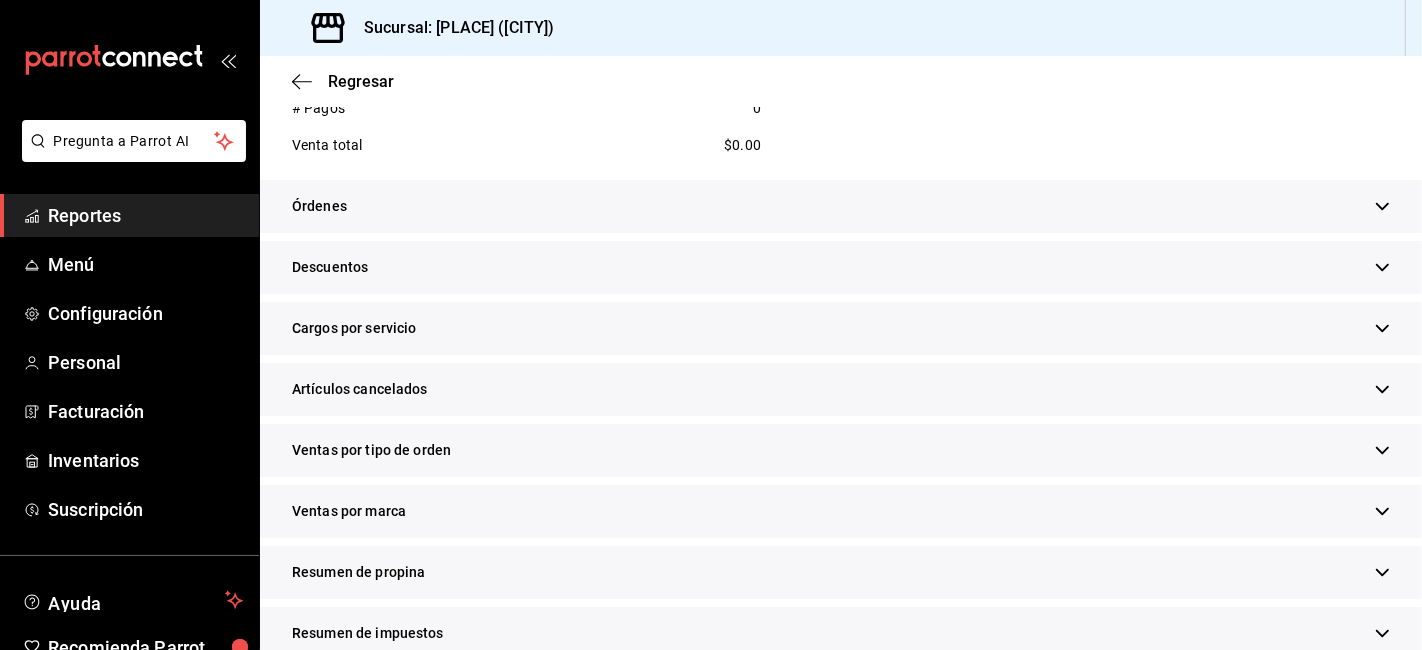 scroll, scrollTop: 1622, scrollLeft: 0, axis: vertical 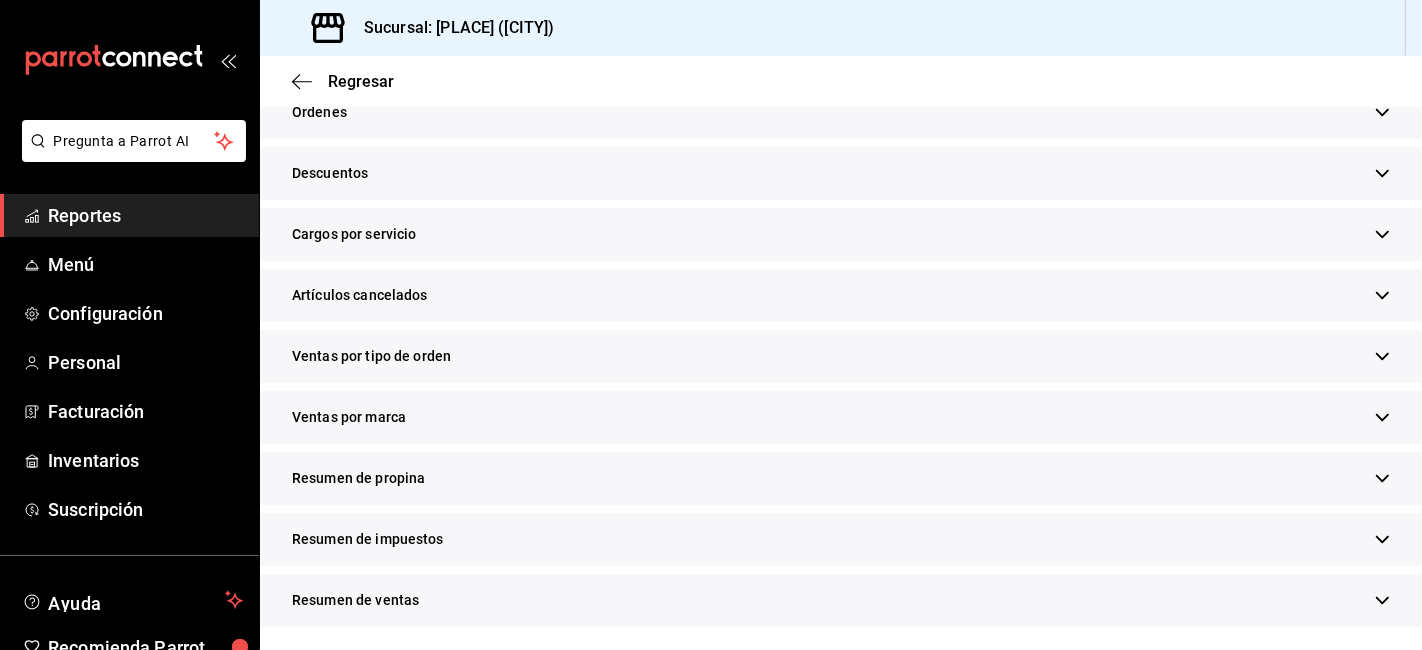 click on "Descuentos" at bounding box center [841, 173] 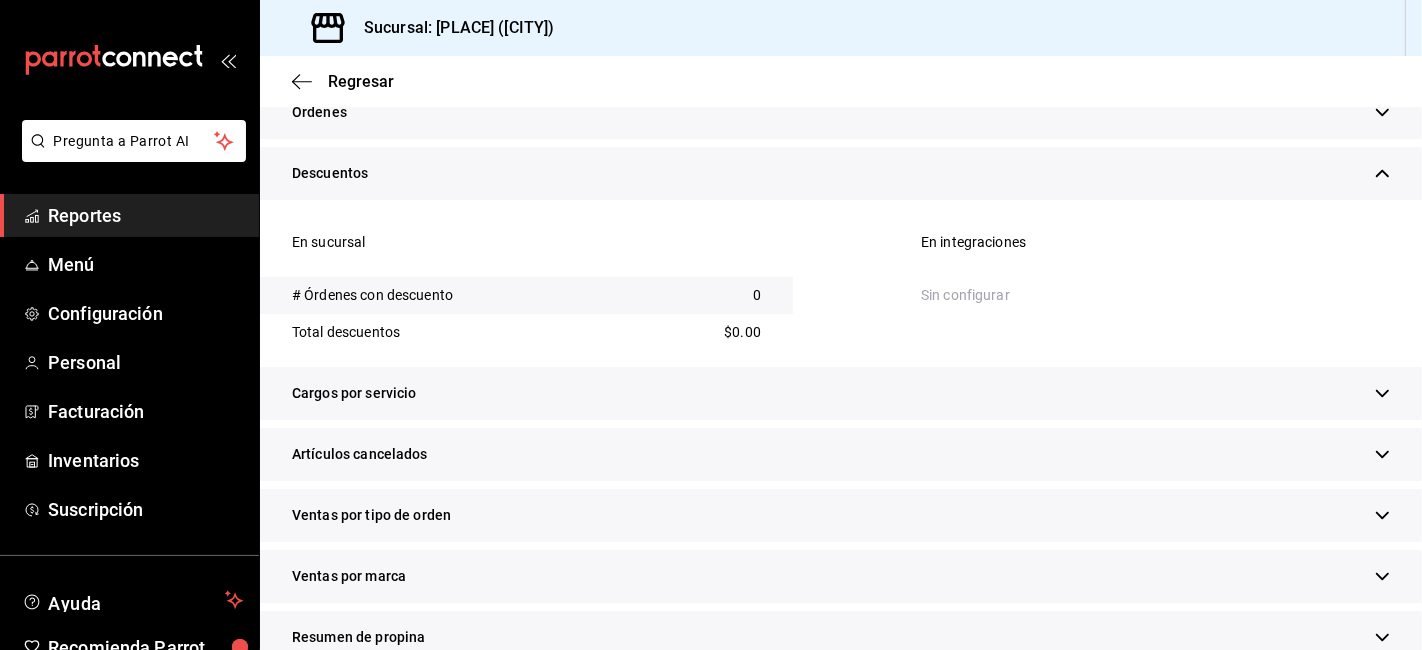 click on "Descuentos" at bounding box center (841, 173) 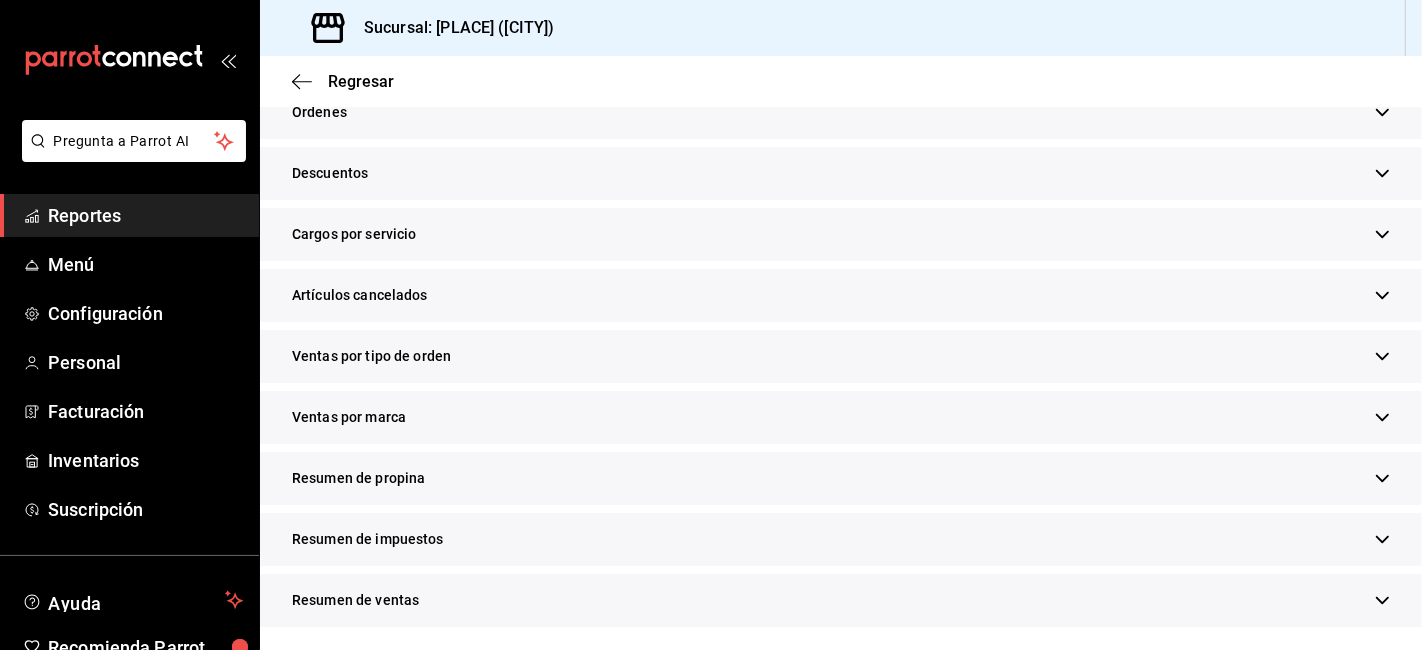 click on "Resumen de propina" at bounding box center (841, 478) 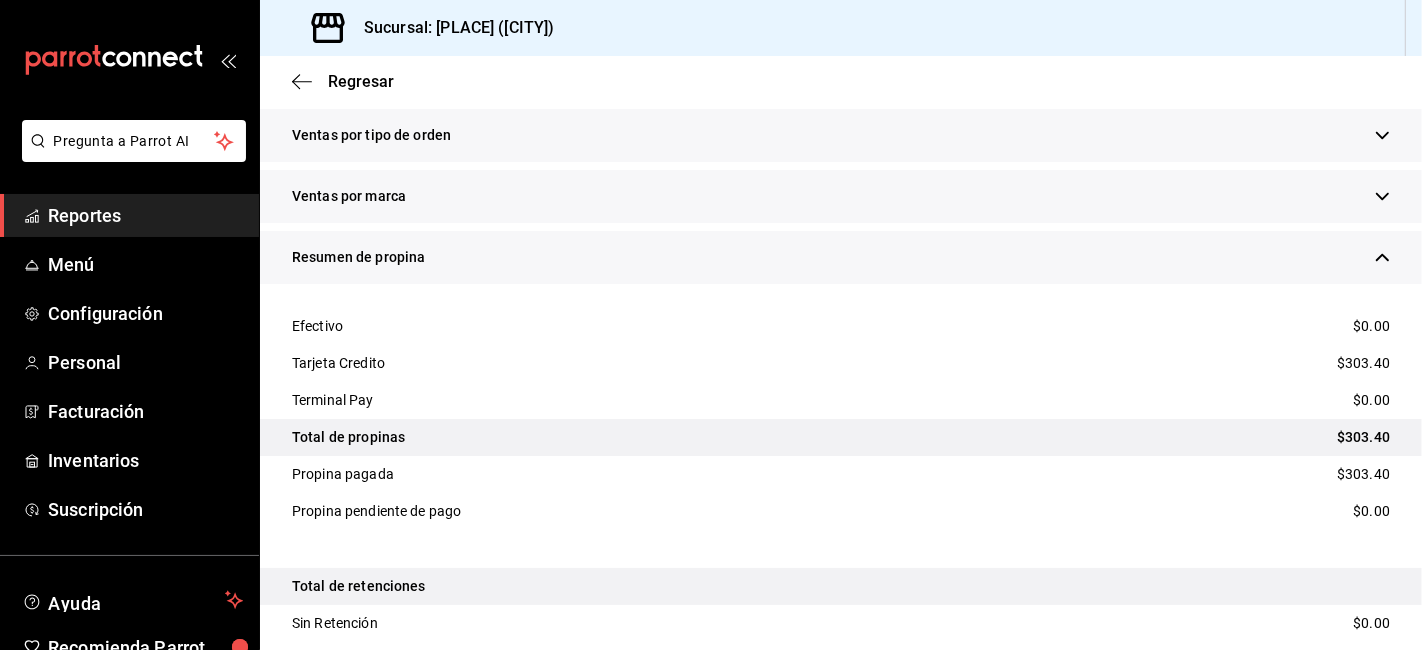 scroll, scrollTop: 1845, scrollLeft: 0, axis: vertical 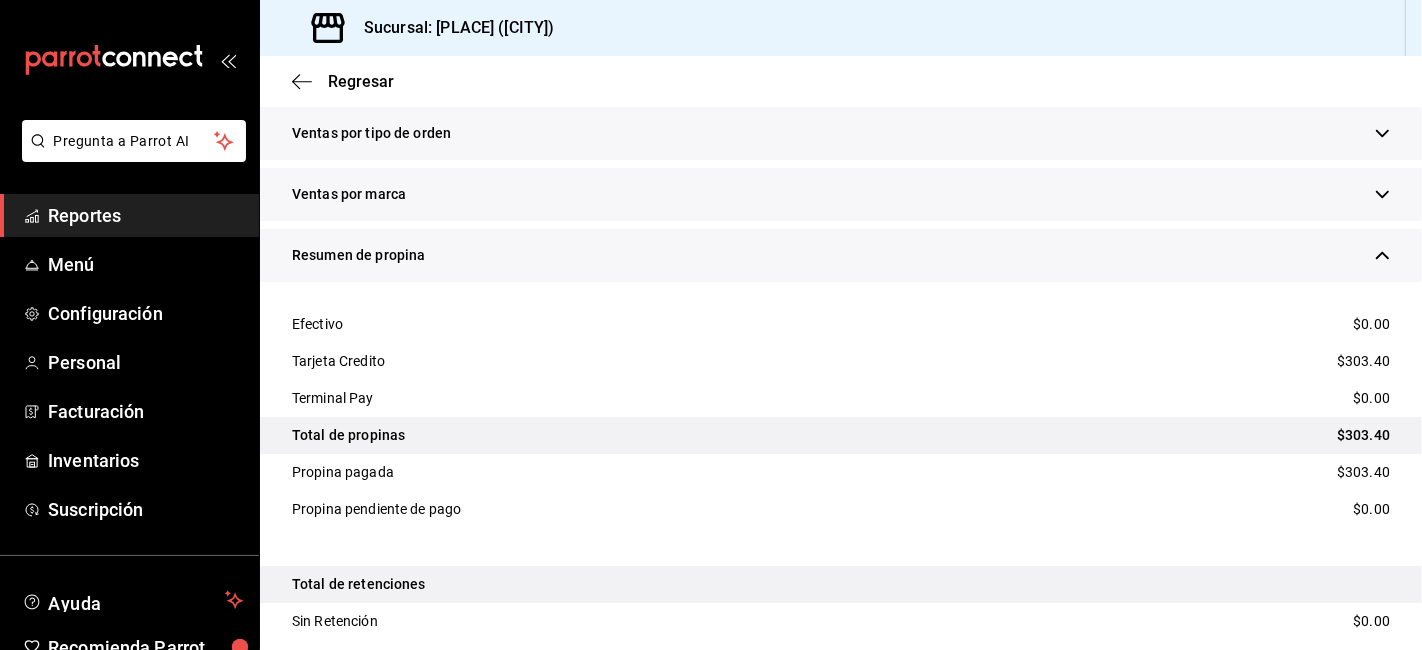 click on "$303.40" at bounding box center (1363, 361) 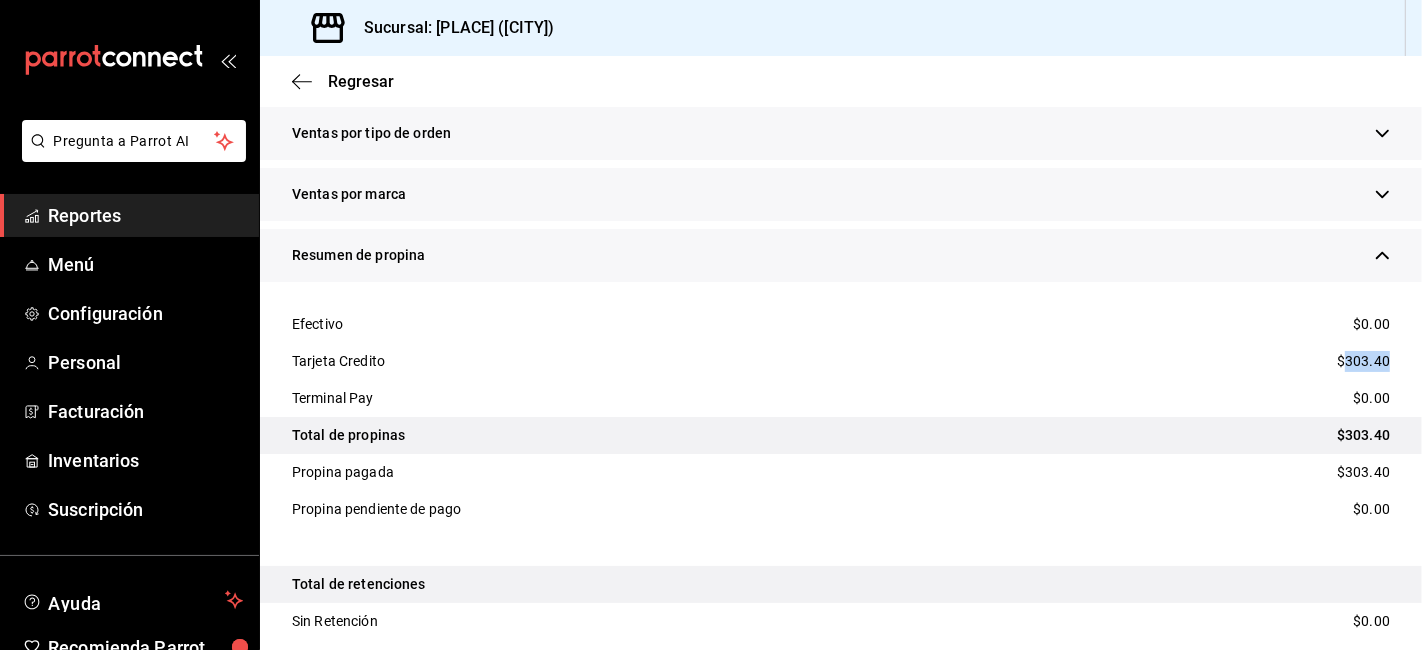 click on "$303.40" at bounding box center [1363, 361] 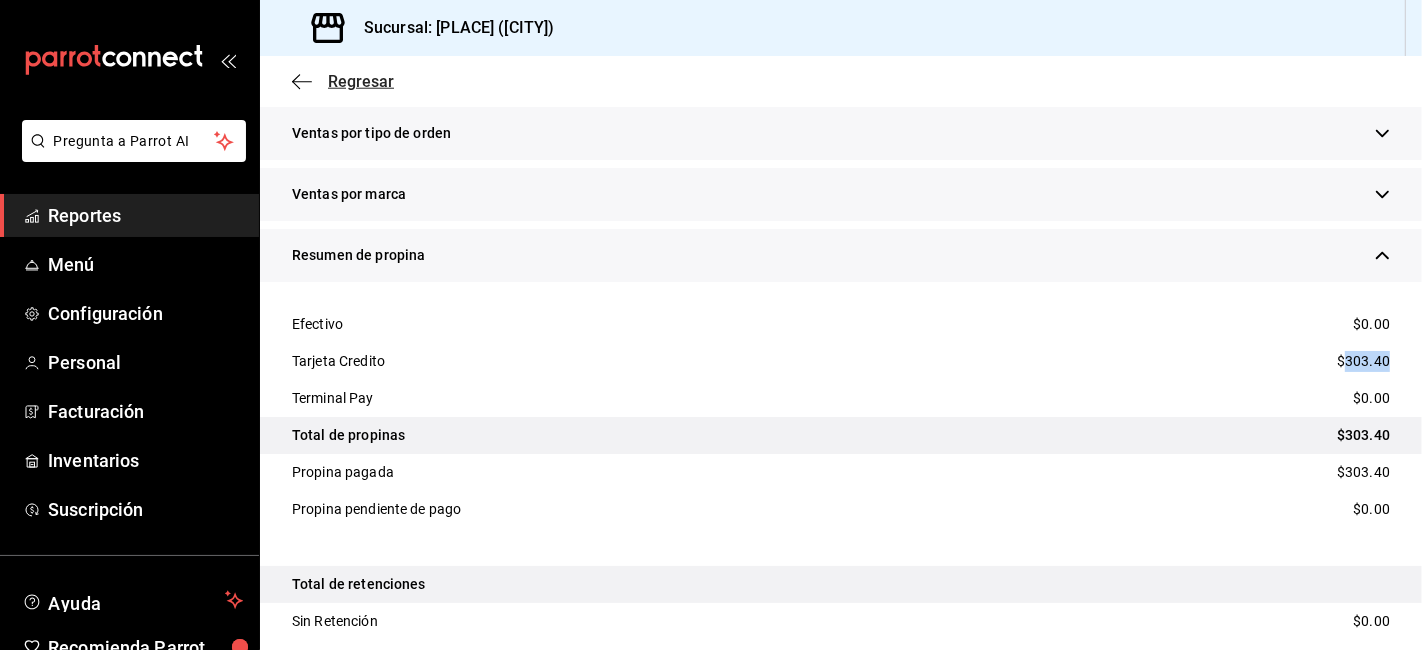 click 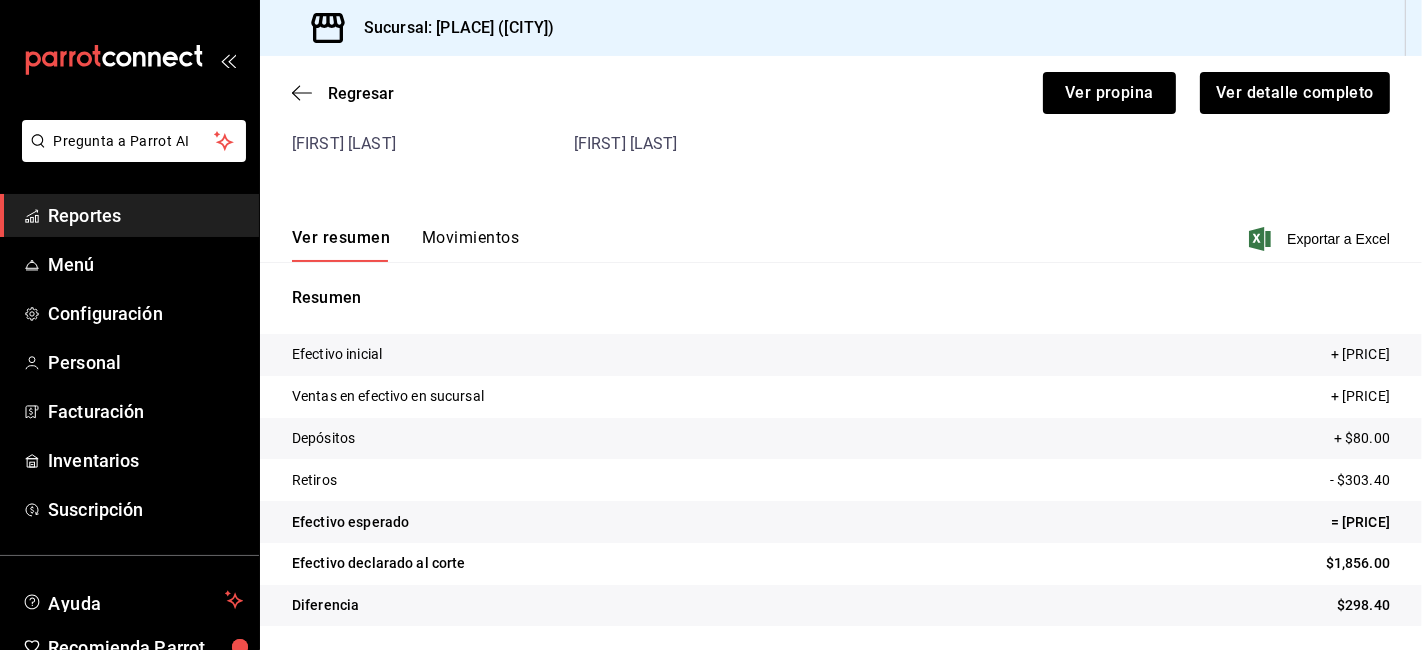 click on "Regresar Ver propina Ver detalle completo" at bounding box center [841, 93] 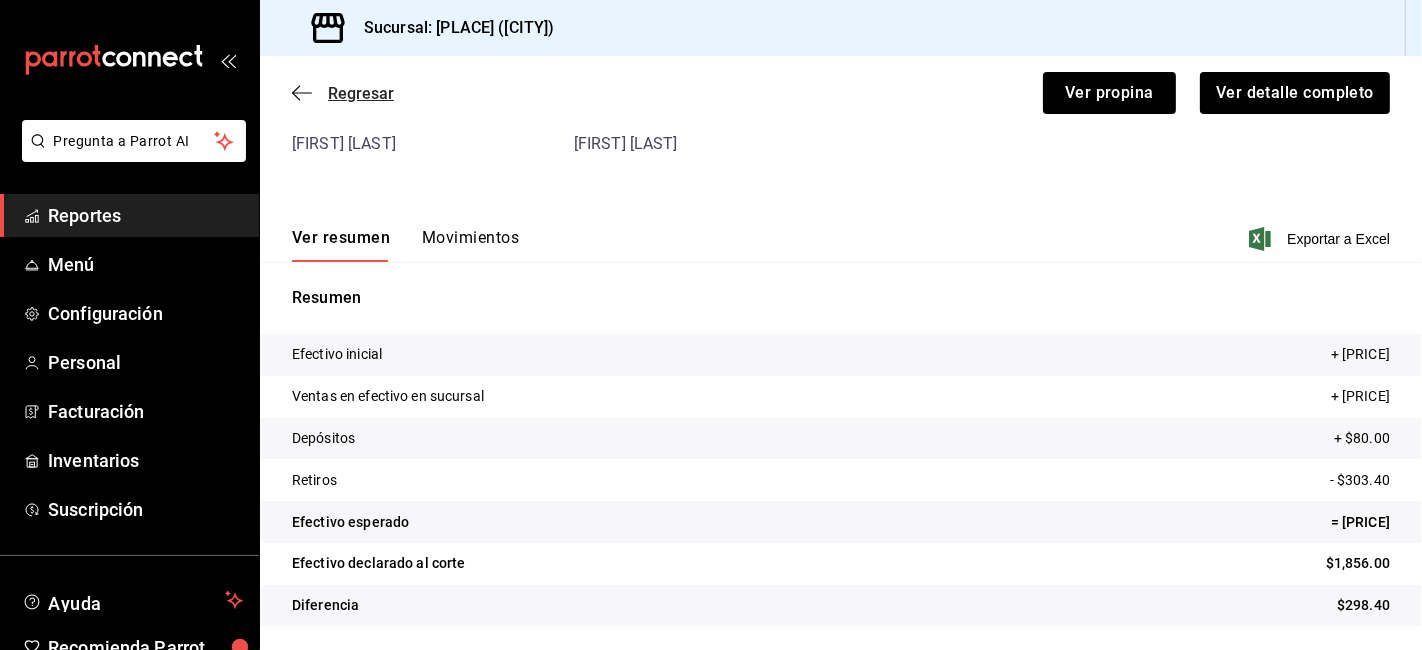 click 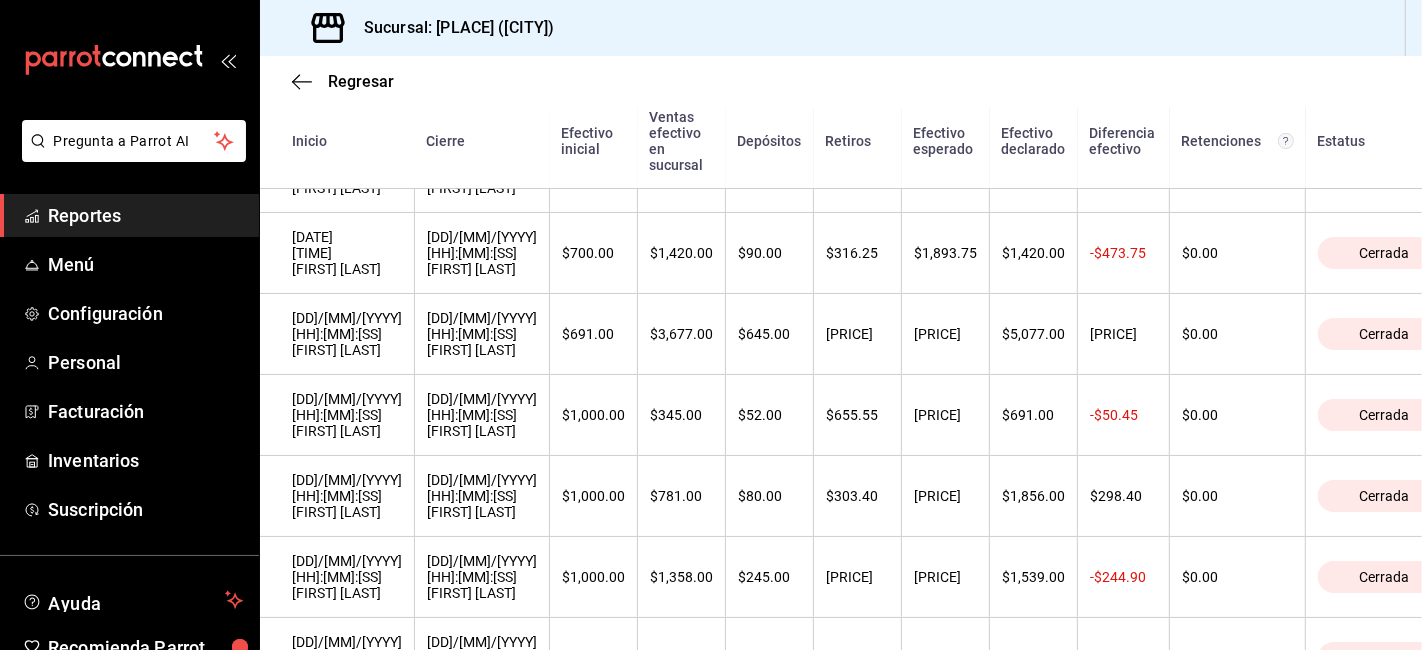scroll, scrollTop: 555, scrollLeft: 0, axis: vertical 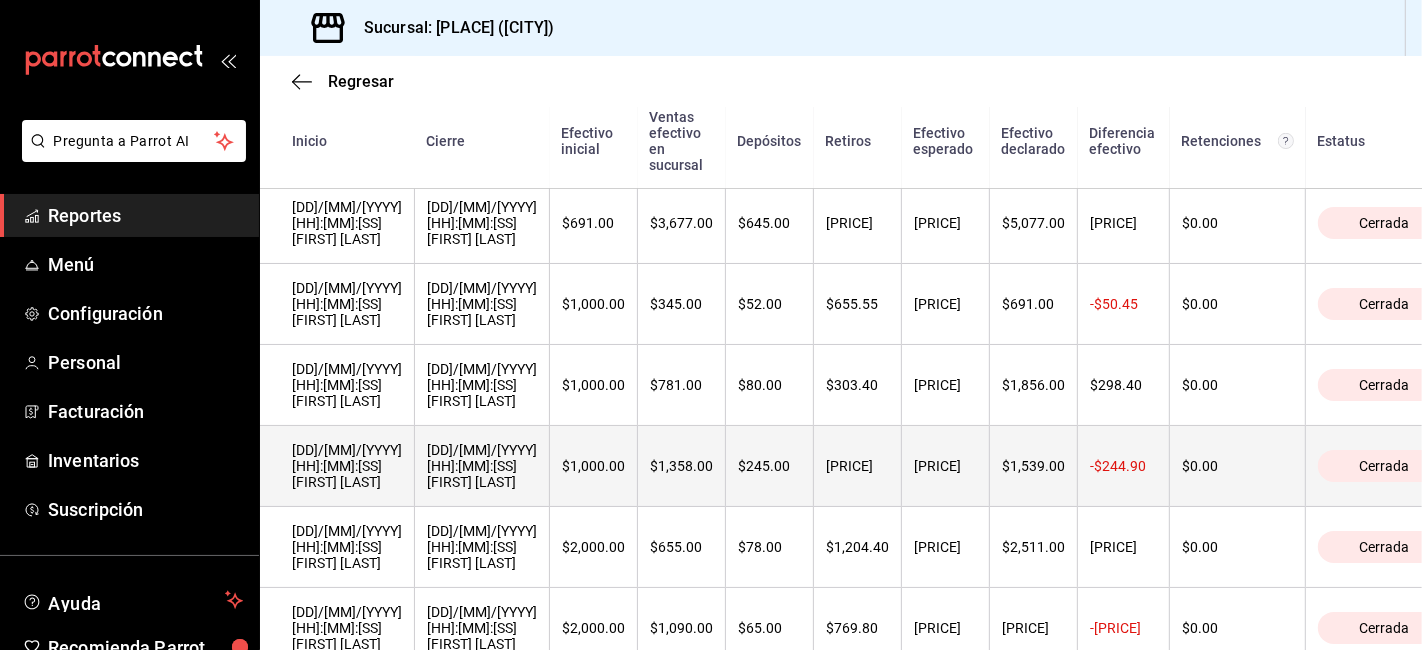 click on "[DD]/[MM]/[YYYY]
[HH]:[MM]:[SS]
[FIRST] [LAST]" at bounding box center (347, 466) 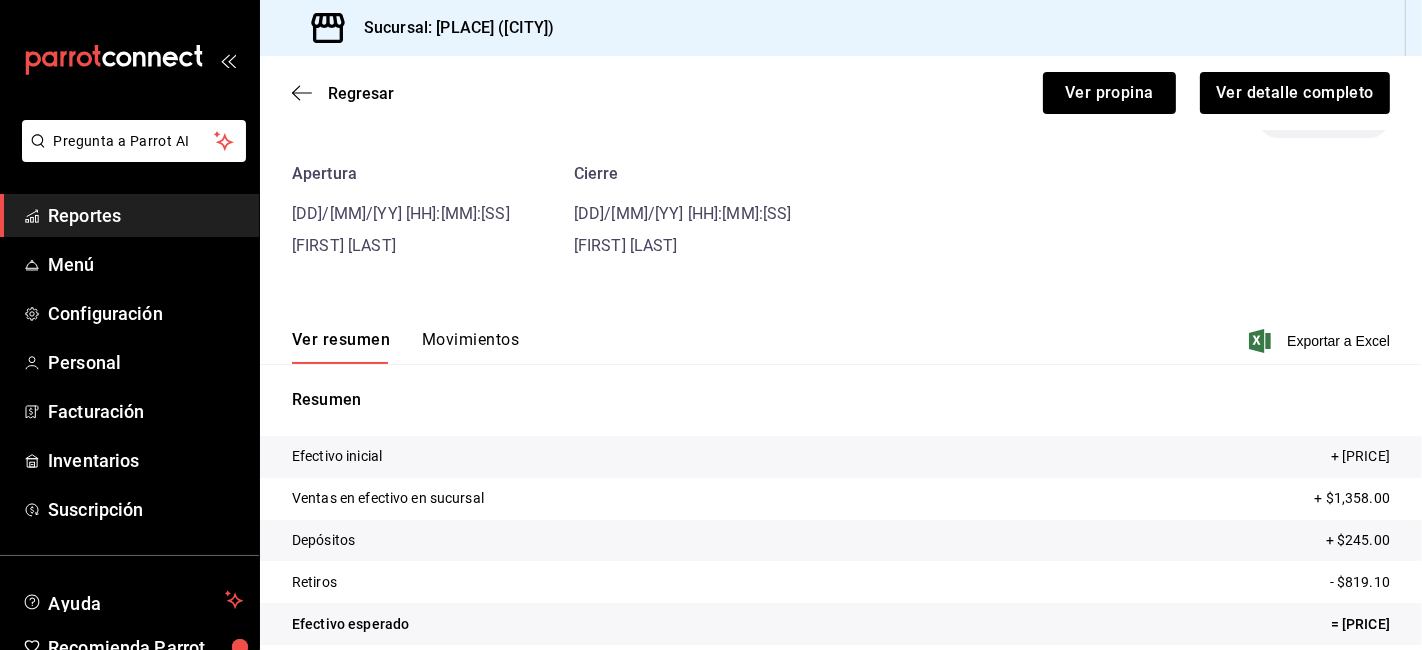 scroll, scrollTop: 86, scrollLeft: 0, axis: vertical 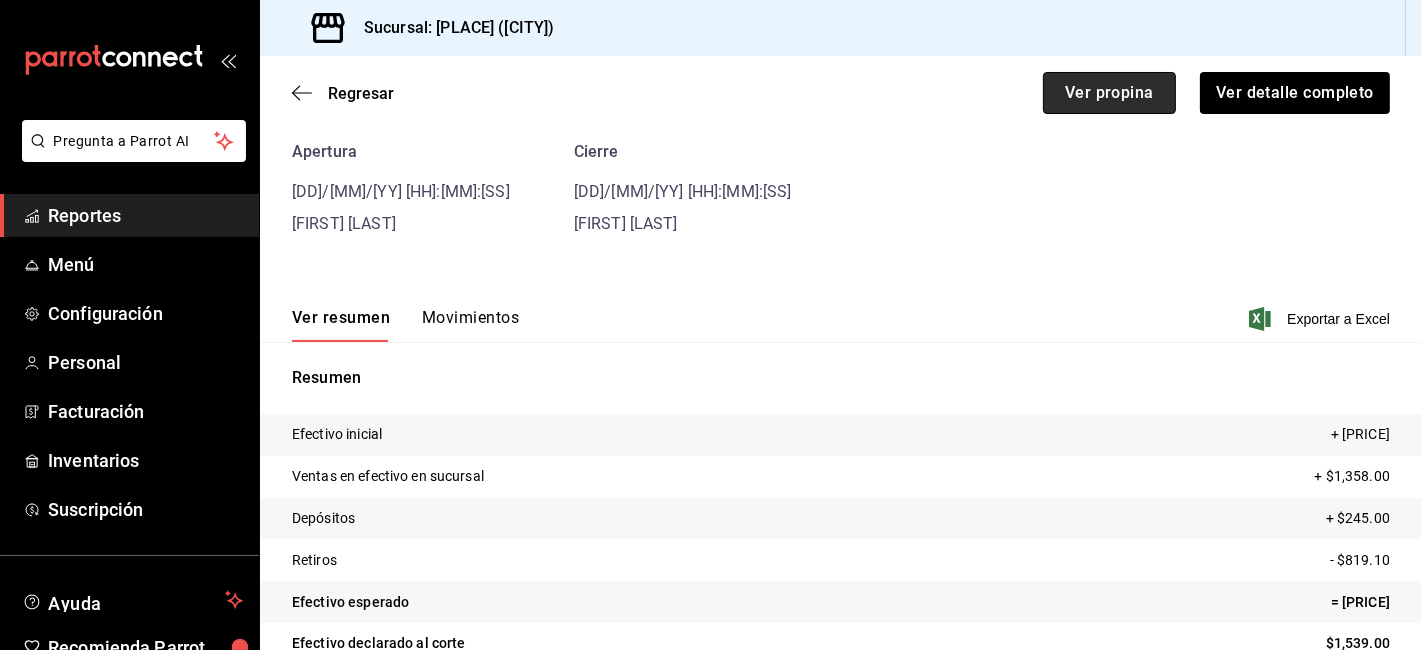 click on "Ver propina" at bounding box center (1109, 93) 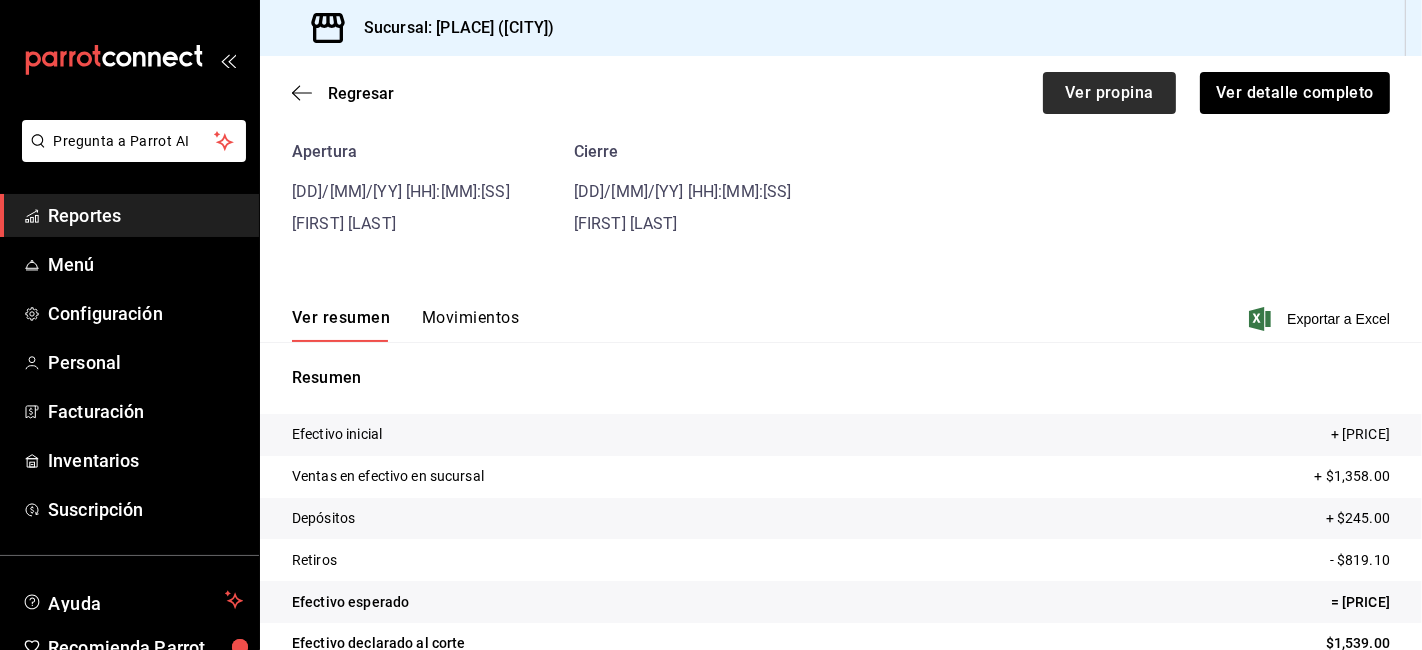 scroll, scrollTop: 0, scrollLeft: 0, axis: both 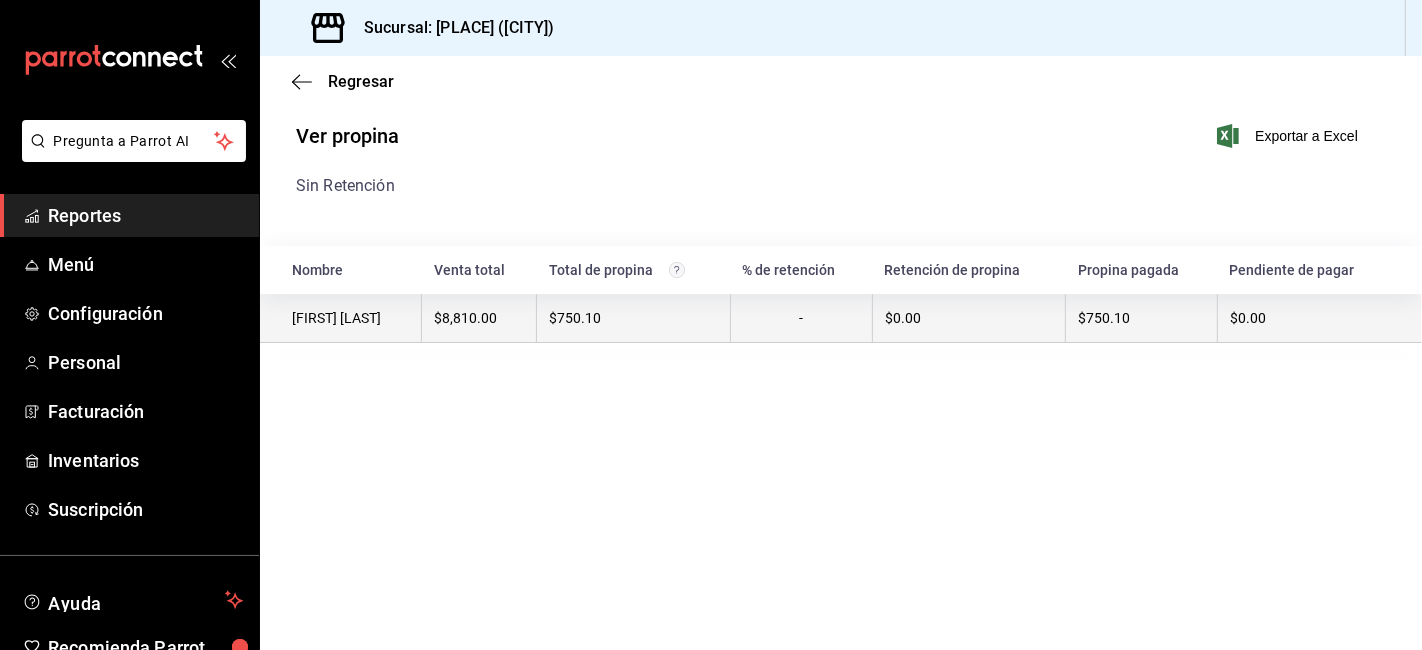 click on "$750.10" at bounding box center [634, 318] 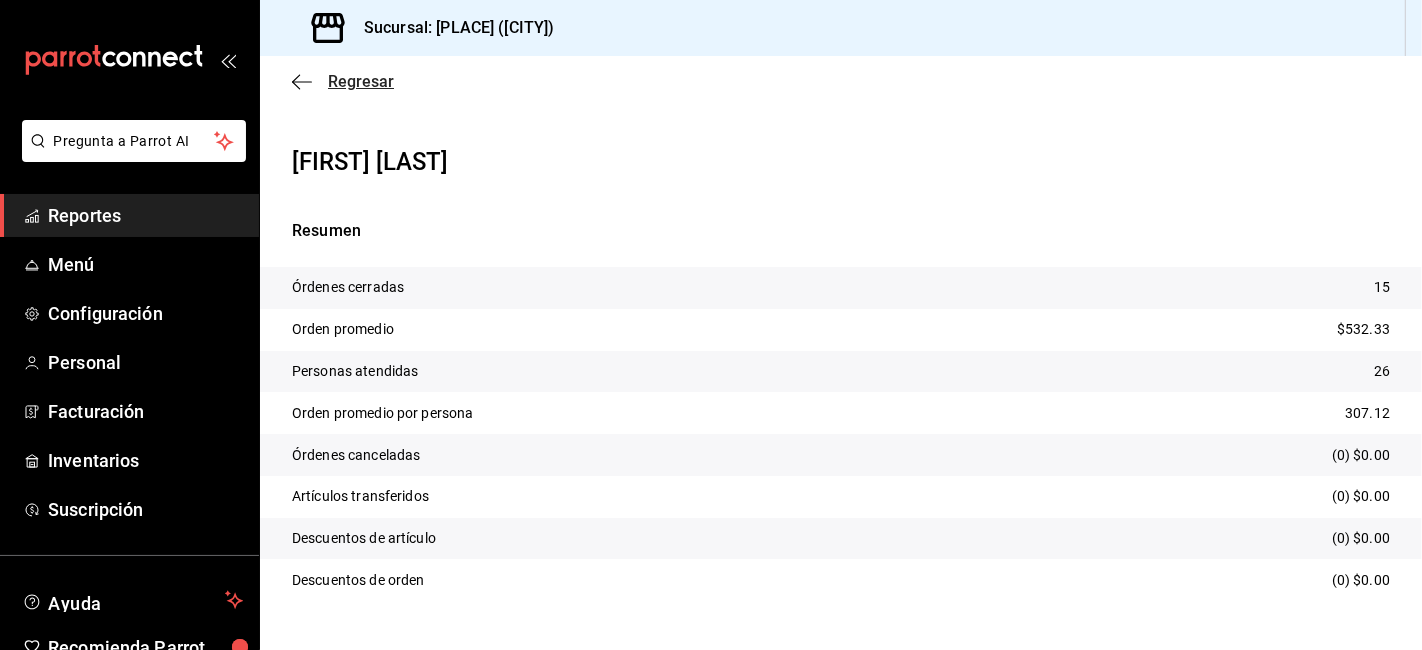click 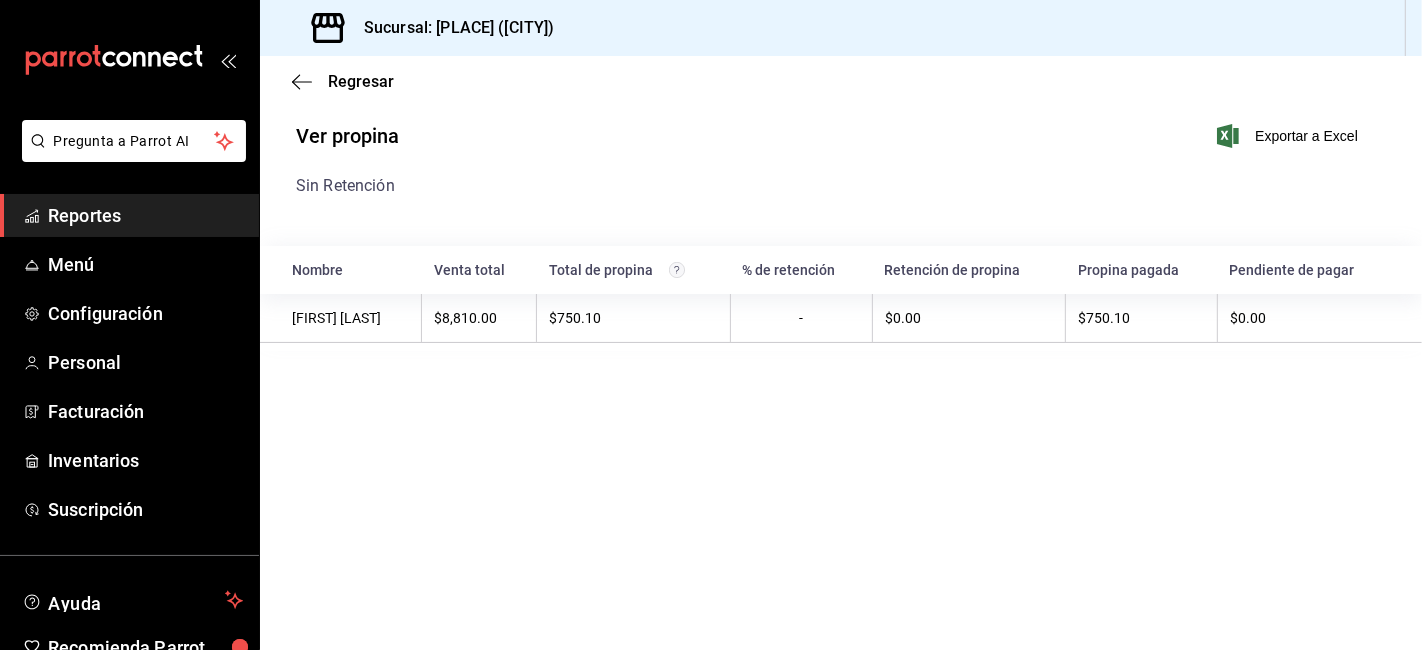 click 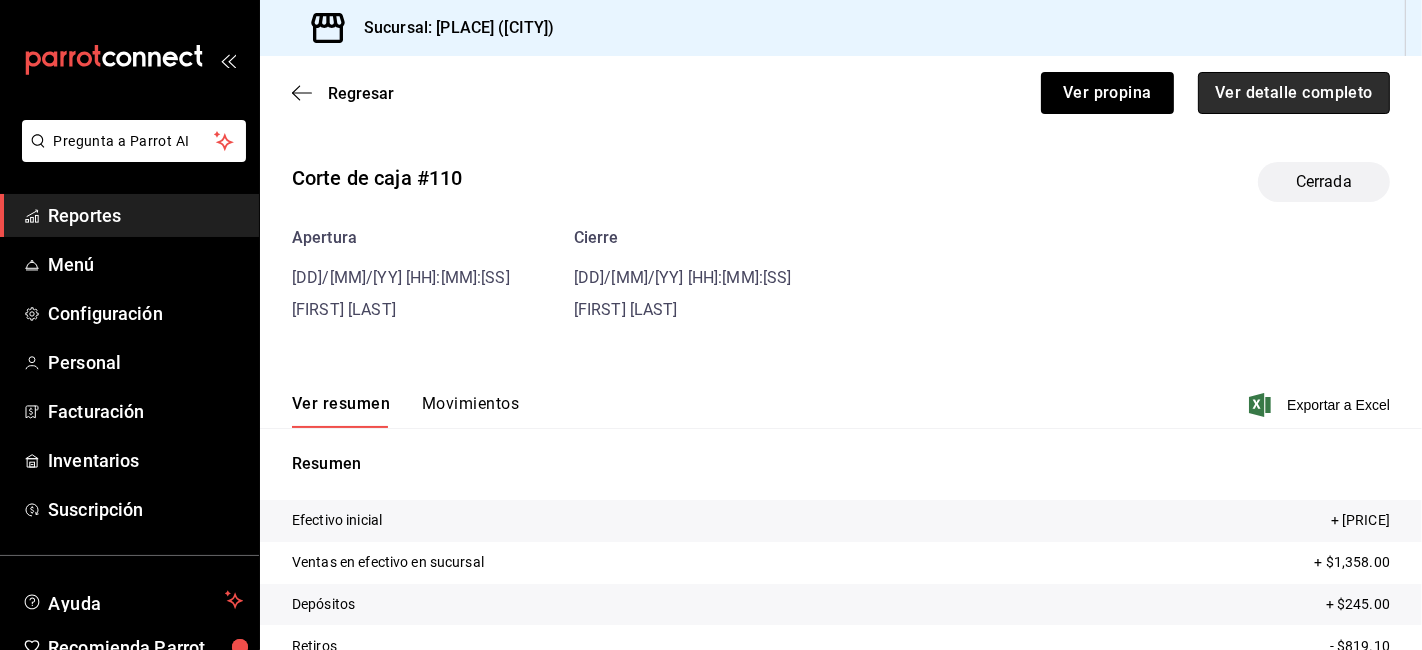 click on "Ver detalle completo" at bounding box center [1294, 93] 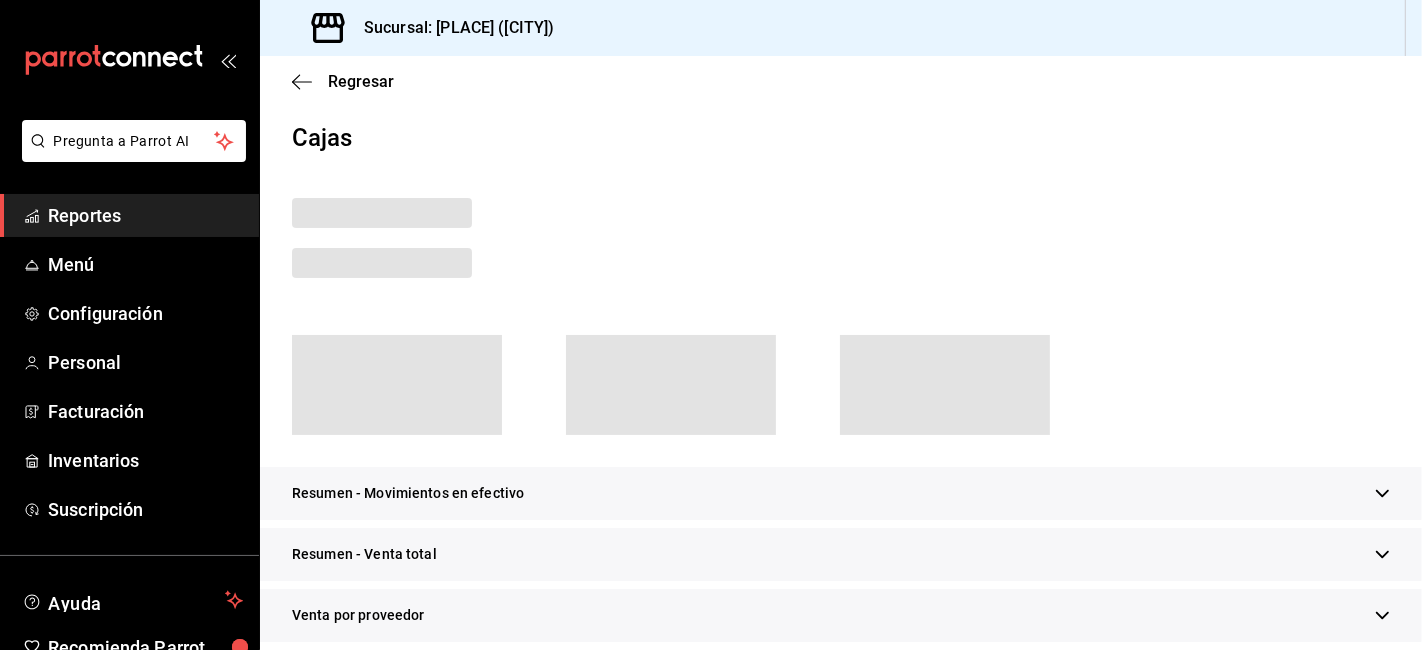 scroll, scrollTop: 0, scrollLeft: 0, axis: both 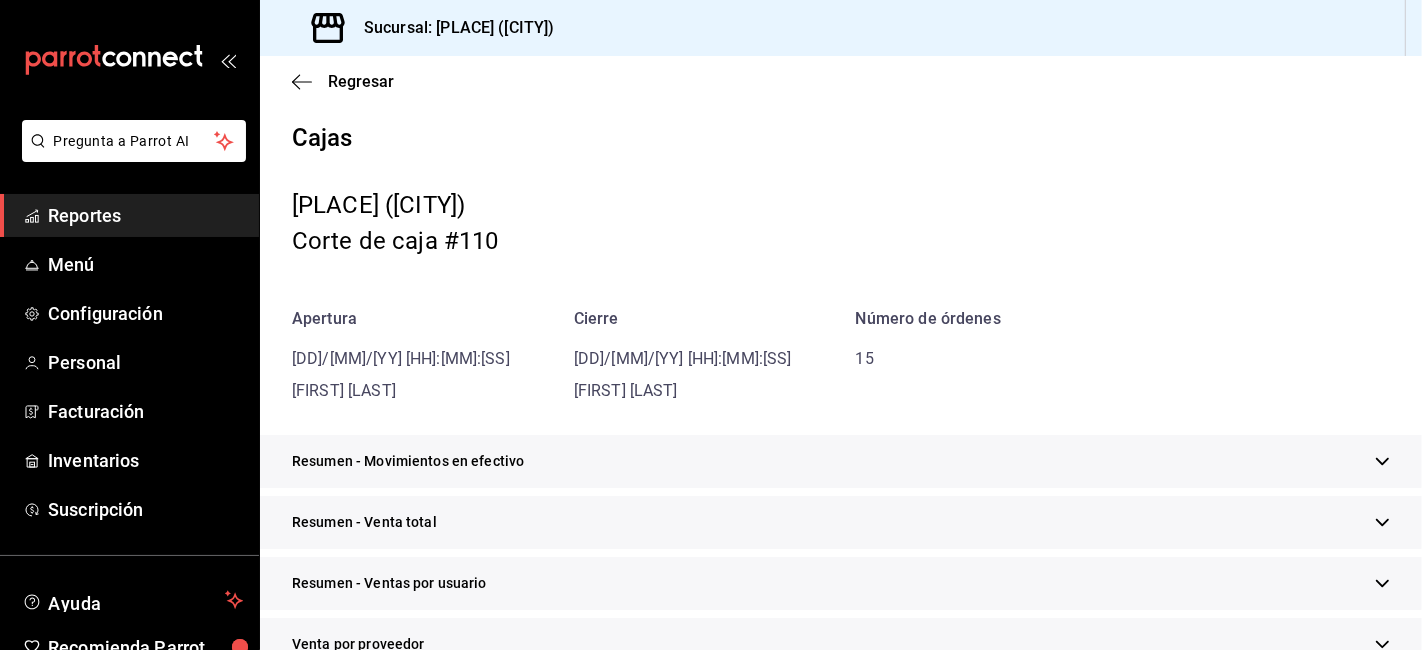 click on "Resumen - Venta total" at bounding box center (841, 522) 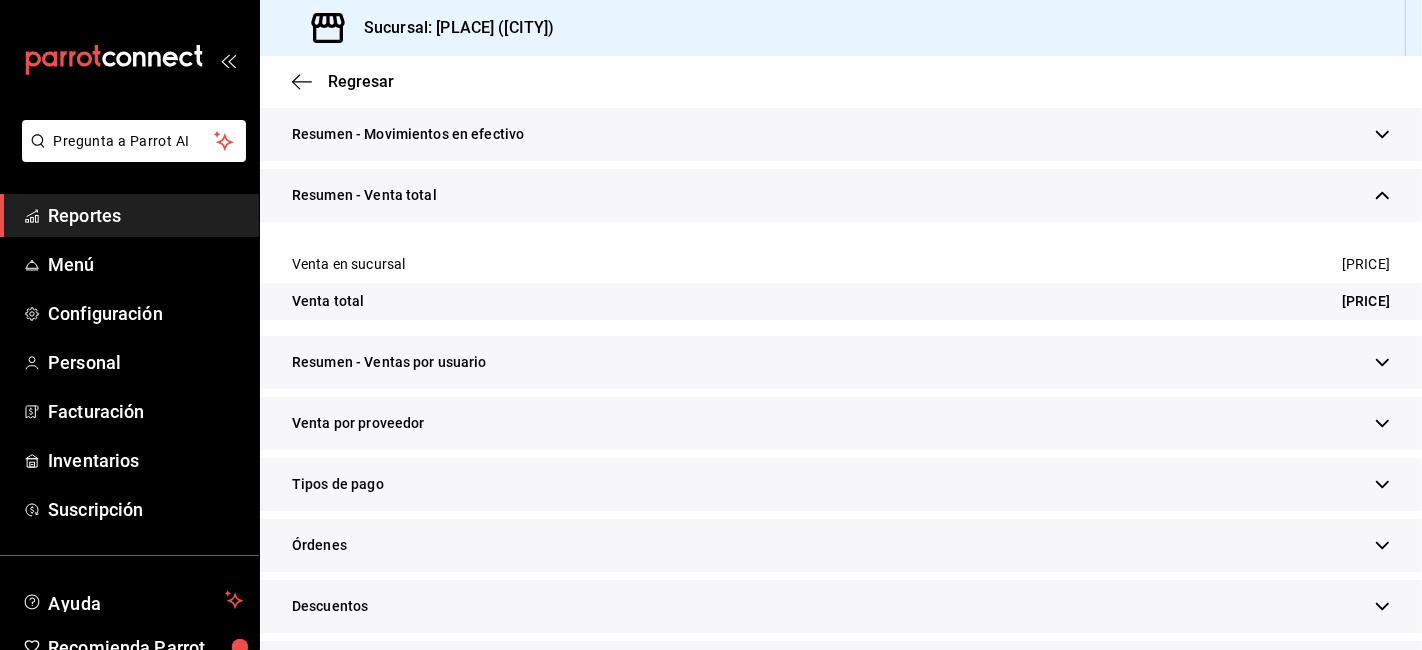 scroll, scrollTop: 333, scrollLeft: 0, axis: vertical 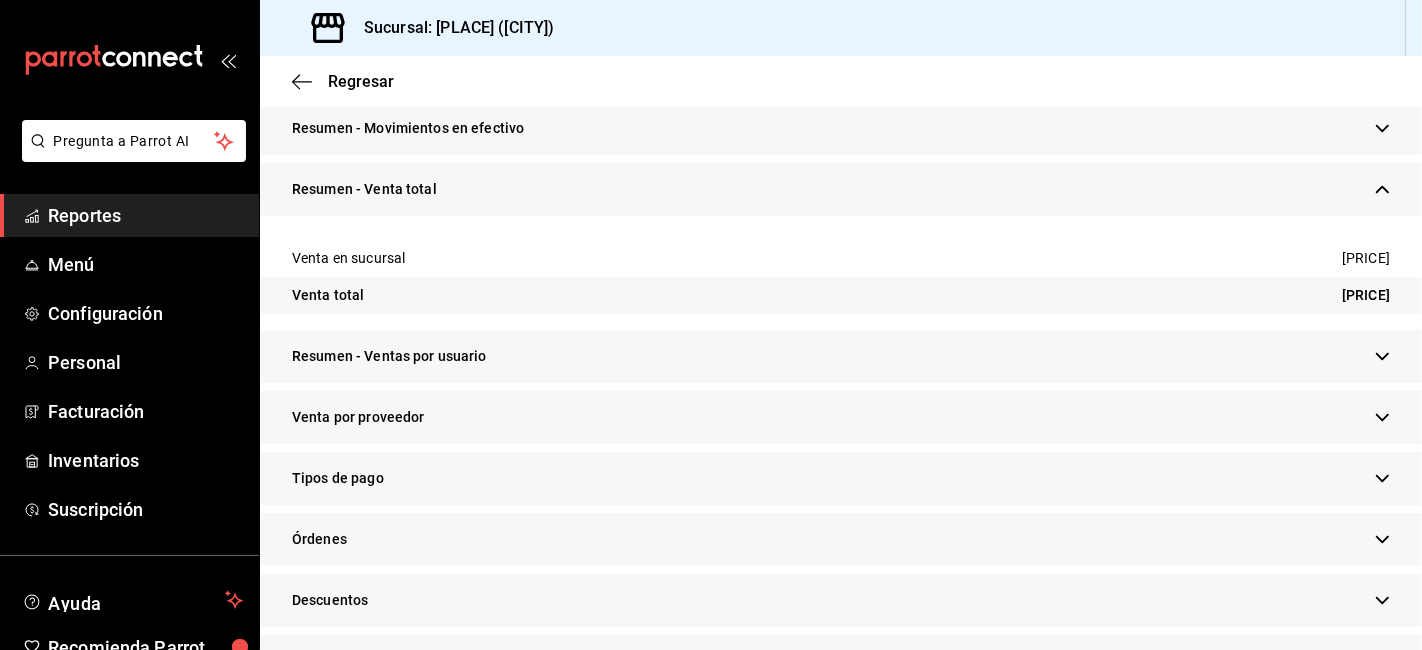 click on "Tipos de pago" at bounding box center [841, 478] 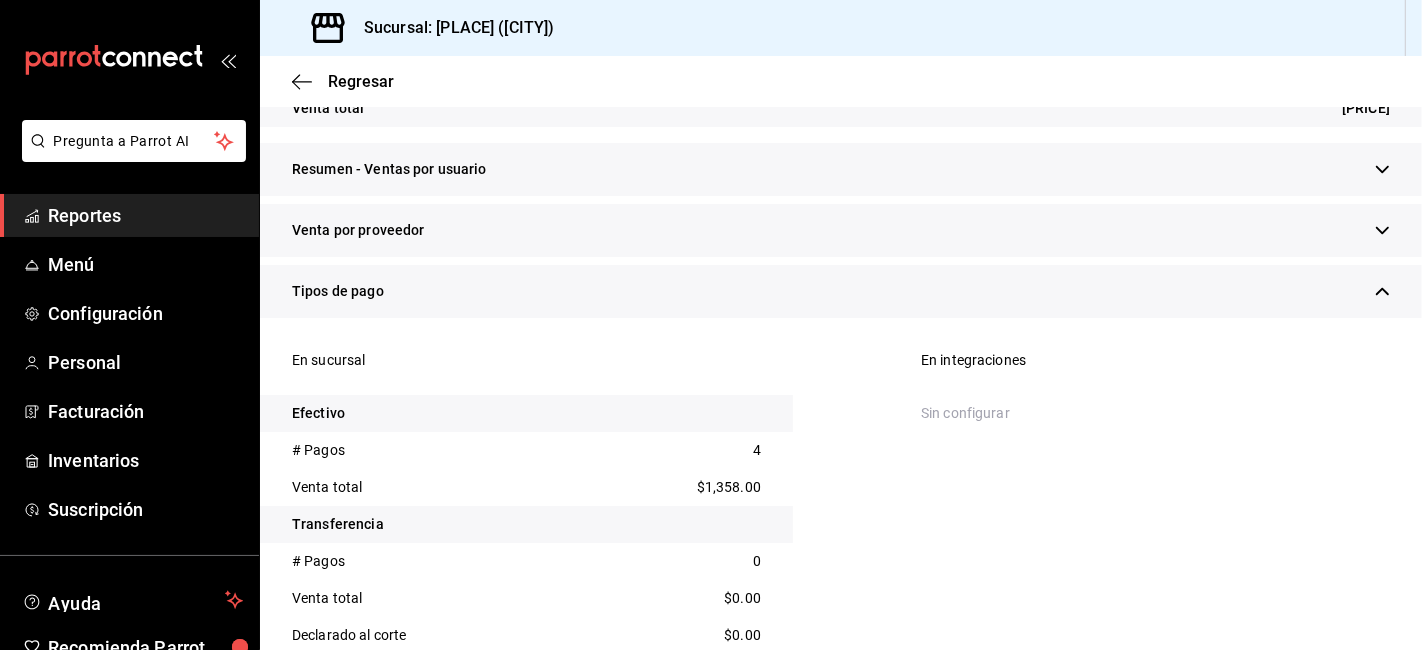 scroll, scrollTop: 555, scrollLeft: 0, axis: vertical 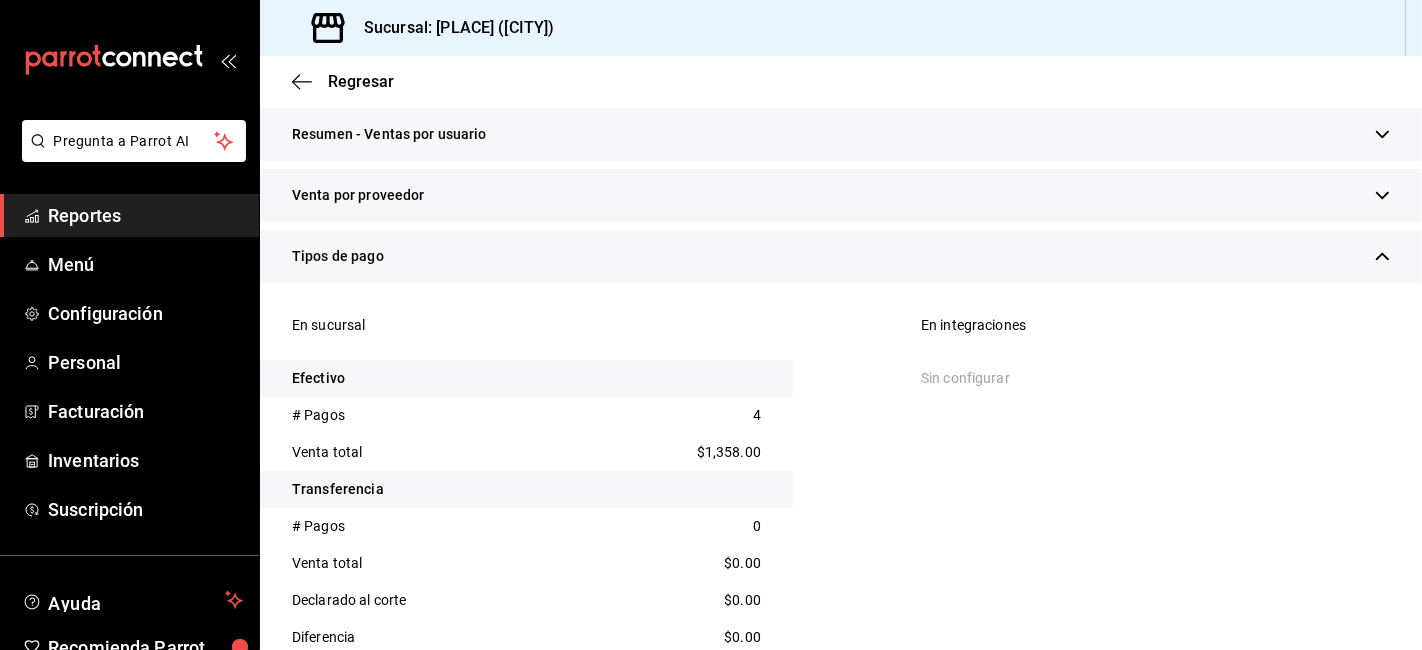 click on "$1,358.00" at bounding box center [729, 452] 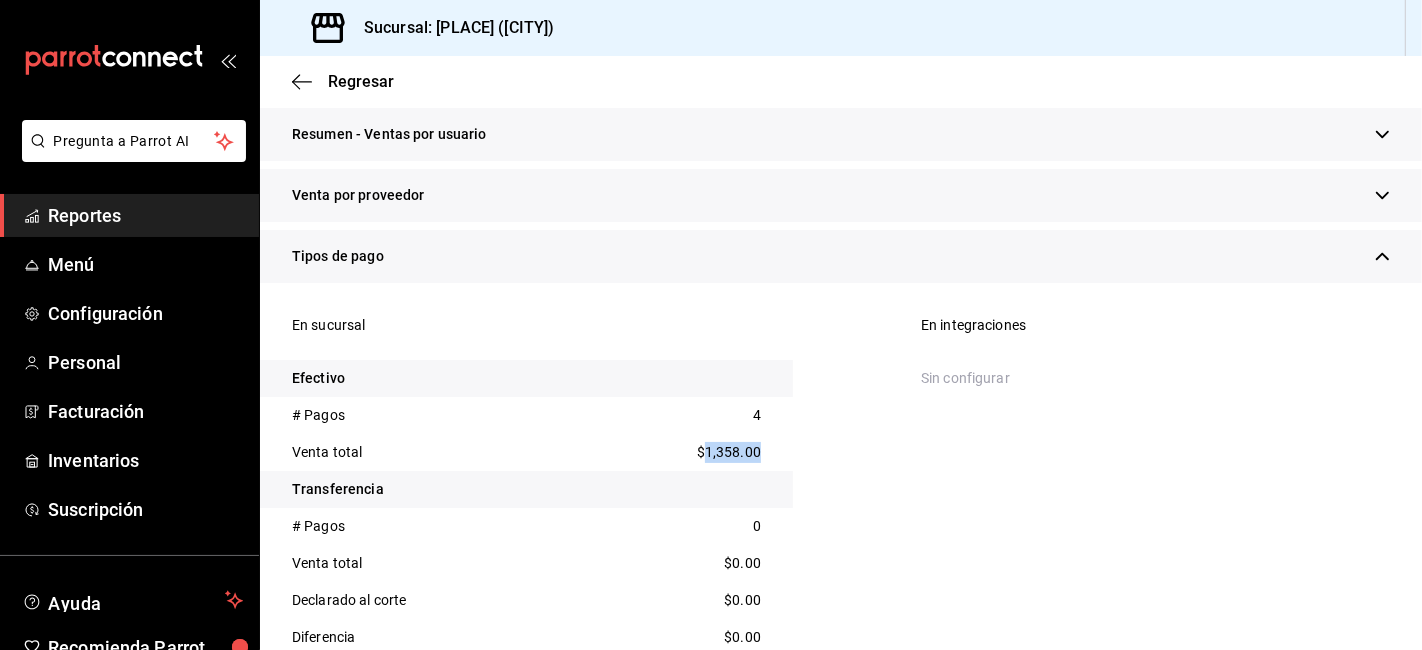 click on "$1,358.00" at bounding box center (729, 452) 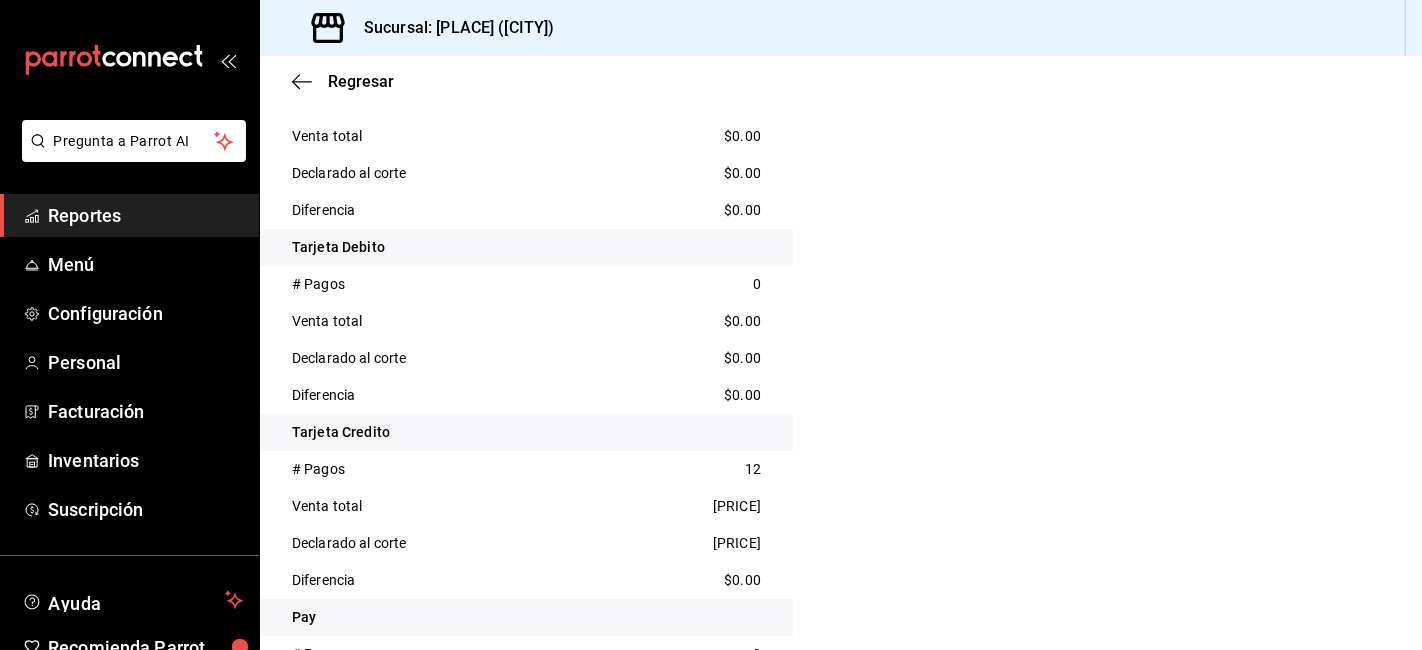 scroll, scrollTop: 1000, scrollLeft: 0, axis: vertical 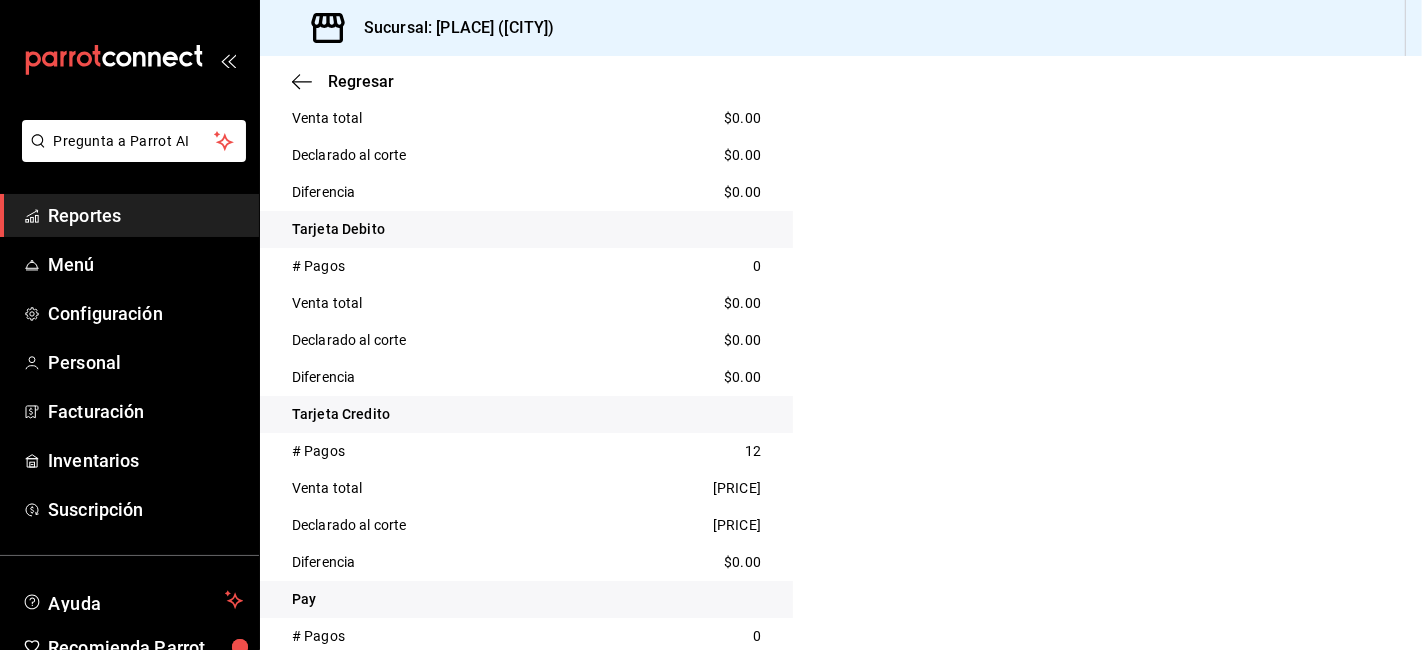 click on "[PRICE]" at bounding box center [737, 488] 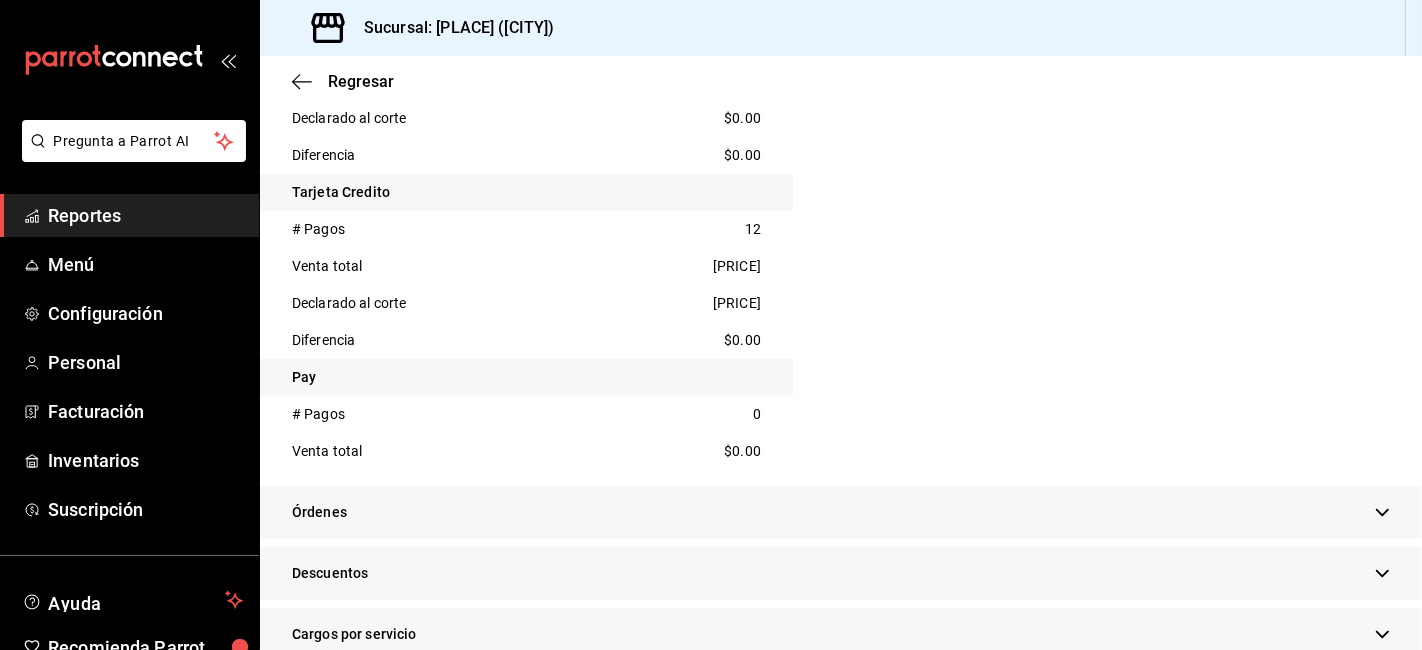 scroll, scrollTop: 1444, scrollLeft: 0, axis: vertical 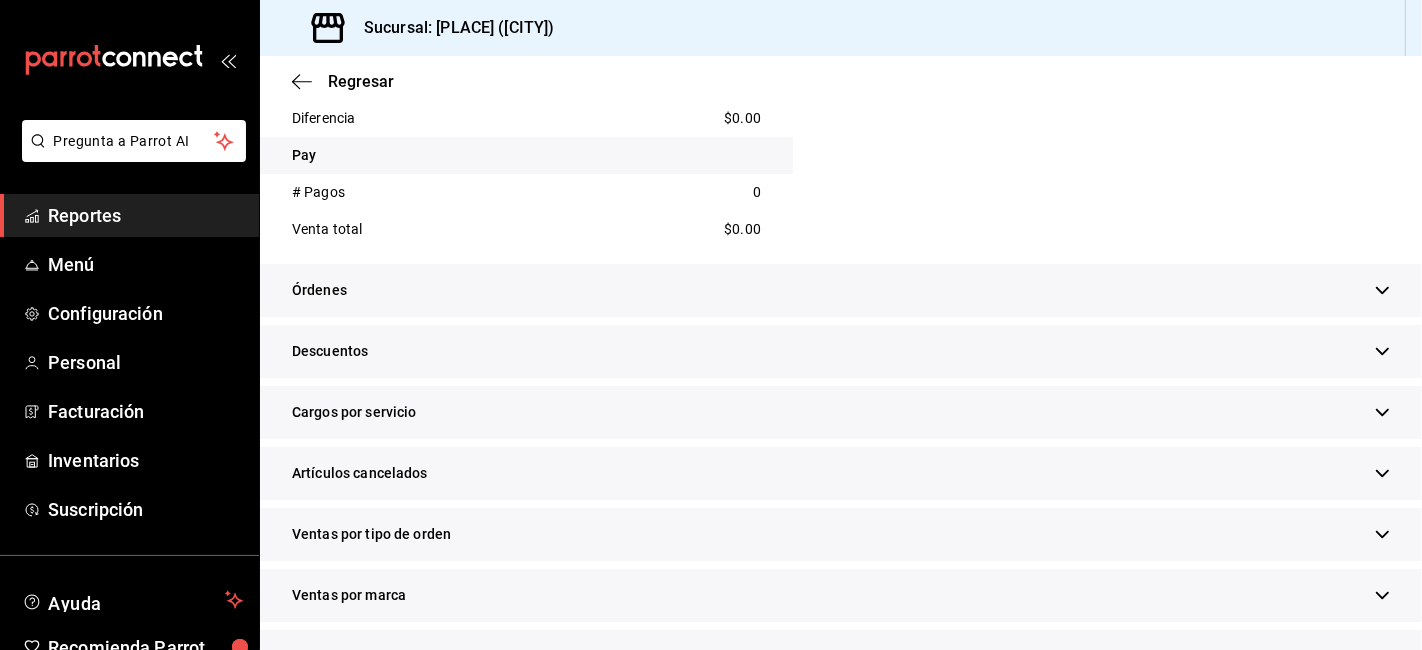 click on "Descuentos" at bounding box center [841, 351] 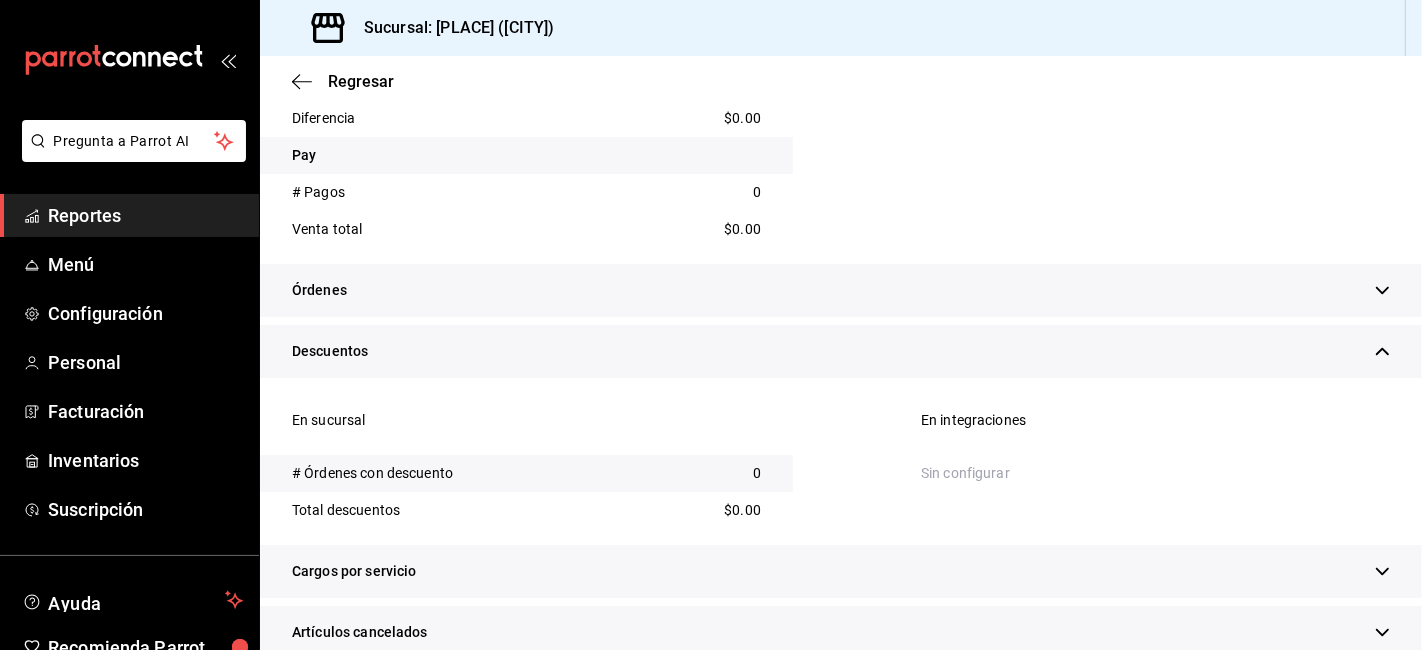 click on "Descuentos" at bounding box center [841, 351] 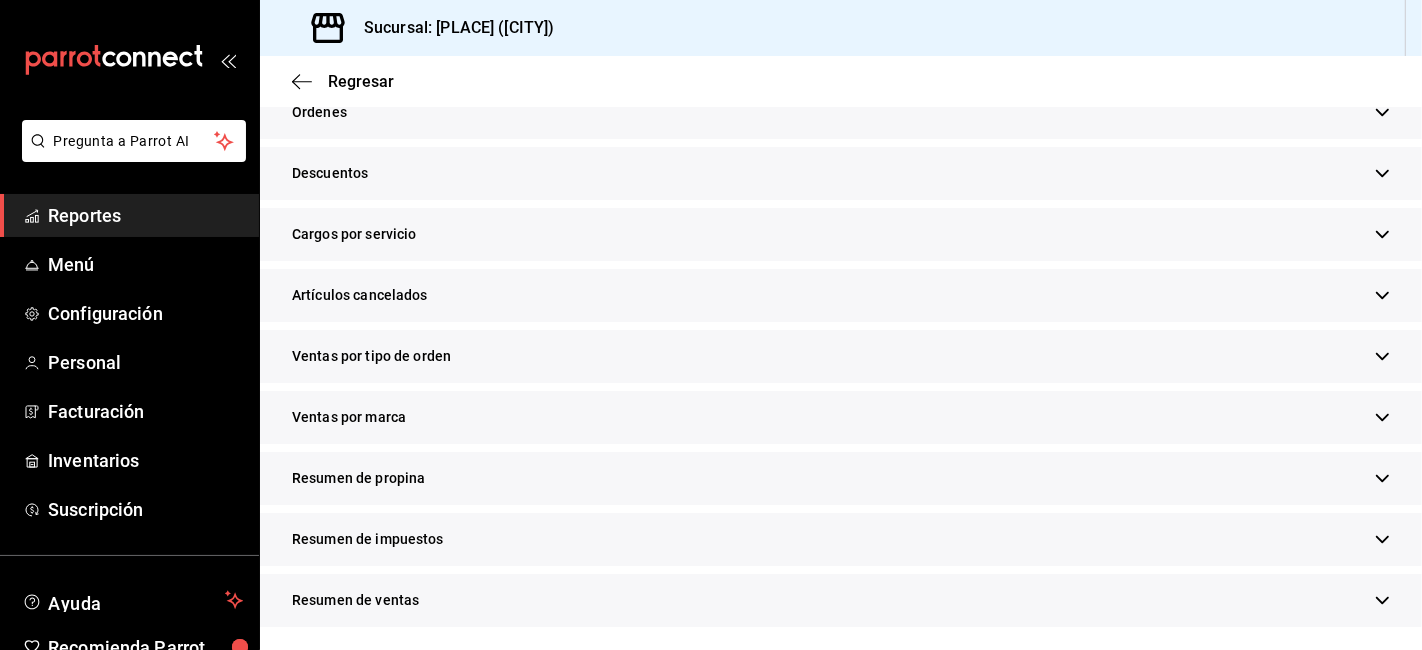 scroll, scrollTop: 1622, scrollLeft: 0, axis: vertical 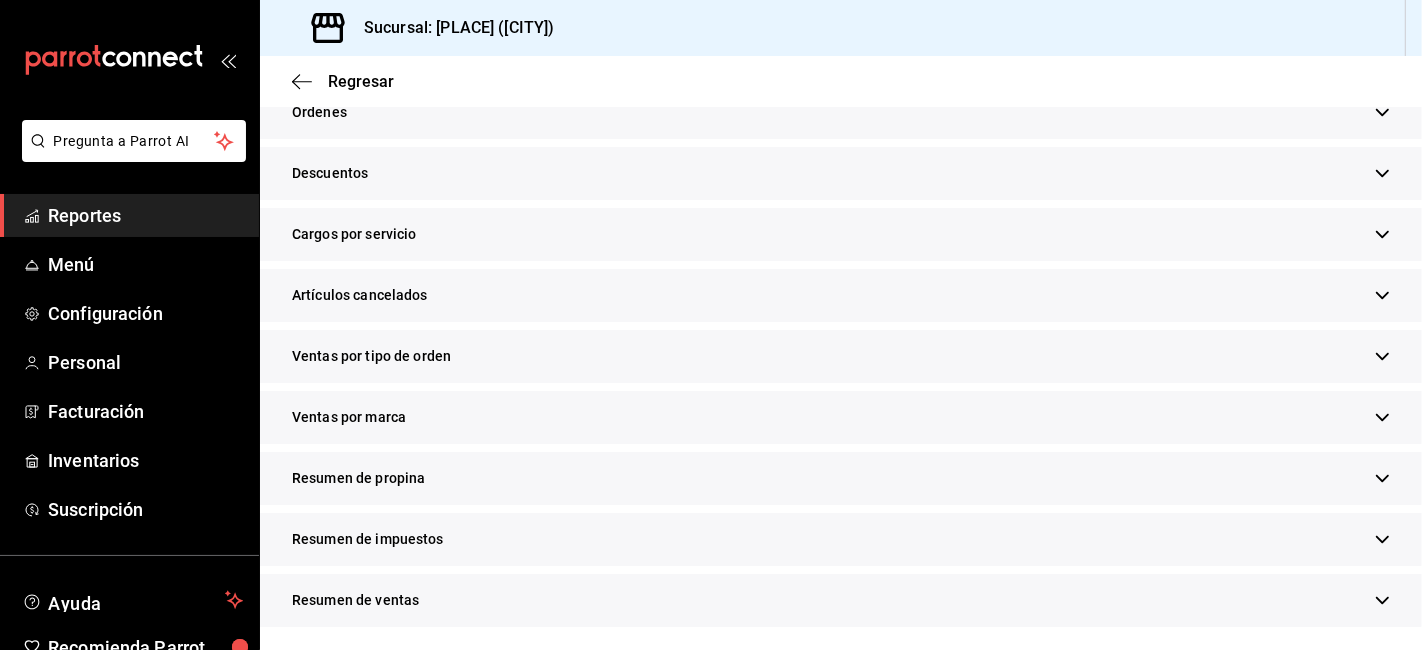 click on "Resumen de propina" at bounding box center [841, 478] 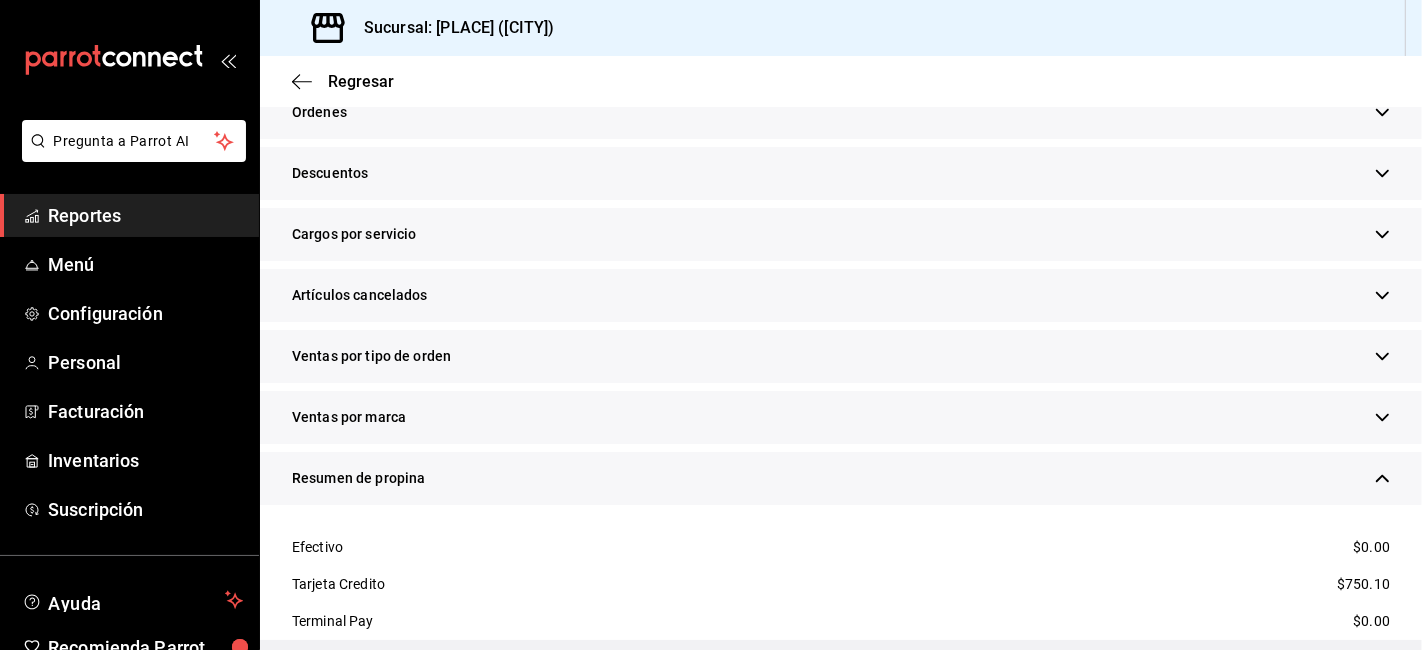 scroll, scrollTop: 1845, scrollLeft: 0, axis: vertical 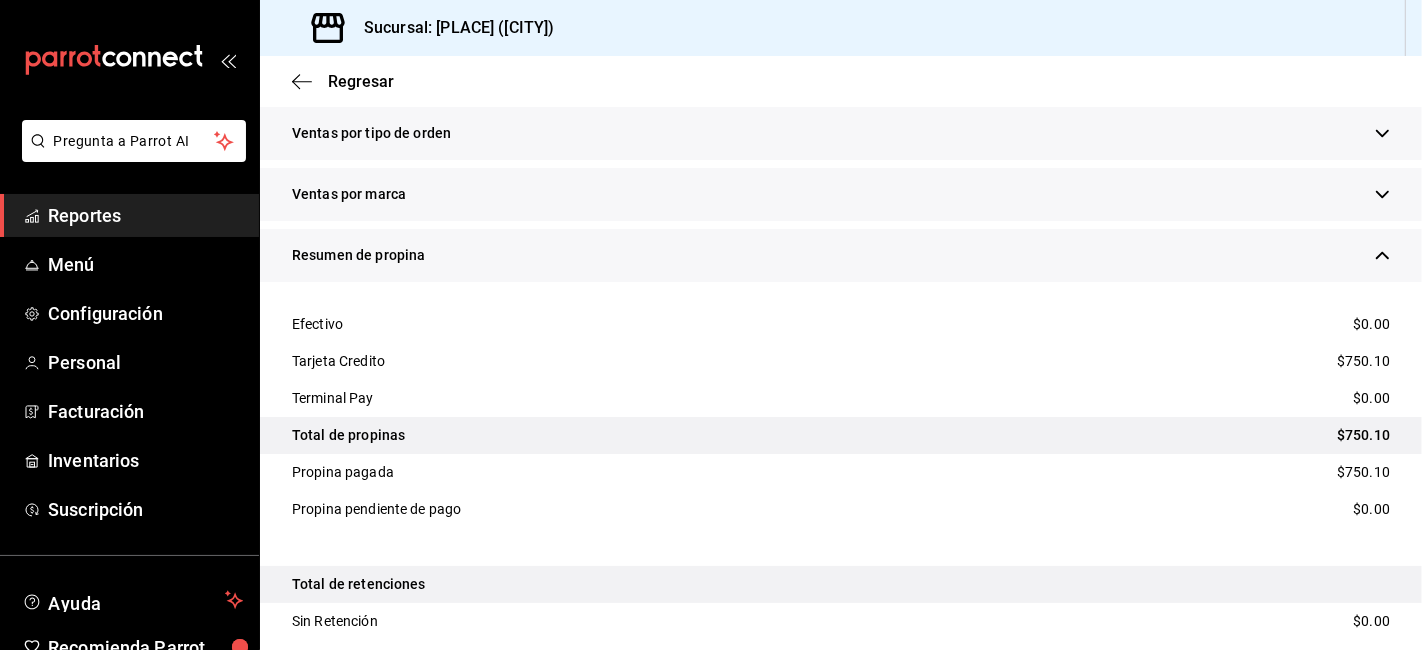 click on "$750.10" at bounding box center [1363, 361] 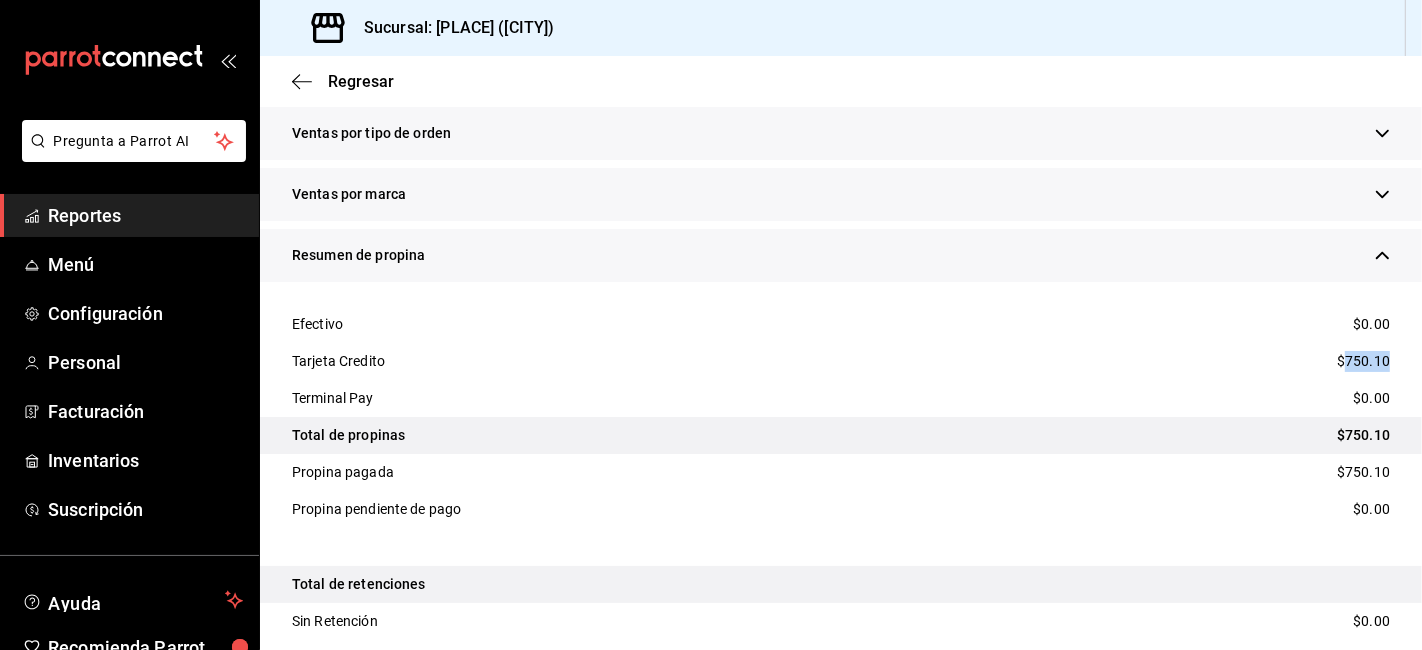 click on "$750.10" at bounding box center [1363, 361] 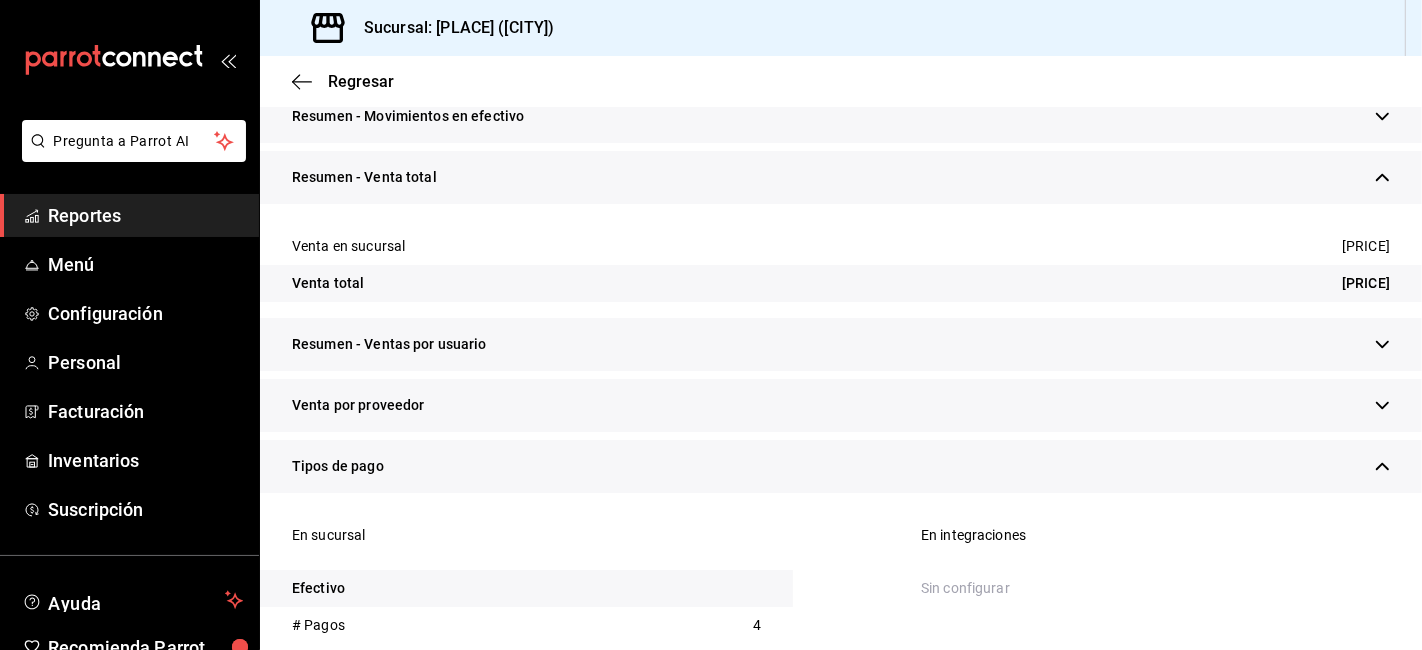 scroll, scrollTop: 67, scrollLeft: 0, axis: vertical 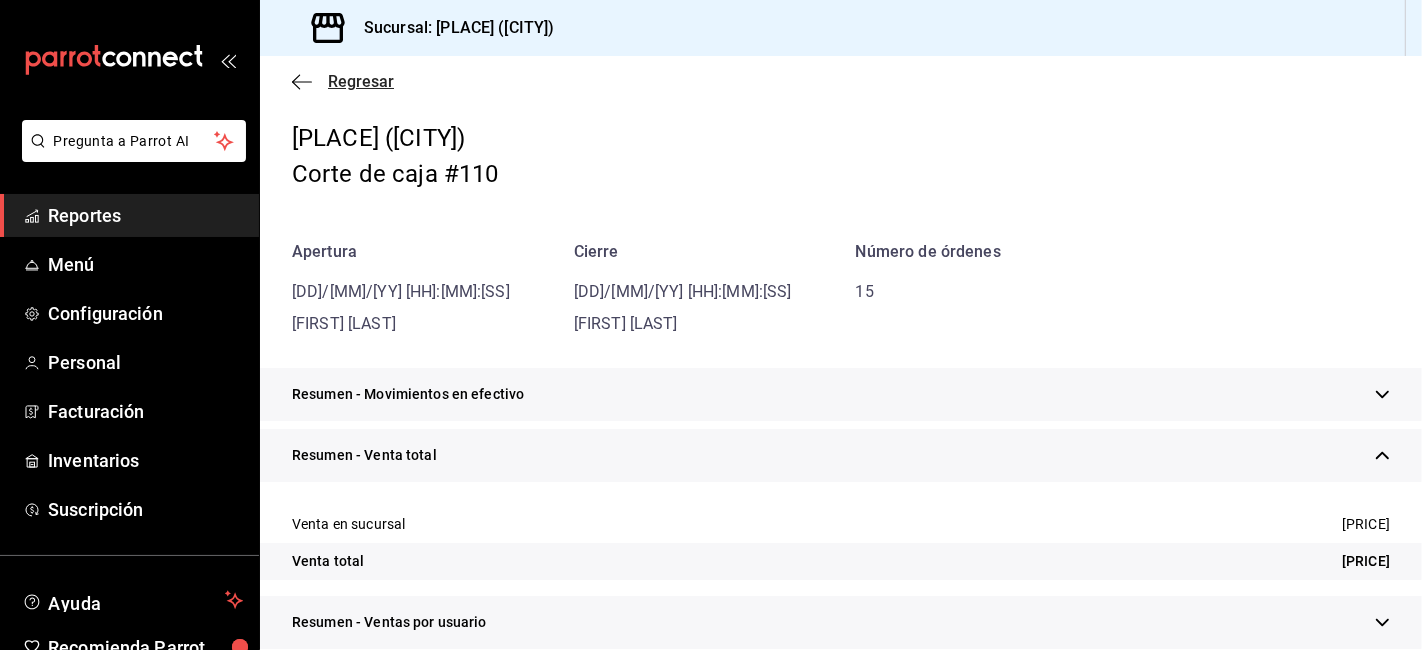 click 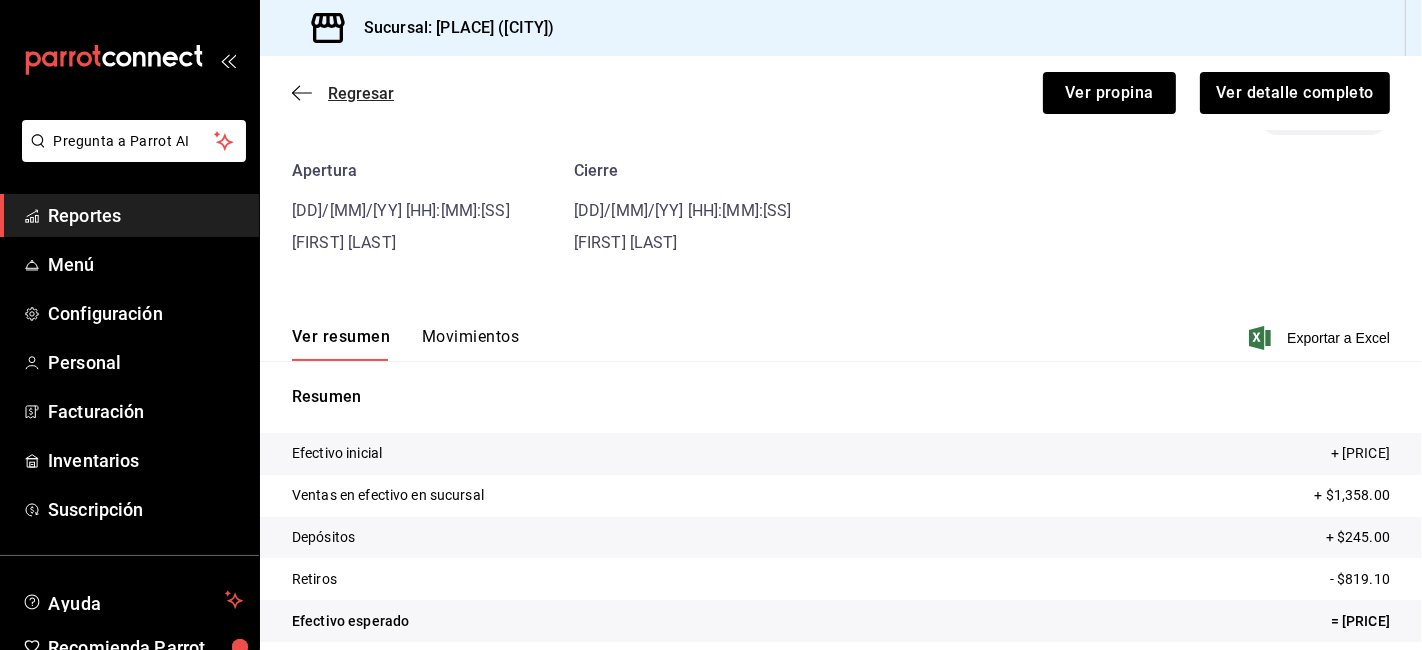 click 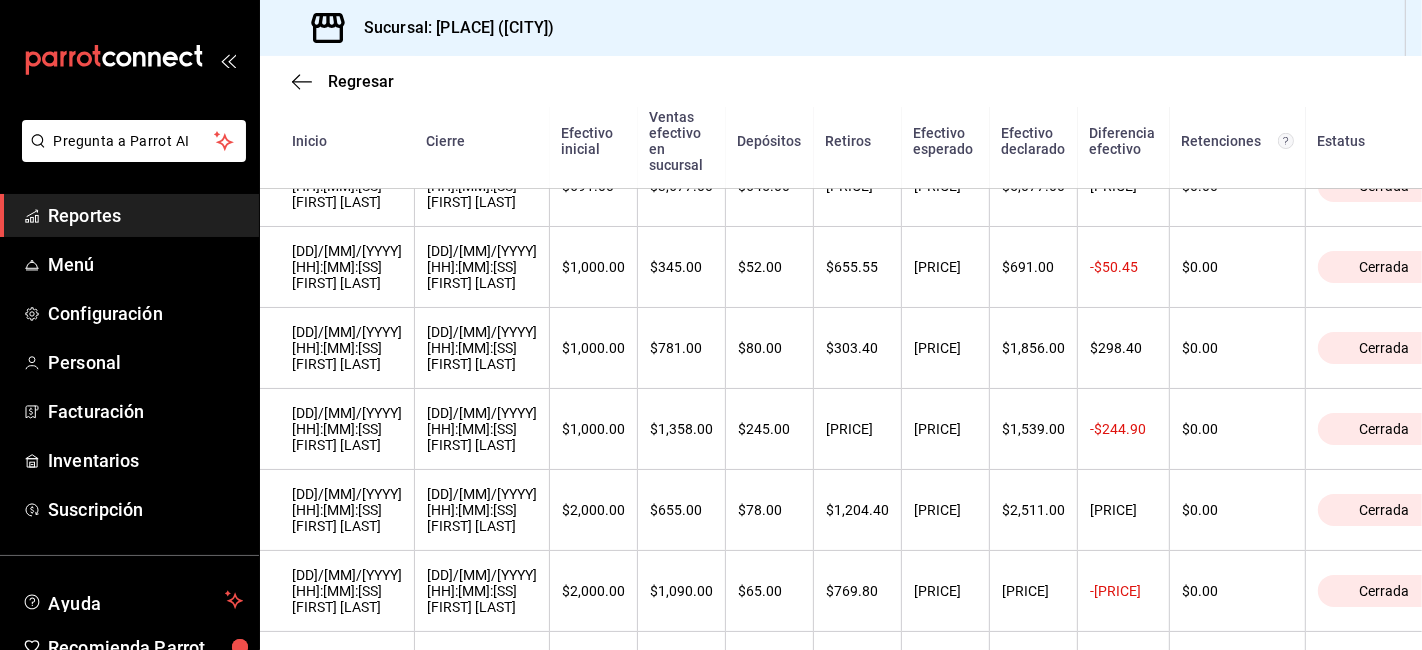 scroll, scrollTop: 703, scrollLeft: 0, axis: vertical 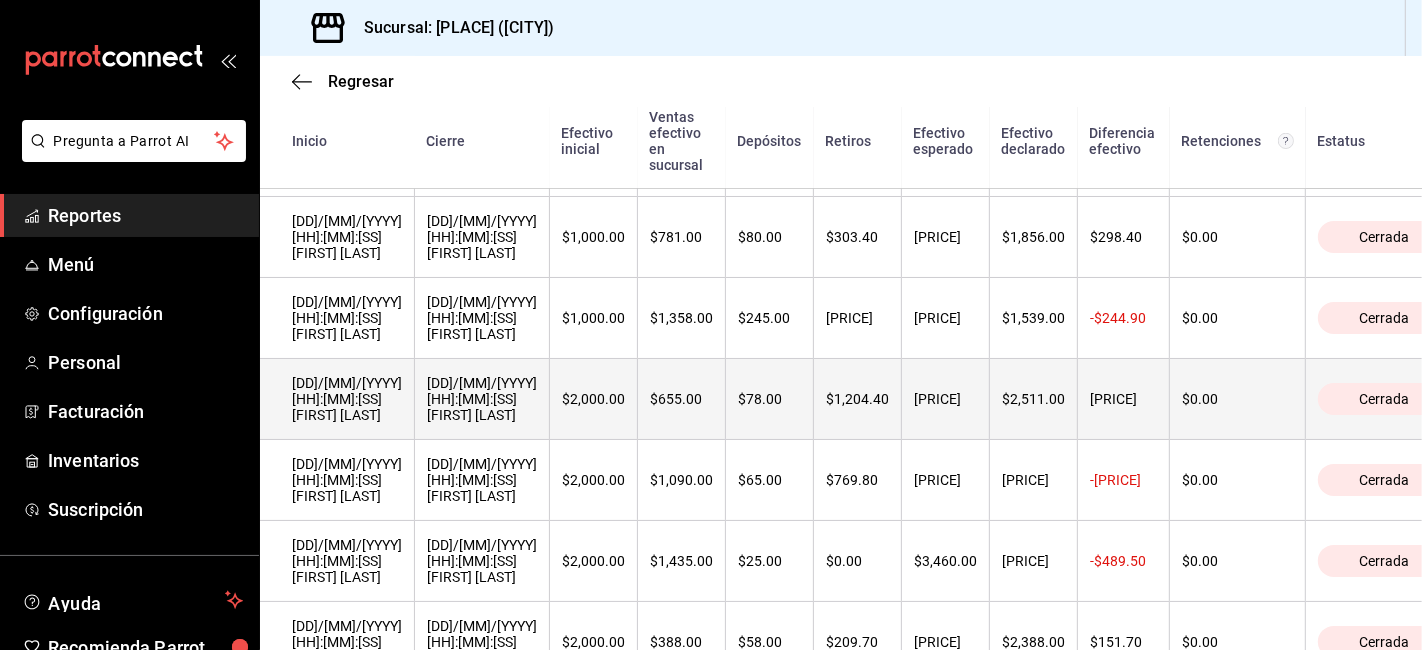 click on "[DD]/[MM]/[YYYY]
[HH]:[MM]:[SS]
[FIRST] [LAST]" at bounding box center [347, 399] 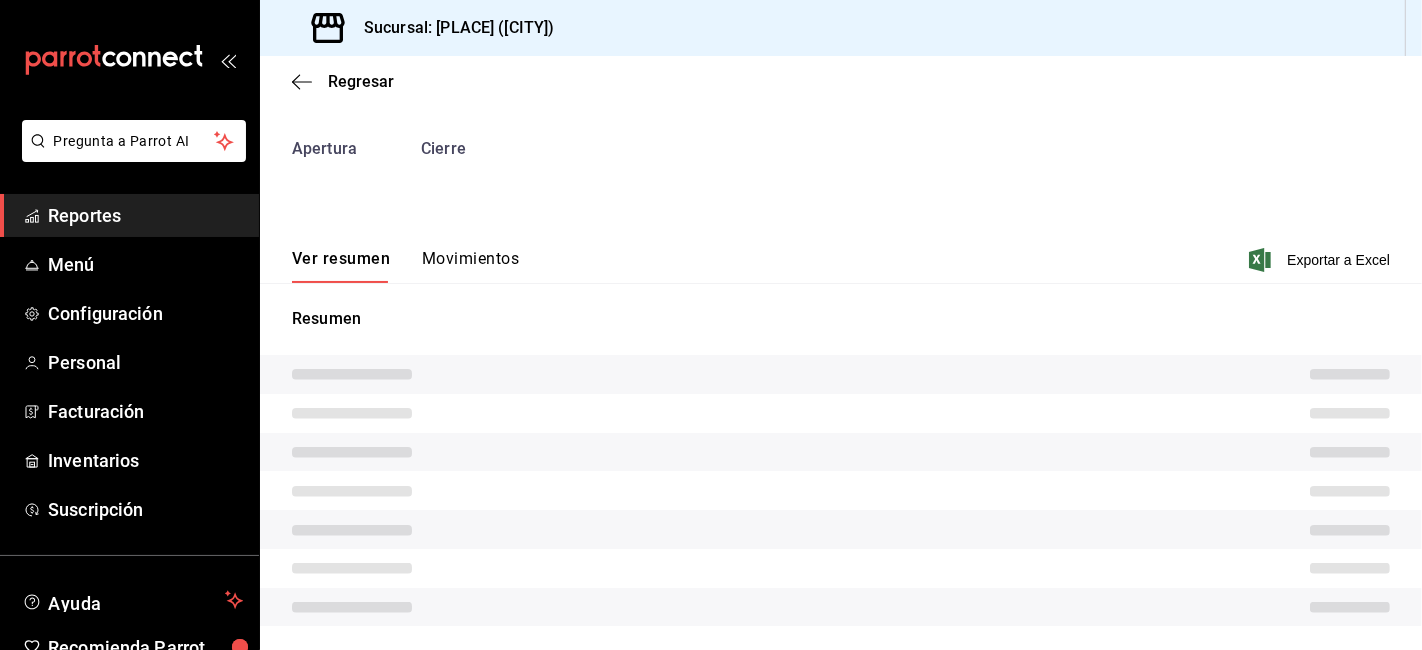 scroll, scrollTop: 86, scrollLeft: 0, axis: vertical 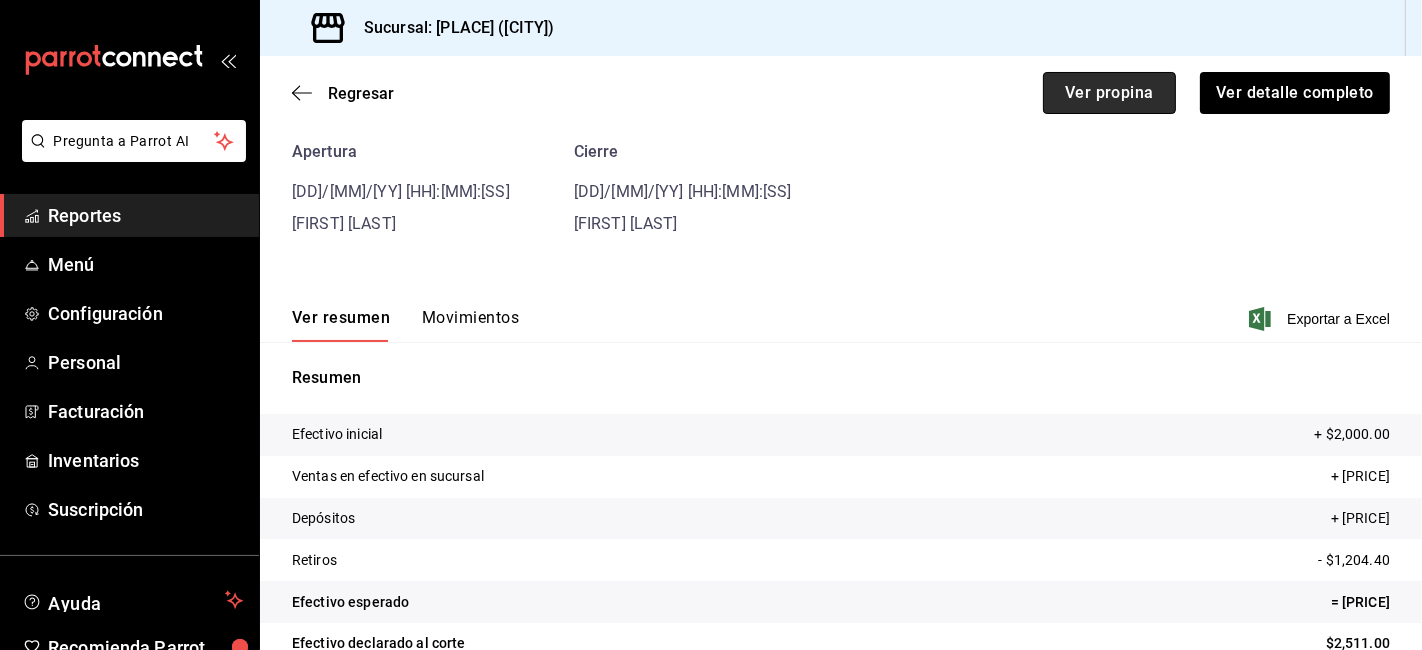 click on "Ver propina" at bounding box center (1109, 93) 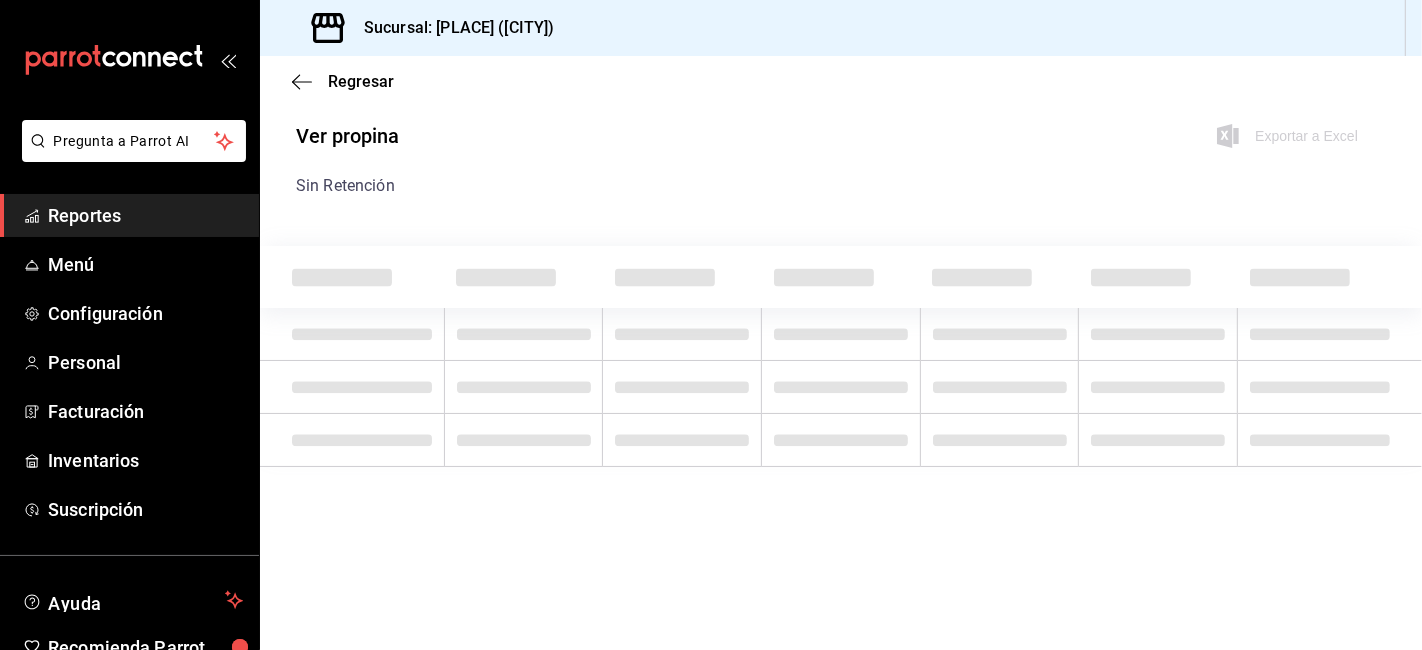 scroll, scrollTop: 0, scrollLeft: 0, axis: both 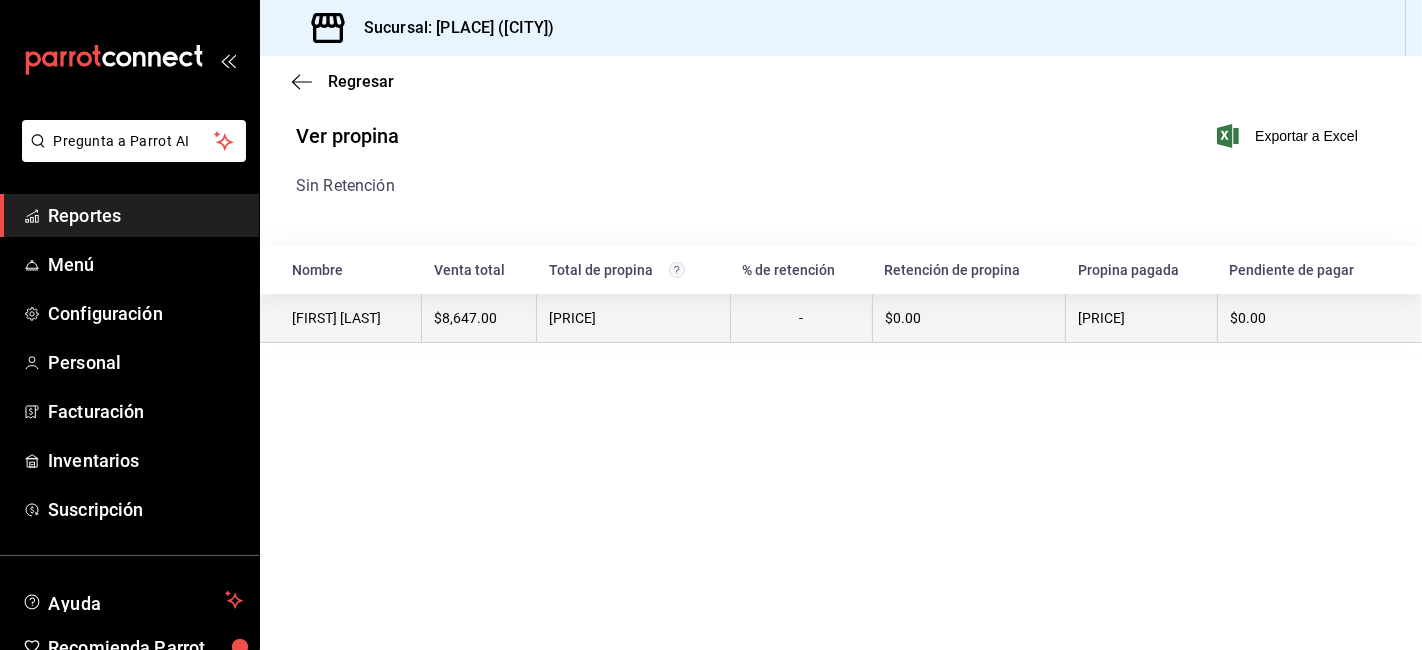 click on "[PRICE]" at bounding box center (633, 318) 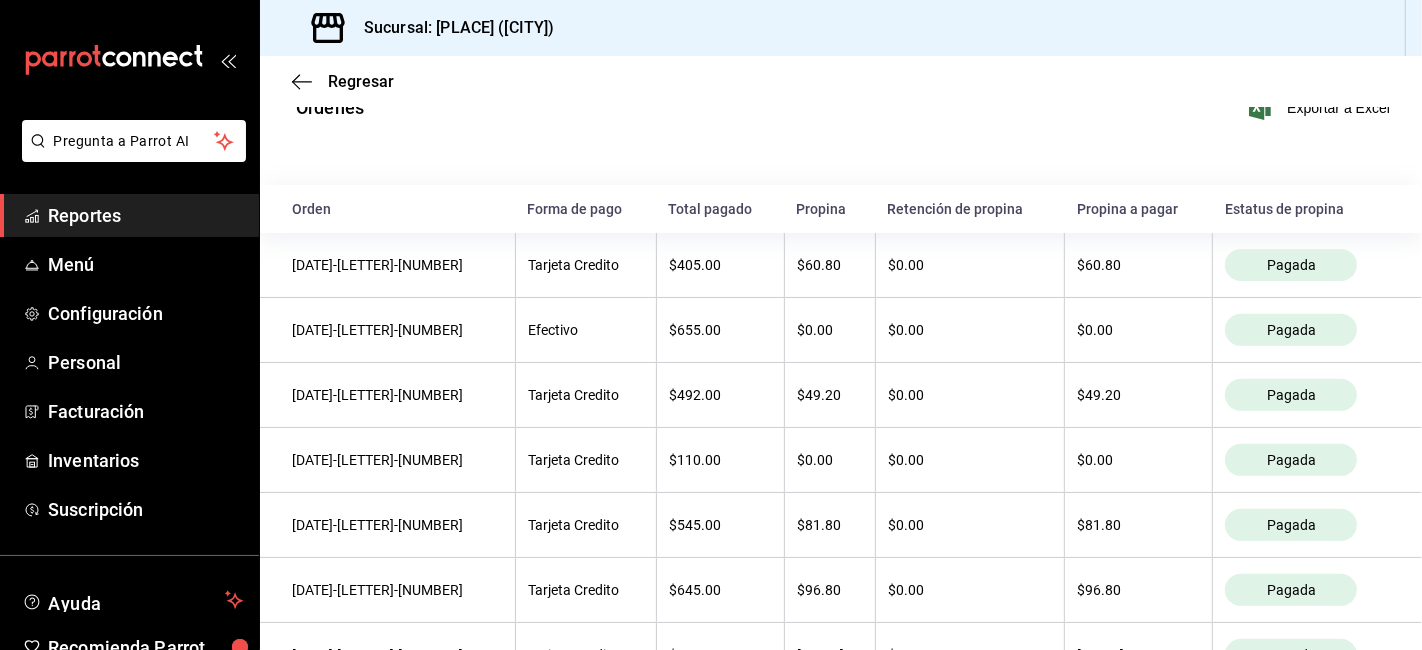 scroll, scrollTop: 0, scrollLeft: 0, axis: both 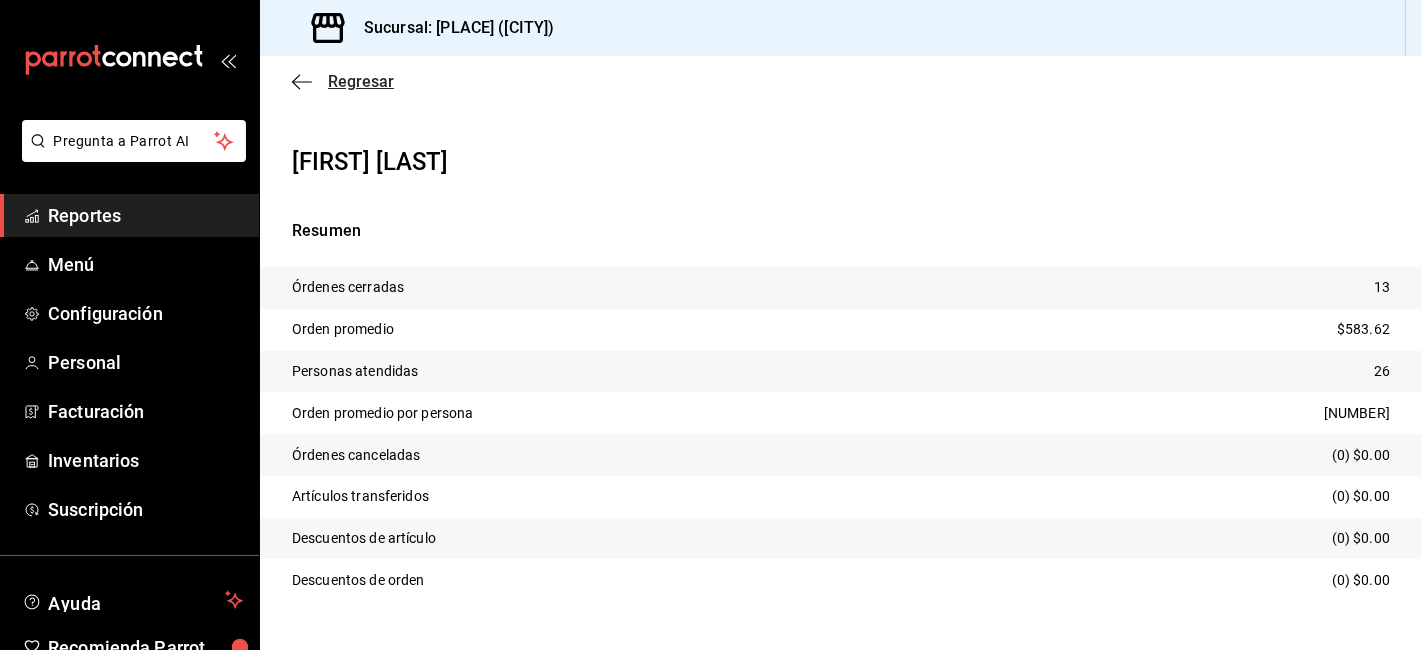 click 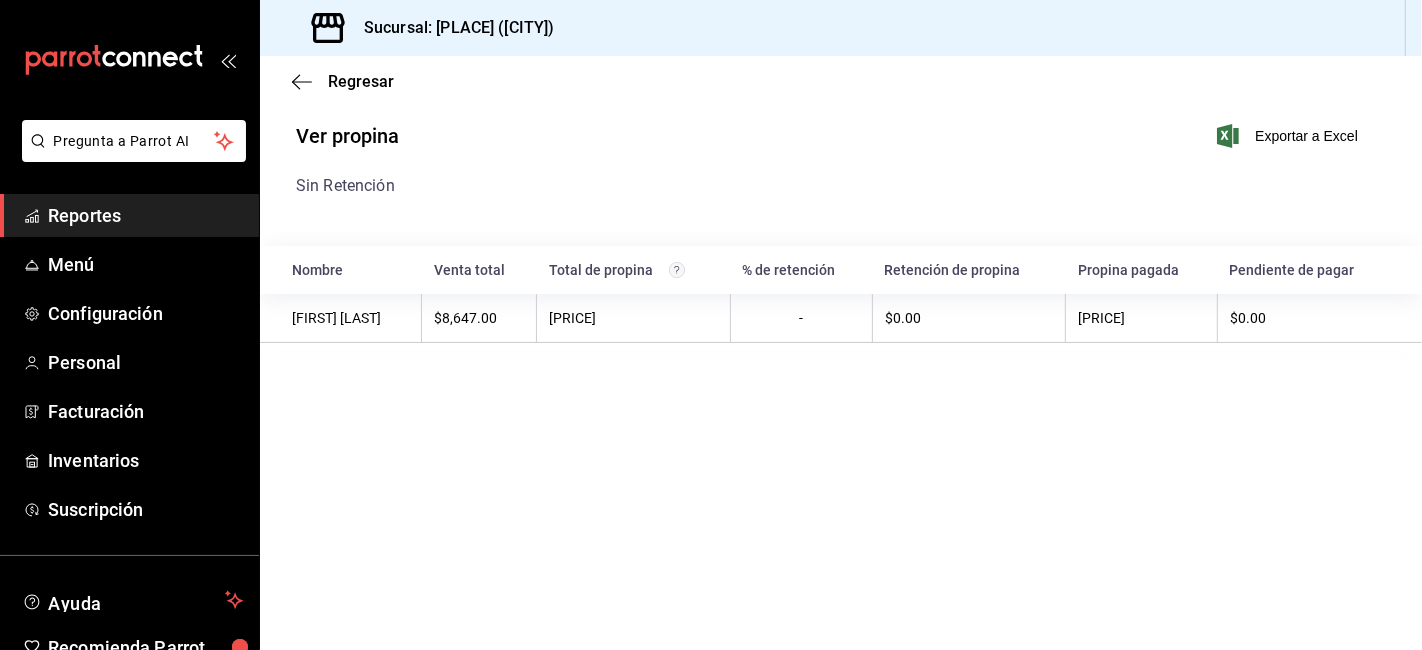 click 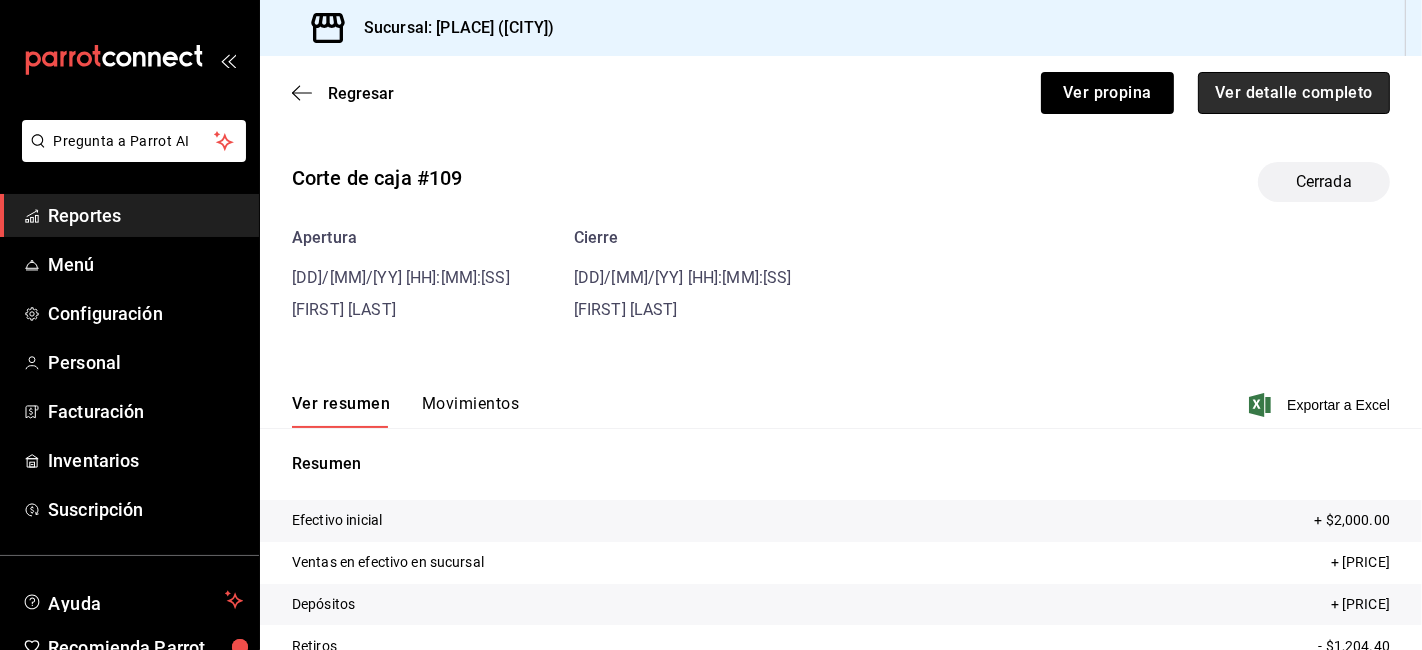 click on "Ver detalle completo" at bounding box center (1294, 93) 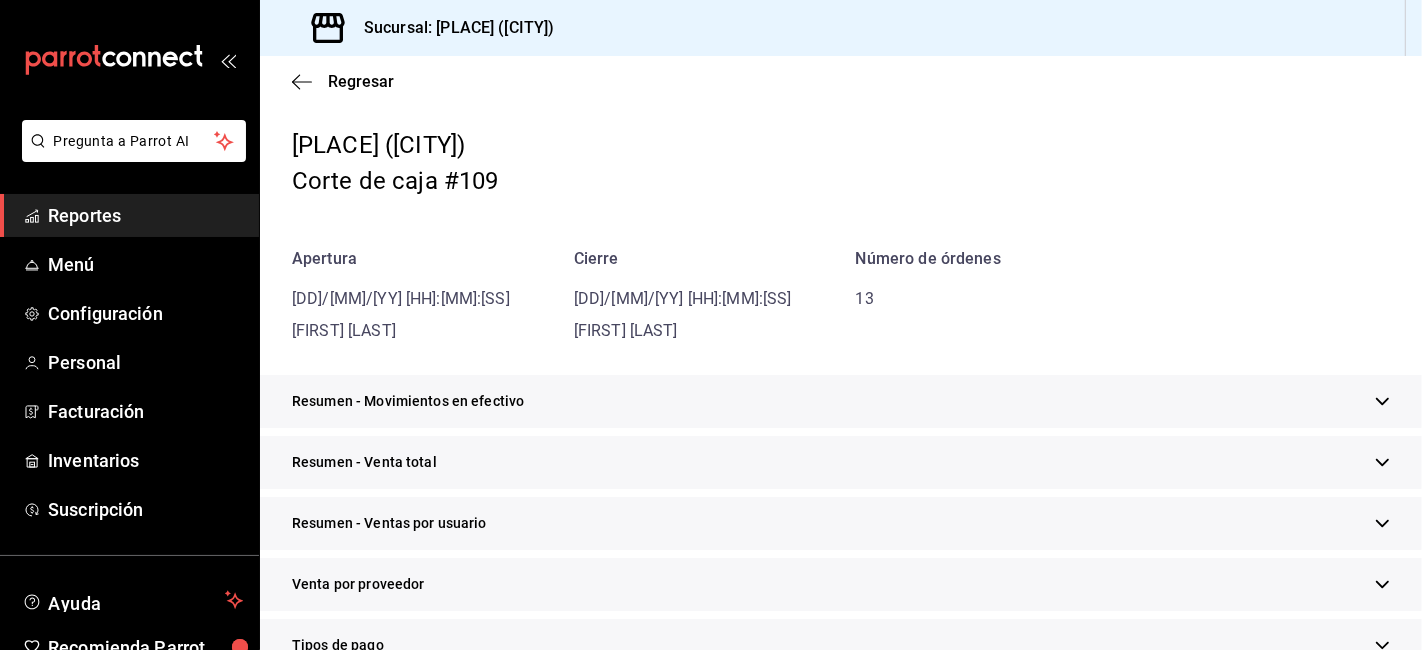 scroll, scrollTop: 111, scrollLeft: 0, axis: vertical 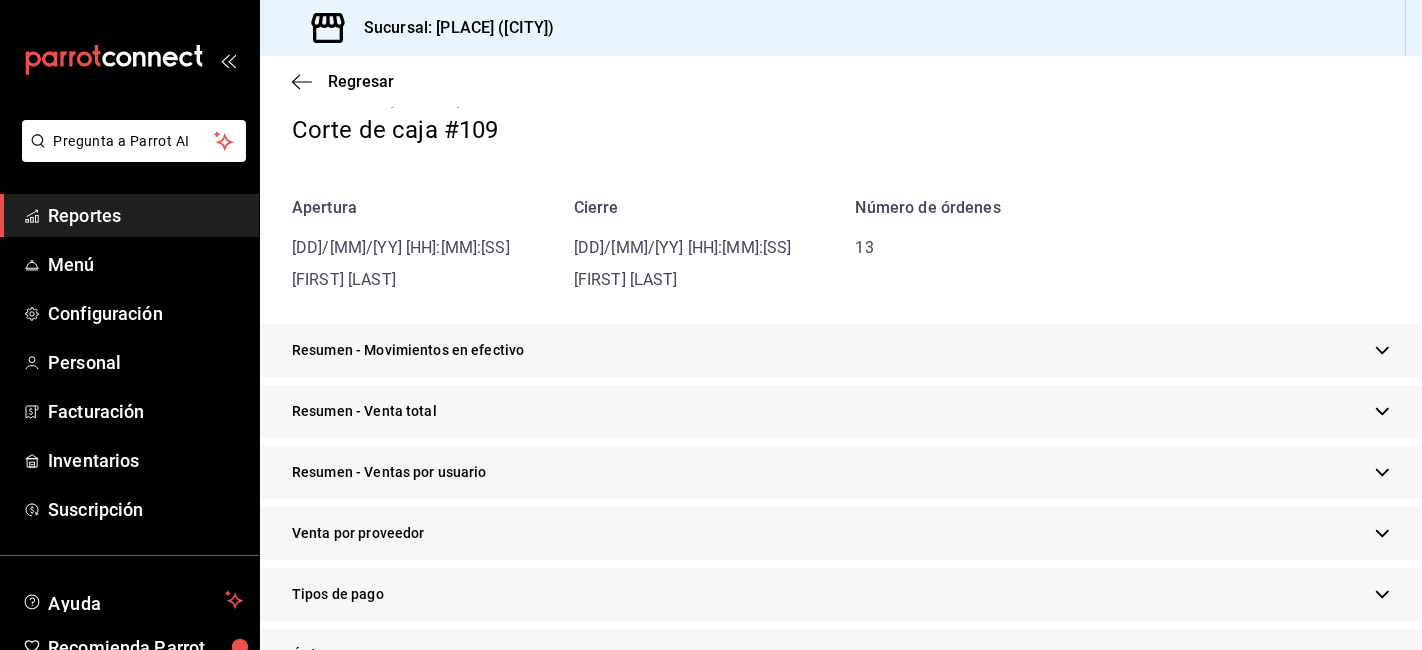 click on "Resumen - Venta total" at bounding box center [841, 411] 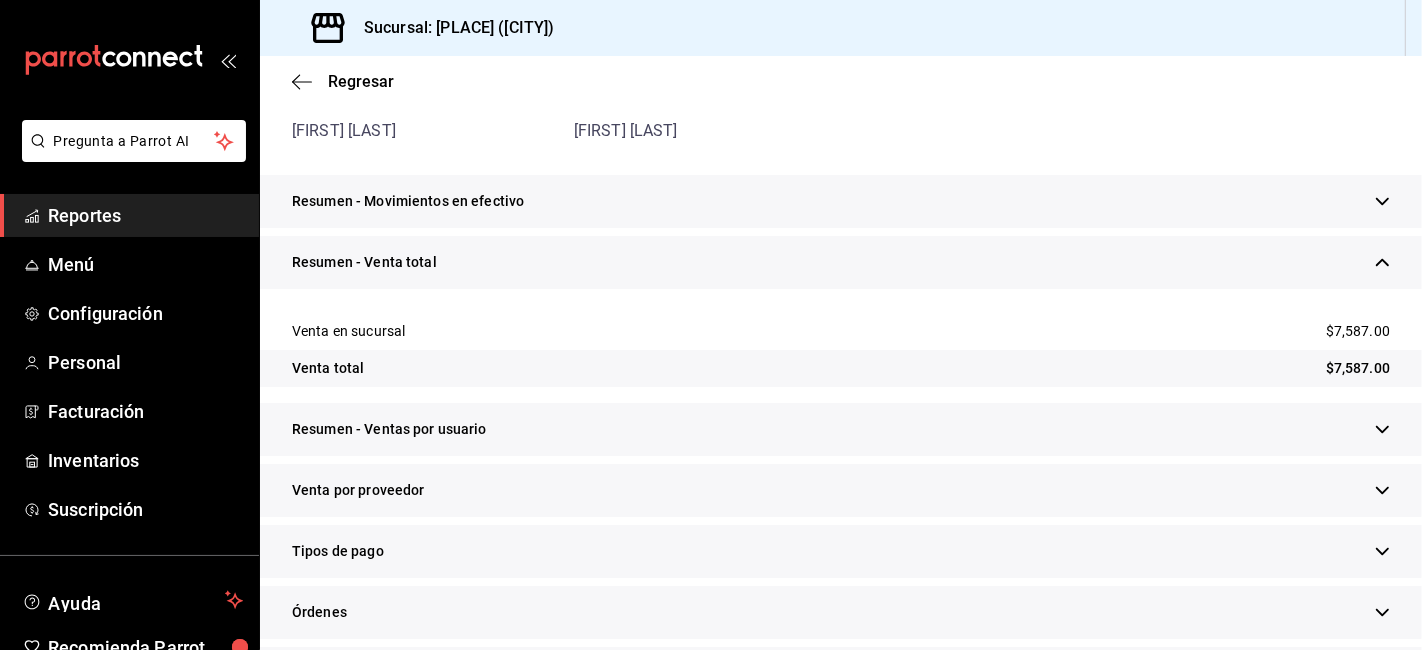 scroll, scrollTop: 333, scrollLeft: 0, axis: vertical 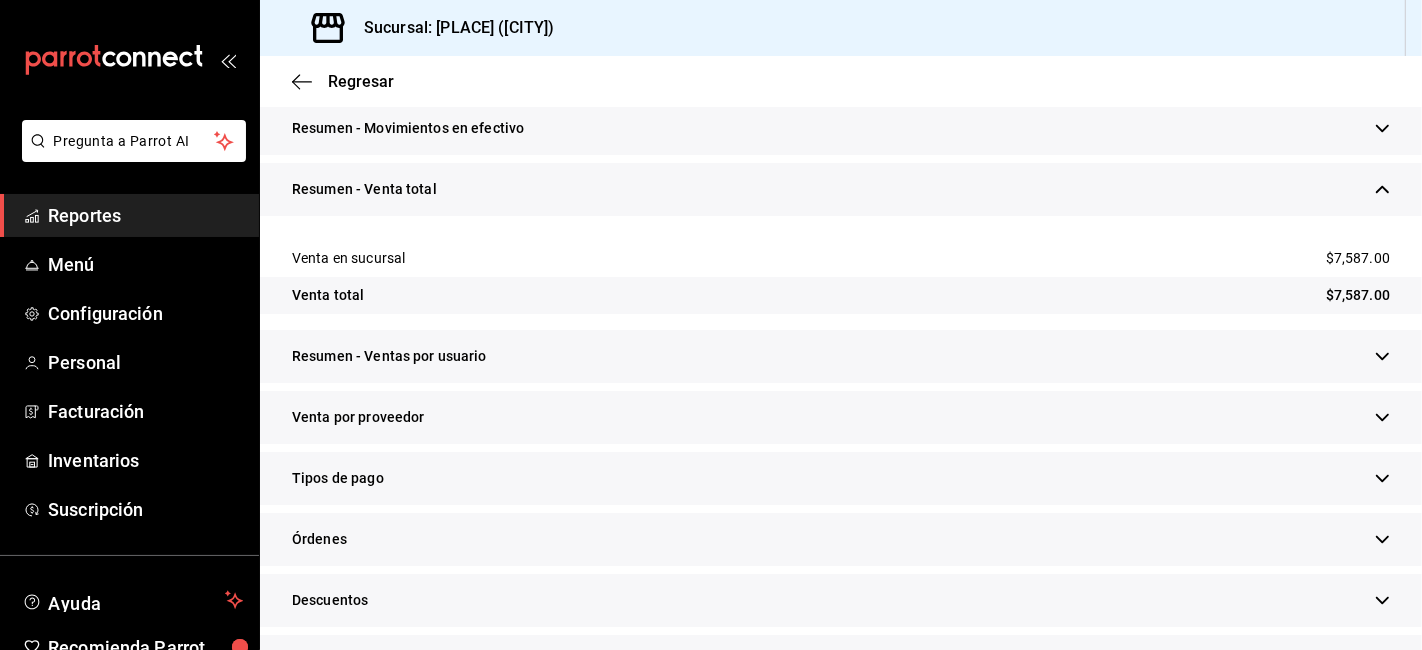 click on "Tipos de pago" at bounding box center [841, 478] 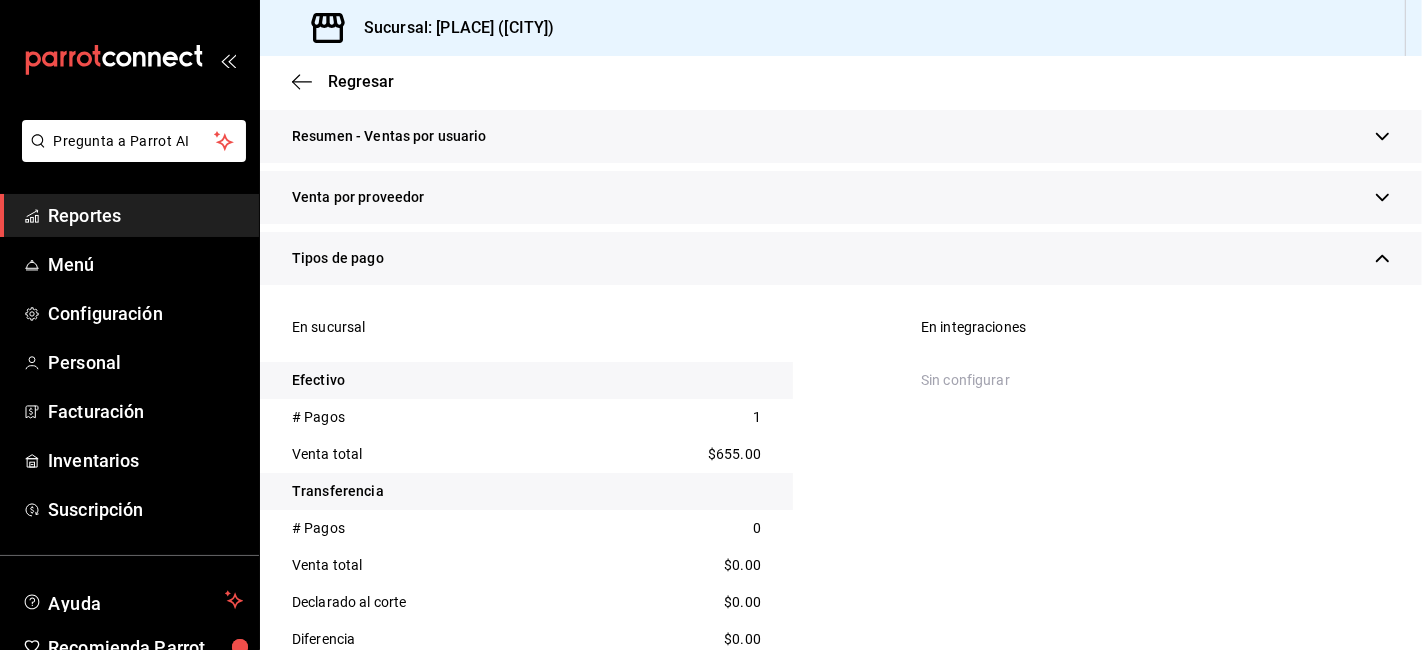 scroll, scrollTop: 555, scrollLeft: 0, axis: vertical 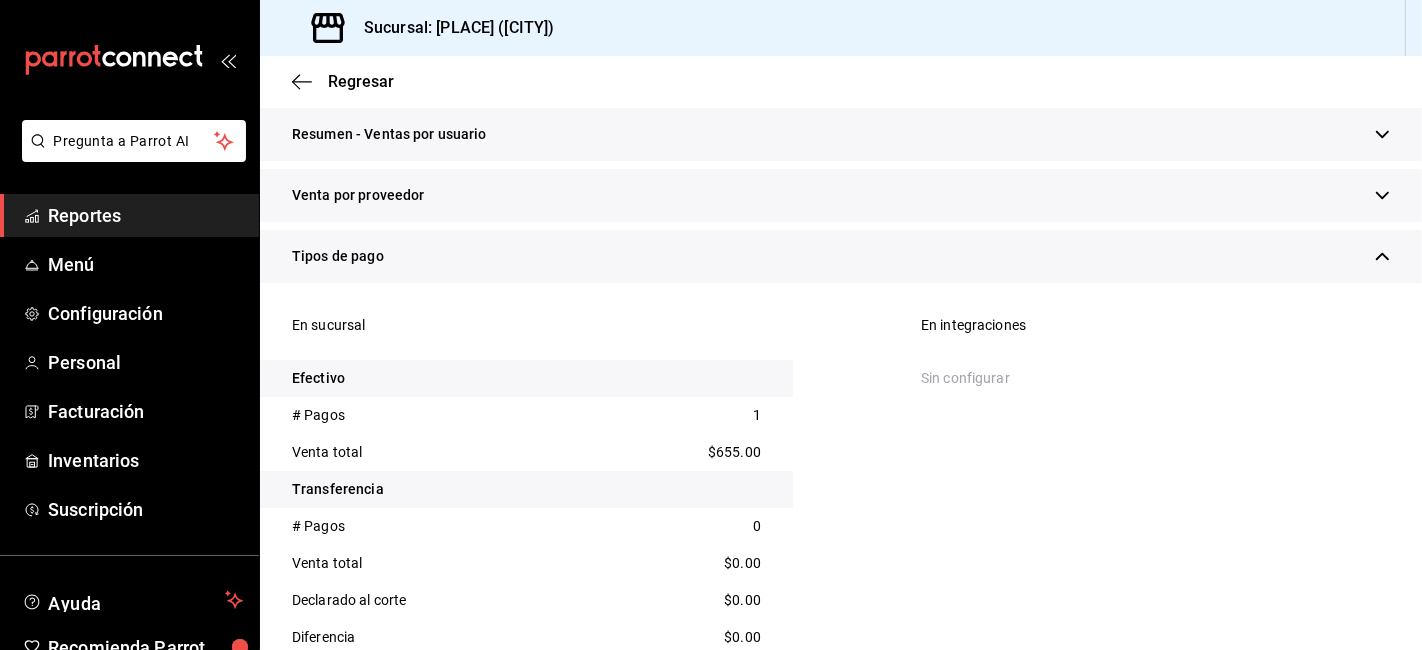 click on "$655.00" at bounding box center (734, 452) 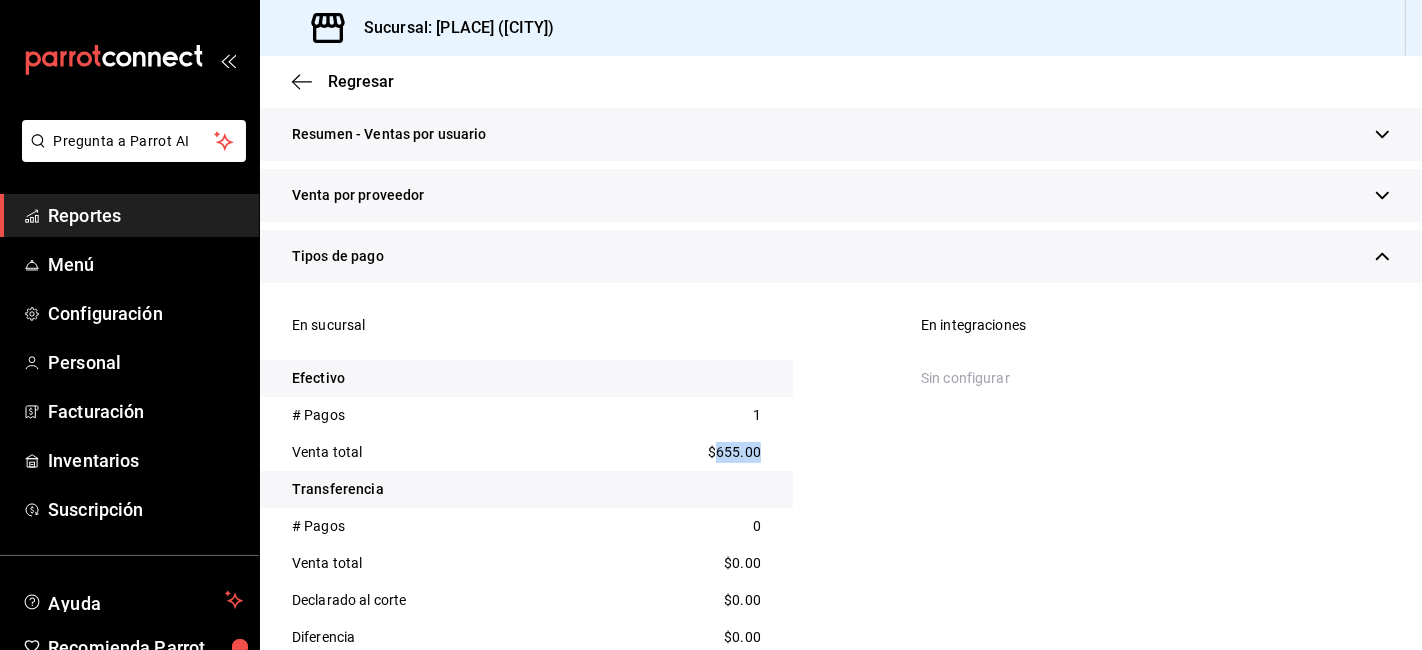 click on "$655.00" at bounding box center (734, 452) 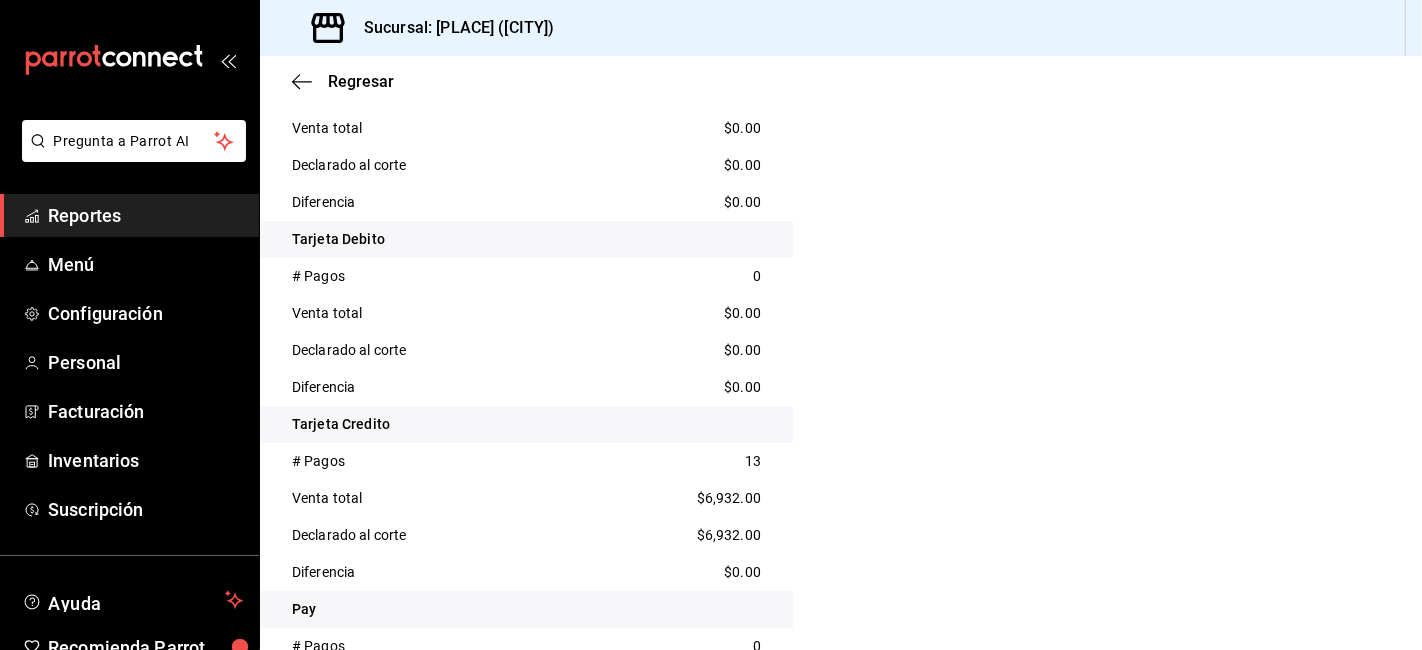 scroll, scrollTop: 1000, scrollLeft: 0, axis: vertical 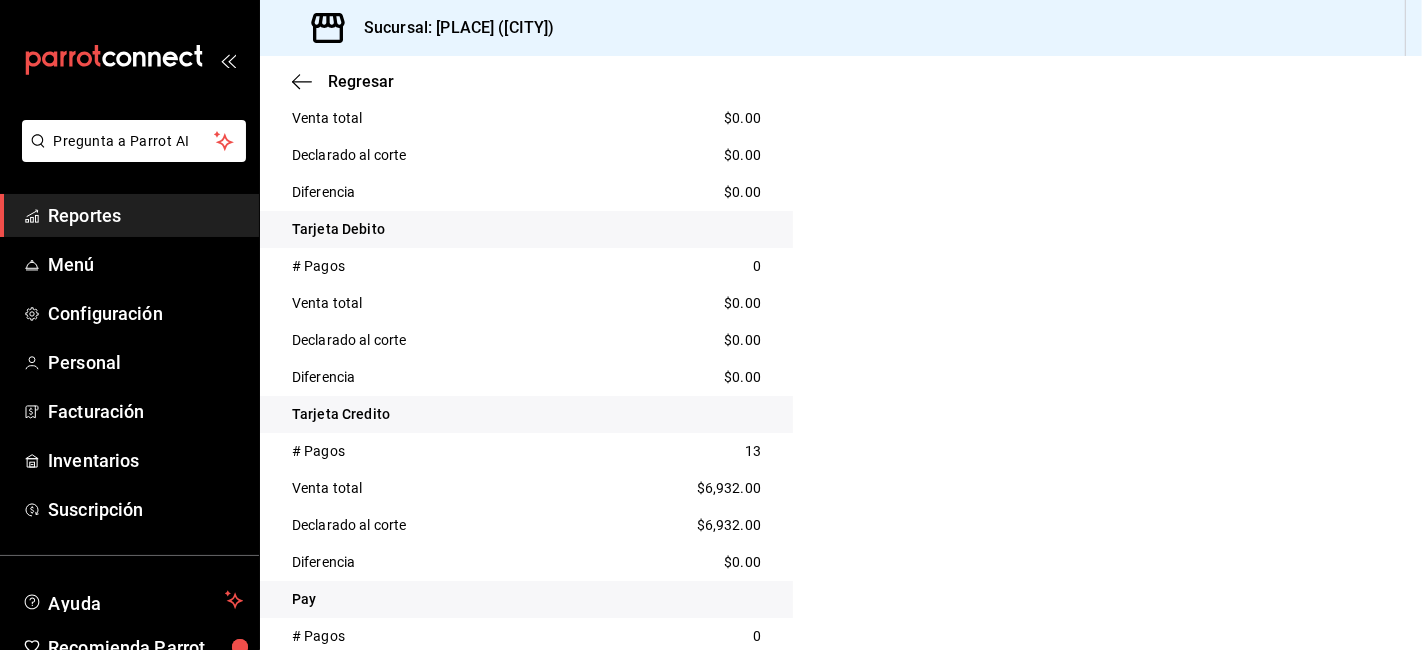 click on "$6,932.00" at bounding box center (729, 488) 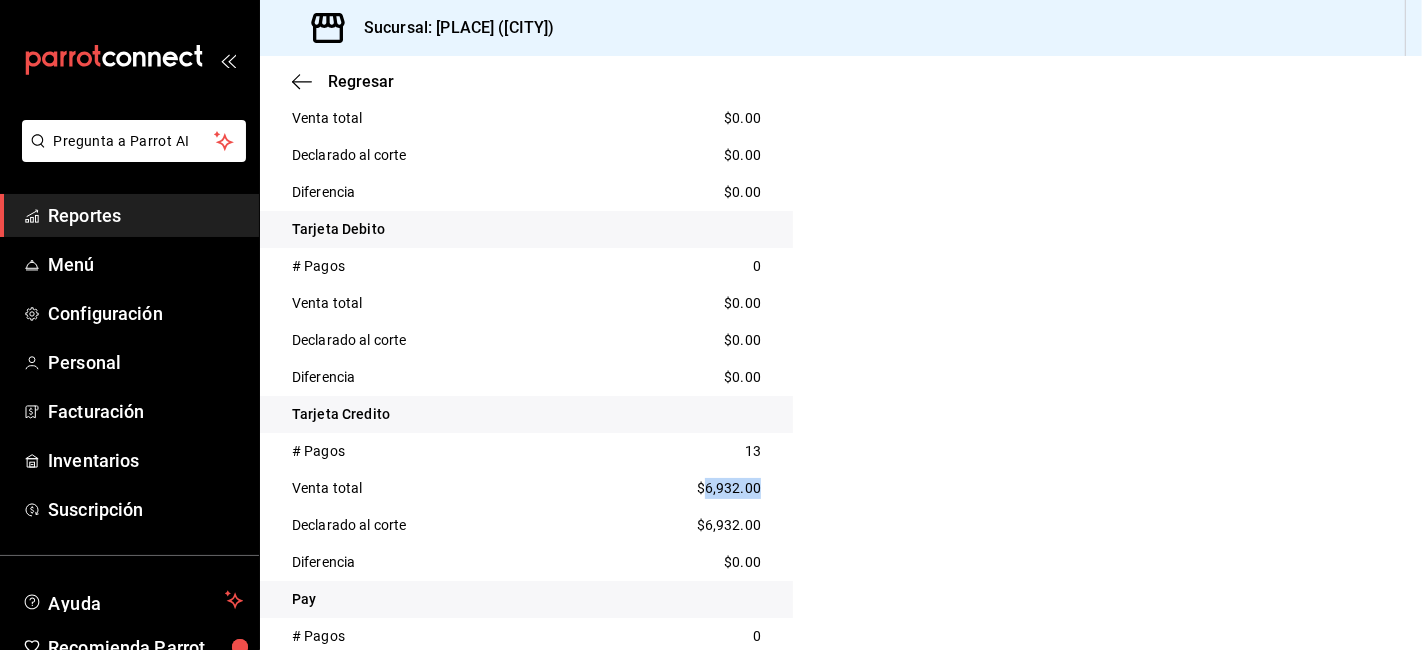 click on "$6,932.00" at bounding box center (729, 488) 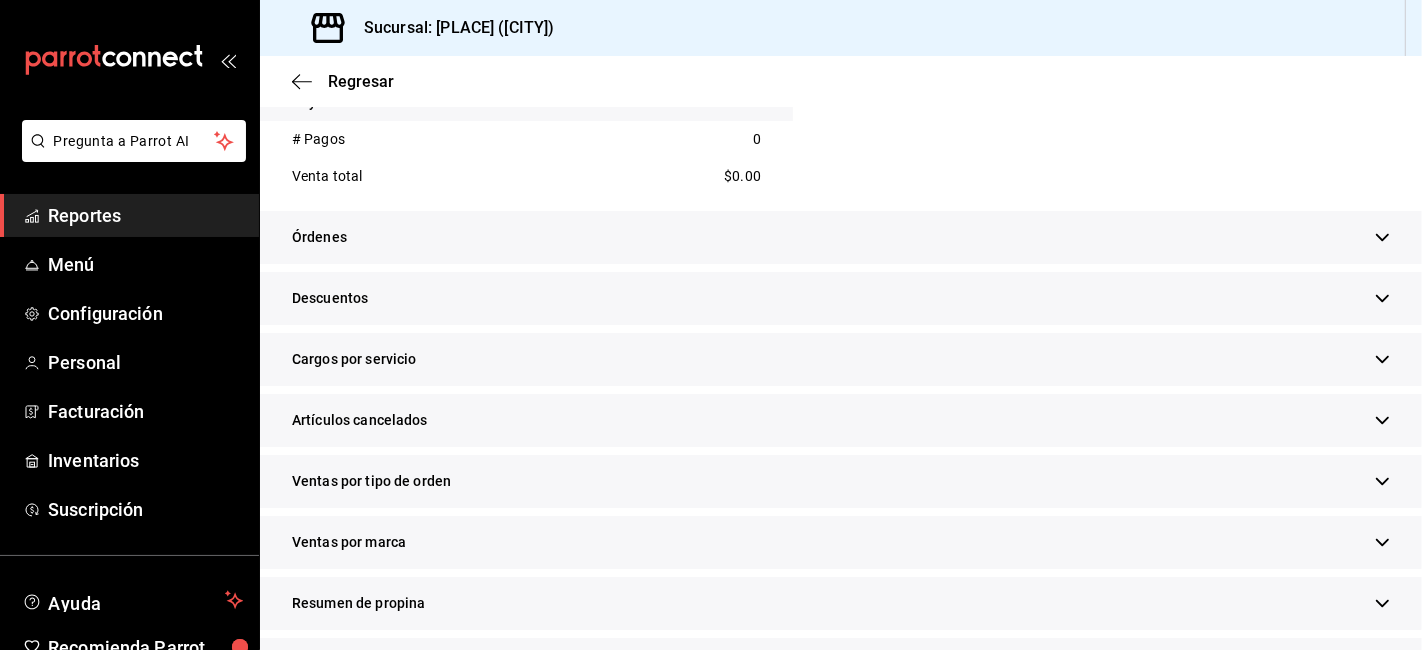 scroll, scrollTop: 1622, scrollLeft: 0, axis: vertical 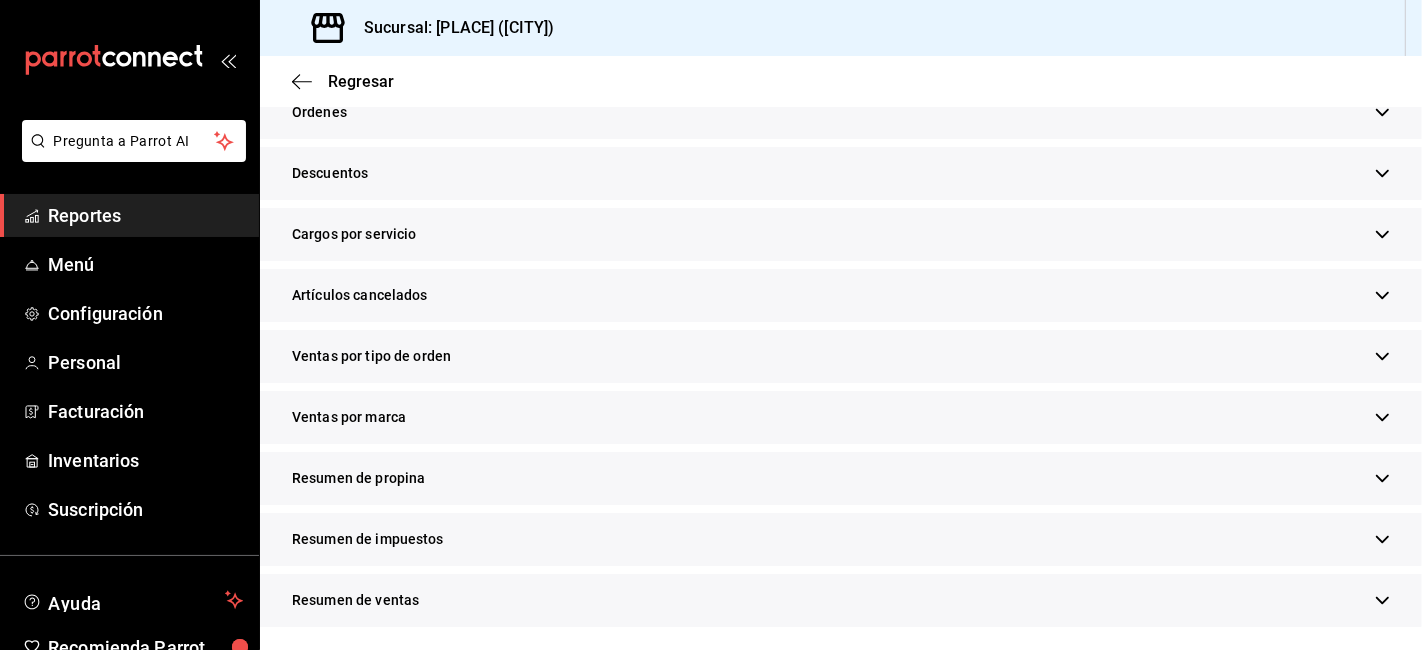 click on "Descuentos" at bounding box center (841, 173) 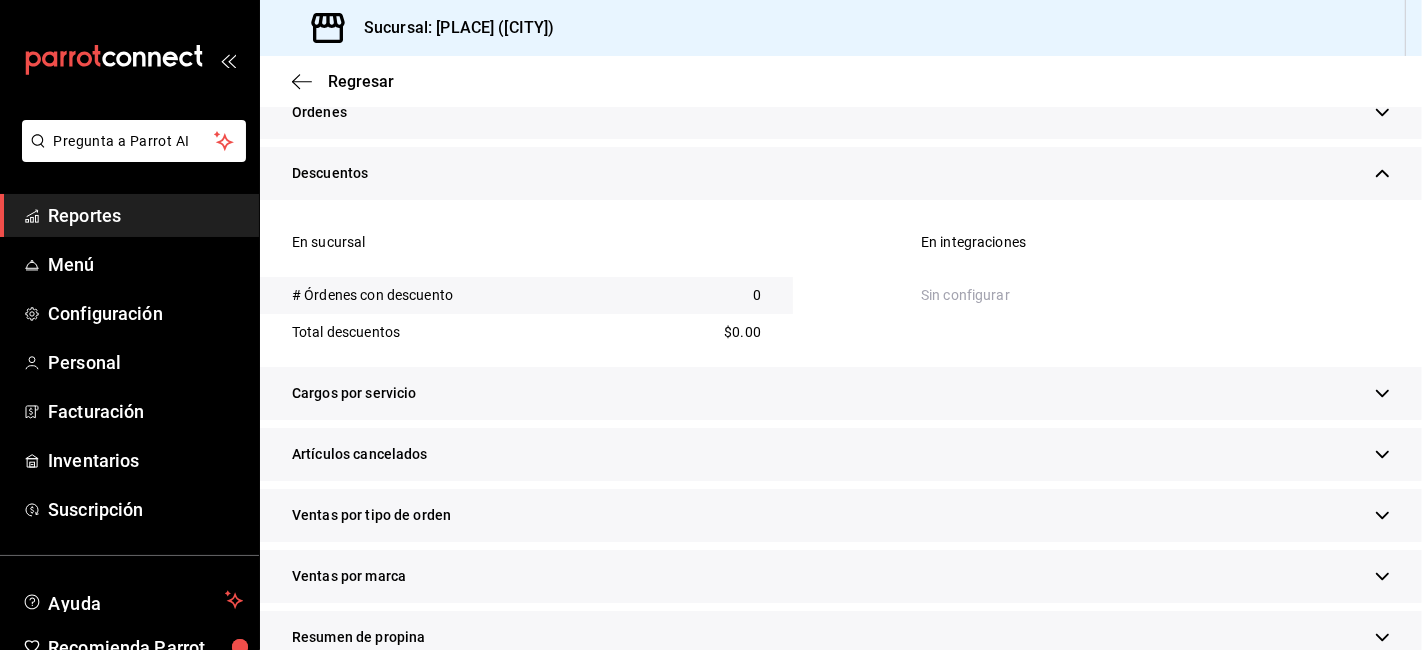 scroll, scrollTop: 1781, scrollLeft: 0, axis: vertical 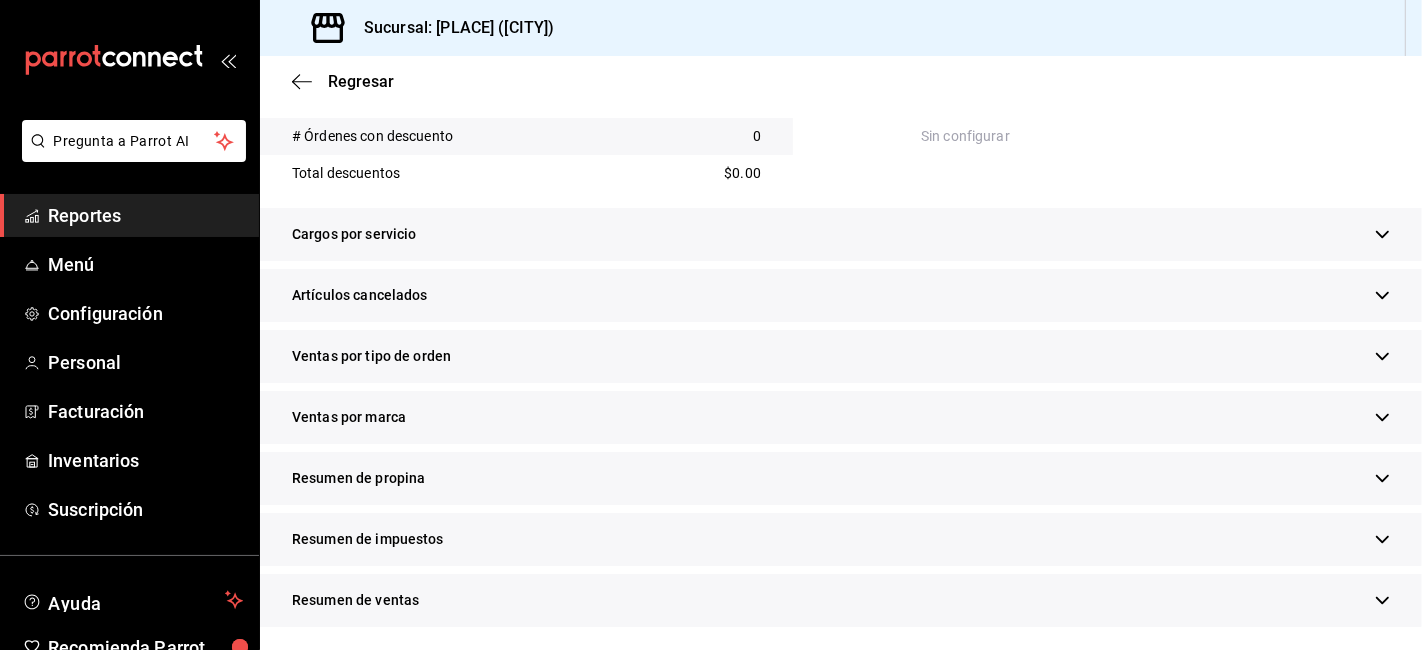 click on "Resumen de propina" at bounding box center [841, 478] 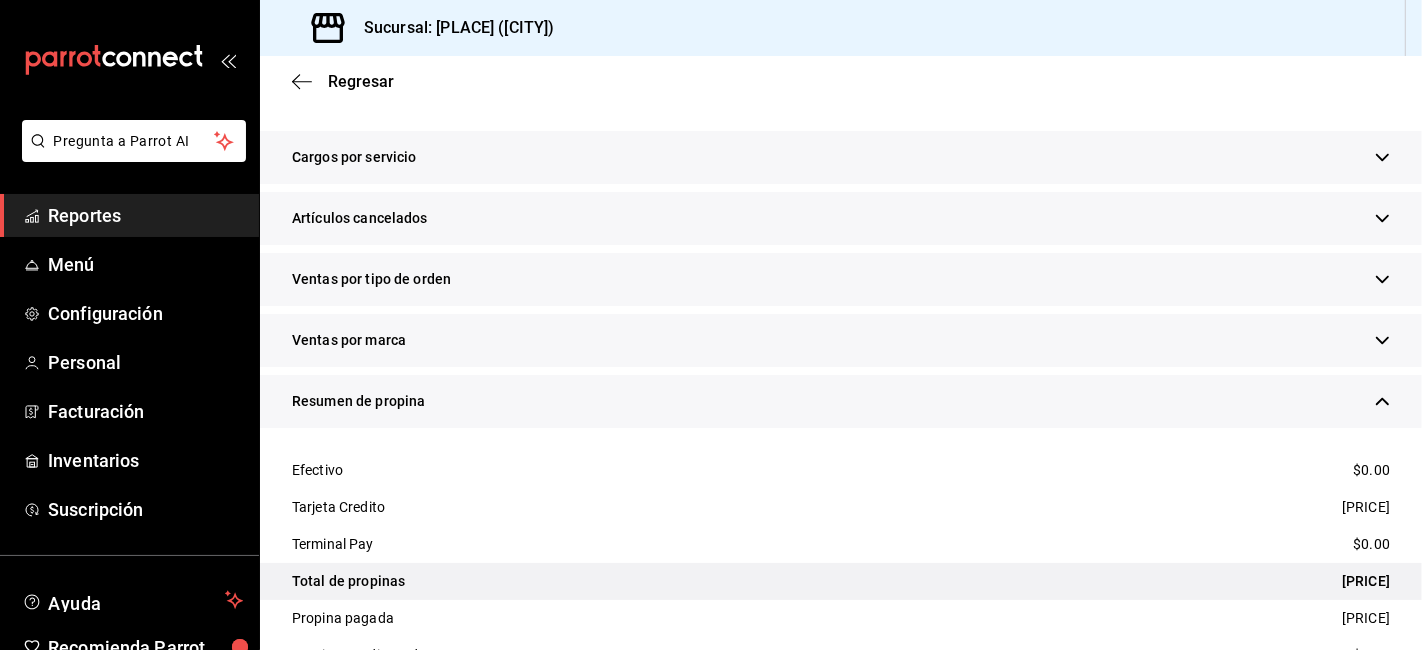 scroll, scrollTop: 1892, scrollLeft: 0, axis: vertical 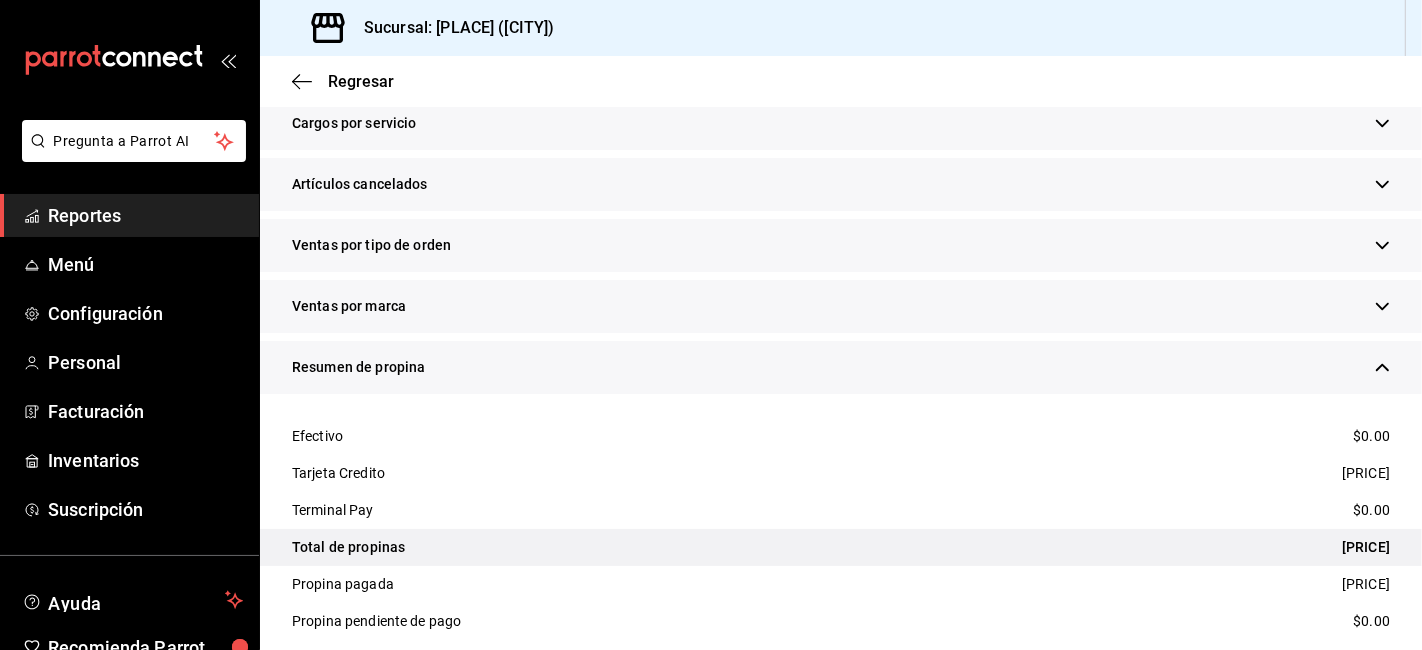 click on "[PRICE]" at bounding box center (1366, 473) 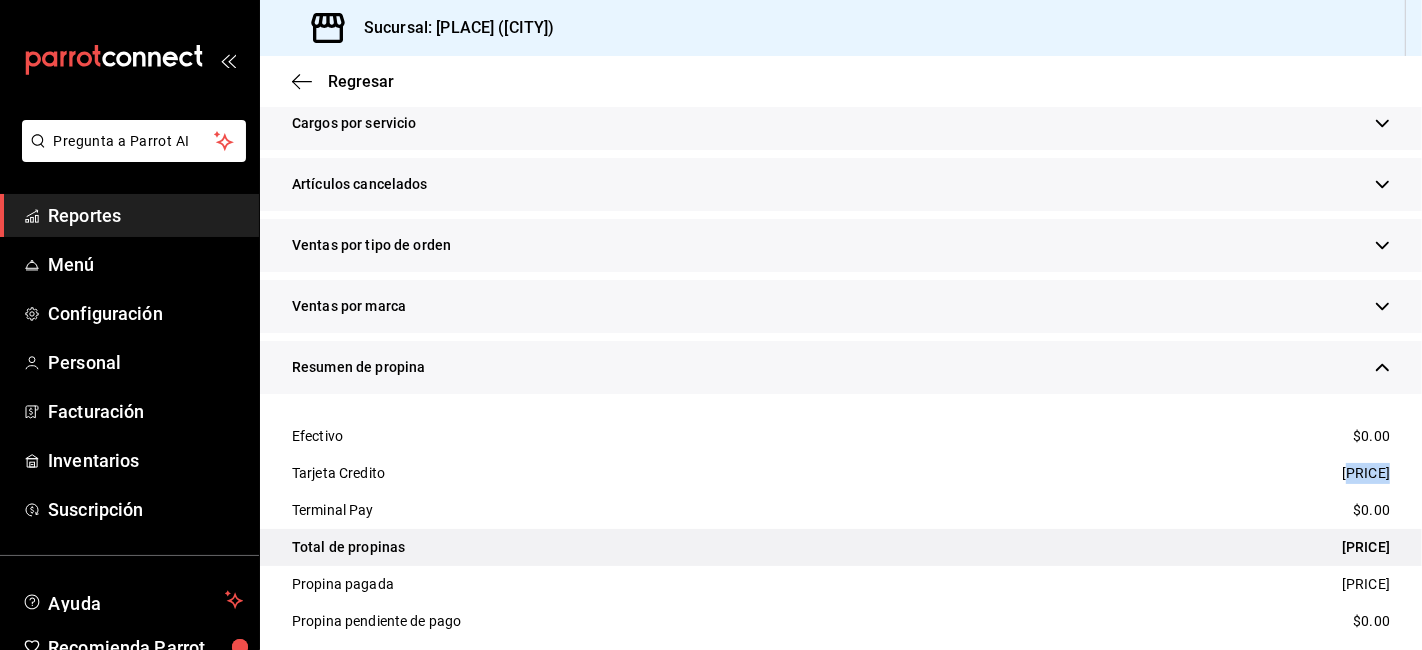 click on "[PRICE]" at bounding box center (1366, 473) 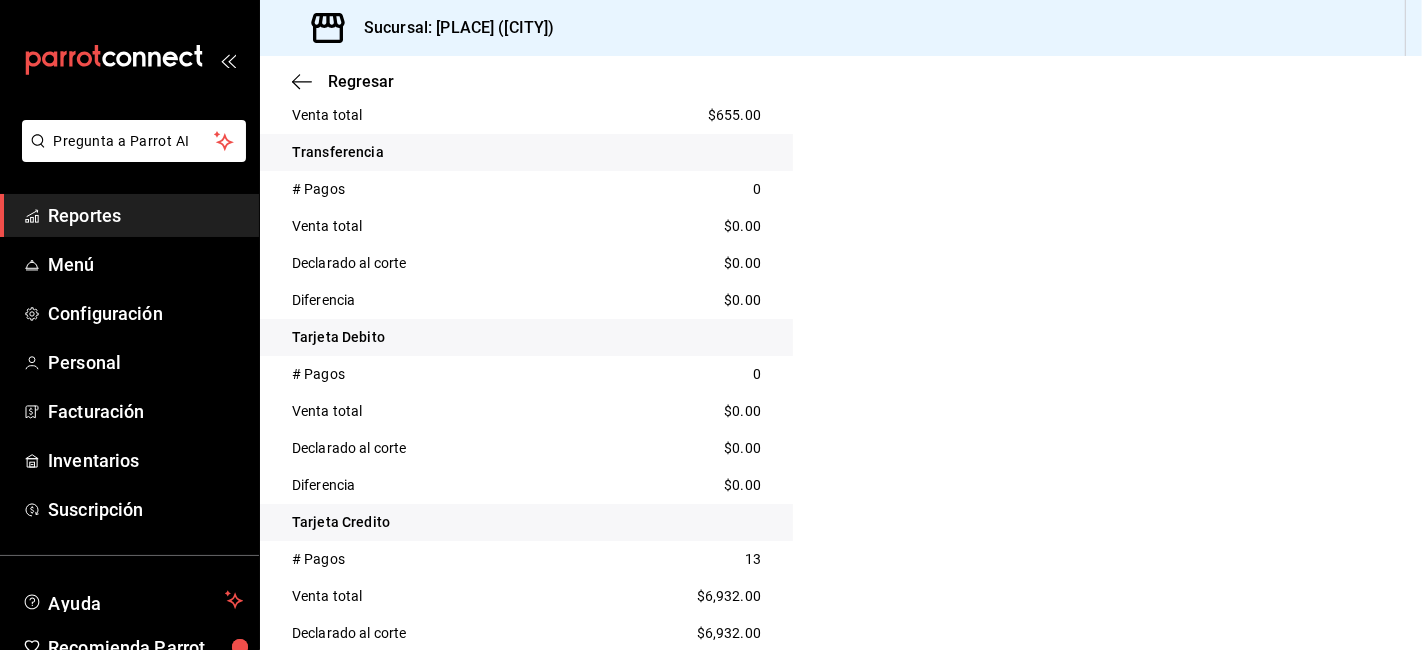 scroll, scrollTop: 225, scrollLeft: 0, axis: vertical 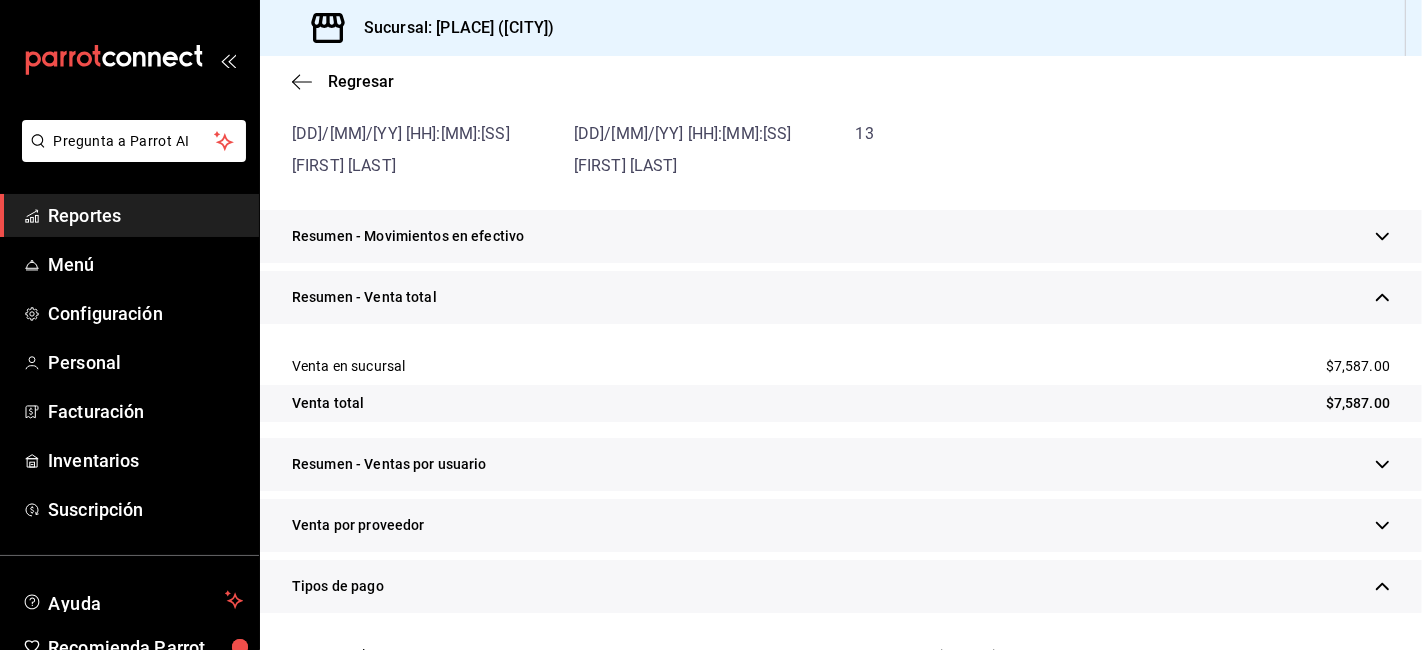 click on "Regresar" at bounding box center [841, 81] 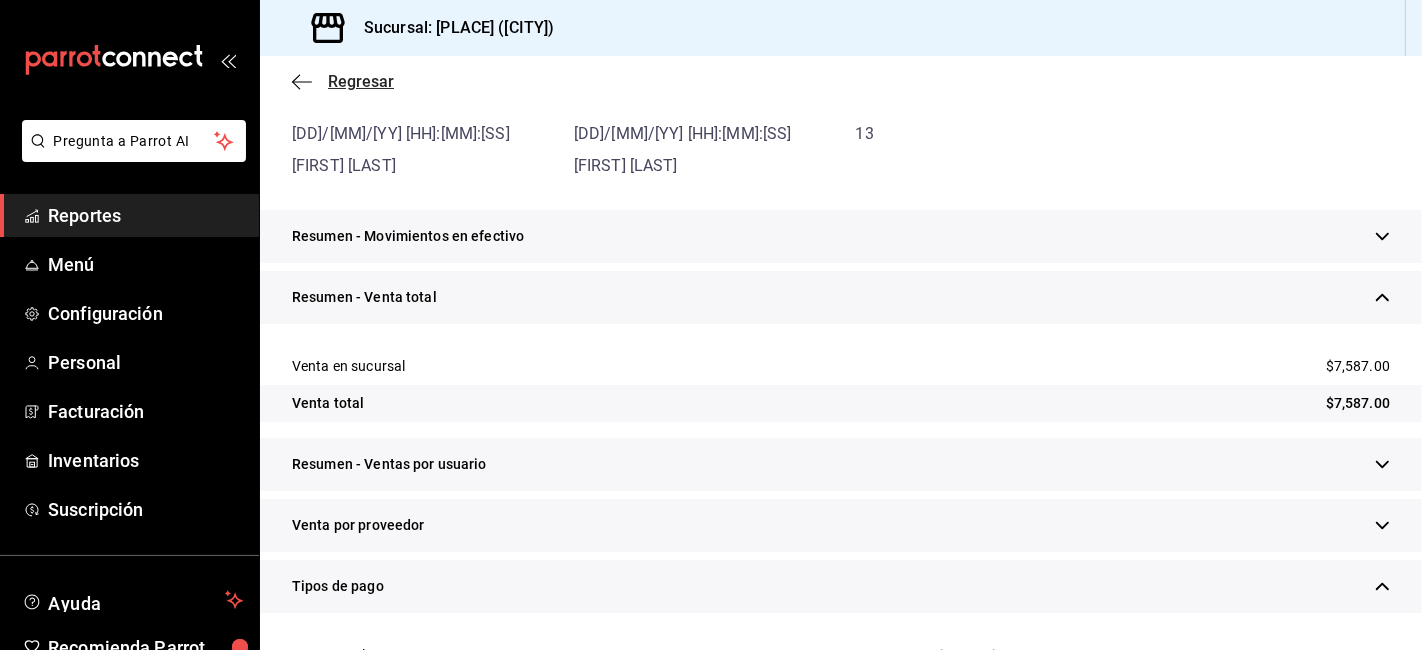click 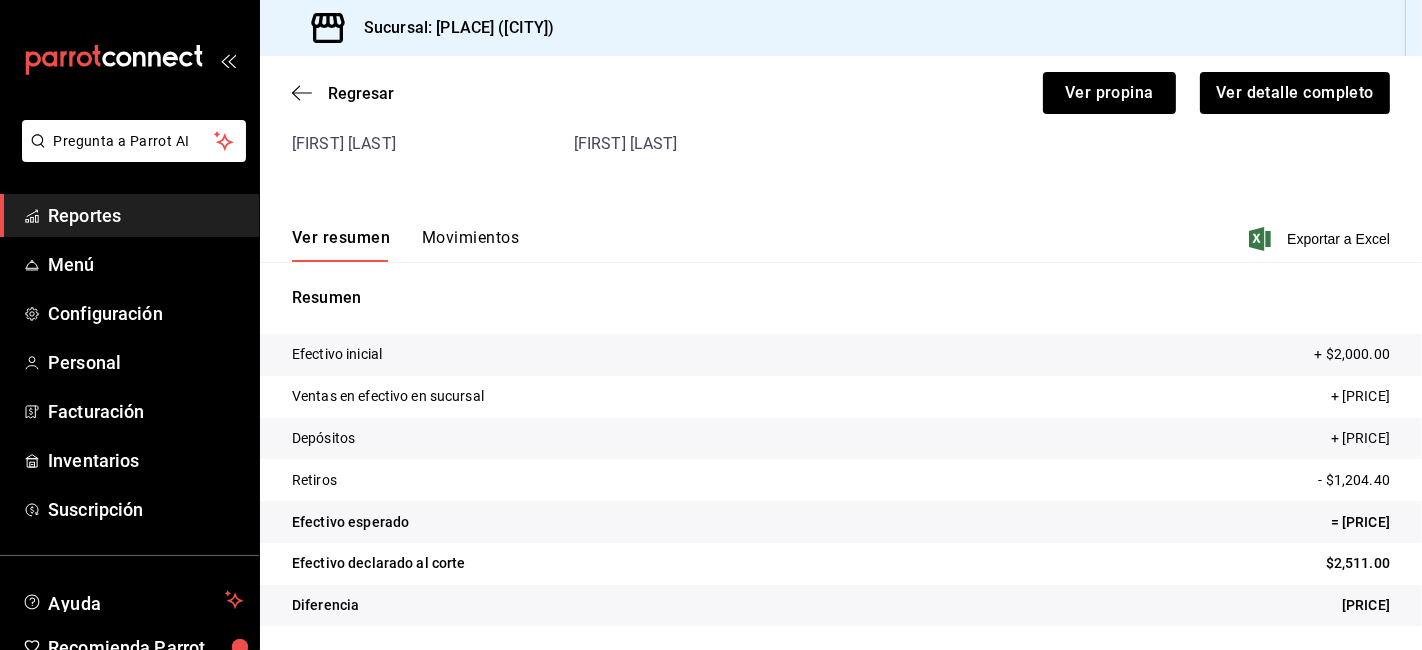 scroll, scrollTop: 166, scrollLeft: 0, axis: vertical 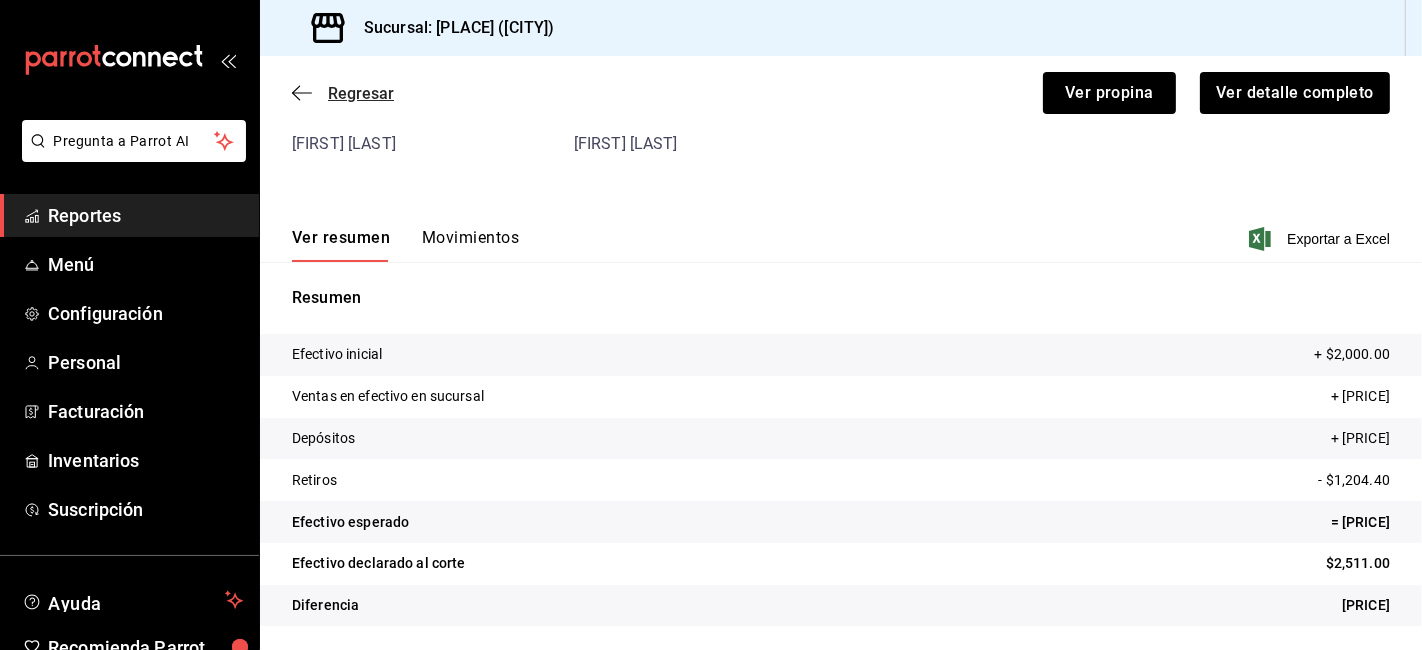 click 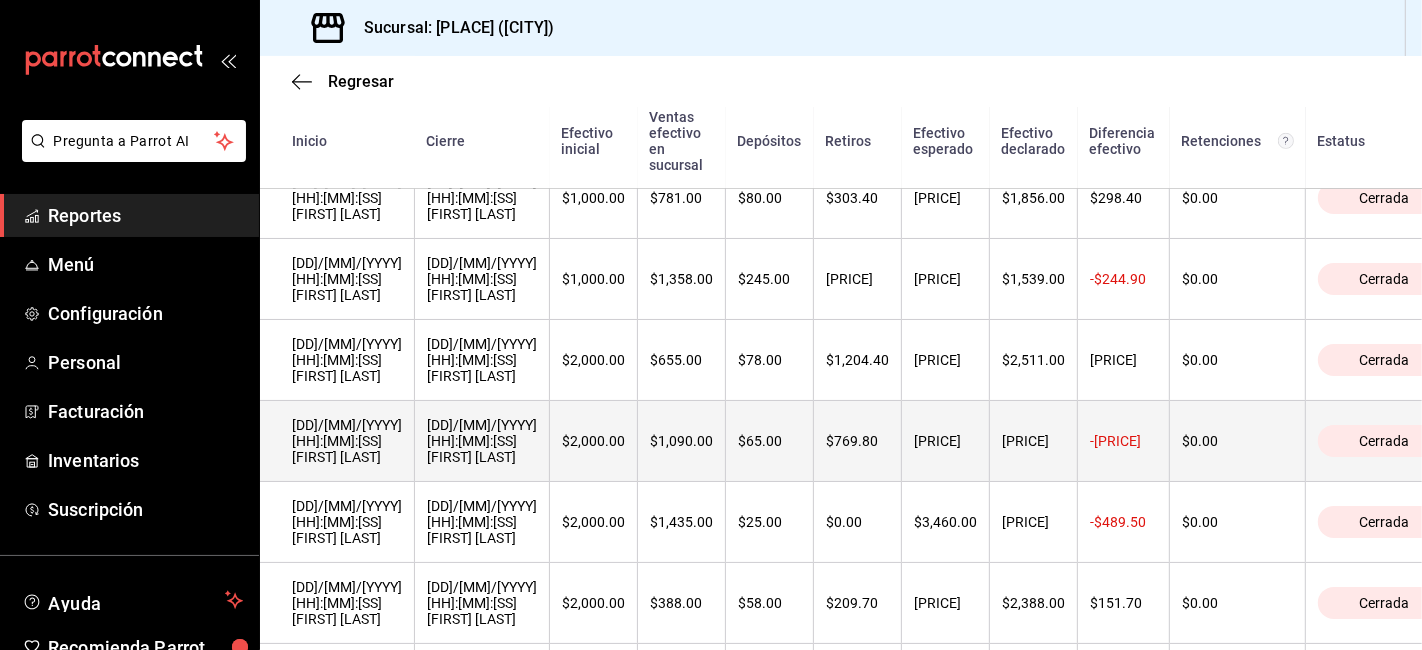 scroll, scrollTop: 777, scrollLeft: 0, axis: vertical 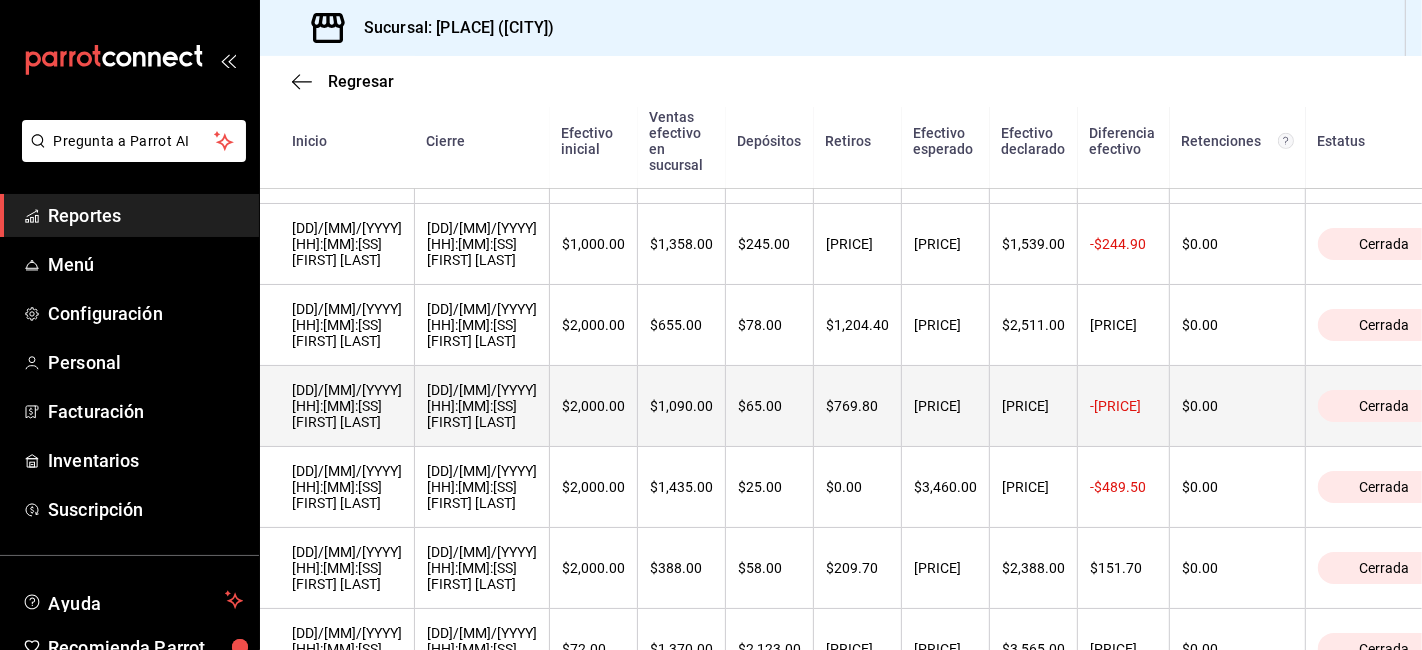 click on "[DD]/[MM]/[YYYY]
[HH]:[MM]:[SS]
[FIRST] [LAST]" at bounding box center [347, 406] 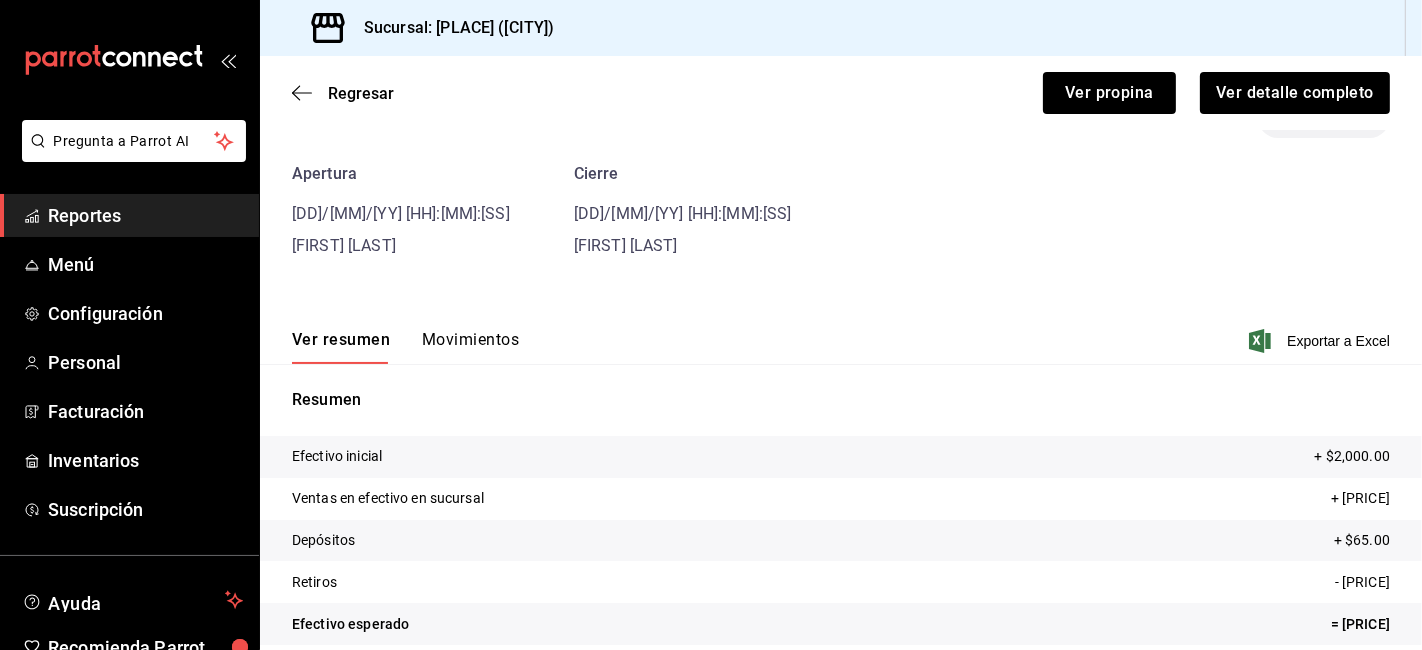 scroll, scrollTop: 86, scrollLeft: 0, axis: vertical 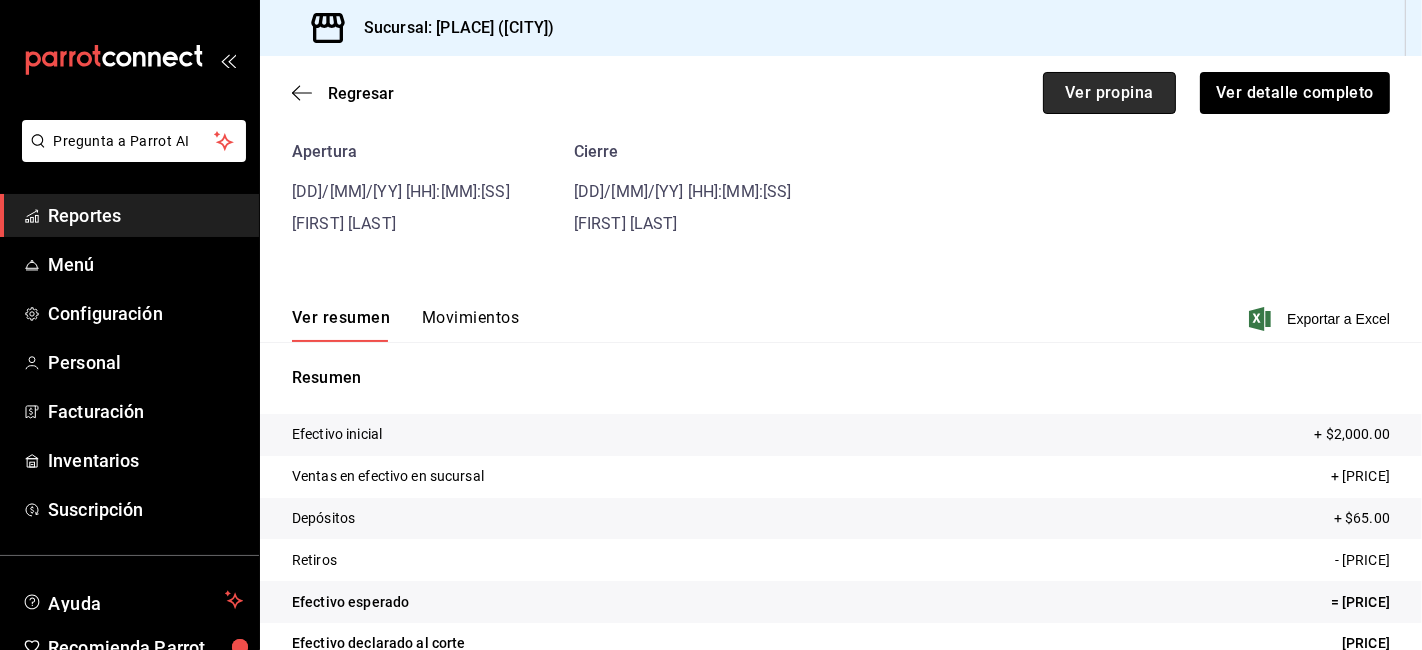 click on "Ver propina" at bounding box center (1109, 93) 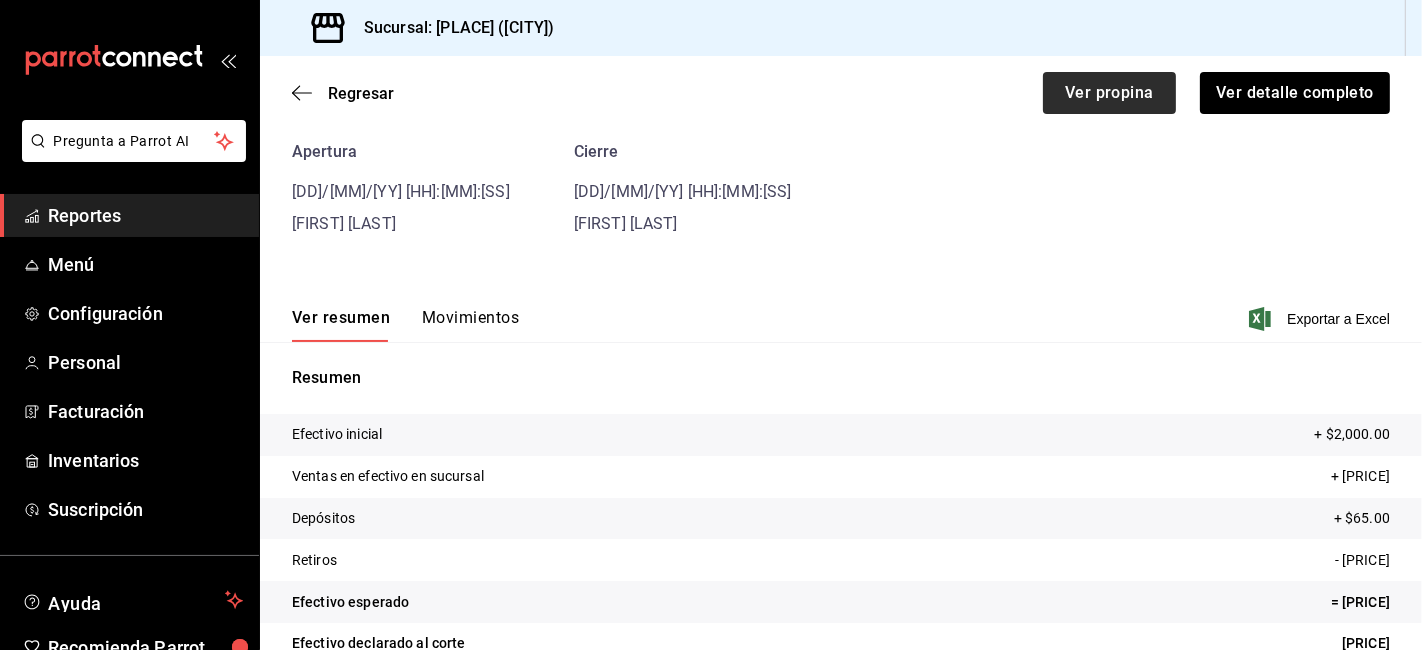 scroll, scrollTop: 0, scrollLeft: 0, axis: both 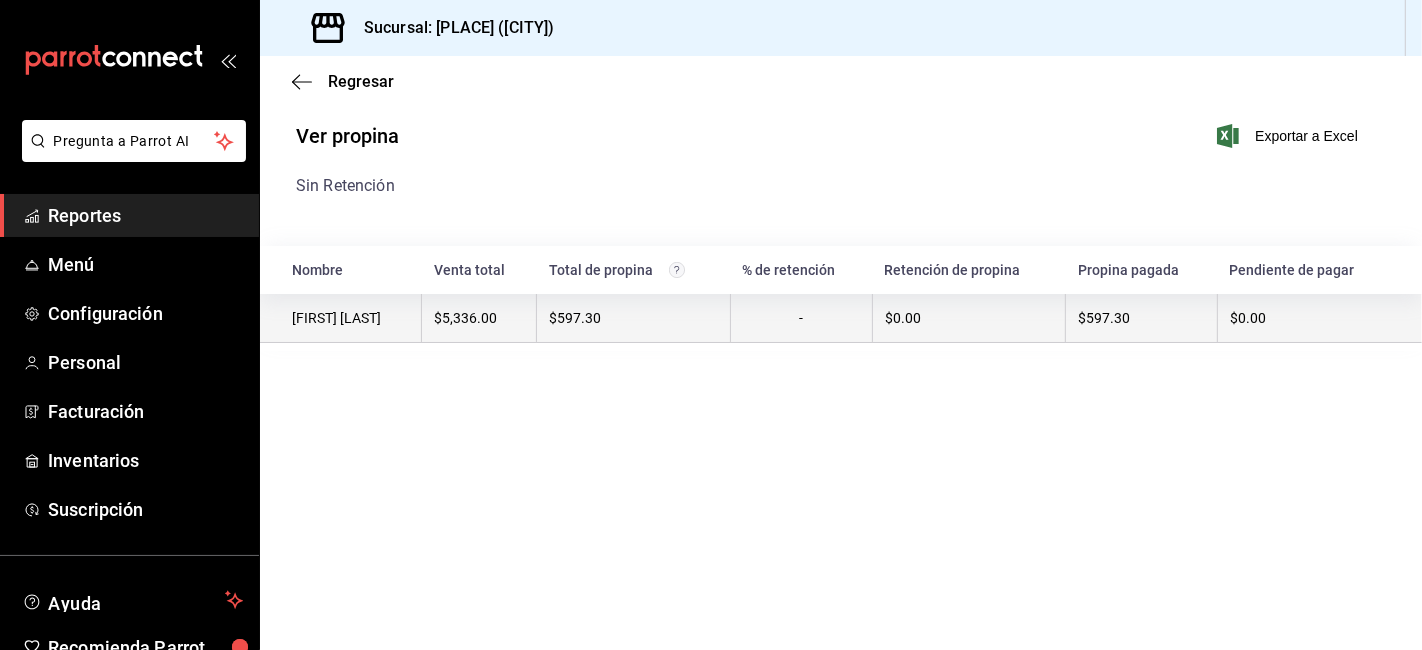 click on "$597.30" at bounding box center [634, 318] 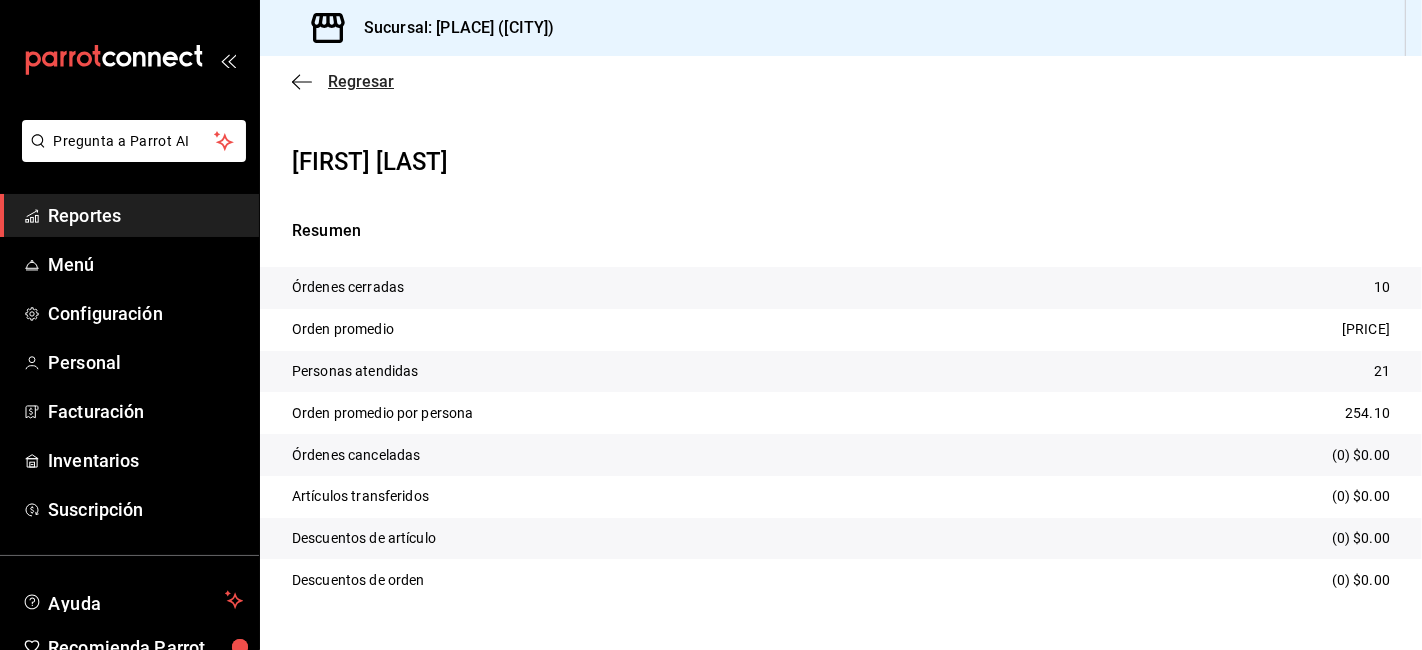 click 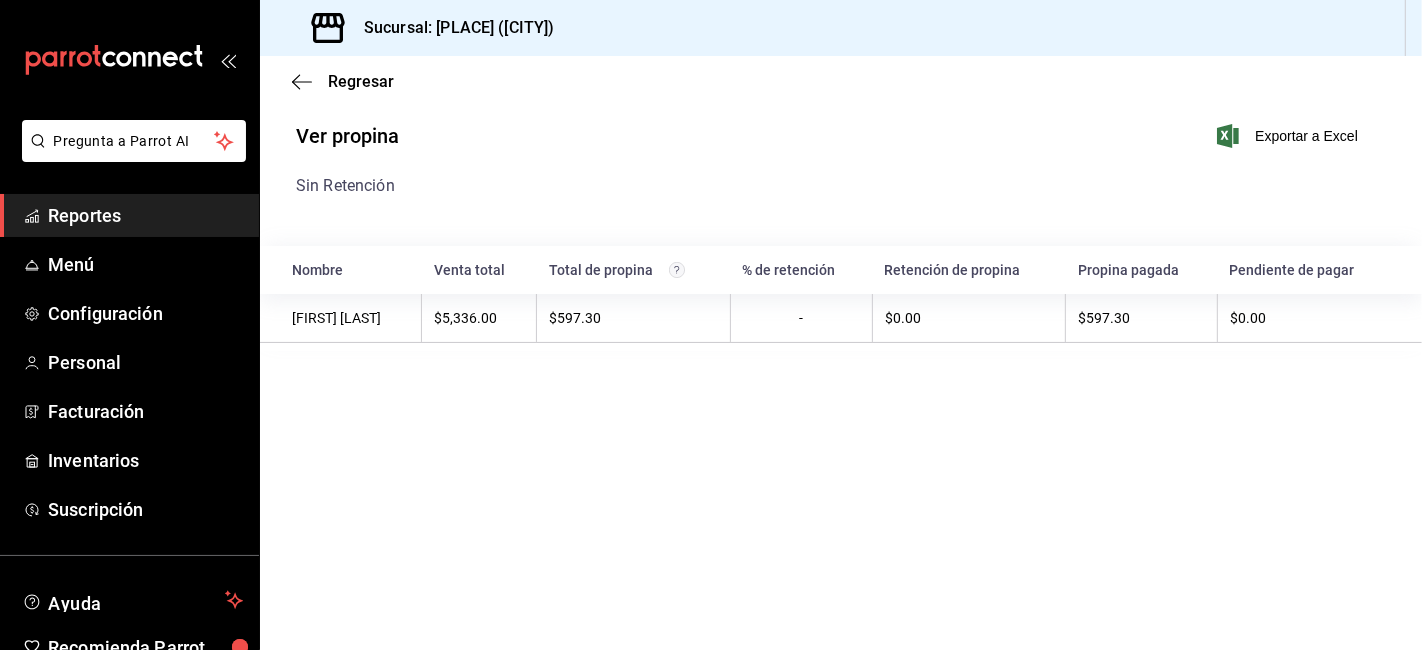 click 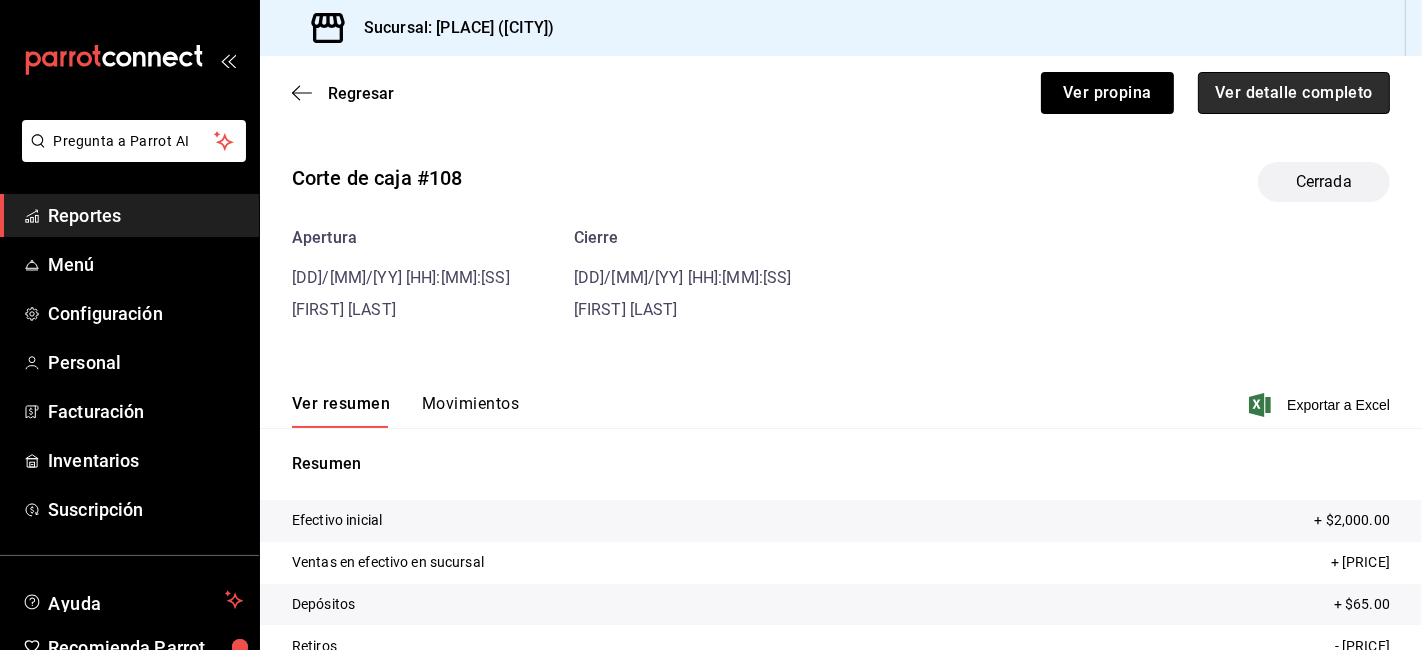click on "Ver detalle completo" at bounding box center (1294, 93) 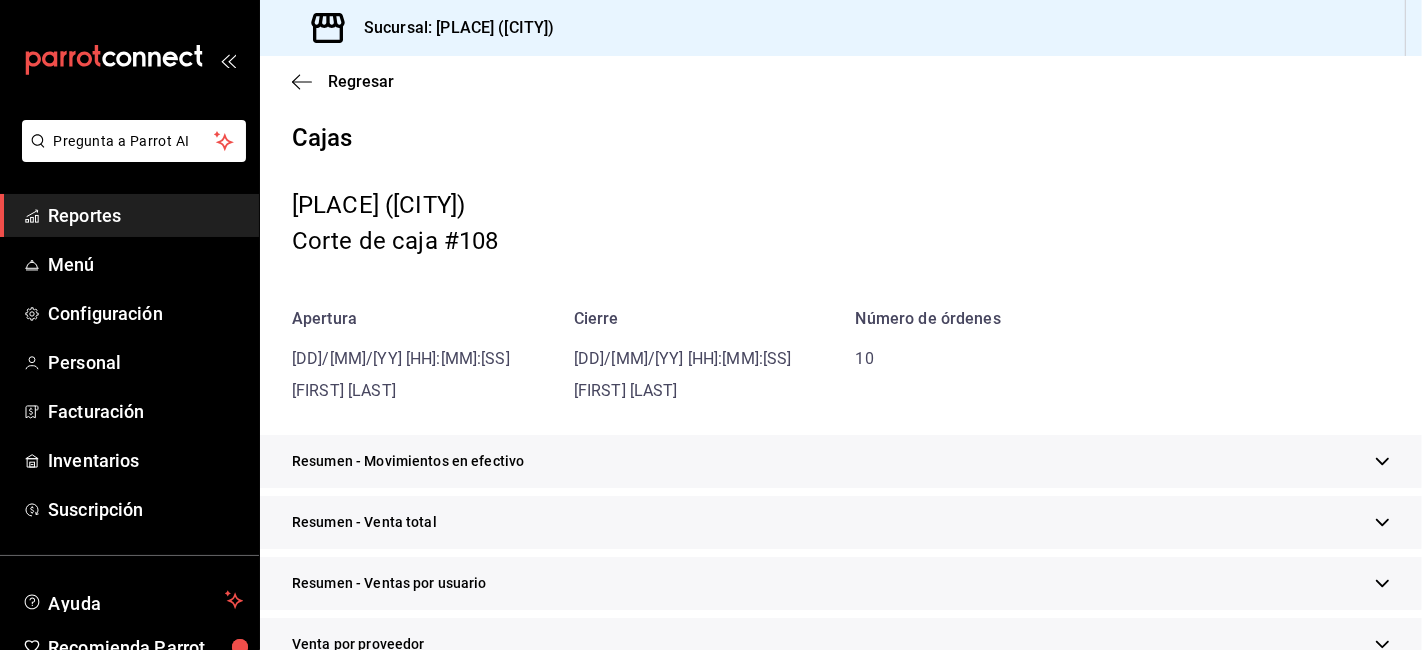 click on "Resumen - Venta total" at bounding box center [841, 522] 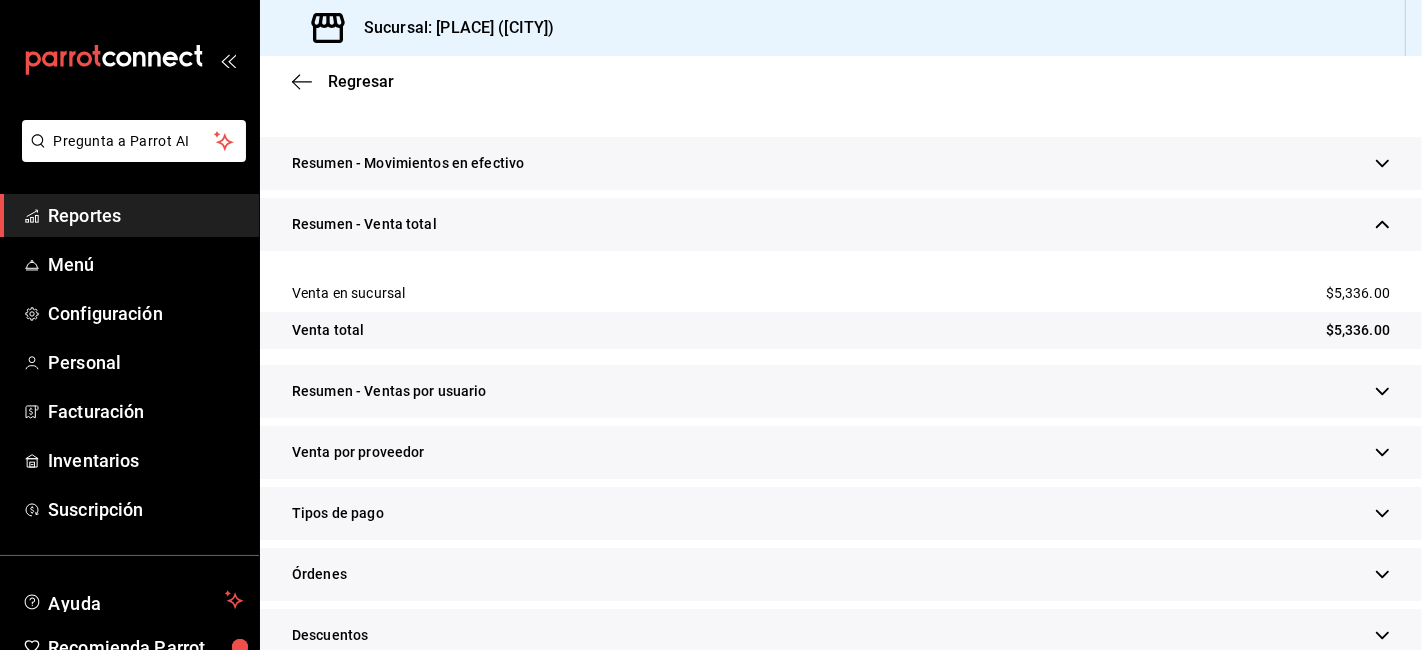 scroll, scrollTop: 333, scrollLeft: 0, axis: vertical 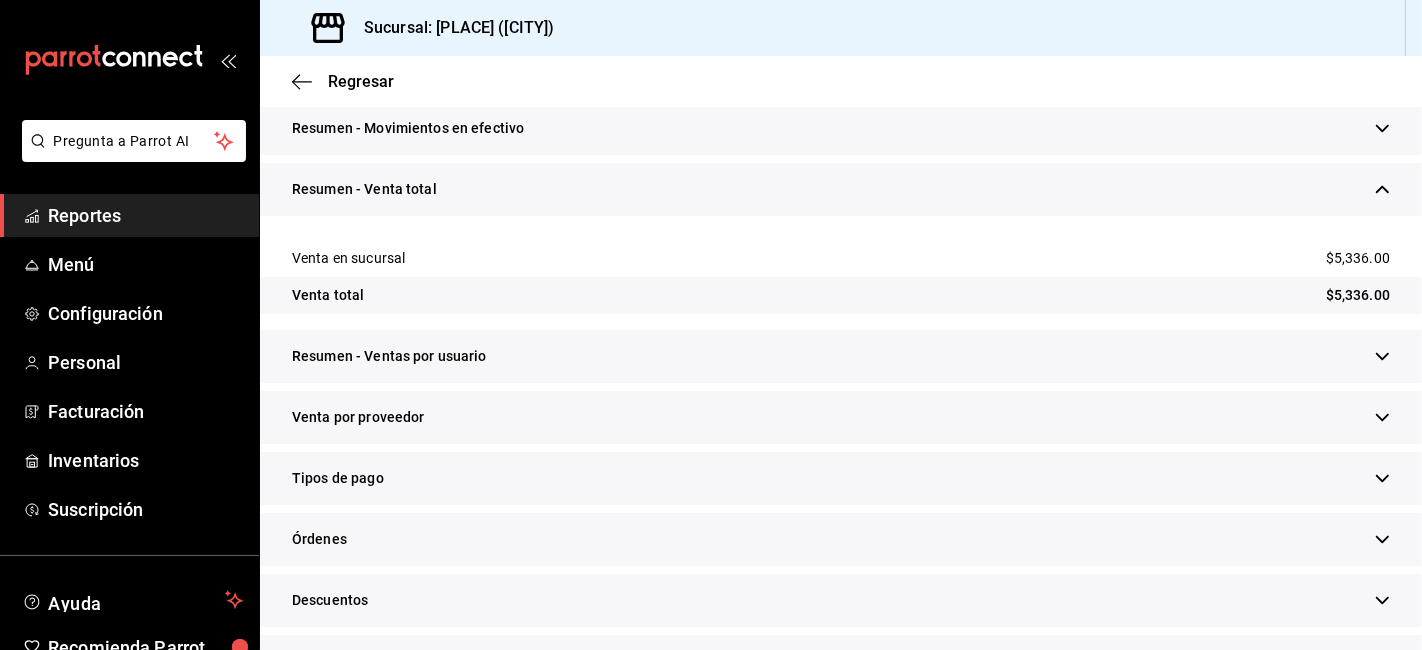 click on "Tipos de pago" at bounding box center [841, 478] 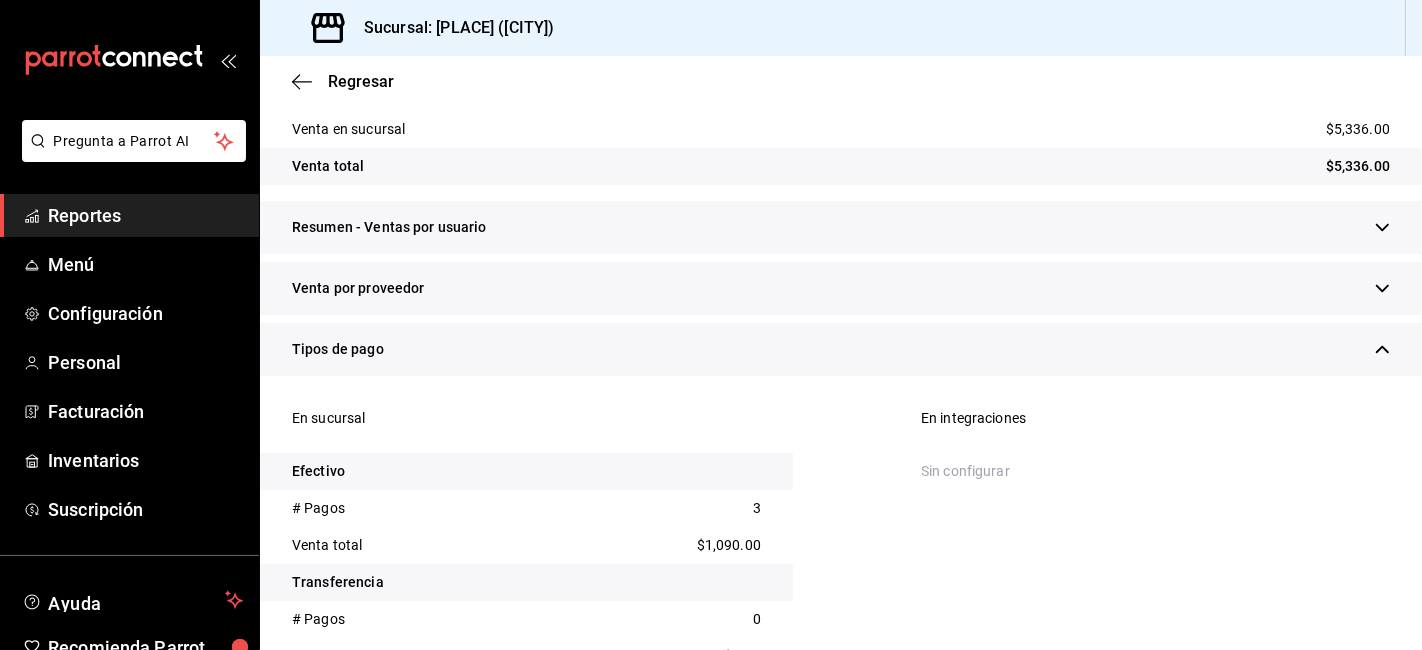 scroll, scrollTop: 555, scrollLeft: 0, axis: vertical 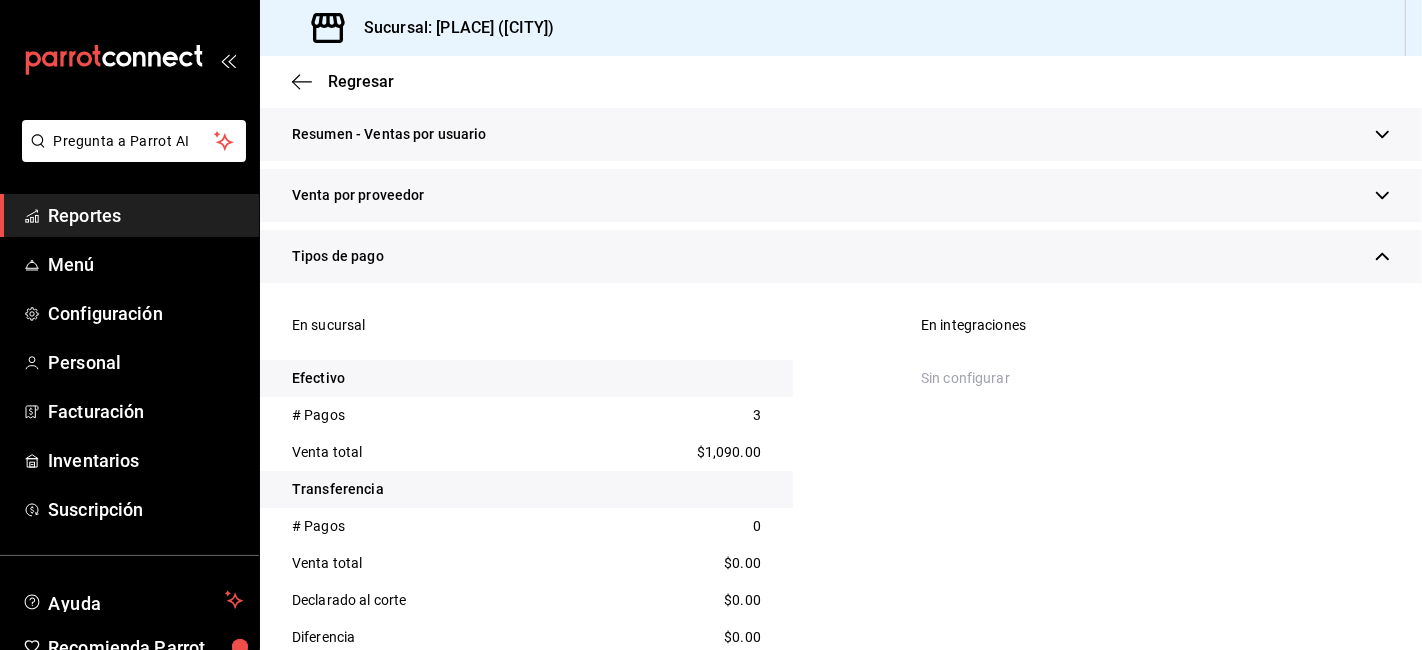 click on "$1,090.00" at bounding box center [729, 452] 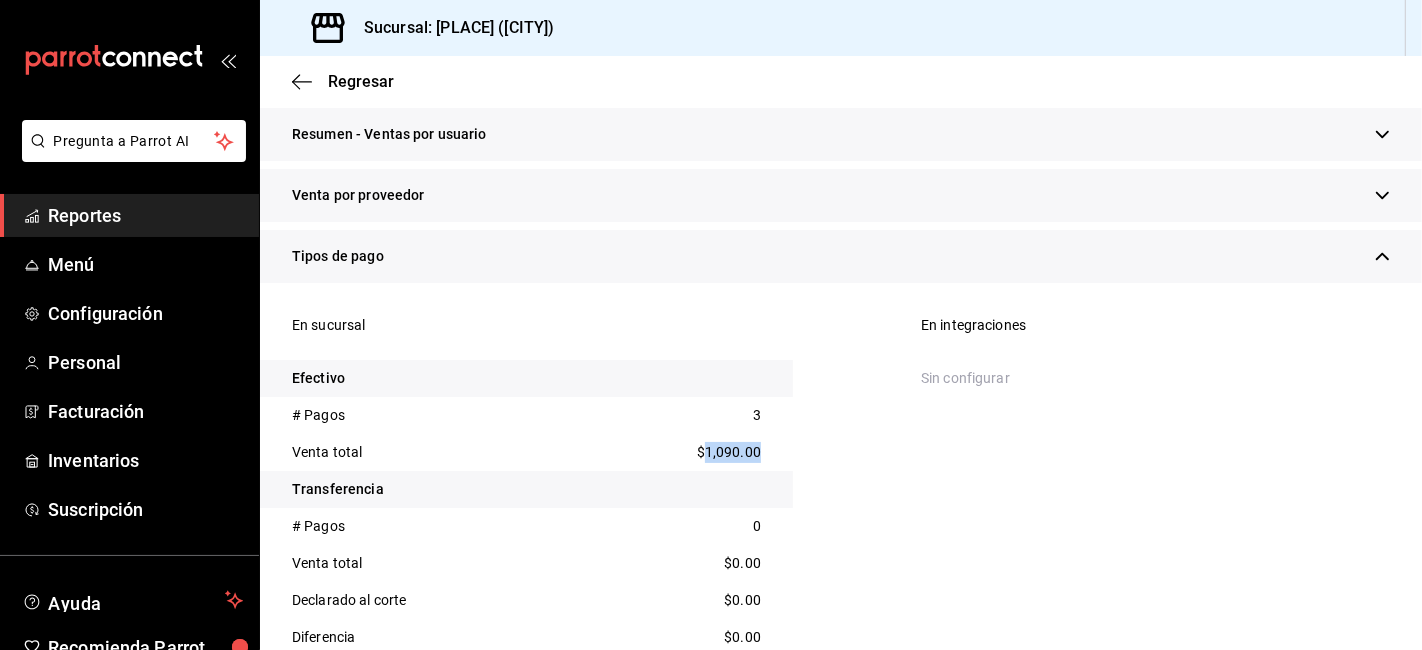 click on "$1,090.00" at bounding box center (729, 452) 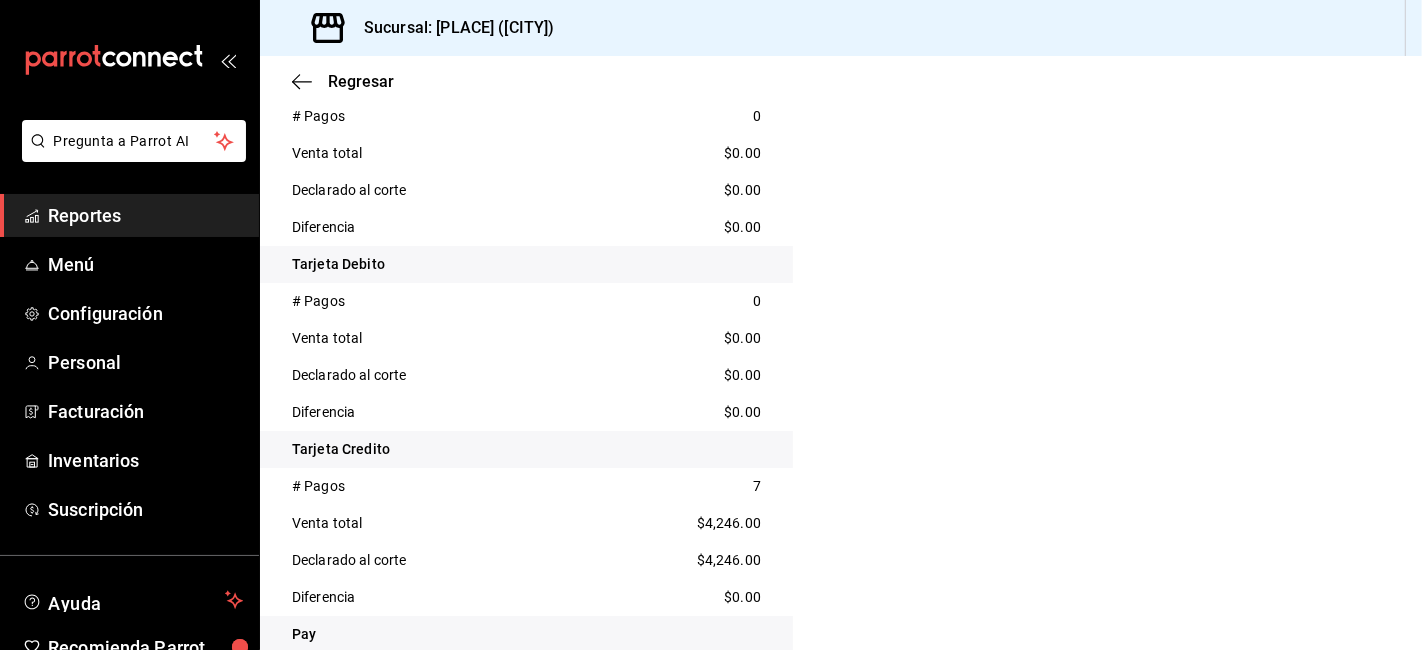 scroll, scrollTop: 1000, scrollLeft: 0, axis: vertical 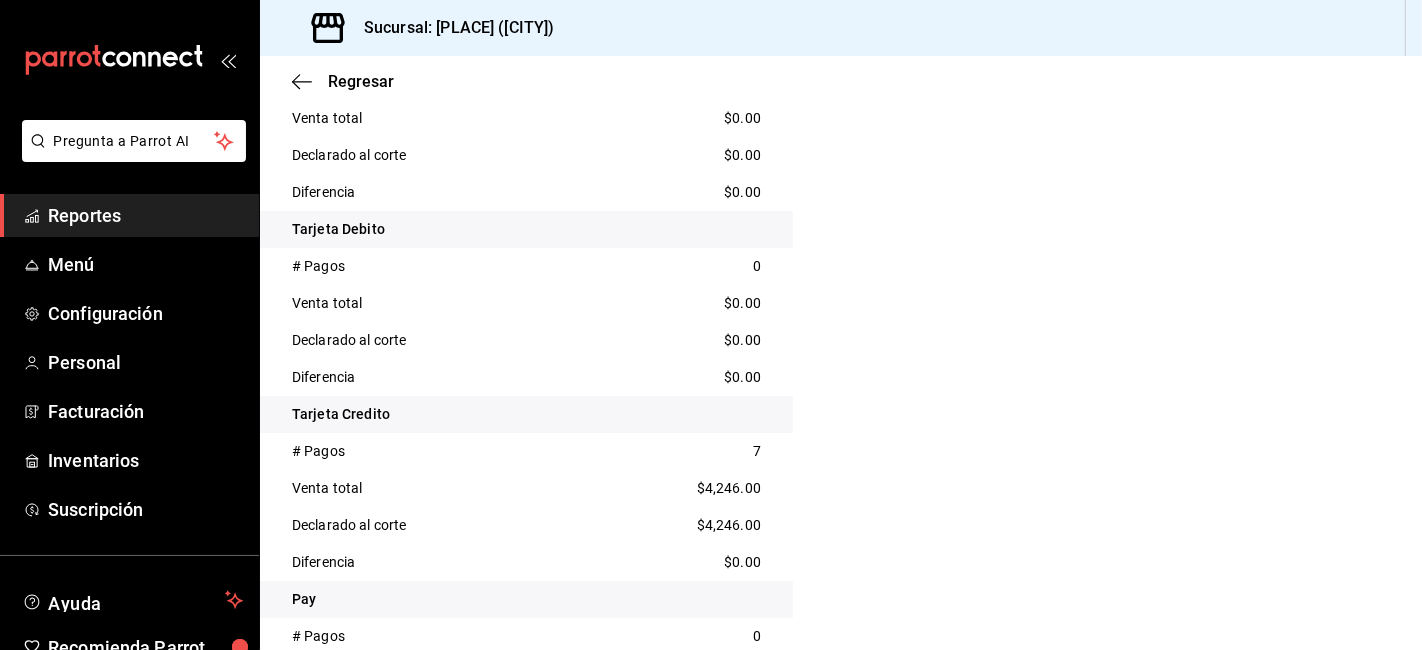 click on "$4,246.00" at bounding box center [729, 488] 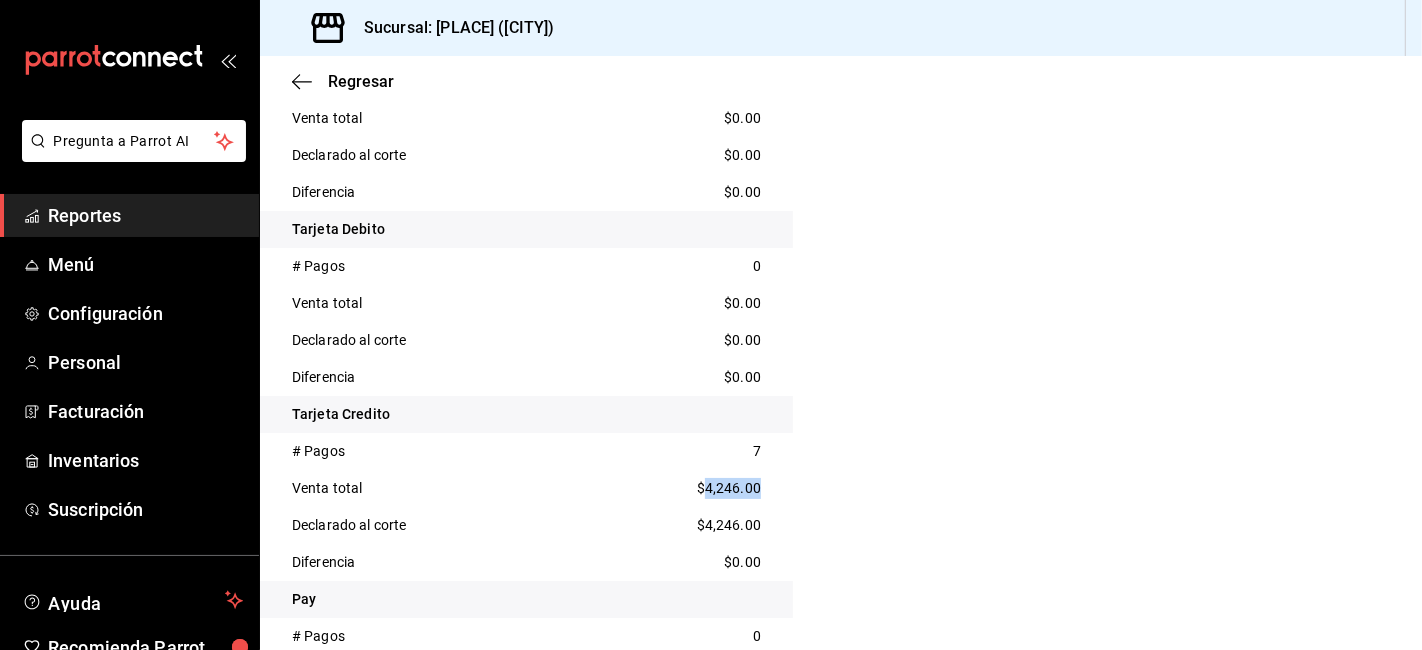 click on "$4,246.00" at bounding box center [729, 488] 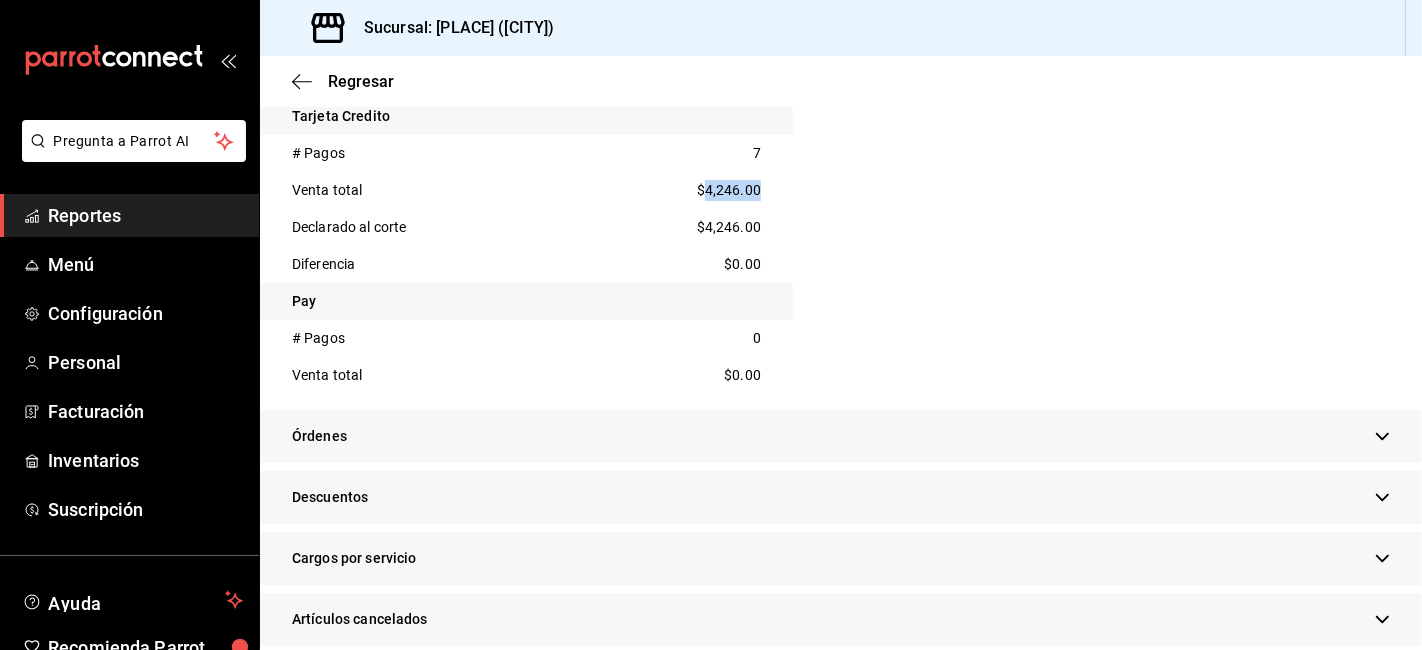 scroll, scrollTop: 1333, scrollLeft: 0, axis: vertical 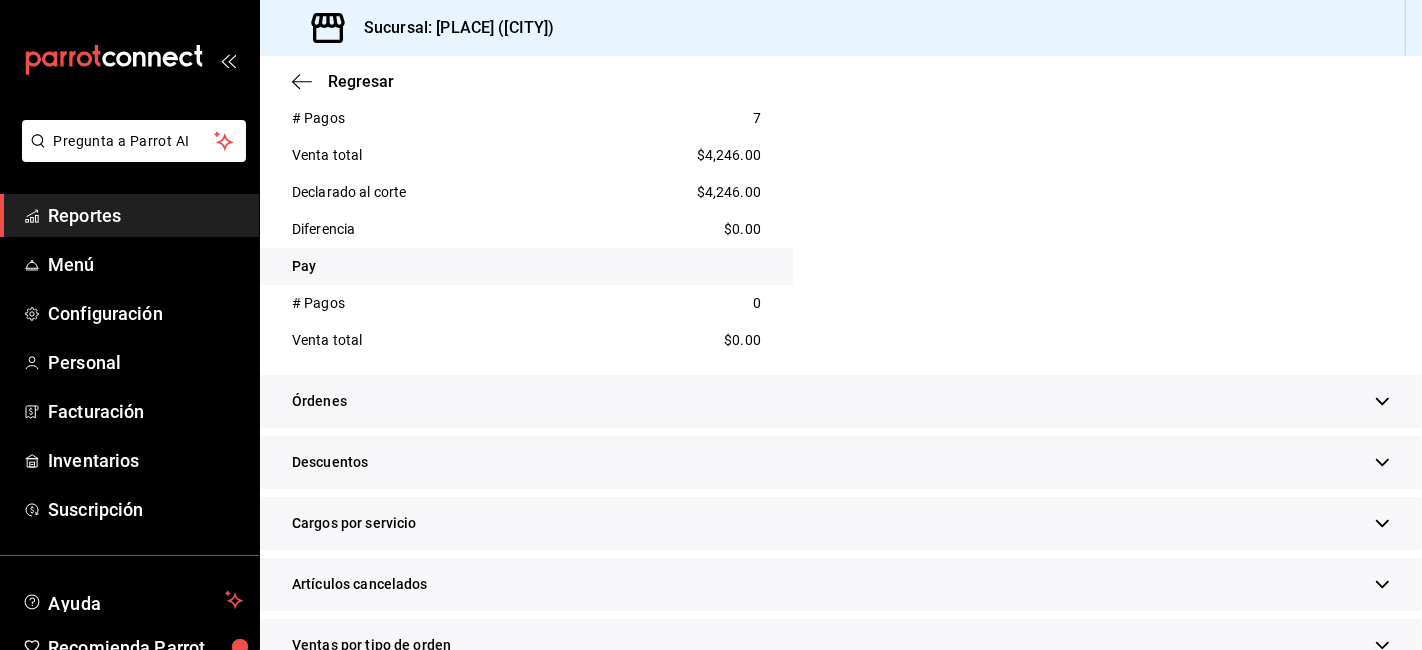 click on "Descuentos" at bounding box center (841, 462) 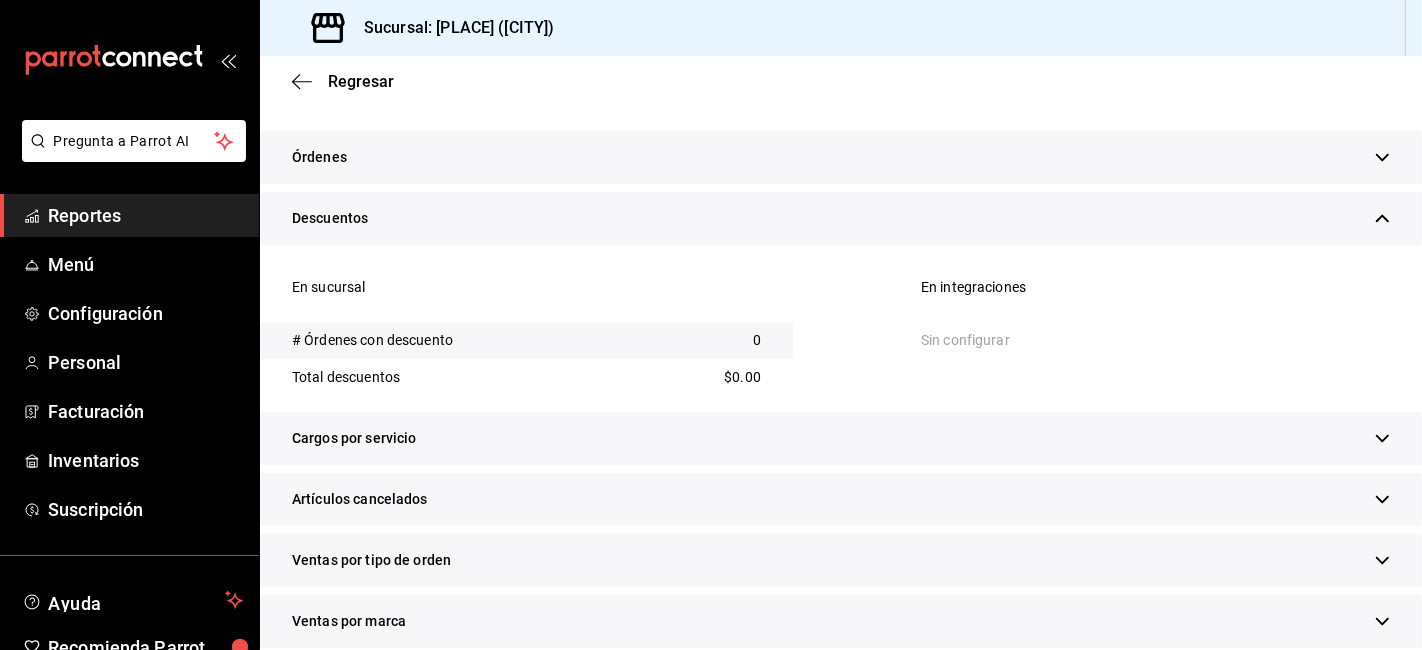 scroll, scrollTop: 1666, scrollLeft: 0, axis: vertical 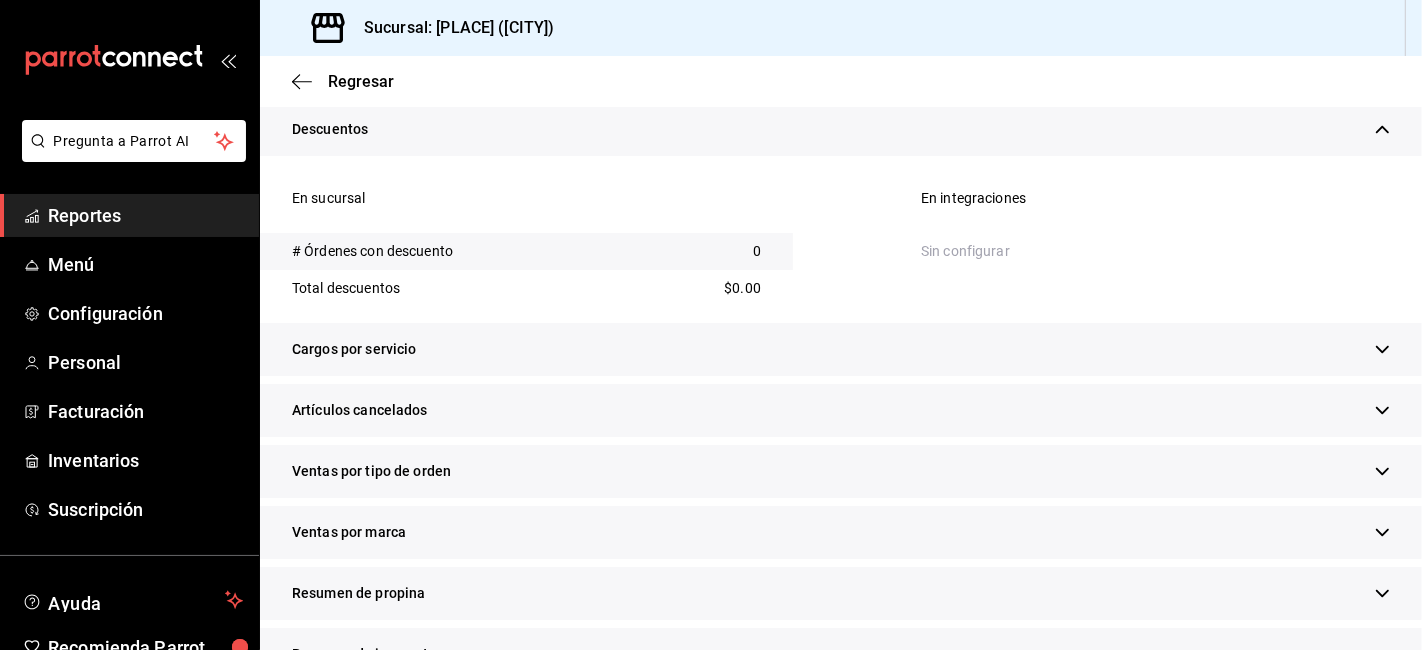 click on "Ventas por tipo de orden" at bounding box center [841, 471] 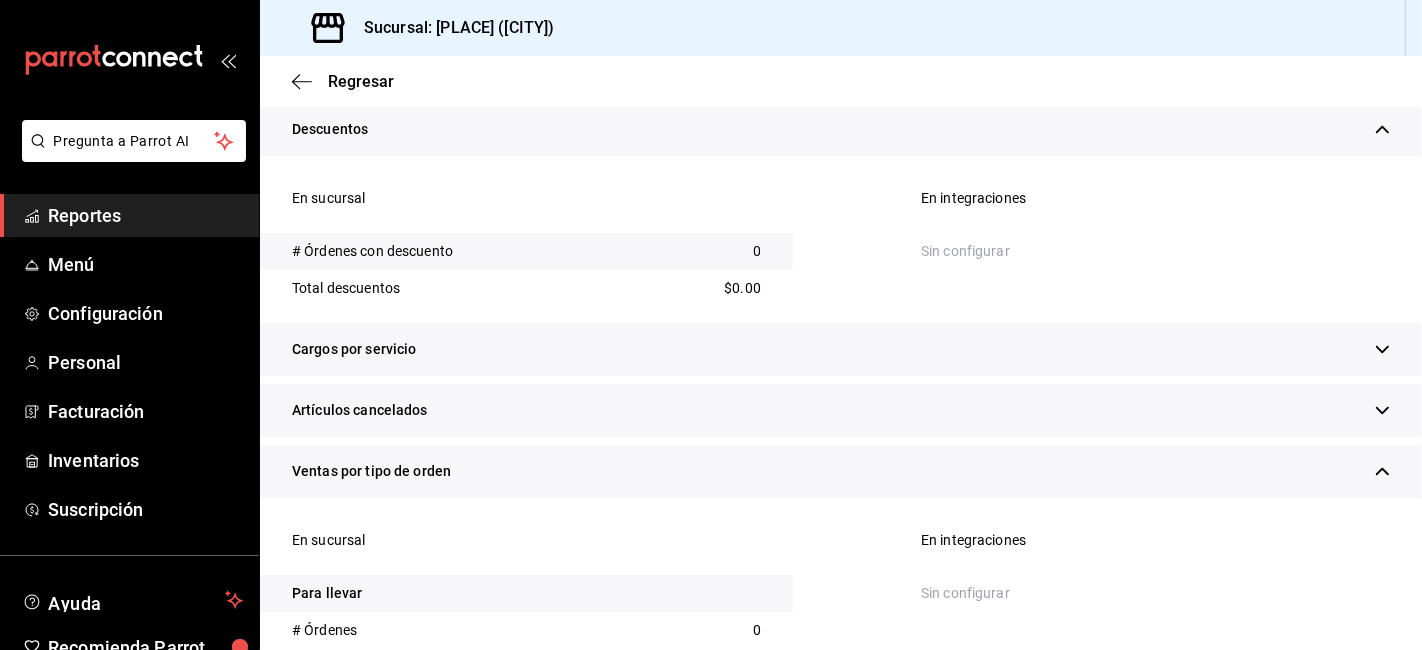 click on "Ventas por tipo de orden" at bounding box center [841, 471] 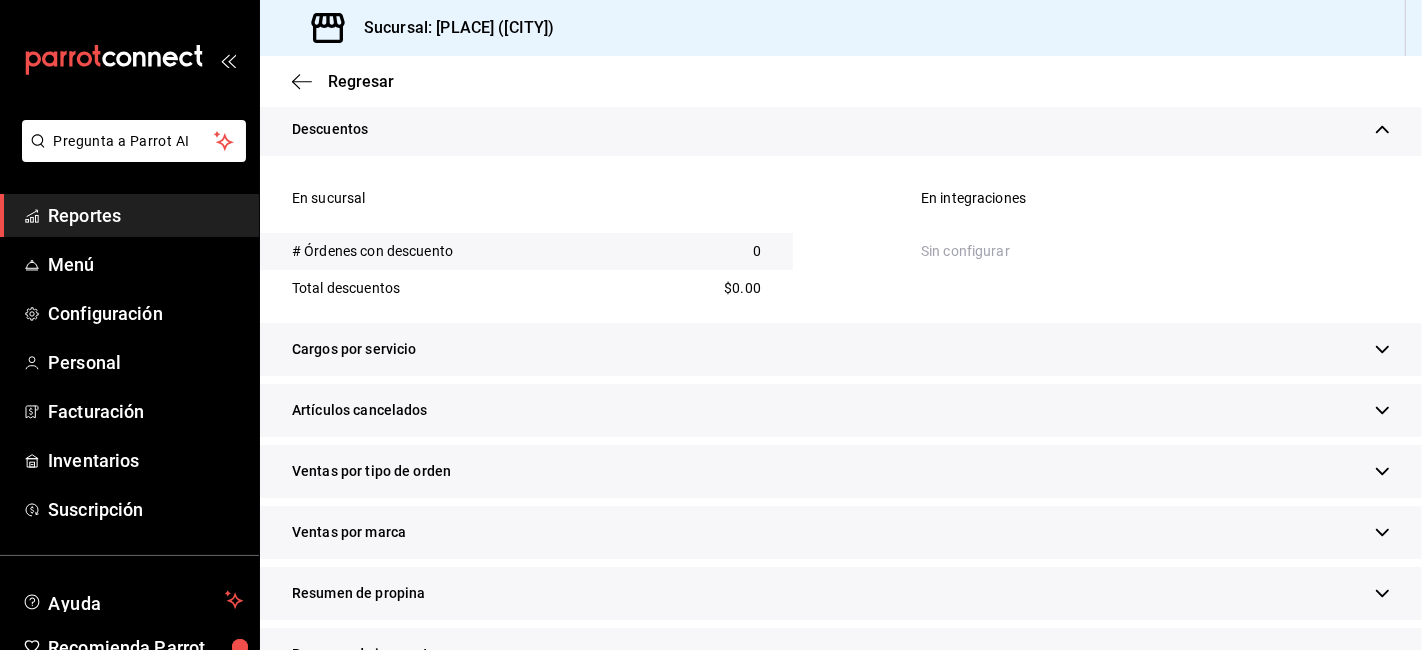 scroll, scrollTop: 1777, scrollLeft: 0, axis: vertical 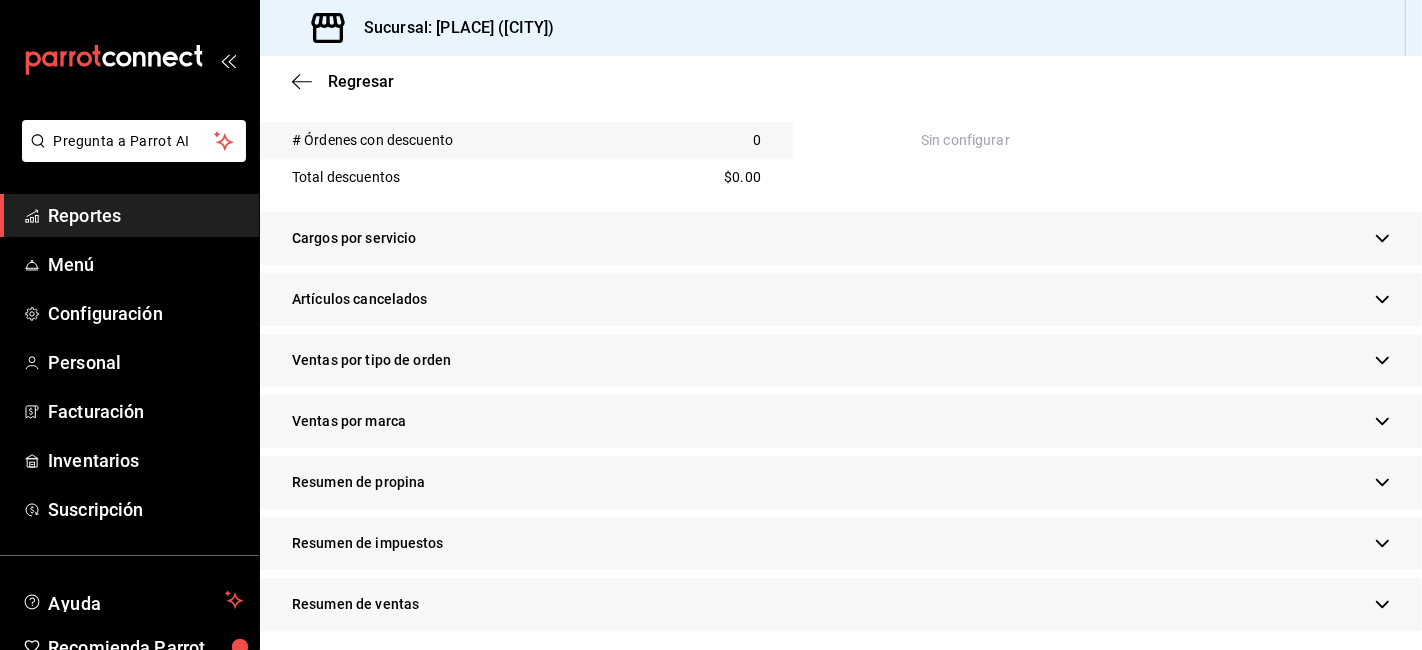 click on "Resumen de propina" at bounding box center [841, 482] 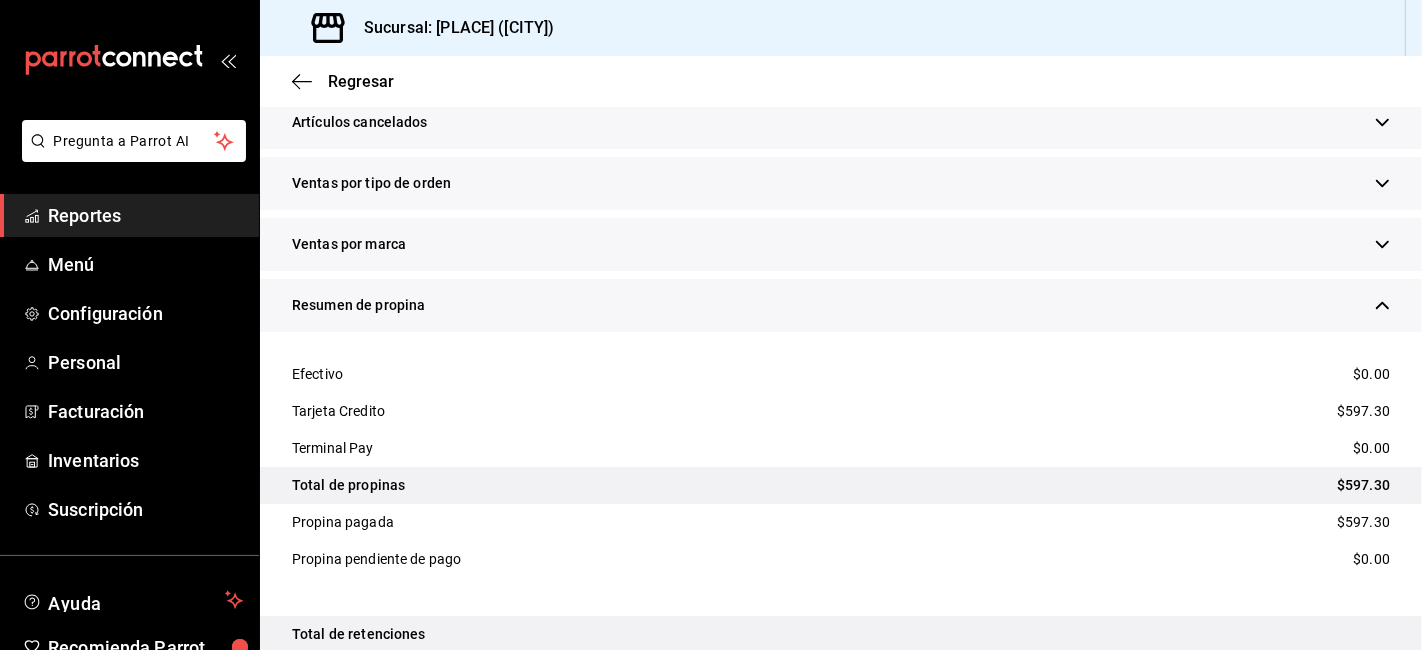 scroll, scrollTop: 1963, scrollLeft: 0, axis: vertical 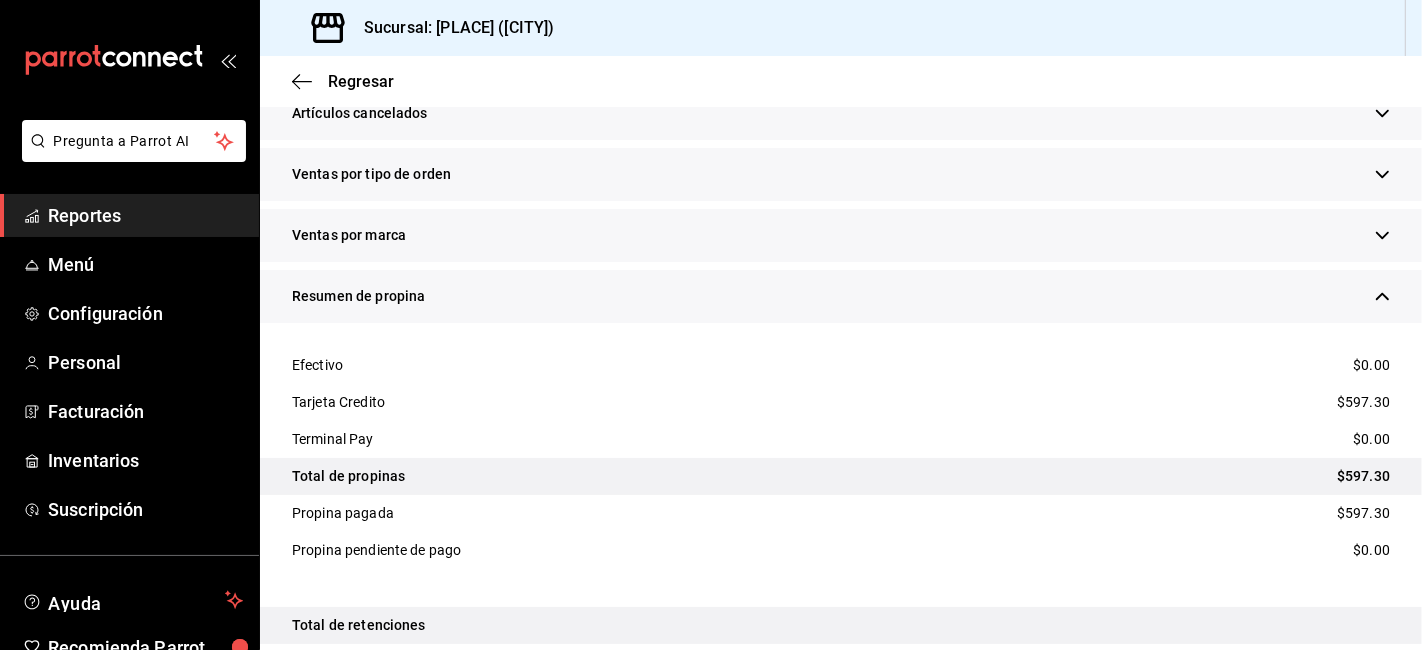 click on "Resumen de propina" at bounding box center [841, 296] 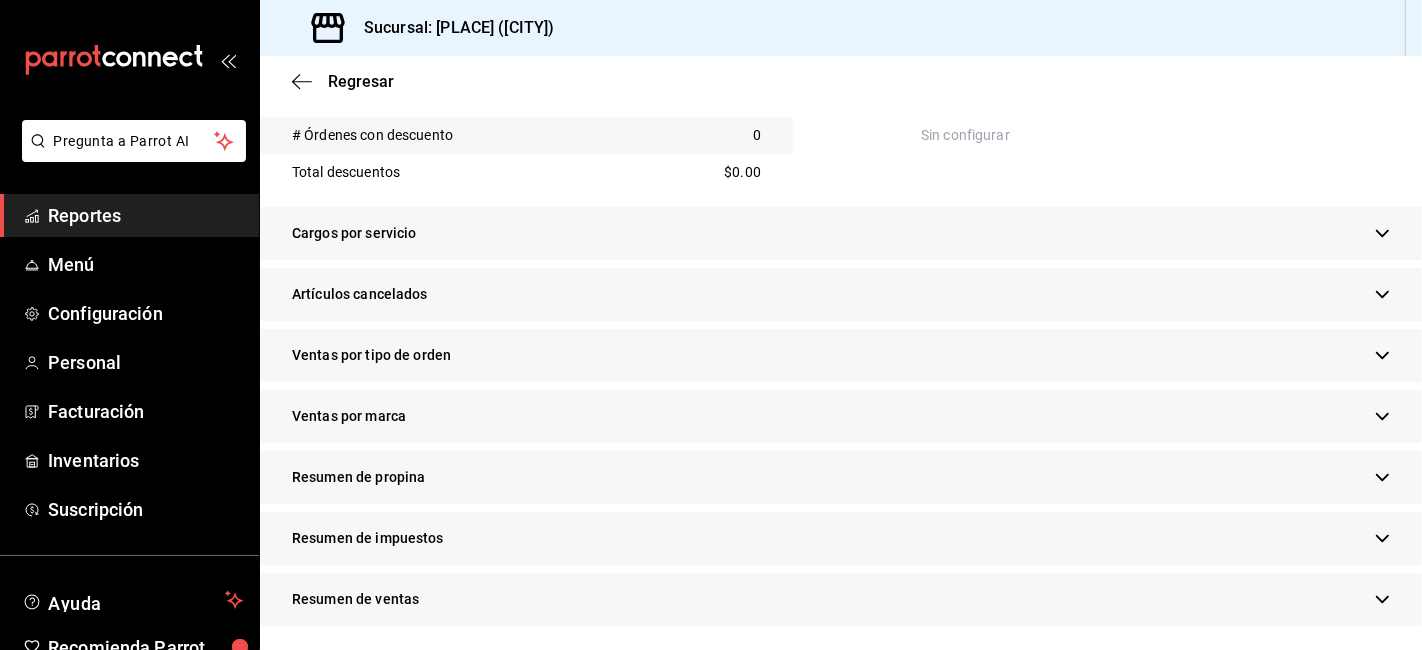 click on "Resumen de propina" at bounding box center [841, 477] 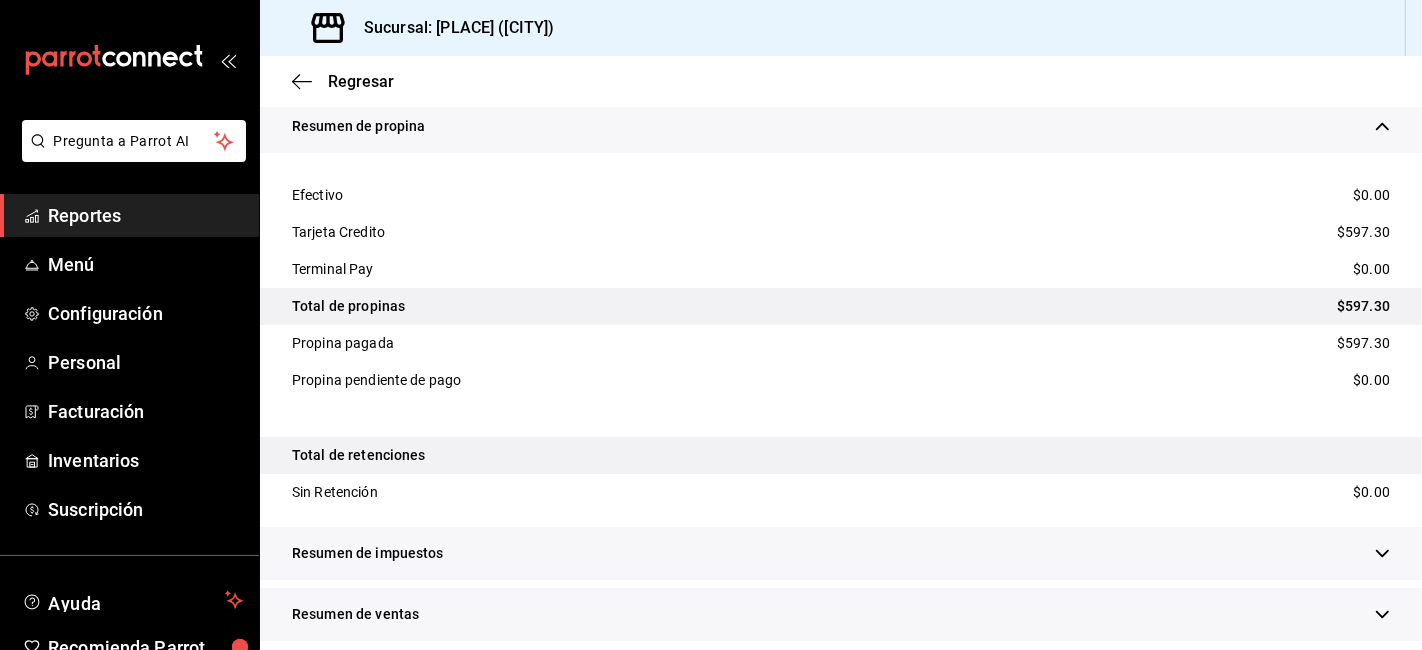 scroll, scrollTop: 2148, scrollLeft: 0, axis: vertical 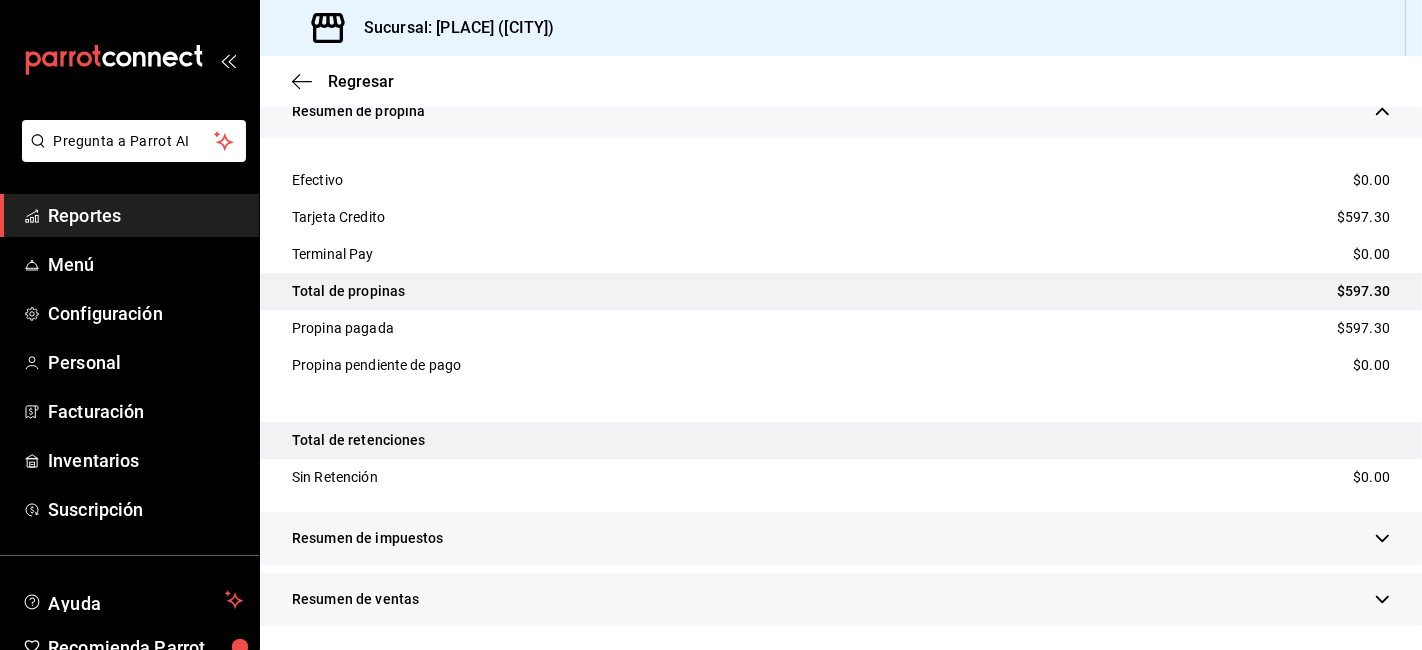 click on "Total de propinas [PRICE]" at bounding box center [841, 291] 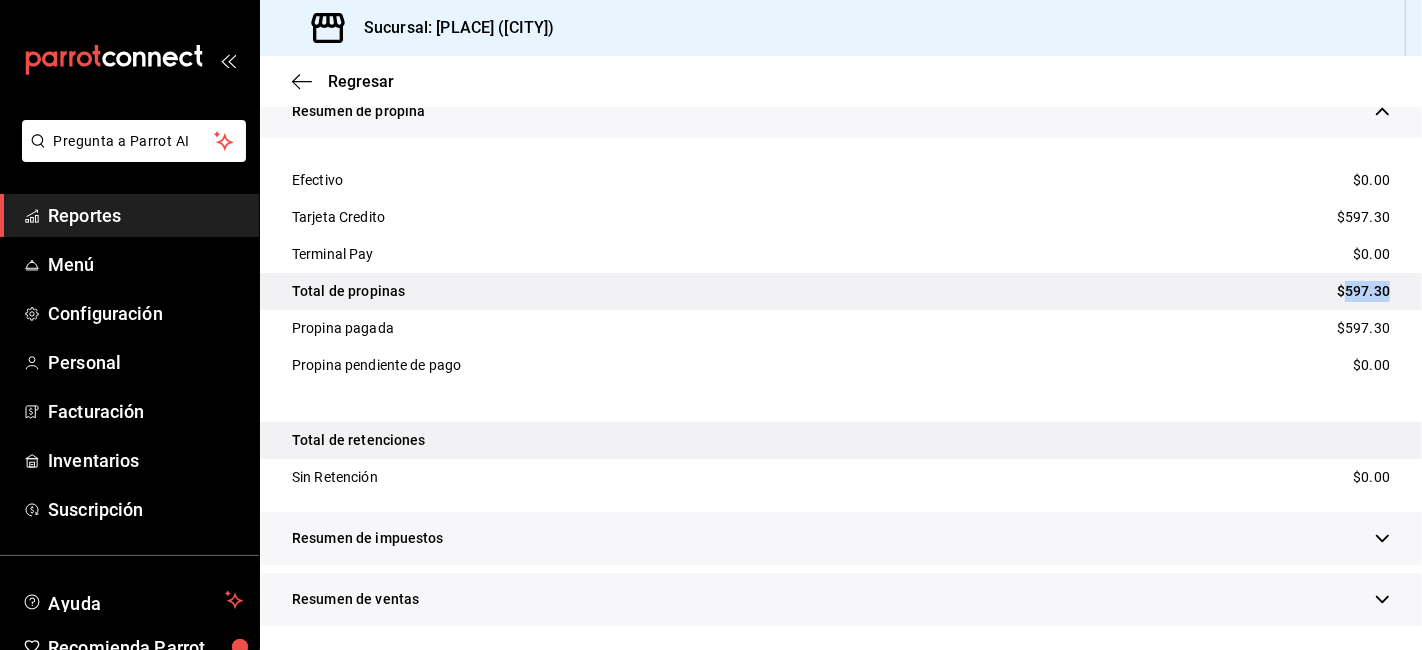 click on "$597.30" at bounding box center [1363, 291] 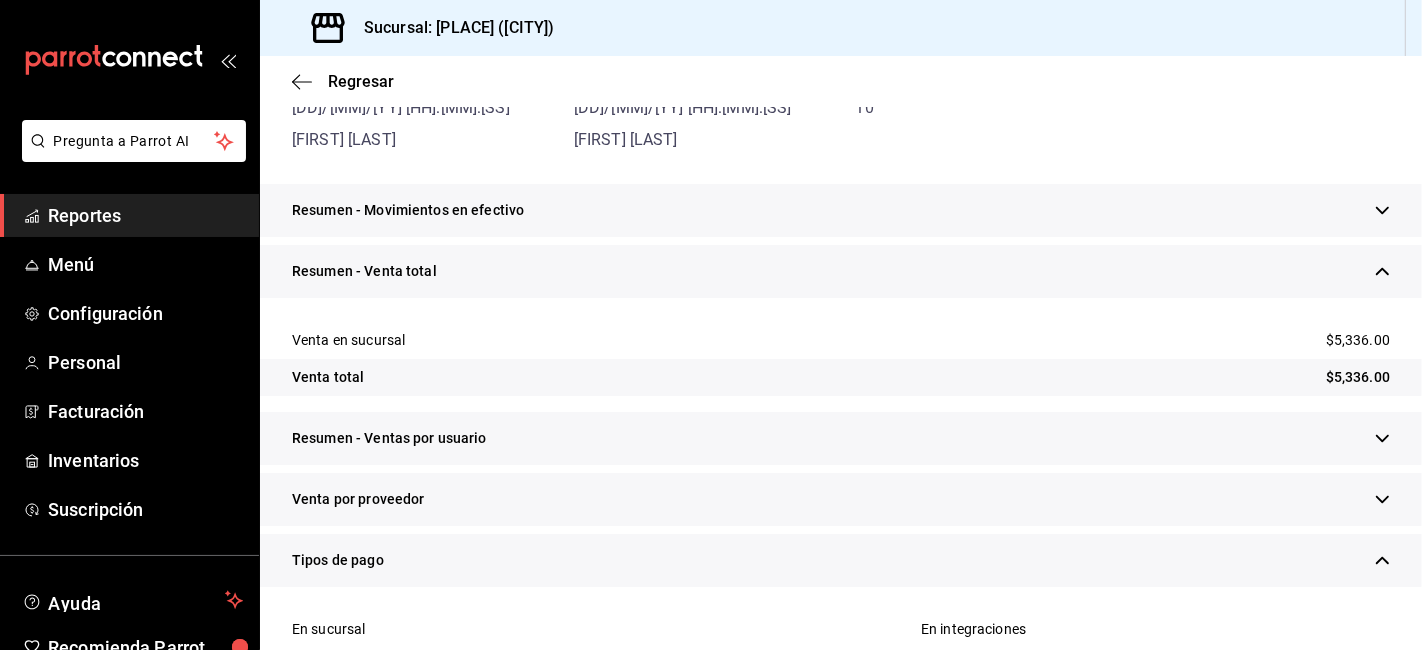 scroll, scrollTop: 148, scrollLeft: 0, axis: vertical 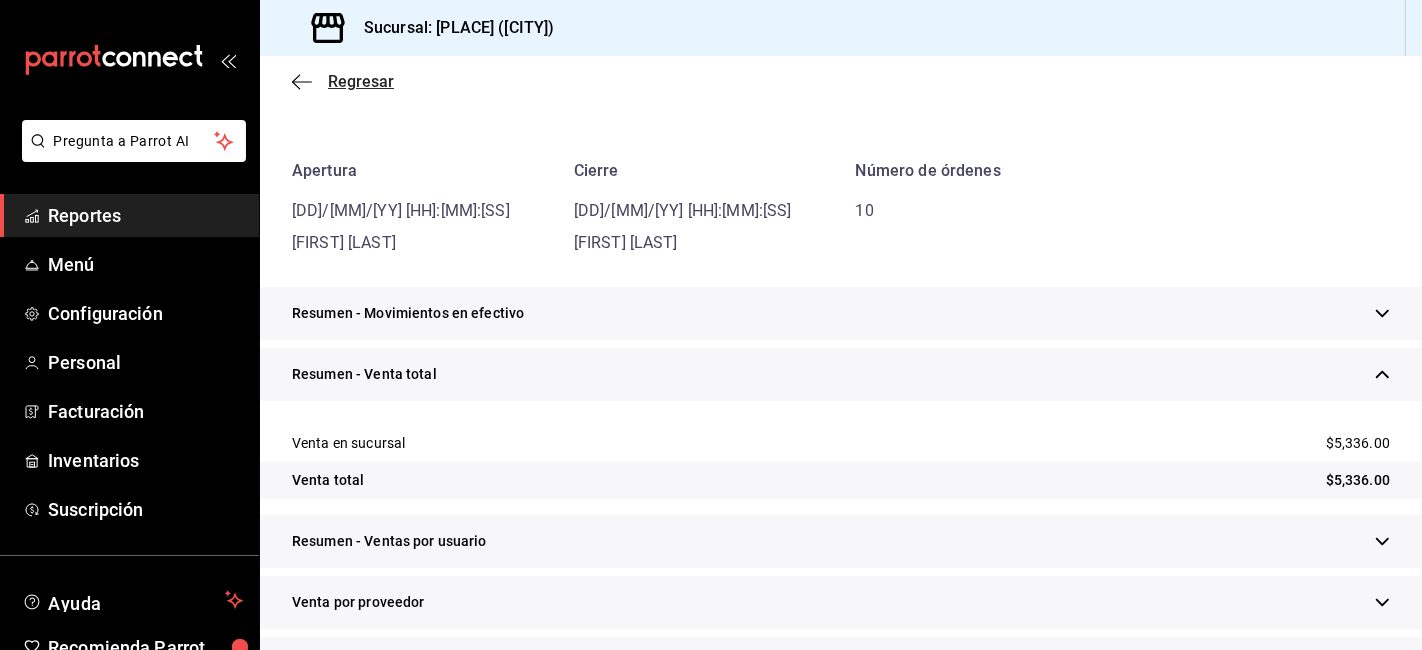 click 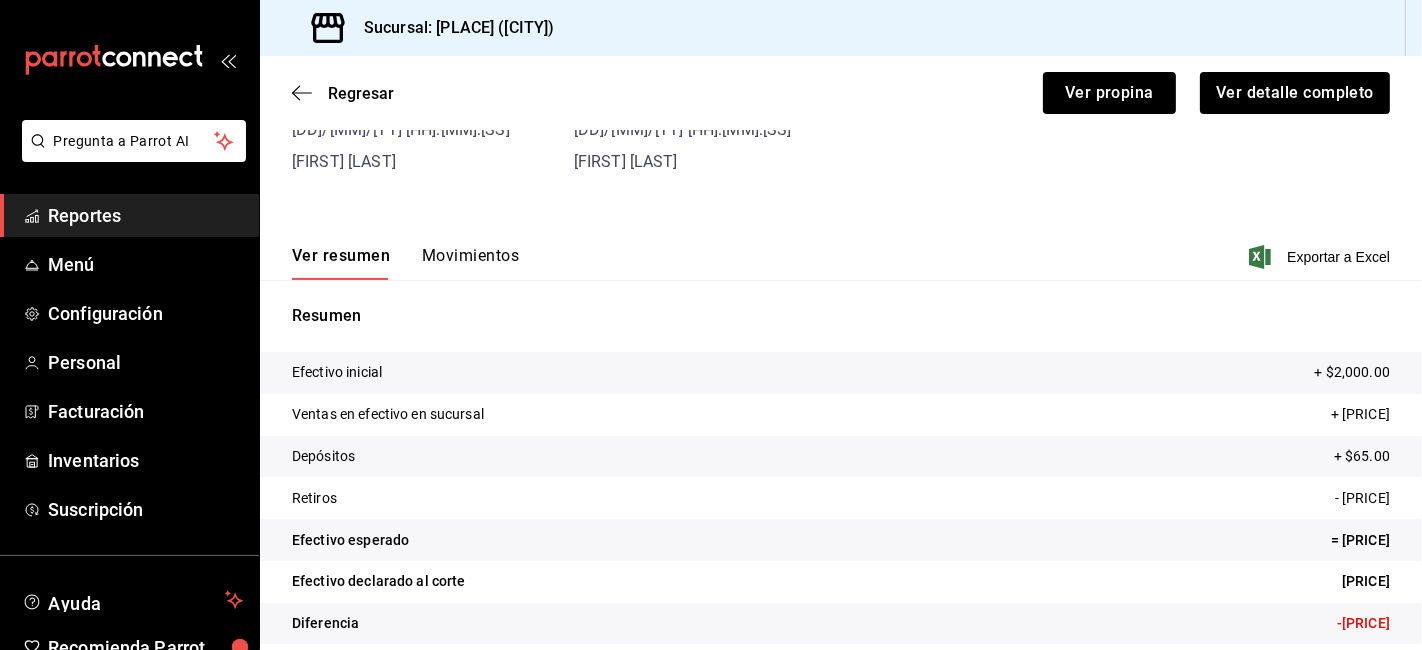 click 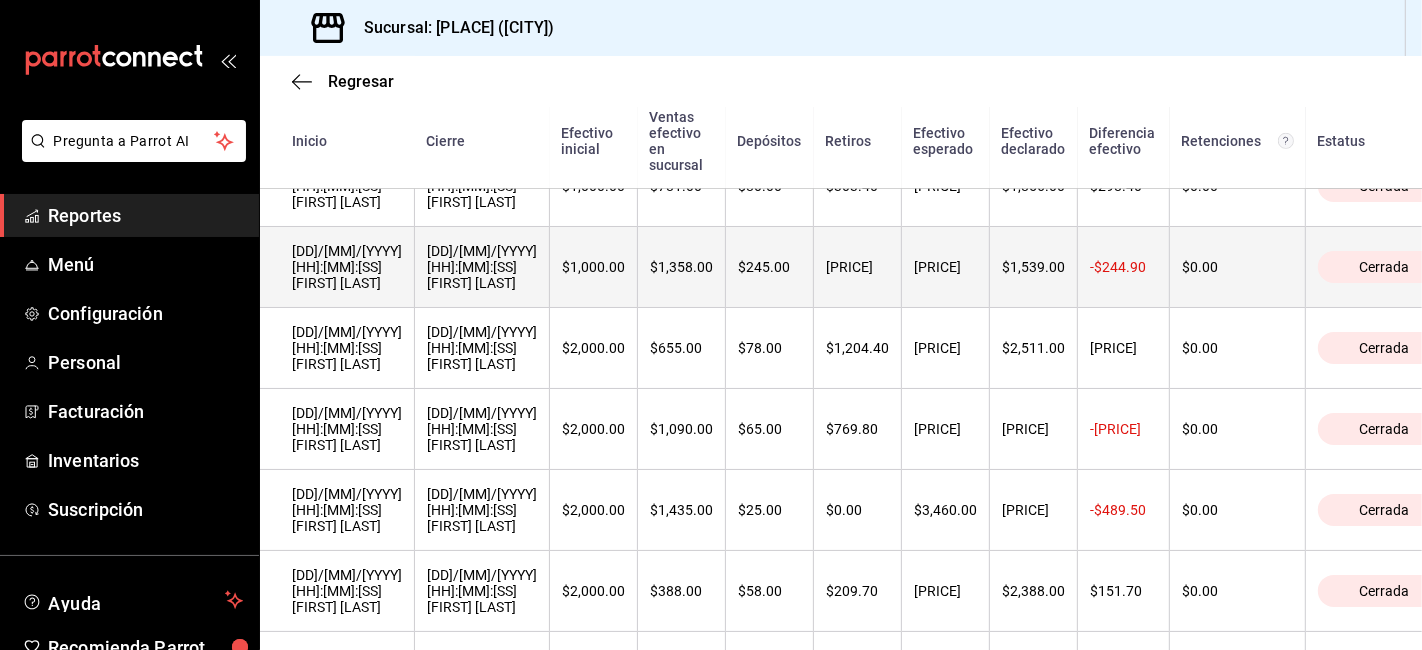 scroll, scrollTop: 888, scrollLeft: 0, axis: vertical 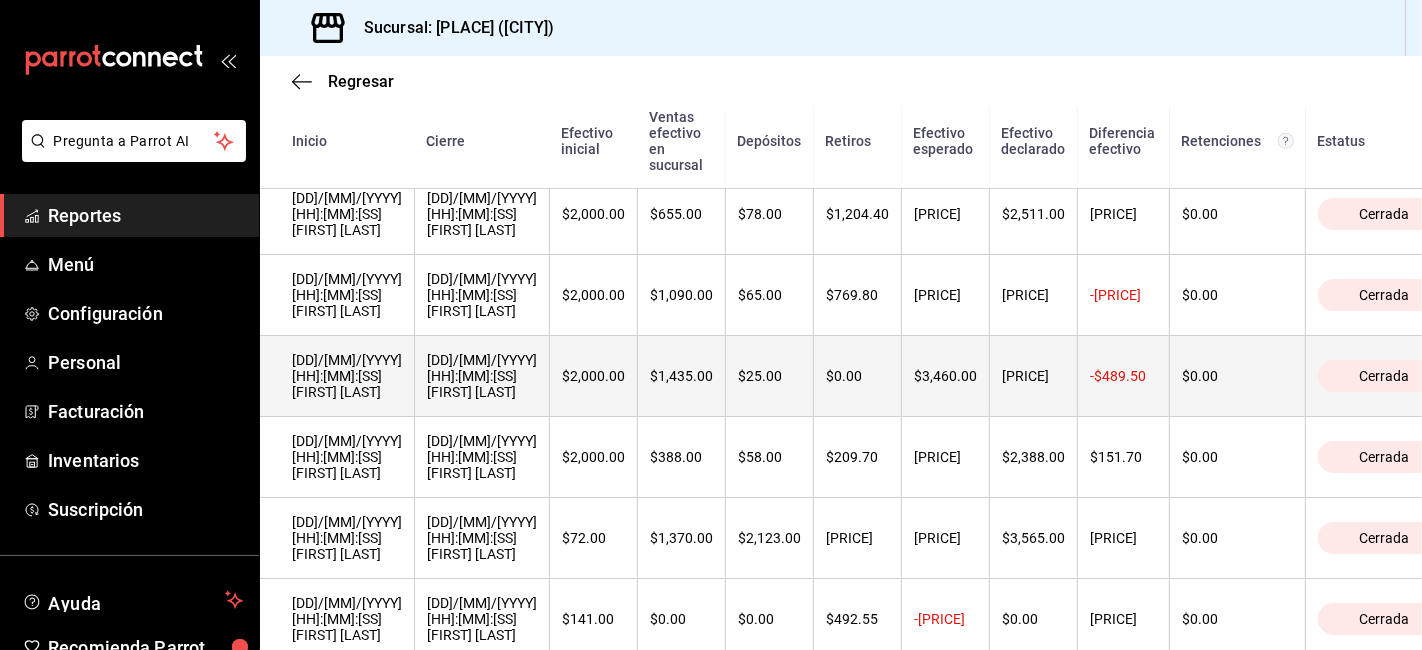 click on "[DD]/[MM]/[YYYY]
[HH]:[MM]:[SS]
[FIRST] [LAST]" at bounding box center (347, 376) 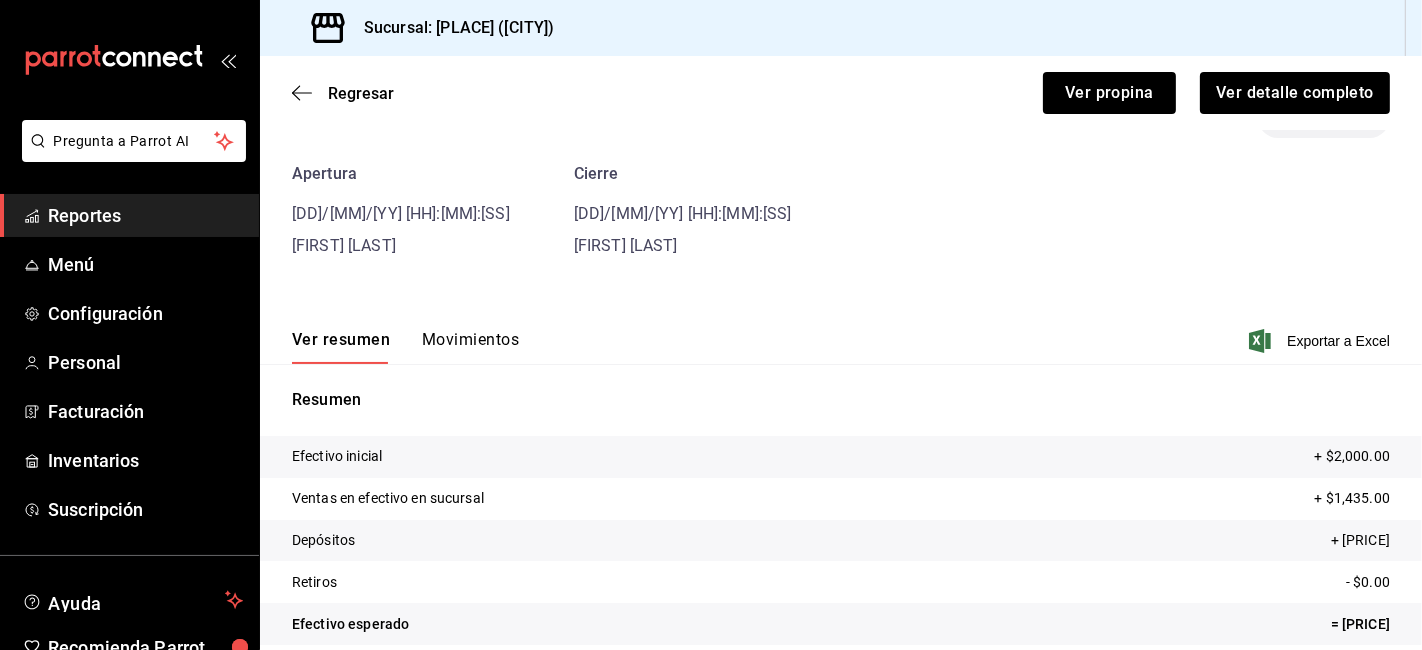 scroll, scrollTop: 86, scrollLeft: 0, axis: vertical 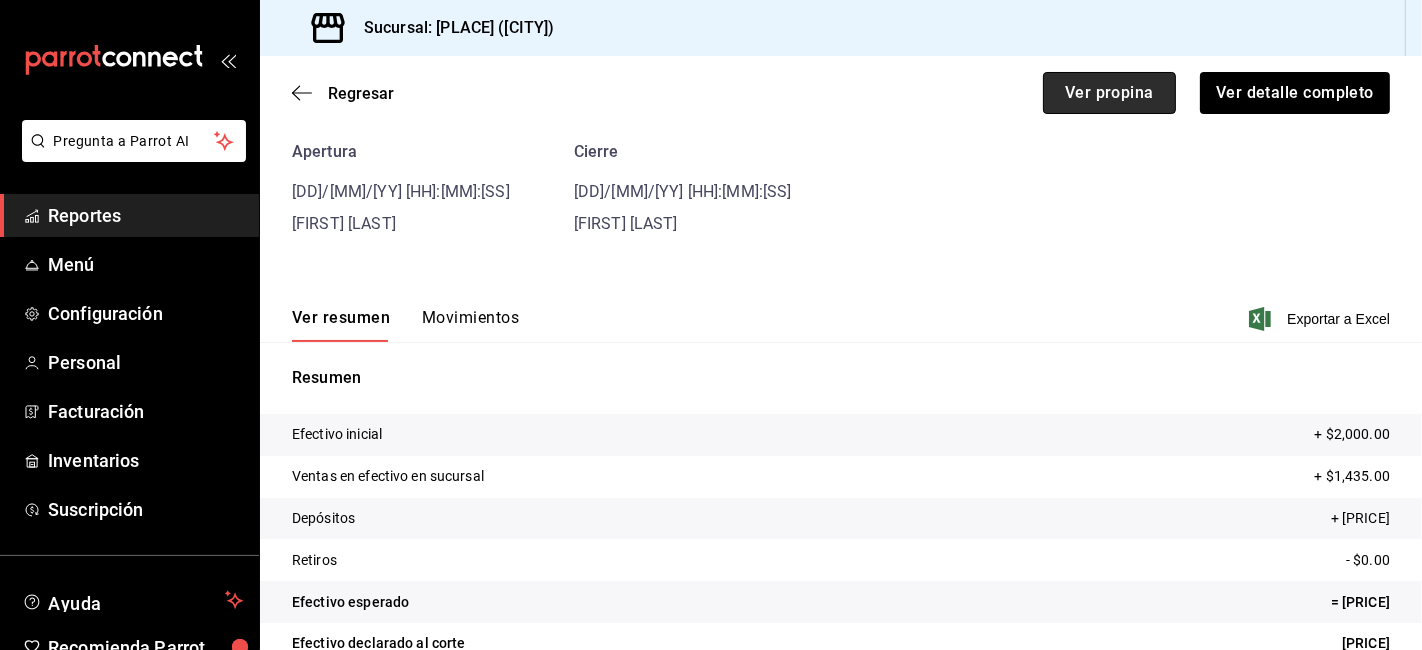 click on "Ver propina" at bounding box center [1109, 93] 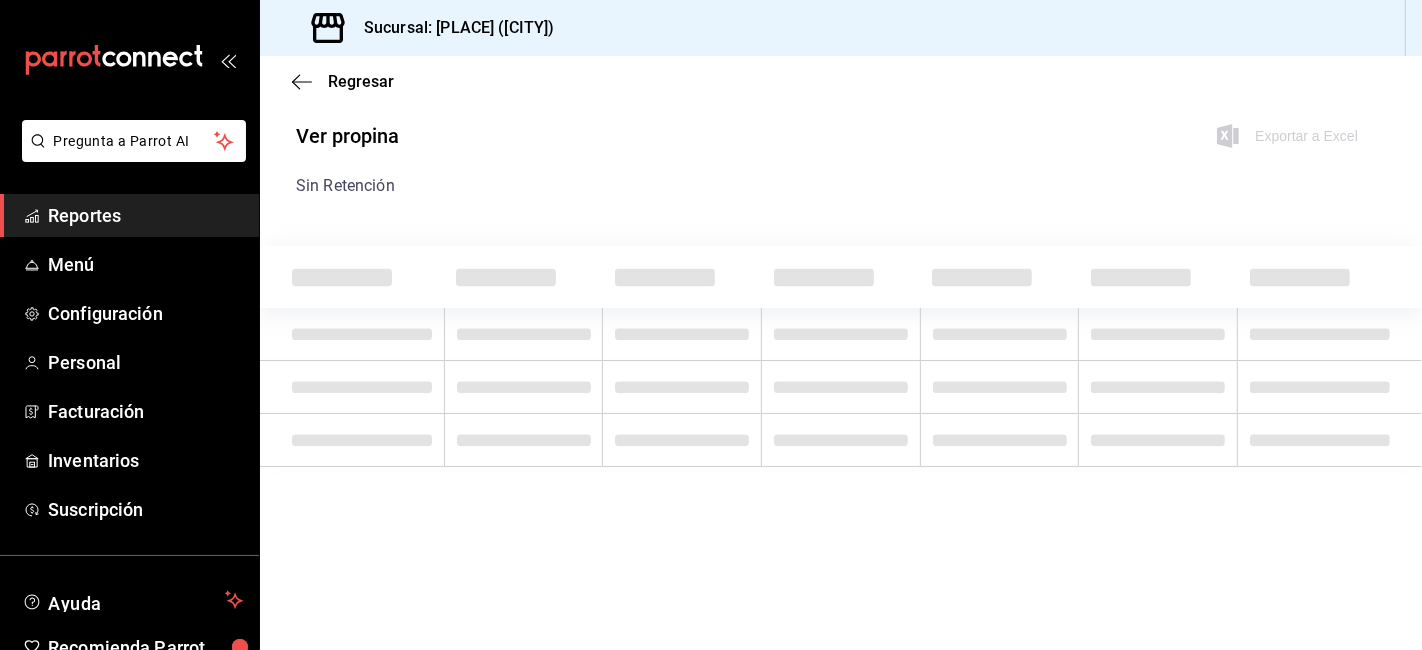 scroll, scrollTop: 0, scrollLeft: 0, axis: both 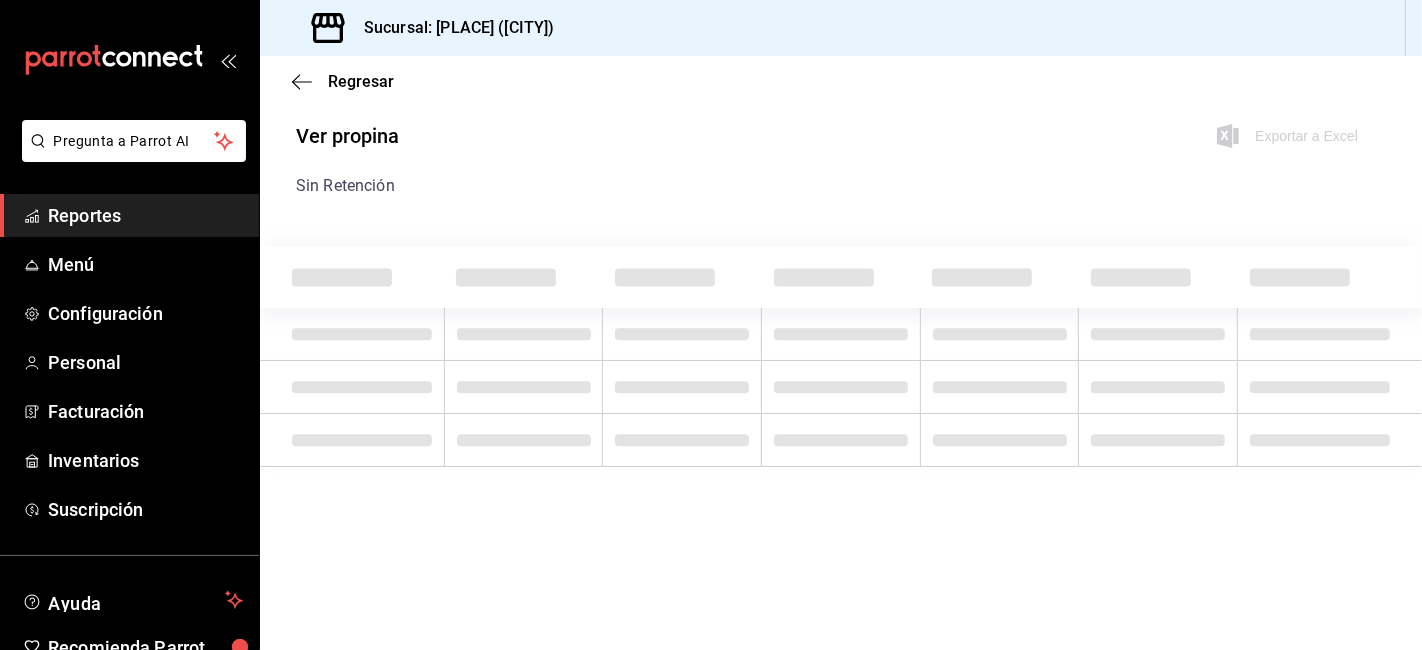 click on "Regresar" at bounding box center [841, 81] 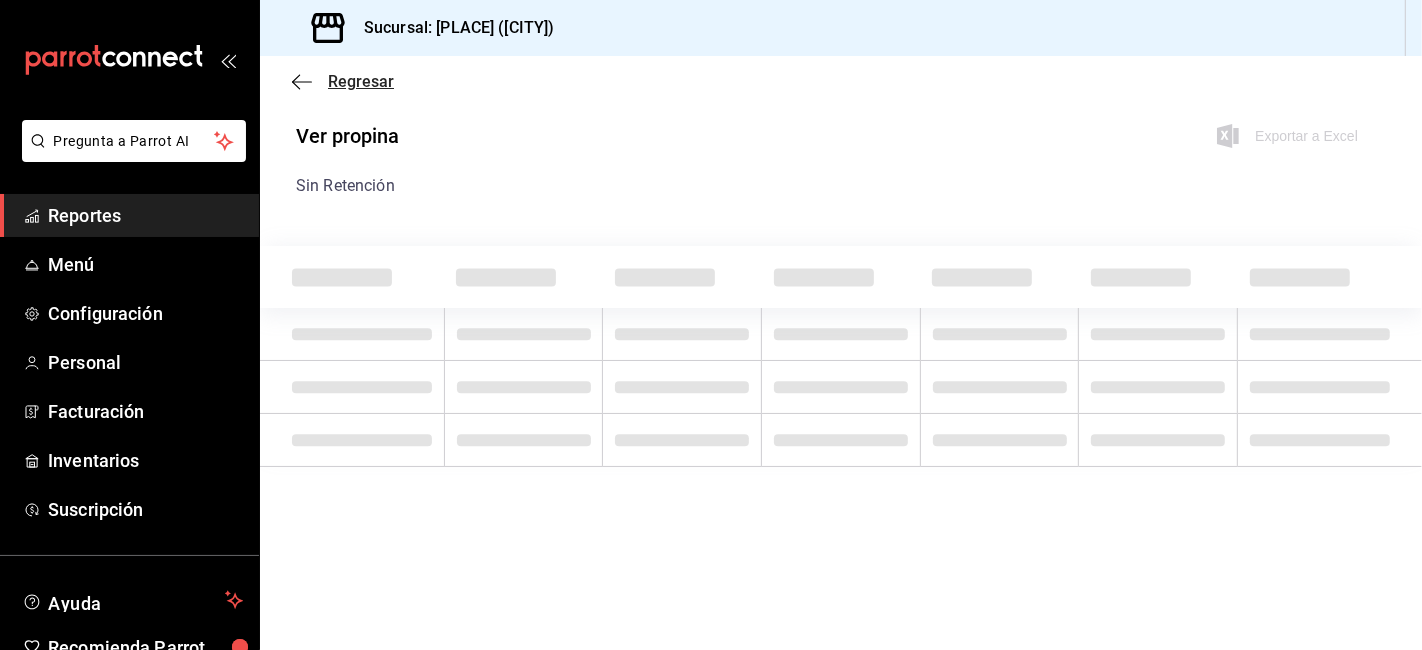 click 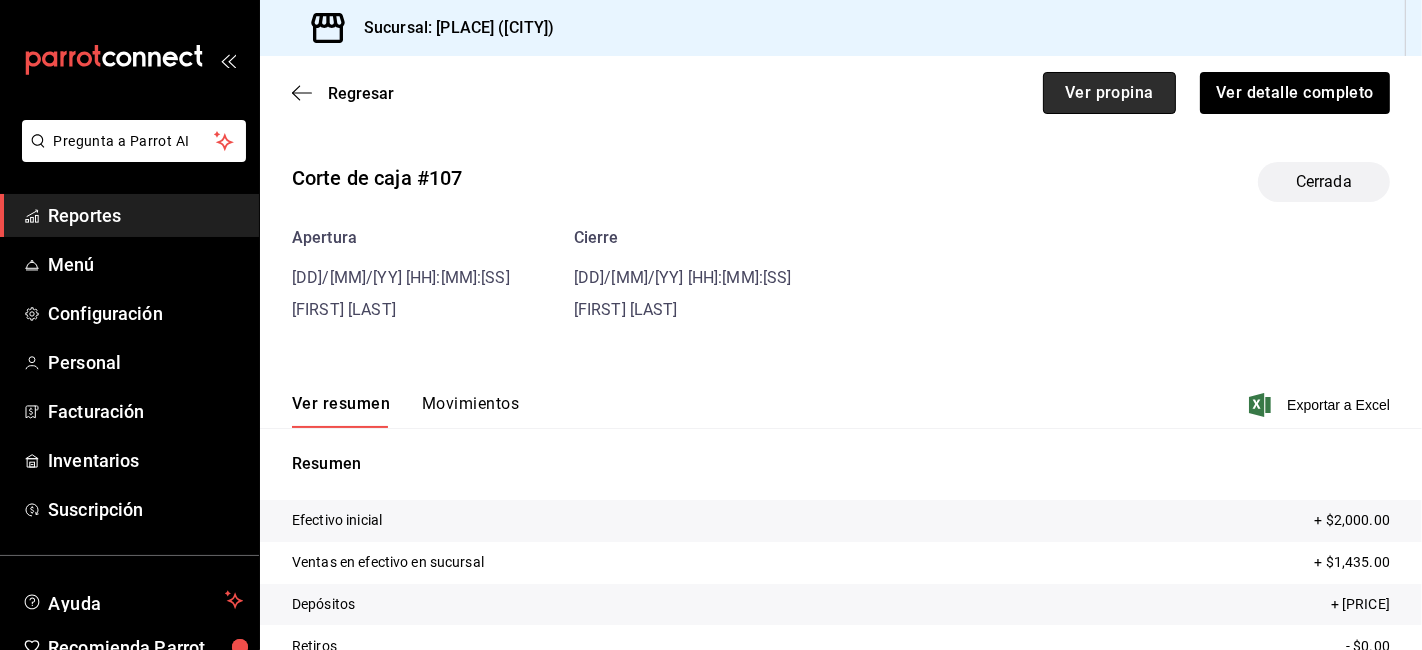 click on "Ver propina" at bounding box center (1109, 93) 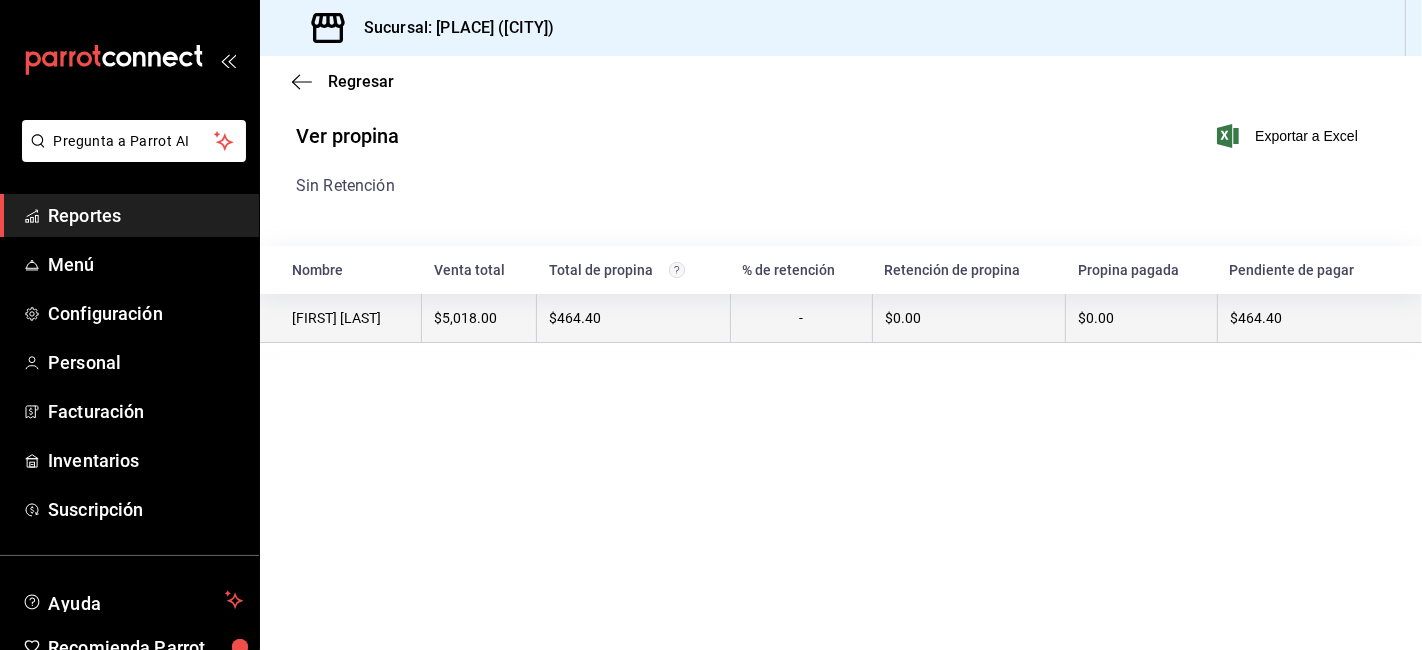 click on "$5,018.00" at bounding box center (479, 318) 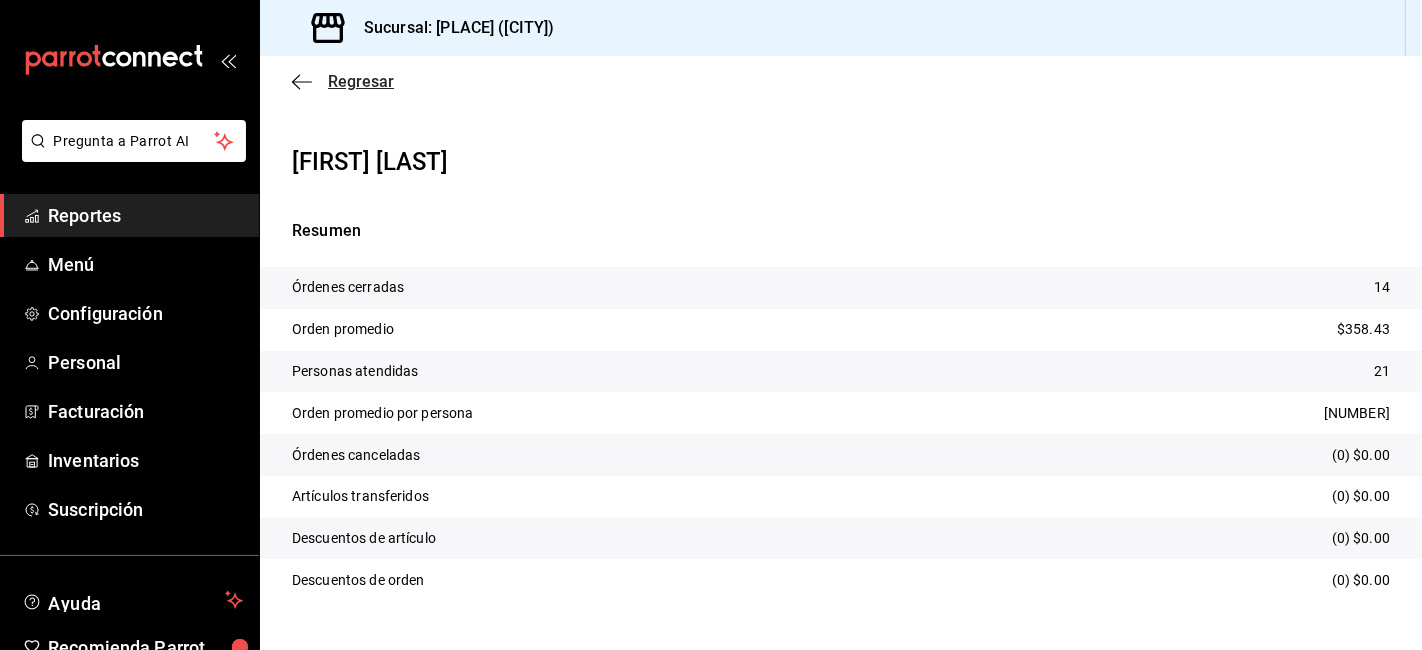 click 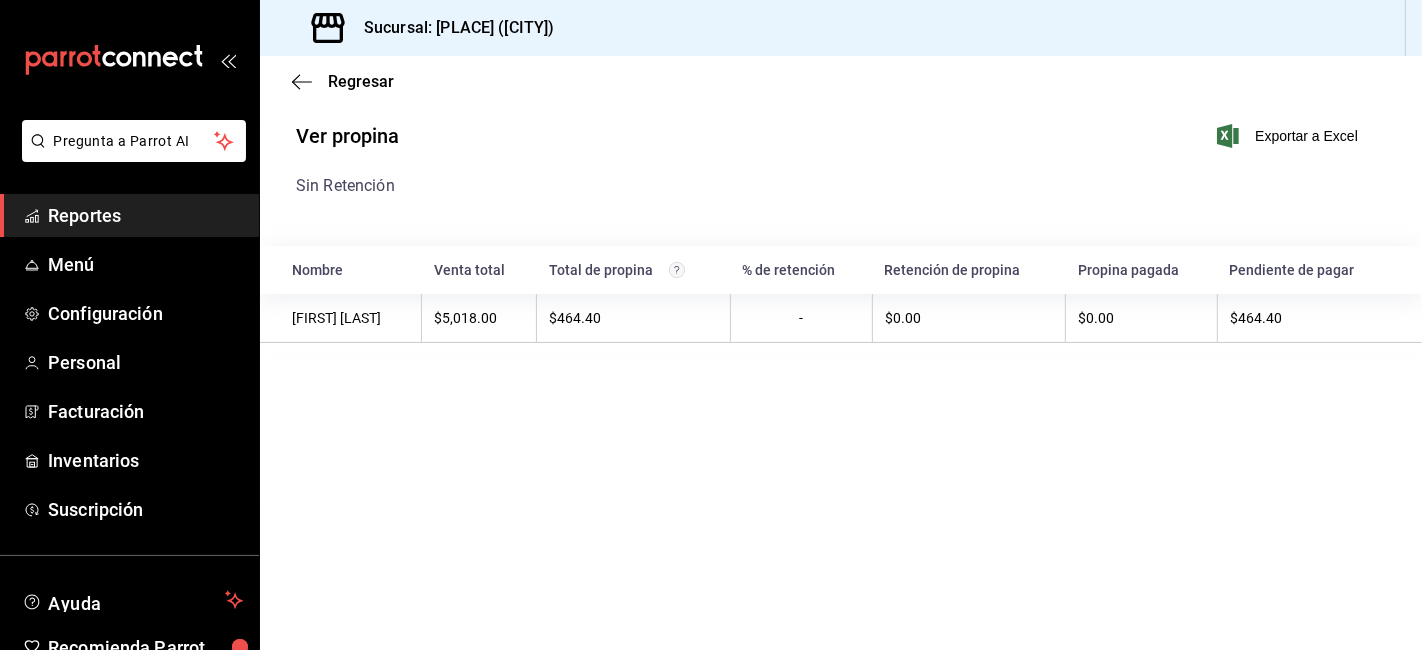 click 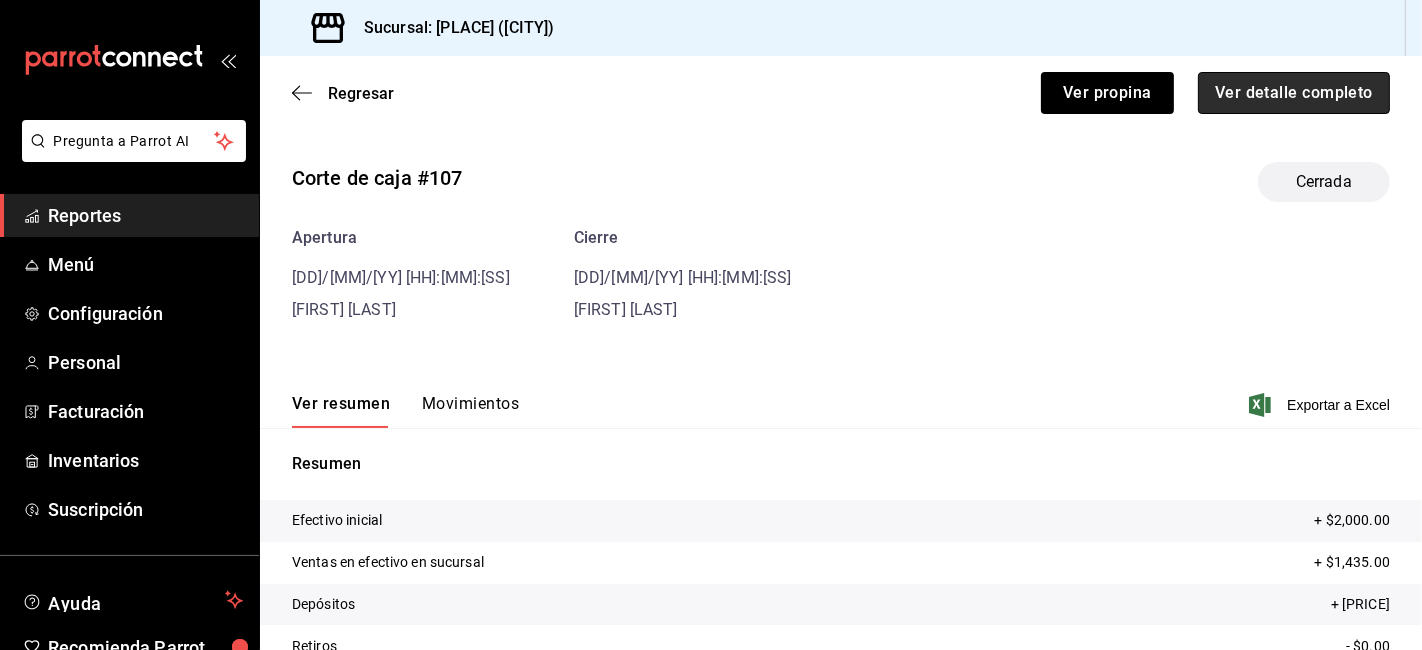 click on "Ver detalle completo" at bounding box center [1294, 93] 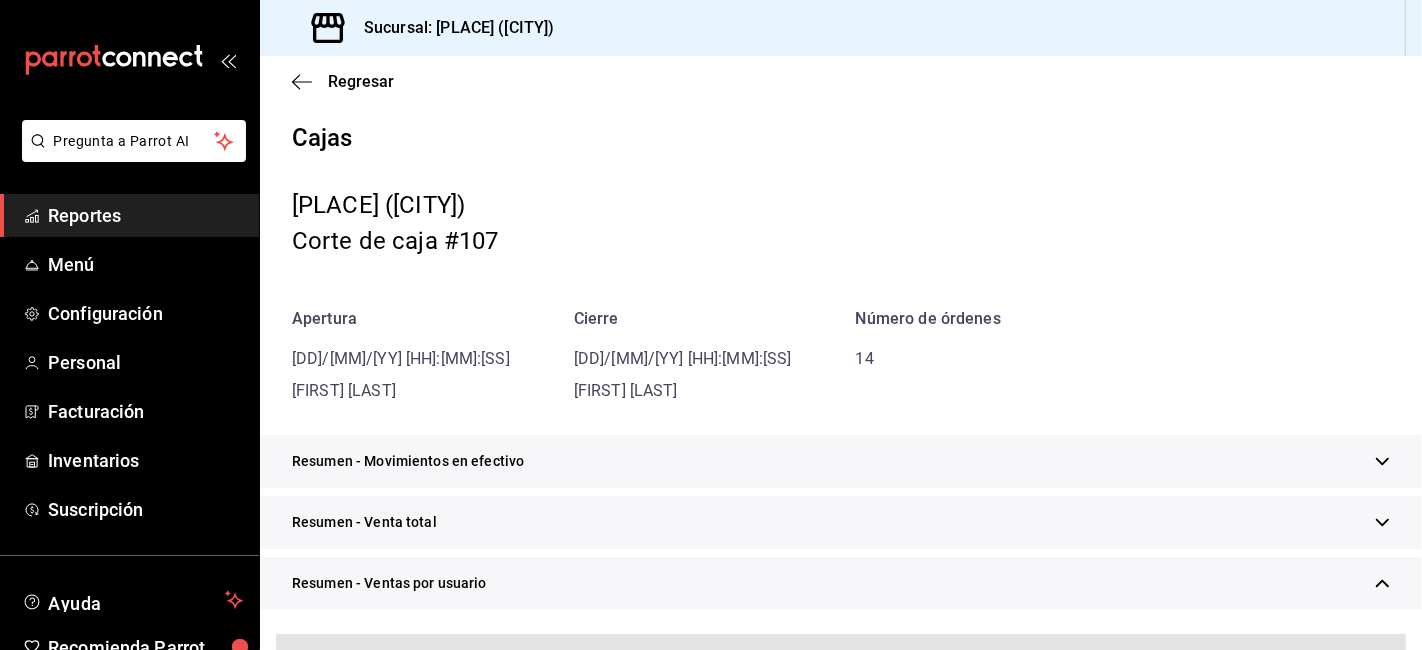 click on "Resumen - Venta total" at bounding box center [841, 522] 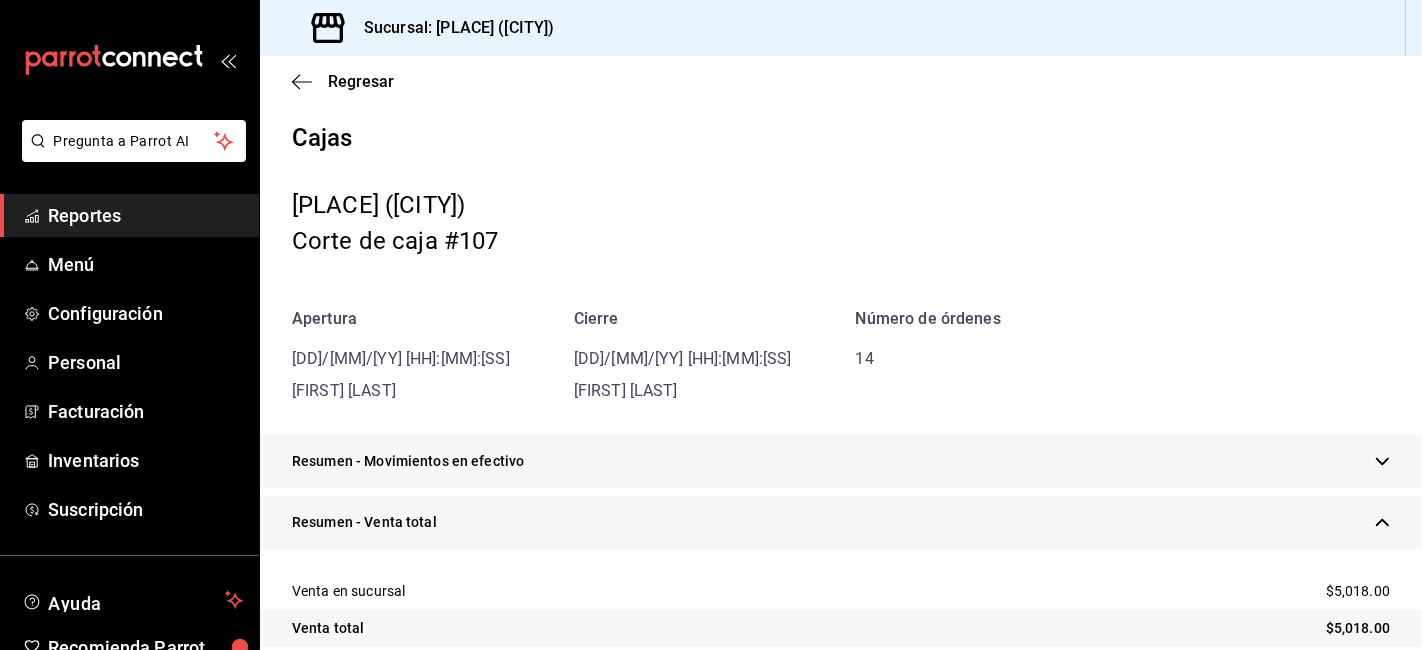 scroll, scrollTop: 222, scrollLeft: 0, axis: vertical 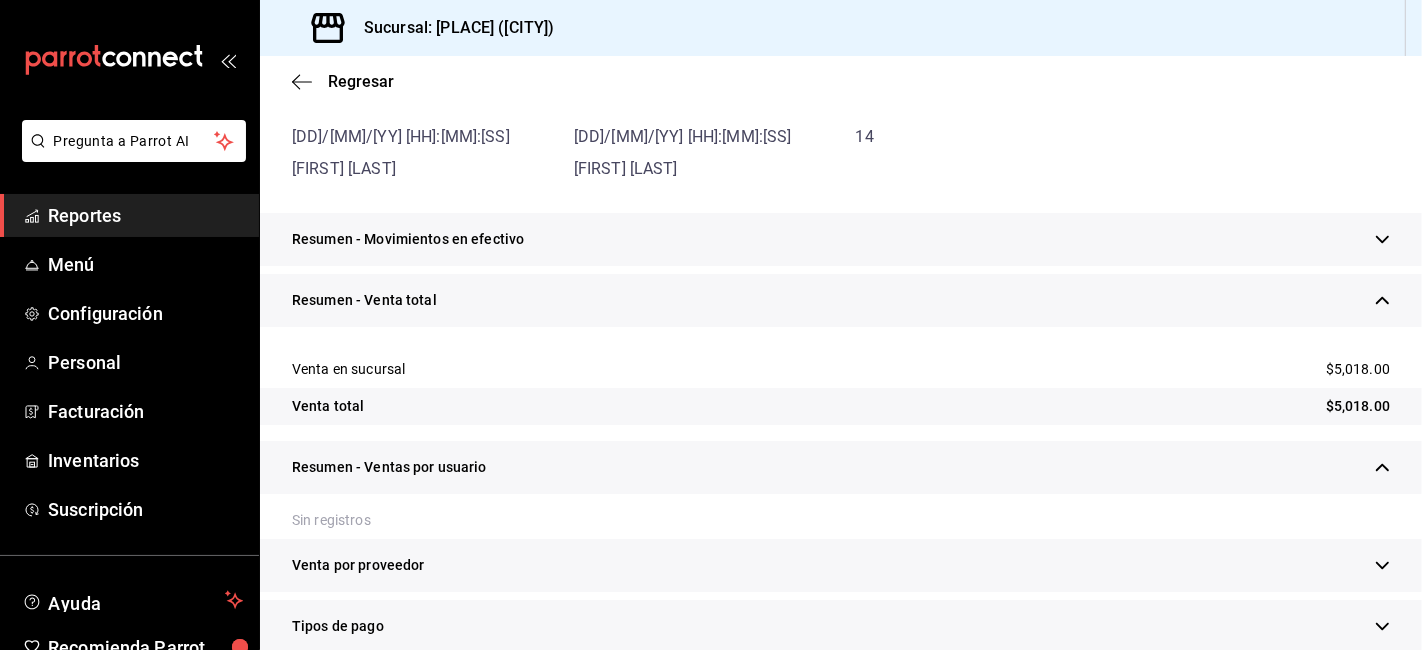 click on "Resumen - Ventas por usuario" at bounding box center [389, 467] 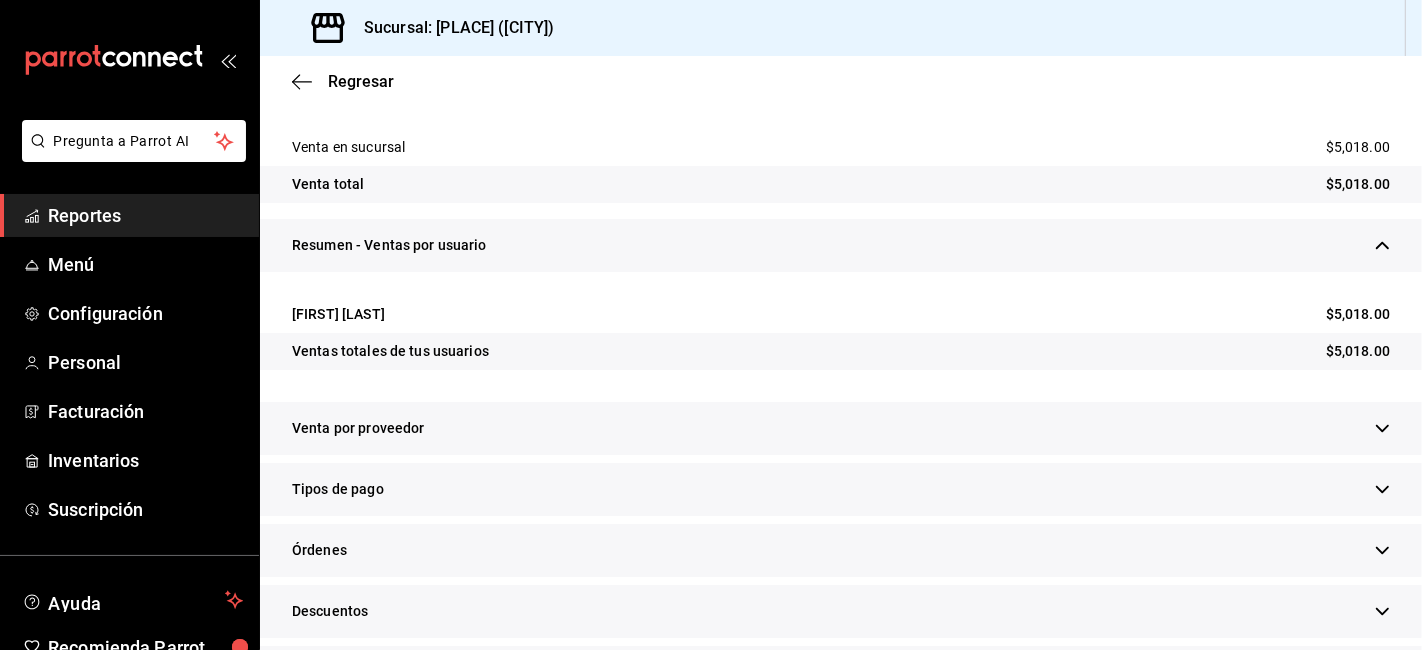 click on "Tipos de pago" at bounding box center (841, 489) 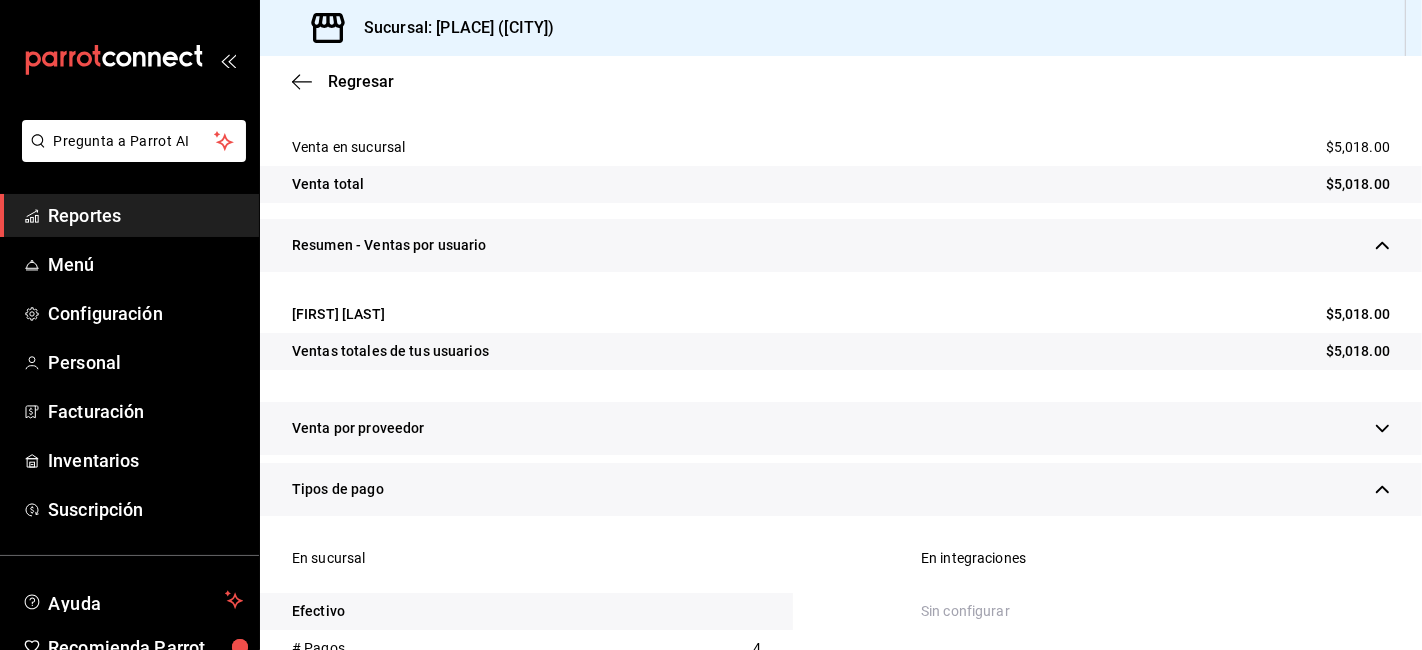 scroll, scrollTop: 666, scrollLeft: 0, axis: vertical 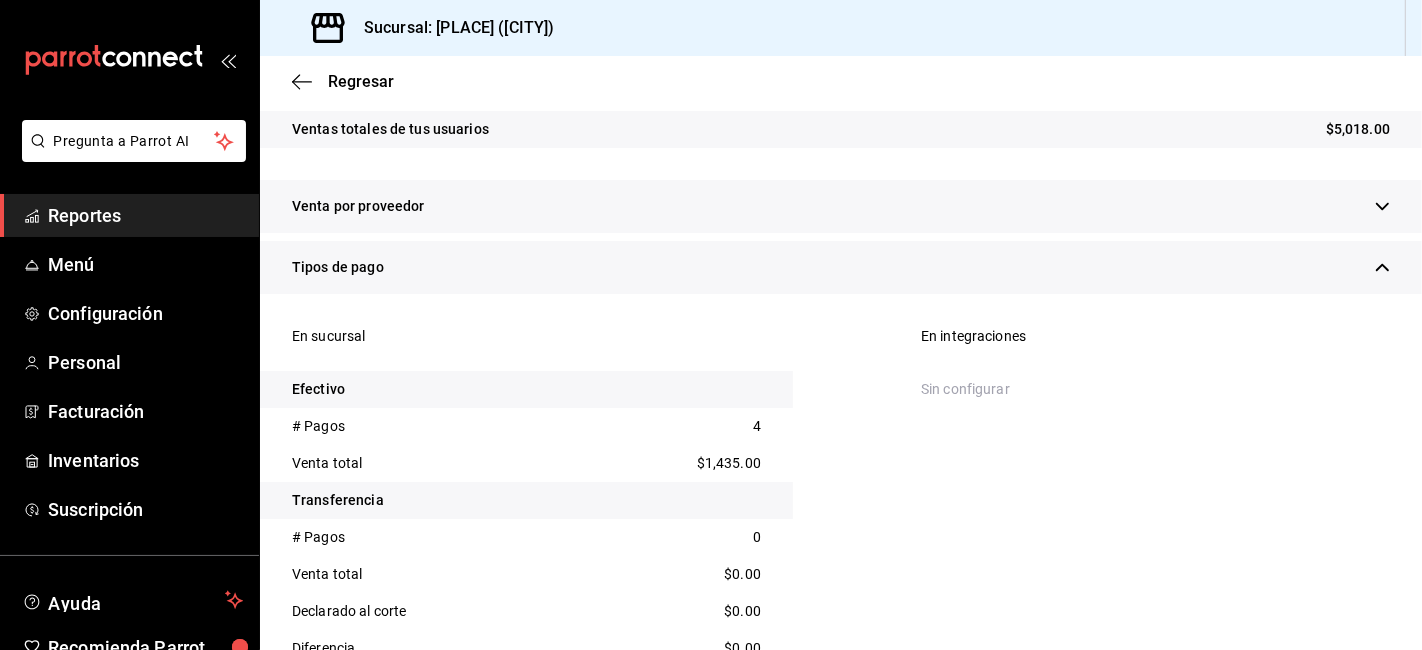 click on "$1,435.00" at bounding box center [729, 463] 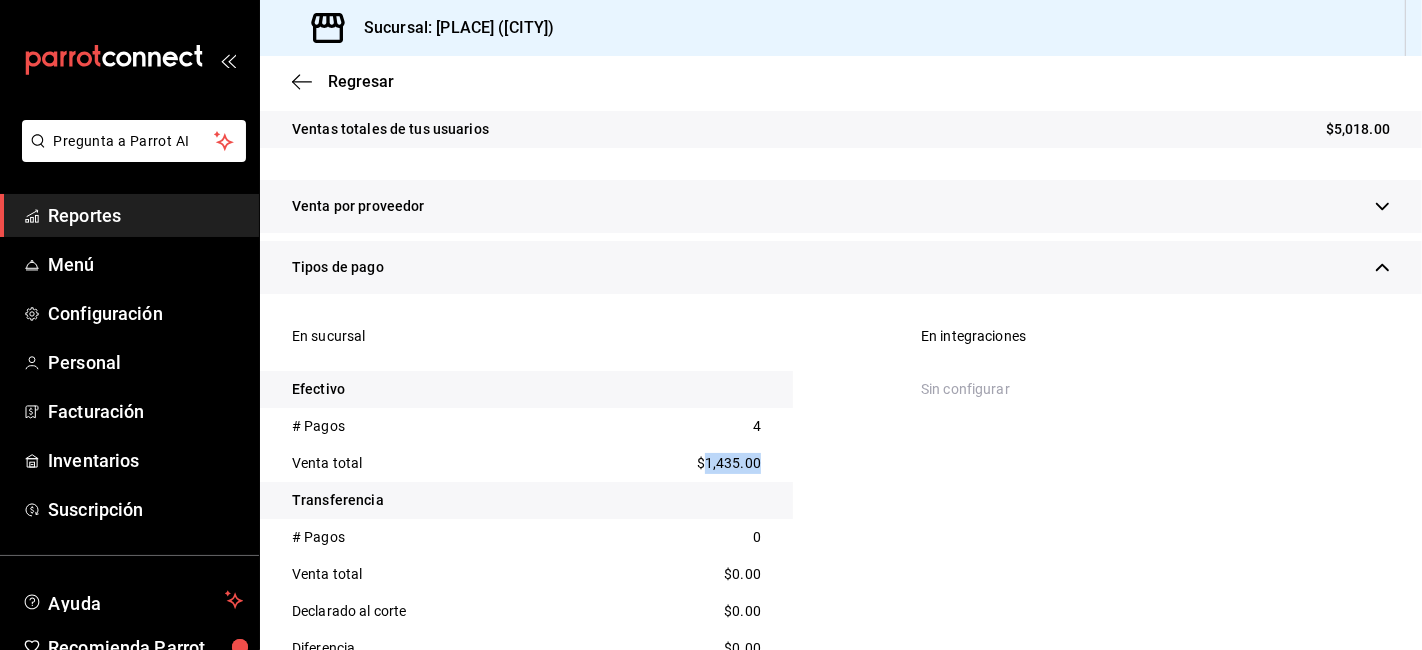 click on "$1,435.00" at bounding box center (729, 463) 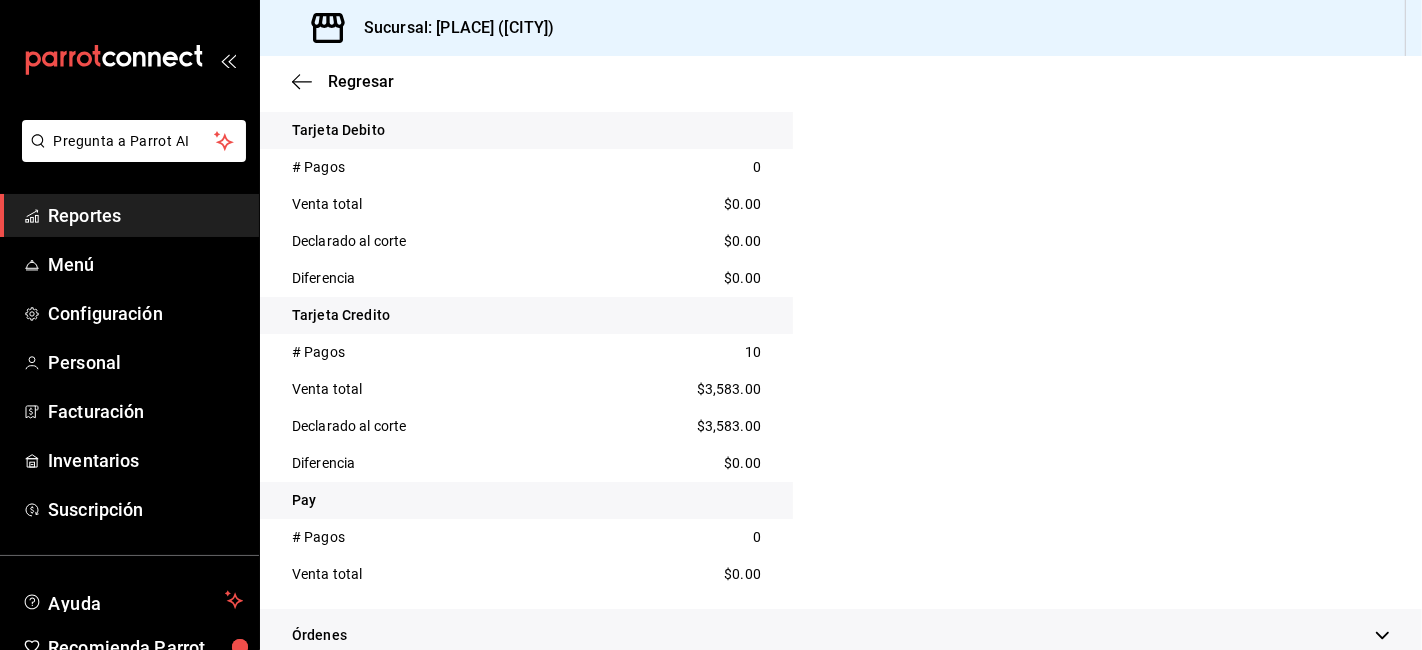 scroll, scrollTop: 1222, scrollLeft: 0, axis: vertical 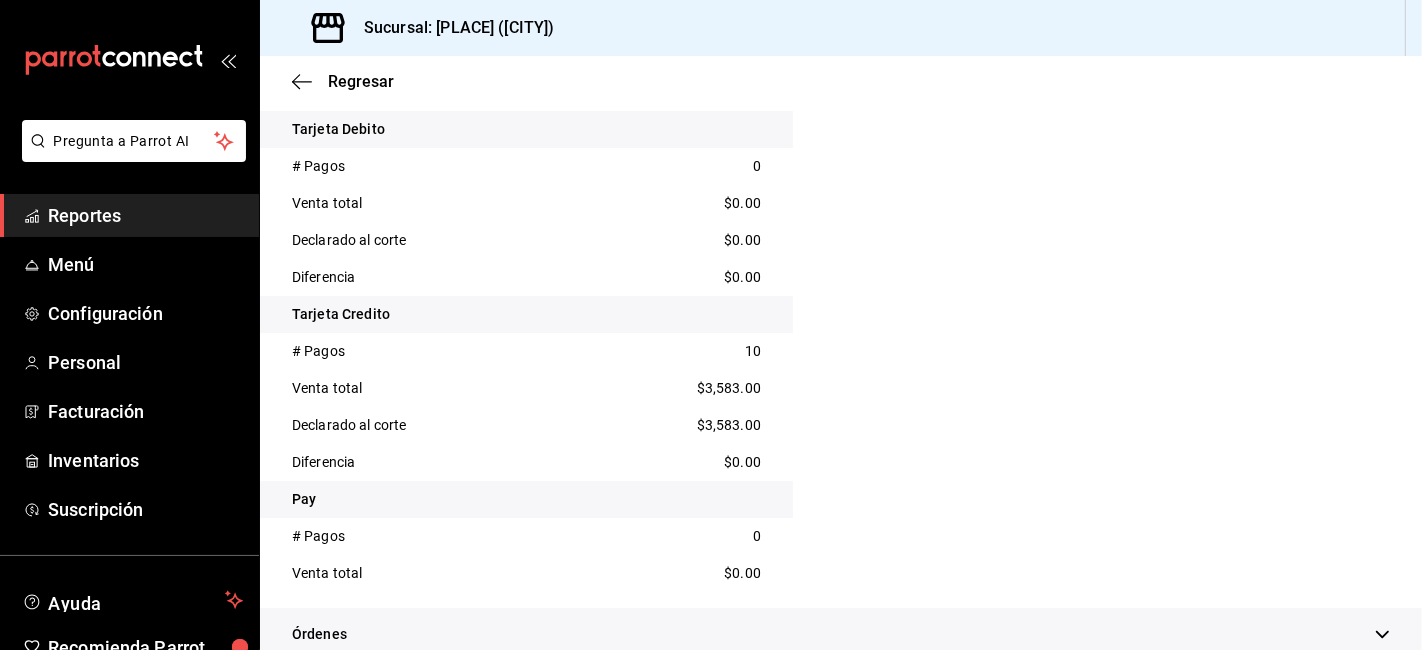 click on "$3,583.00" at bounding box center [729, 388] 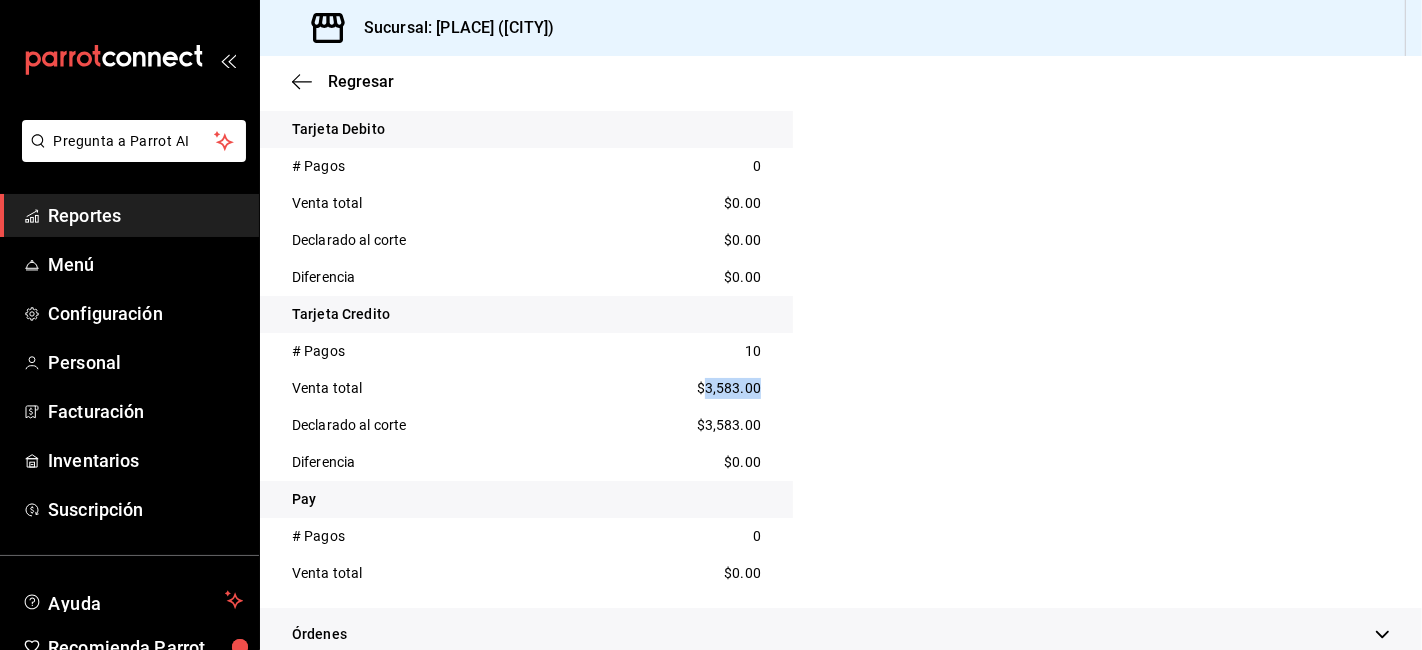 click on "$3,583.00" at bounding box center [729, 388] 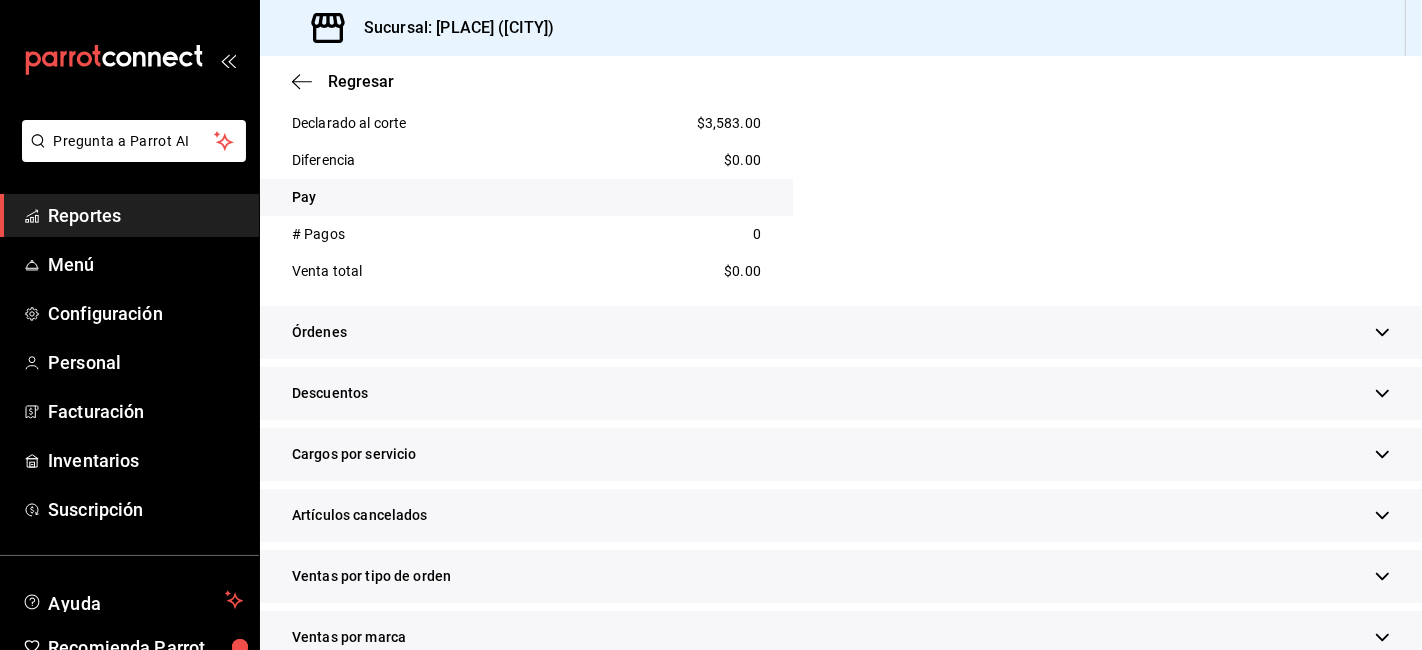 scroll, scrollTop: 1744, scrollLeft: 0, axis: vertical 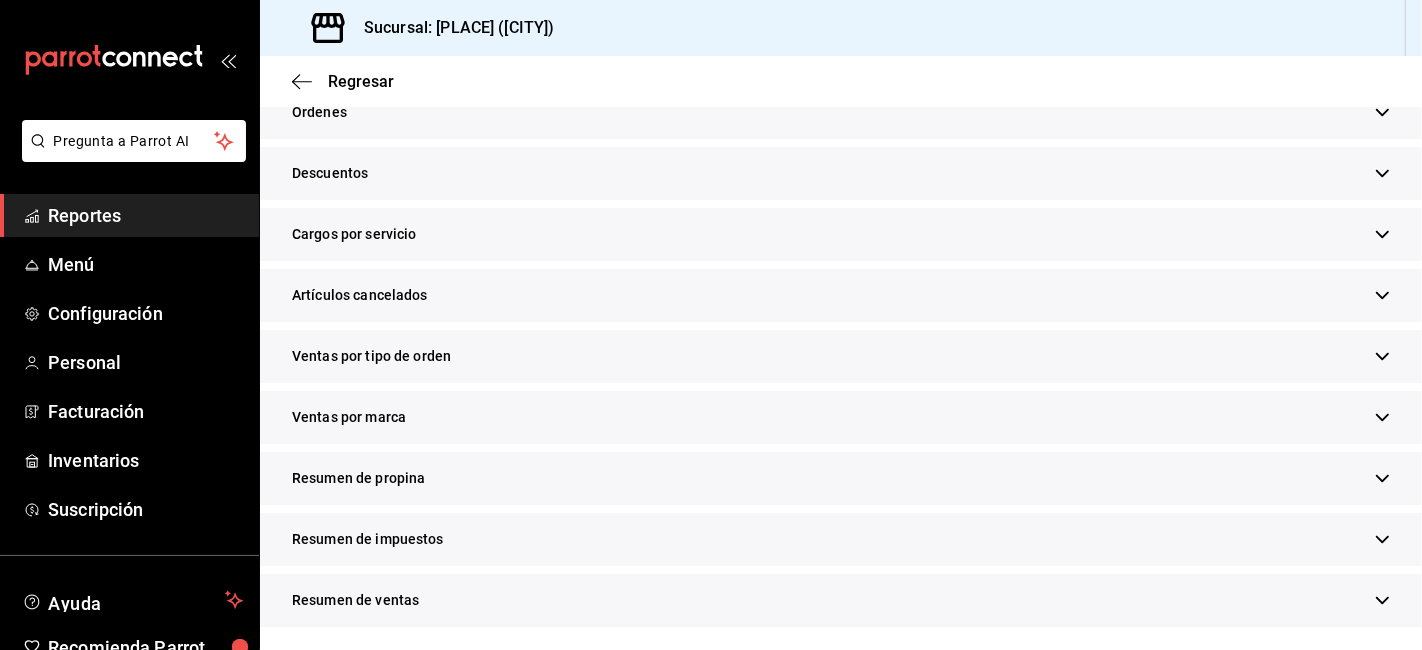 click on "Descuentos" at bounding box center (841, 173) 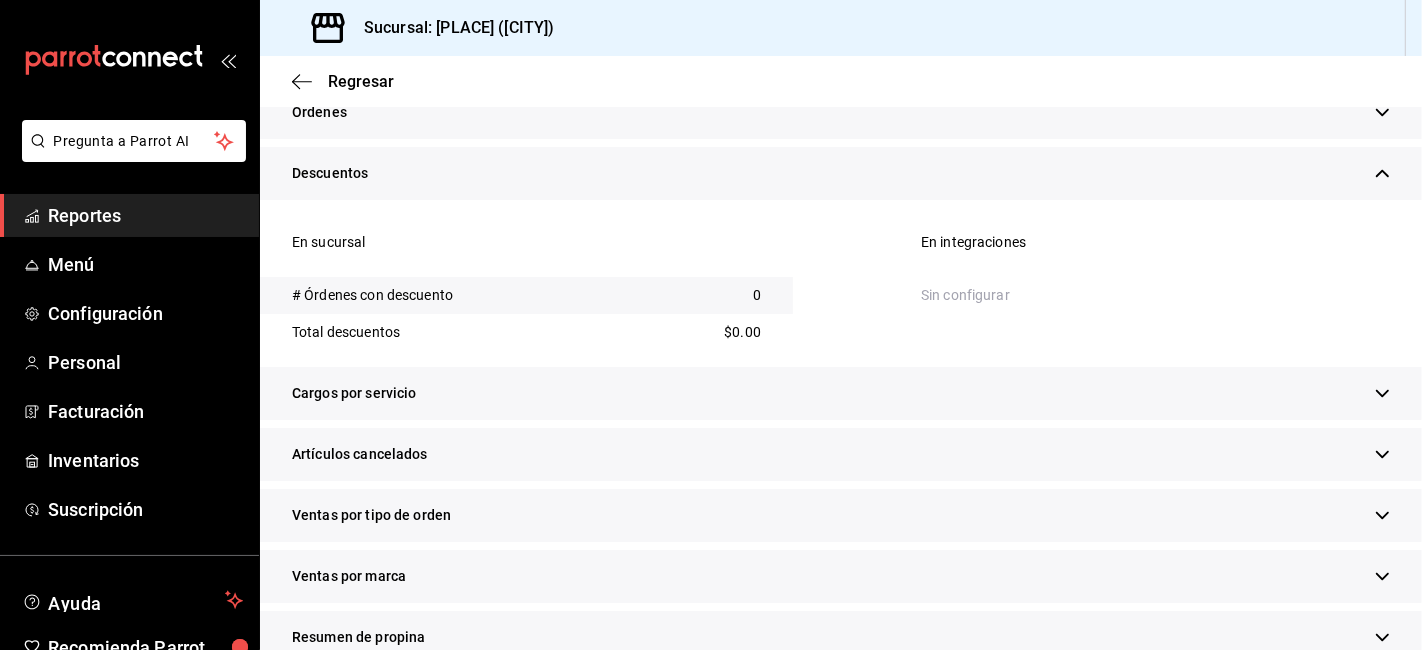 click on "Descuentos" at bounding box center (841, 173) 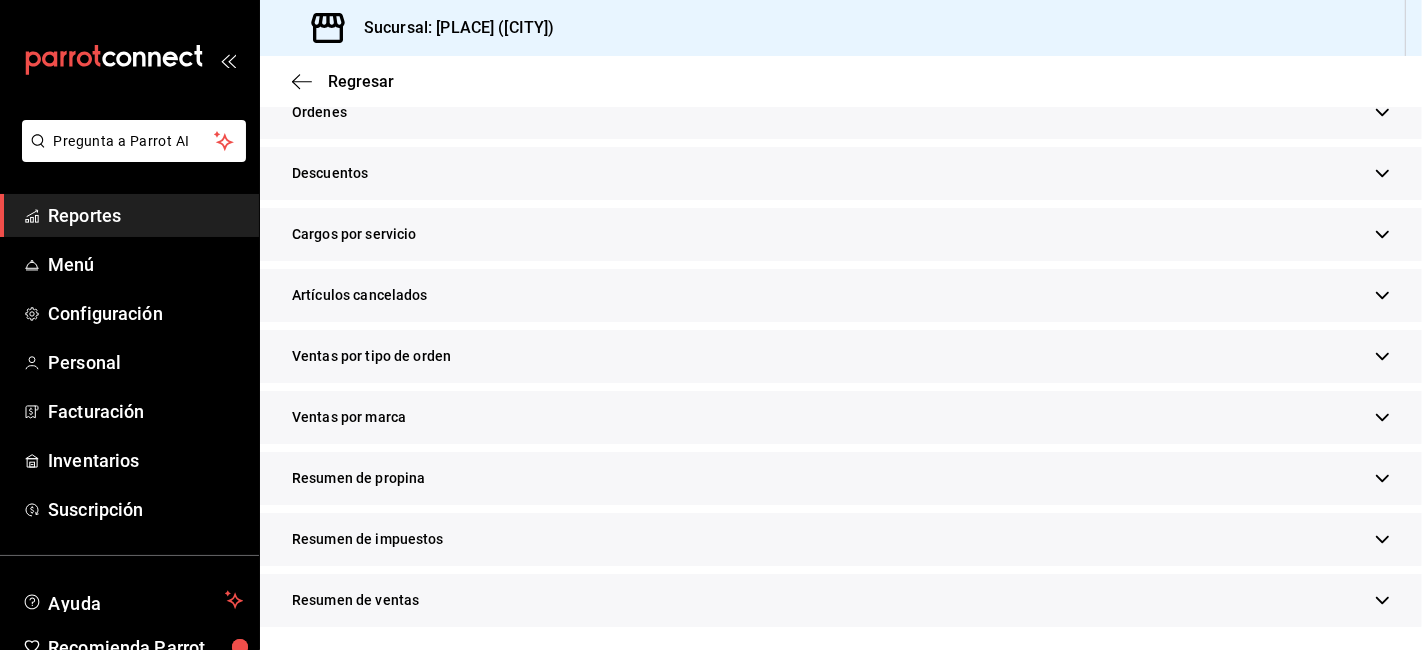 click on "Ventas por tipo de orden" at bounding box center [841, 356] 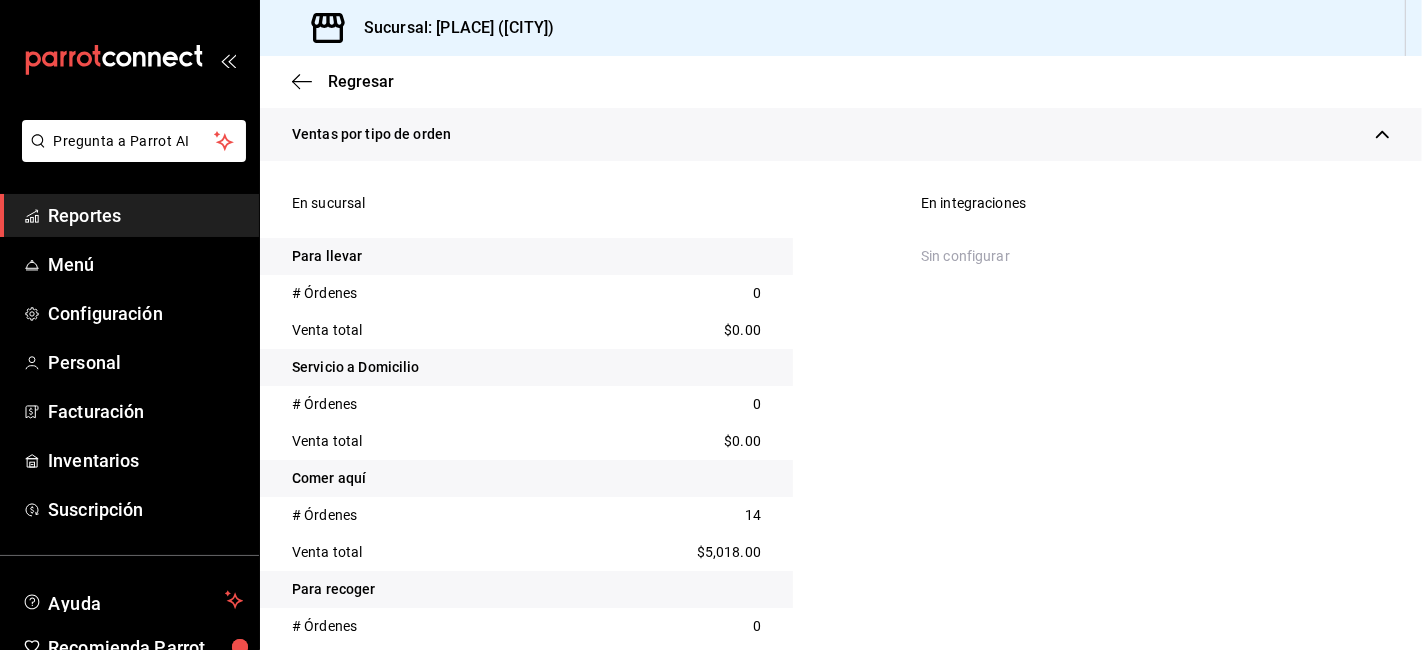 click on "Ventas por tipo de orden" at bounding box center (841, 134) 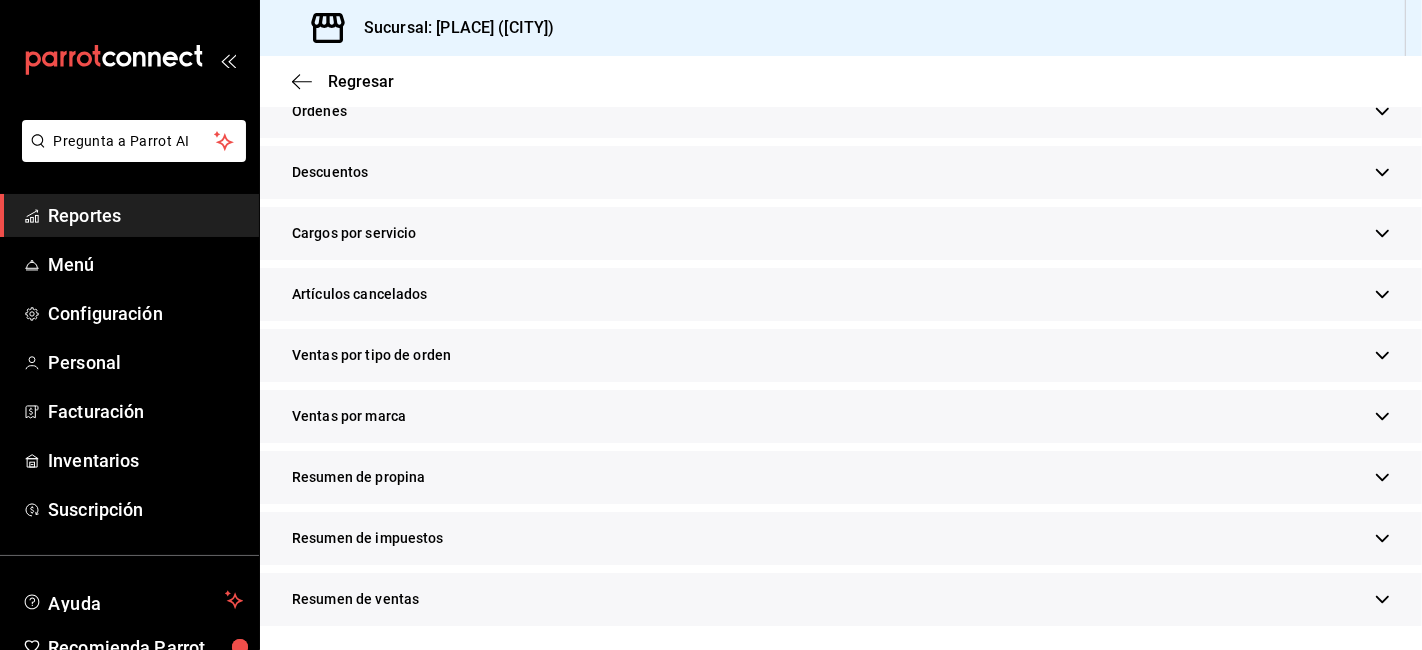 scroll, scrollTop: 1744, scrollLeft: 0, axis: vertical 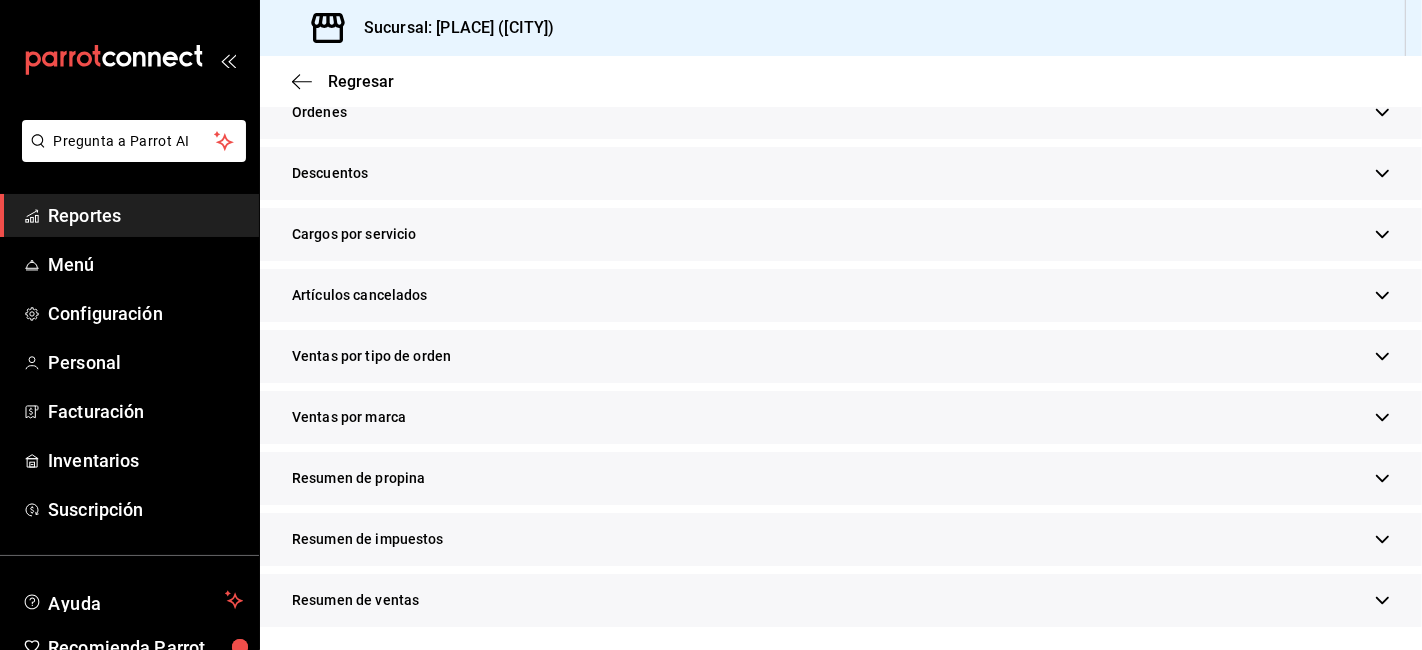 click on "Resumen de propina" at bounding box center (841, 478) 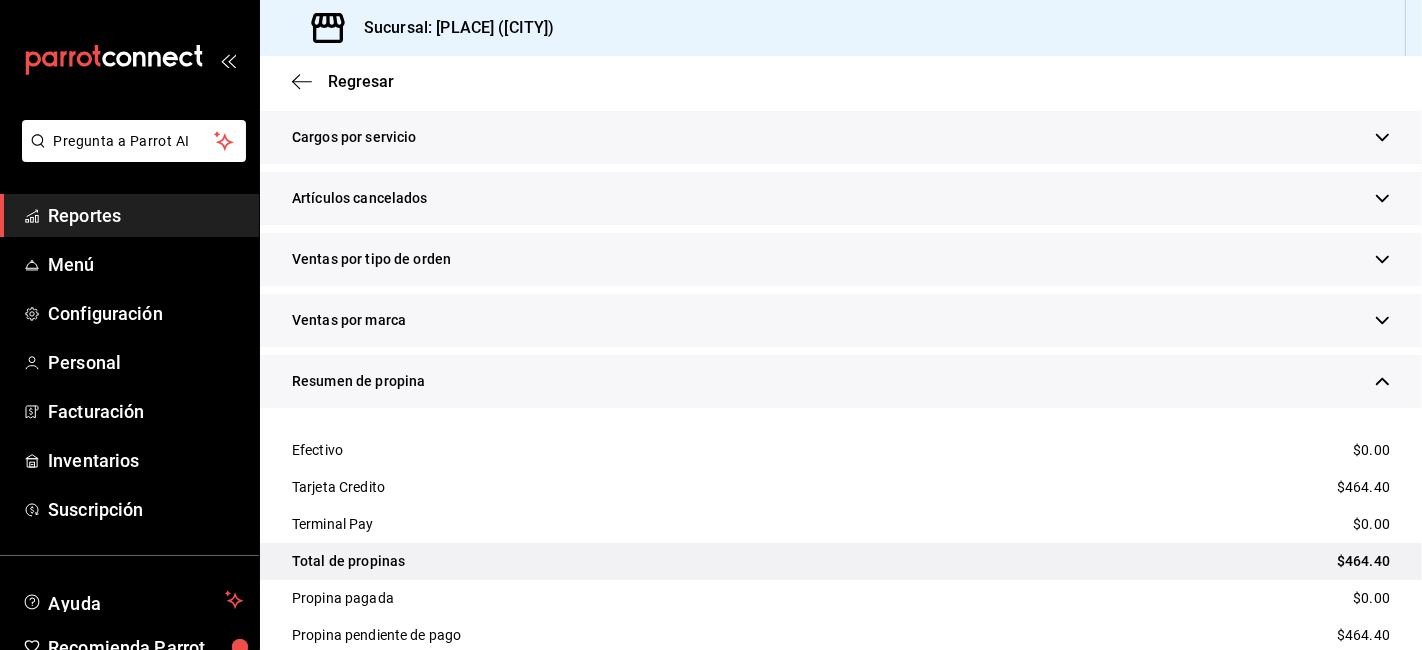 scroll, scrollTop: 1966, scrollLeft: 0, axis: vertical 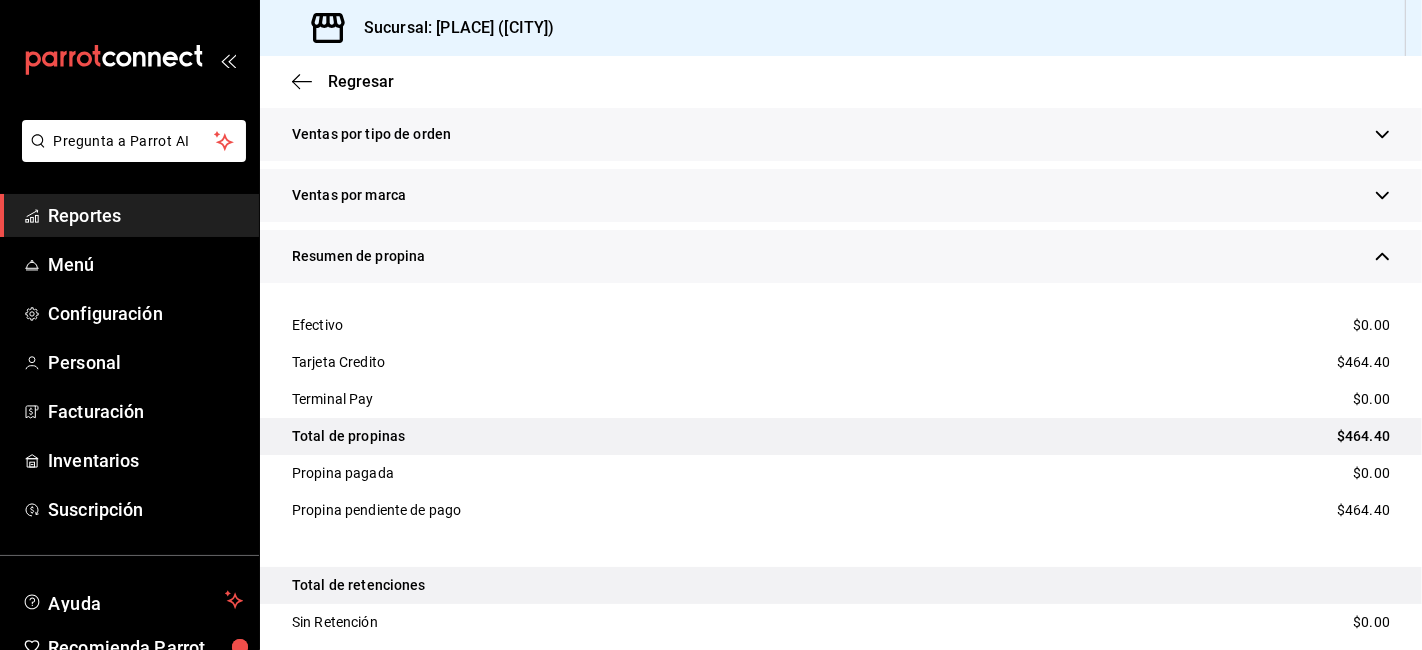 click on "$464.40" at bounding box center [1363, 436] 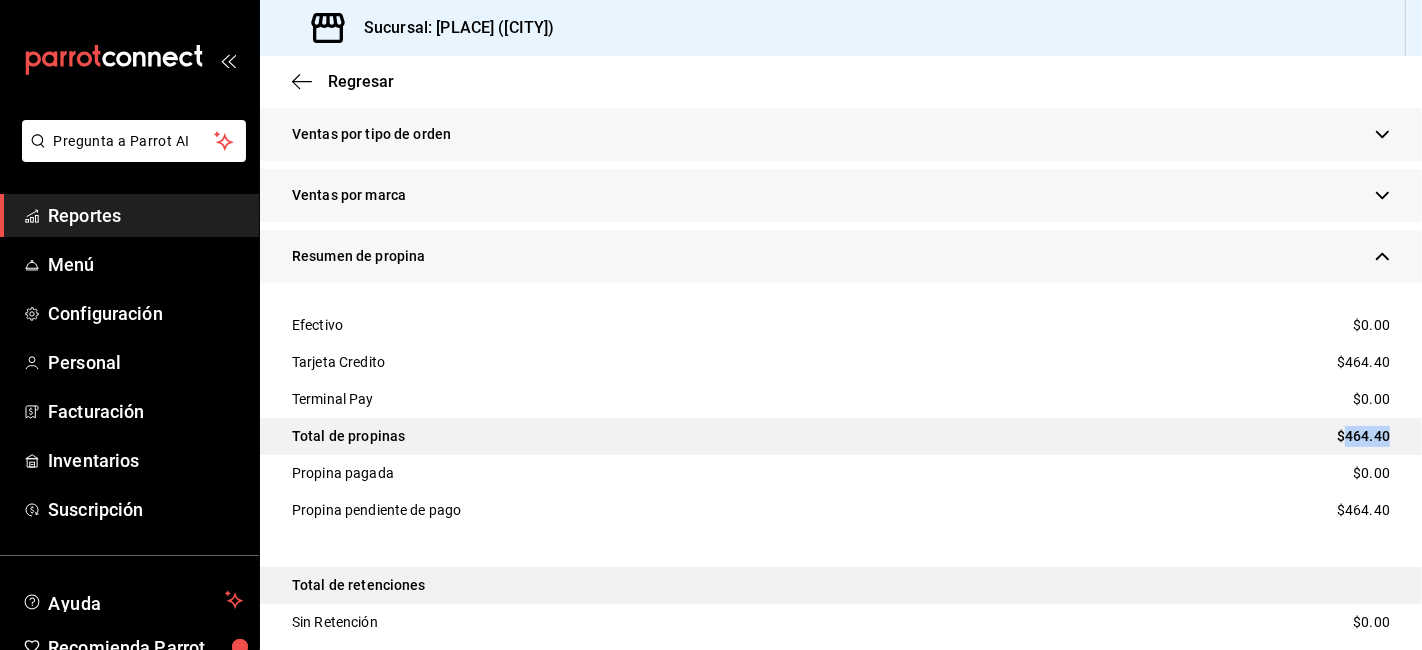 click on "$464.40" at bounding box center [1363, 436] 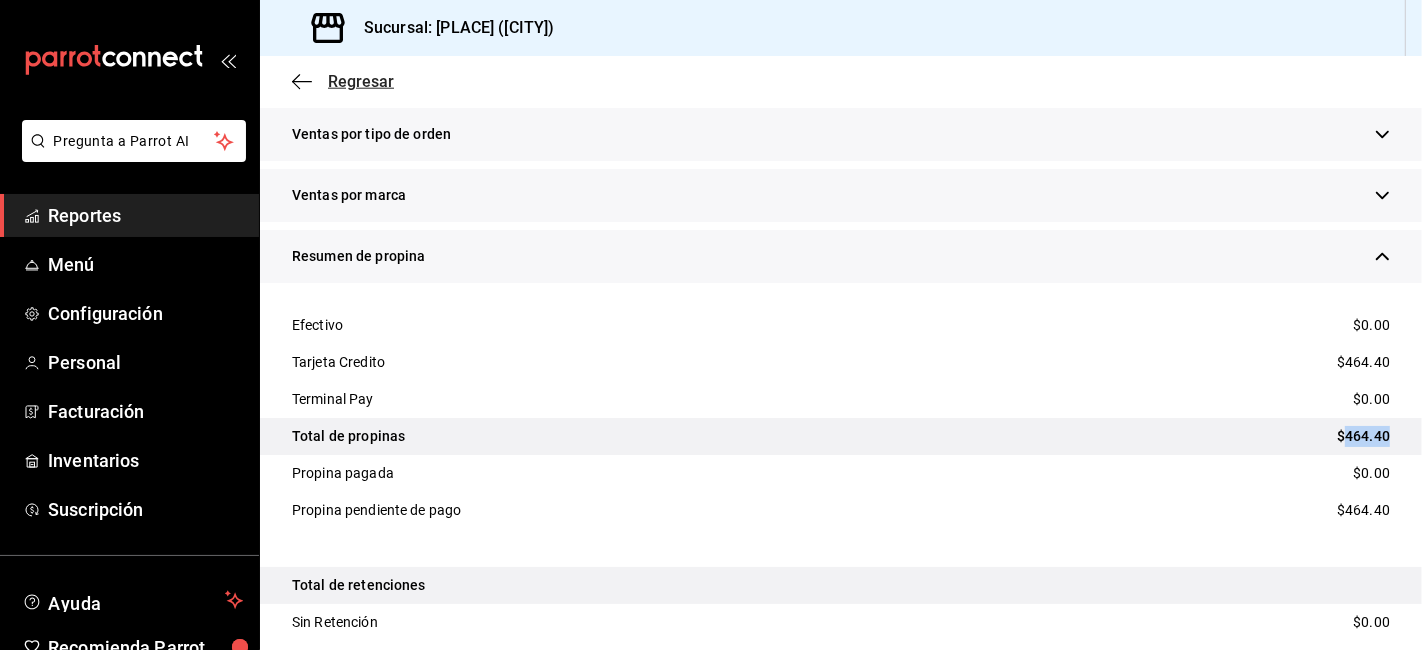 click 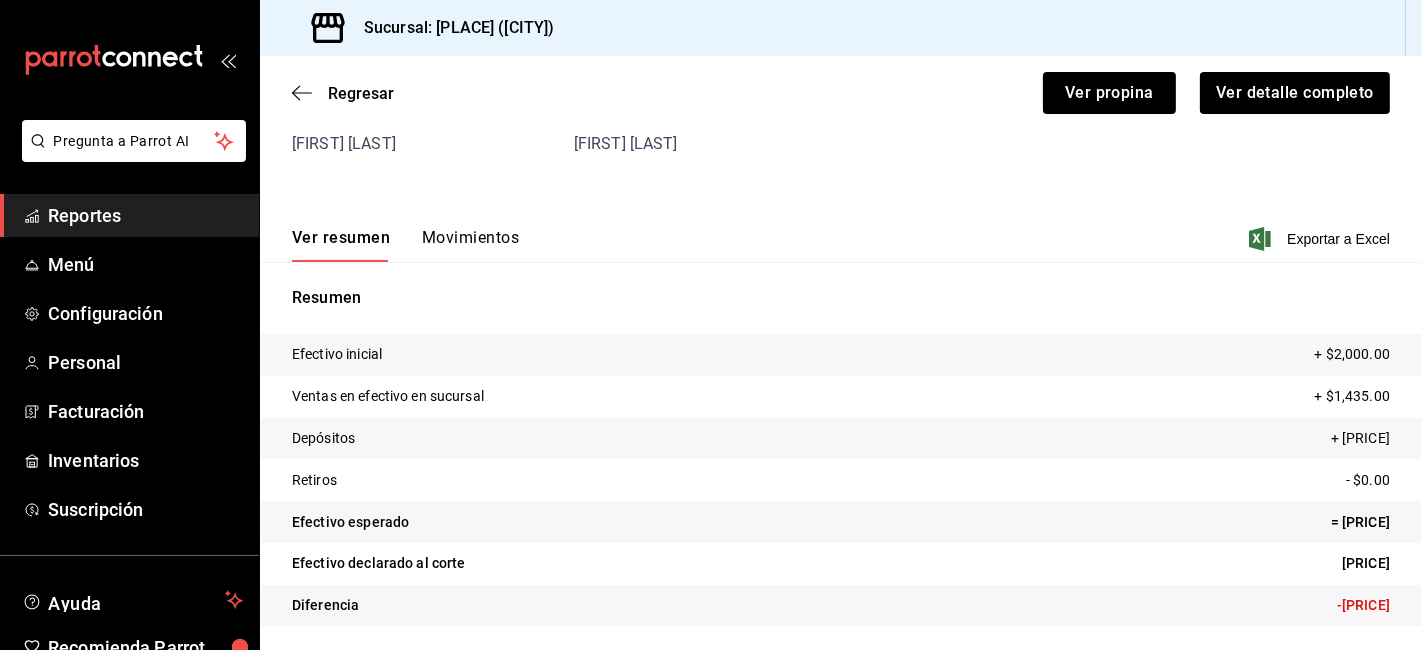 scroll, scrollTop: 166, scrollLeft: 0, axis: vertical 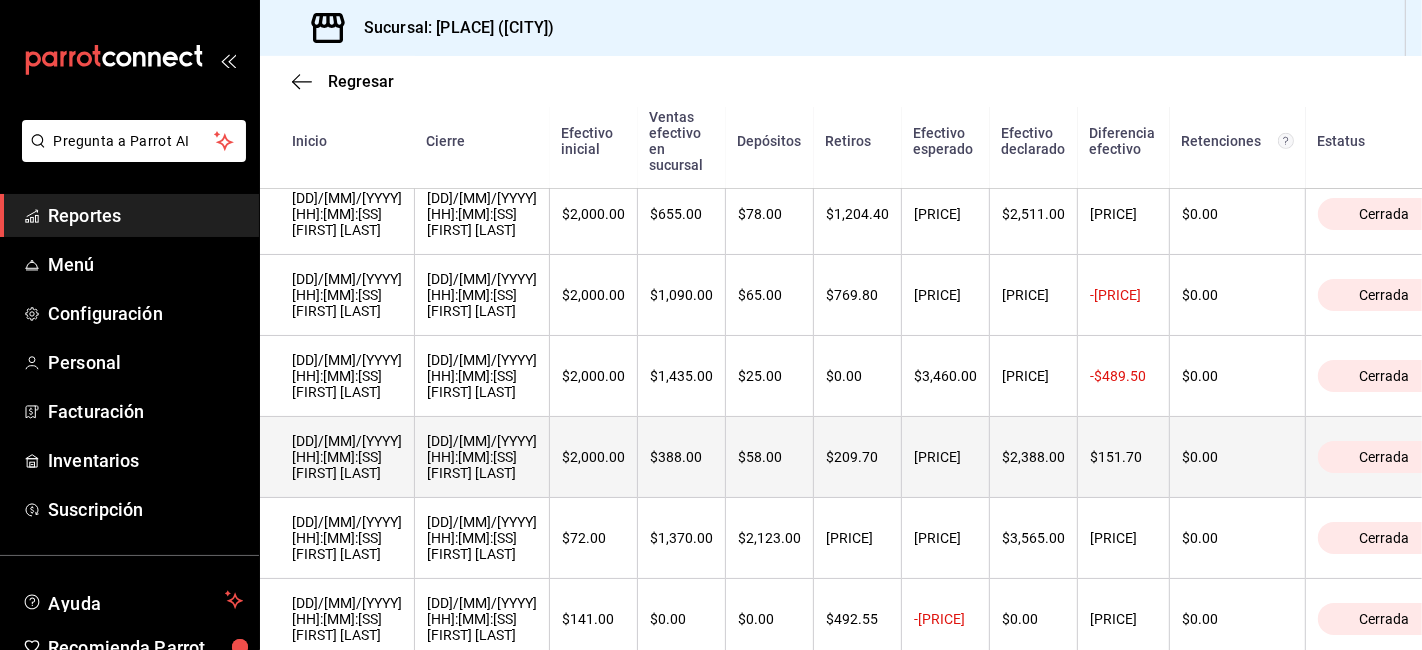 click on "[DD]/[MM]/[YYYY]
[HH]:[MM]:[SS]
[FIRST] [LAST]" at bounding box center (347, 457) 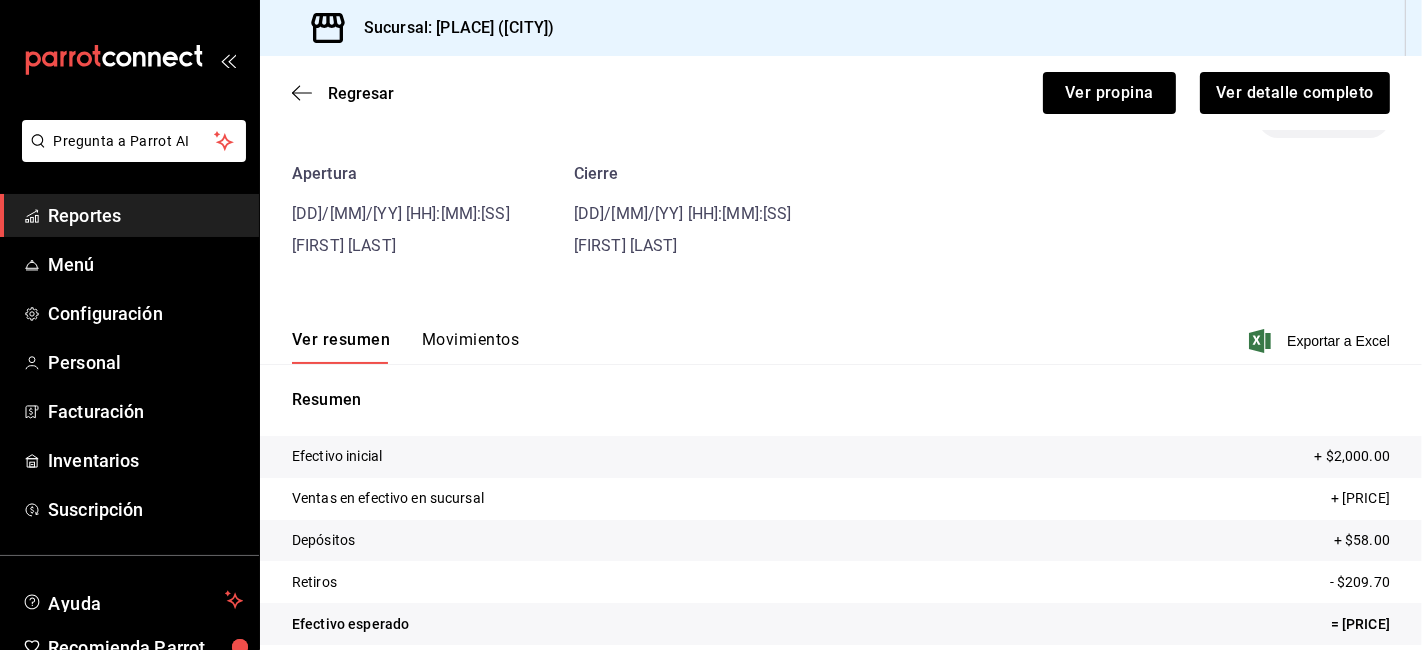 scroll, scrollTop: 86, scrollLeft: 0, axis: vertical 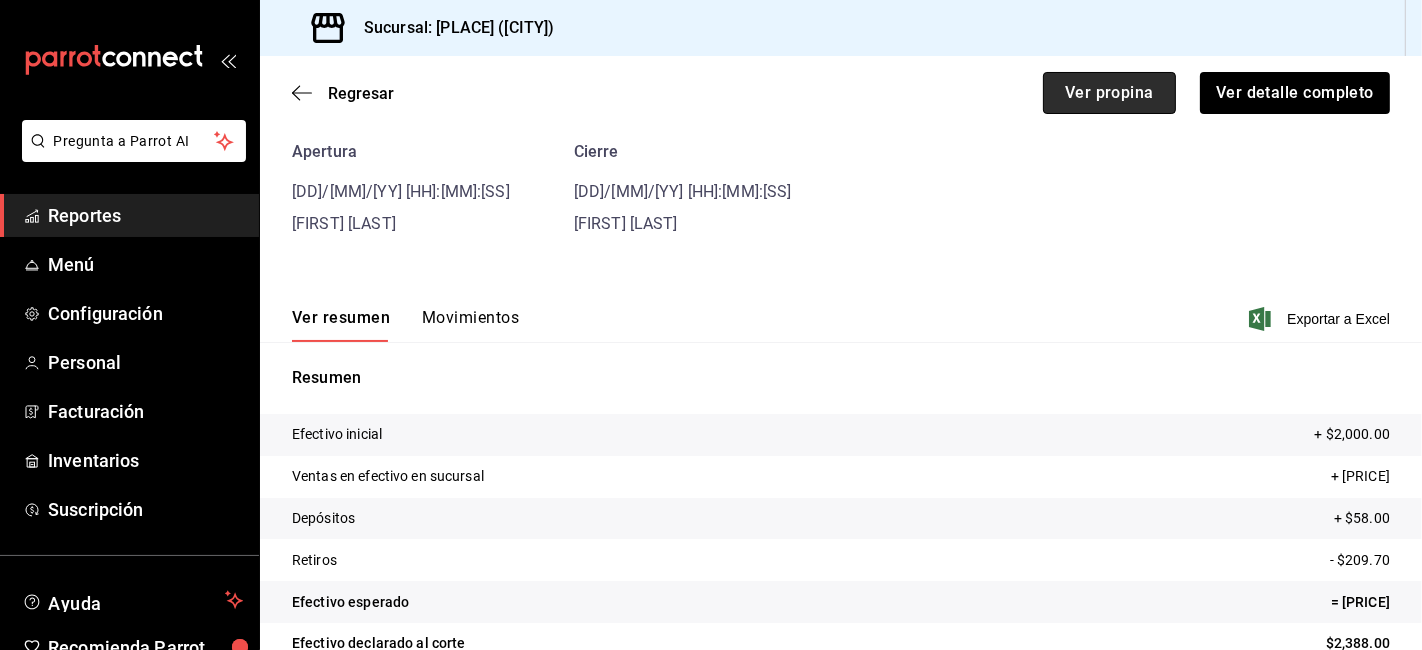 click on "Ver propina" at bounding box center (1109, 93) 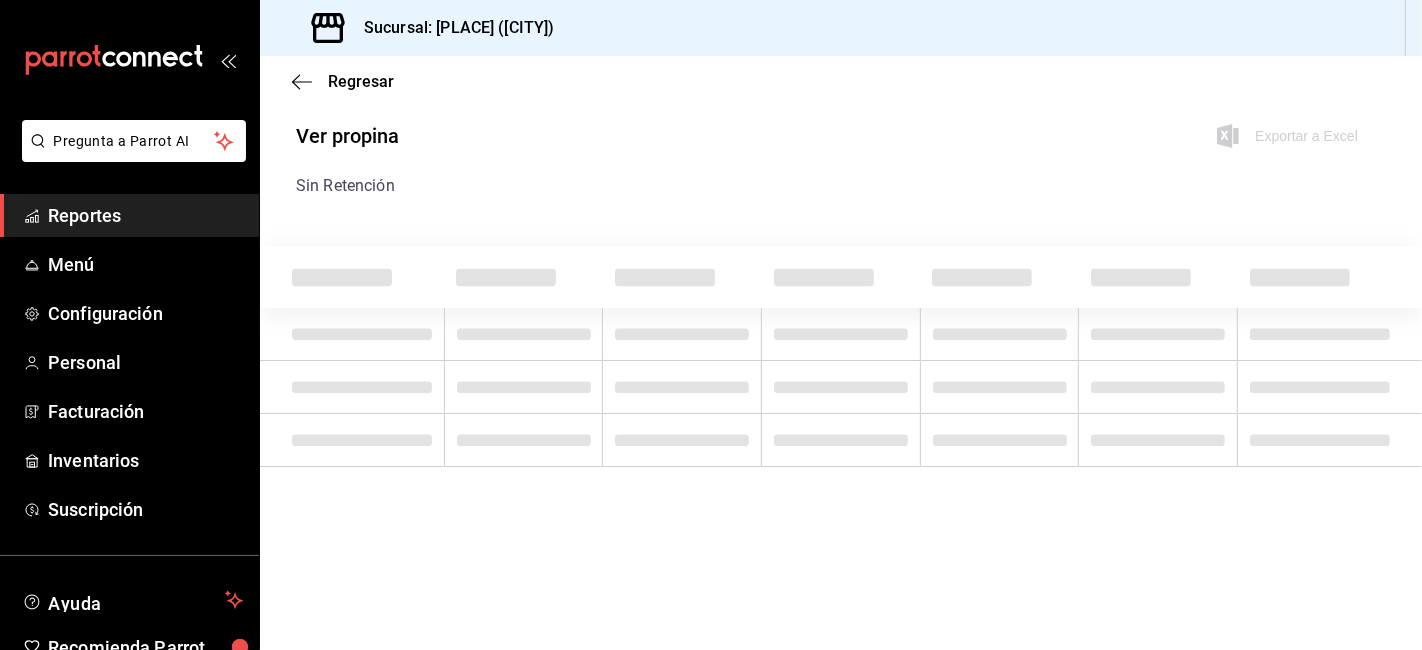 scroll, scrollTop: 0, scrollLeft: 0, axis: both 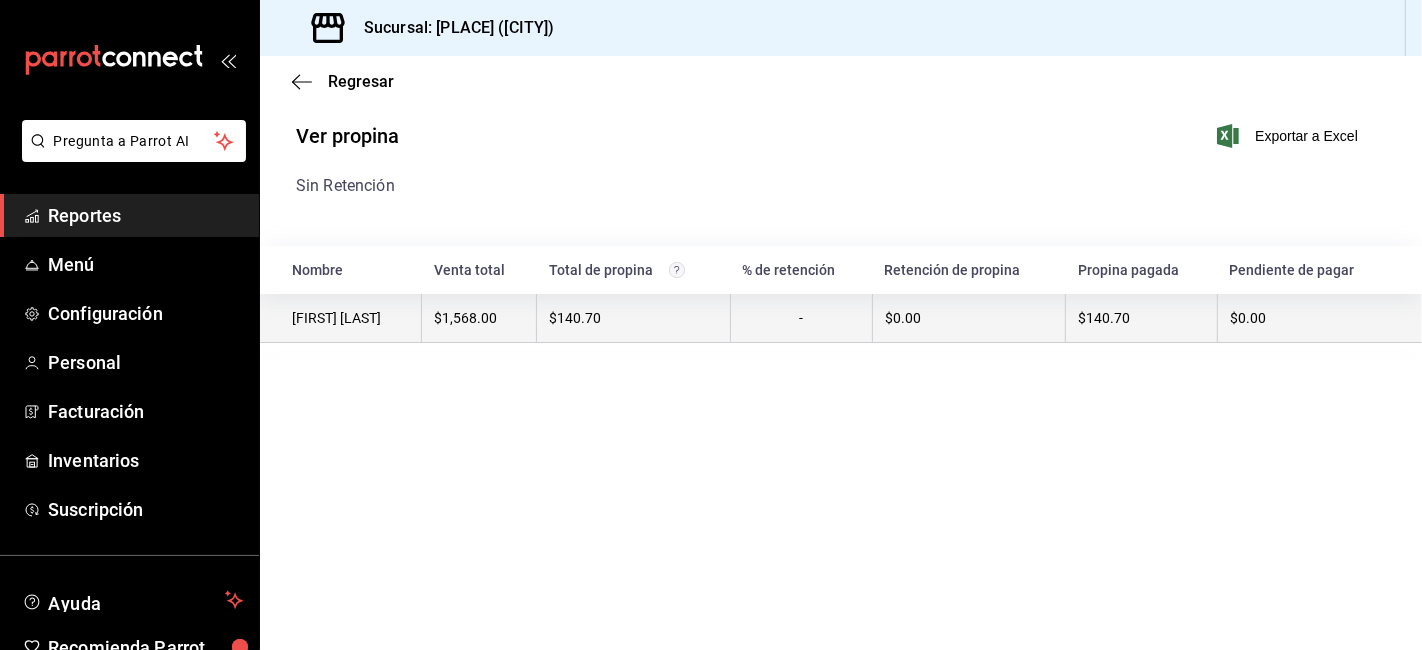 click on "$0.00" at bounding box center (969, 318) 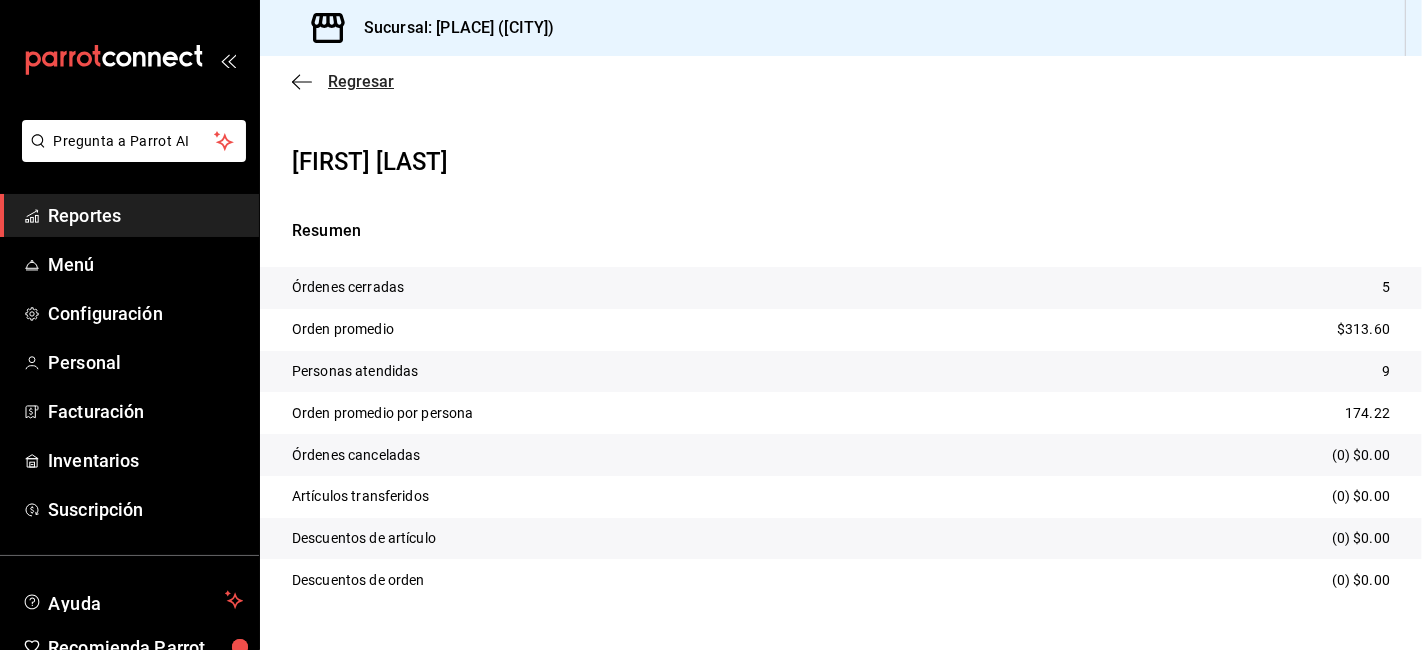 drag, startPoint x: 280, startPoint y: 78, endPoint x: 299, endPoint y: 82, distance: 19.416489 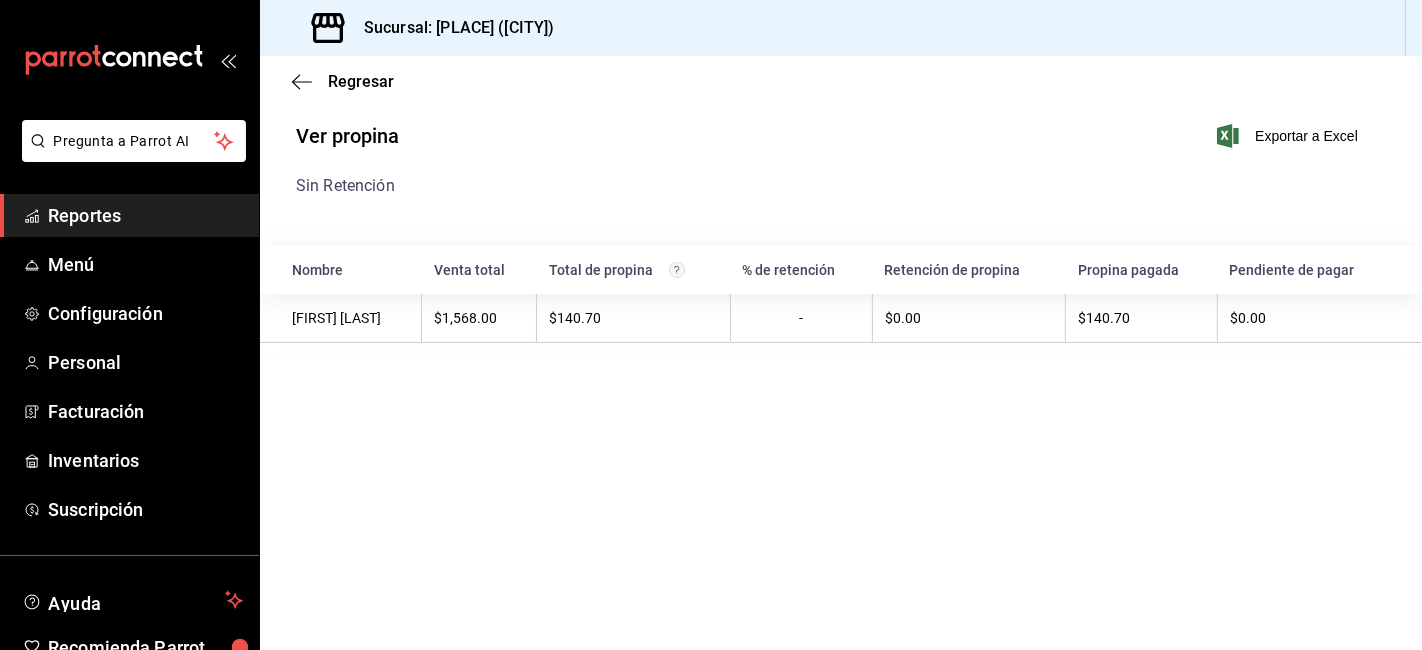 click 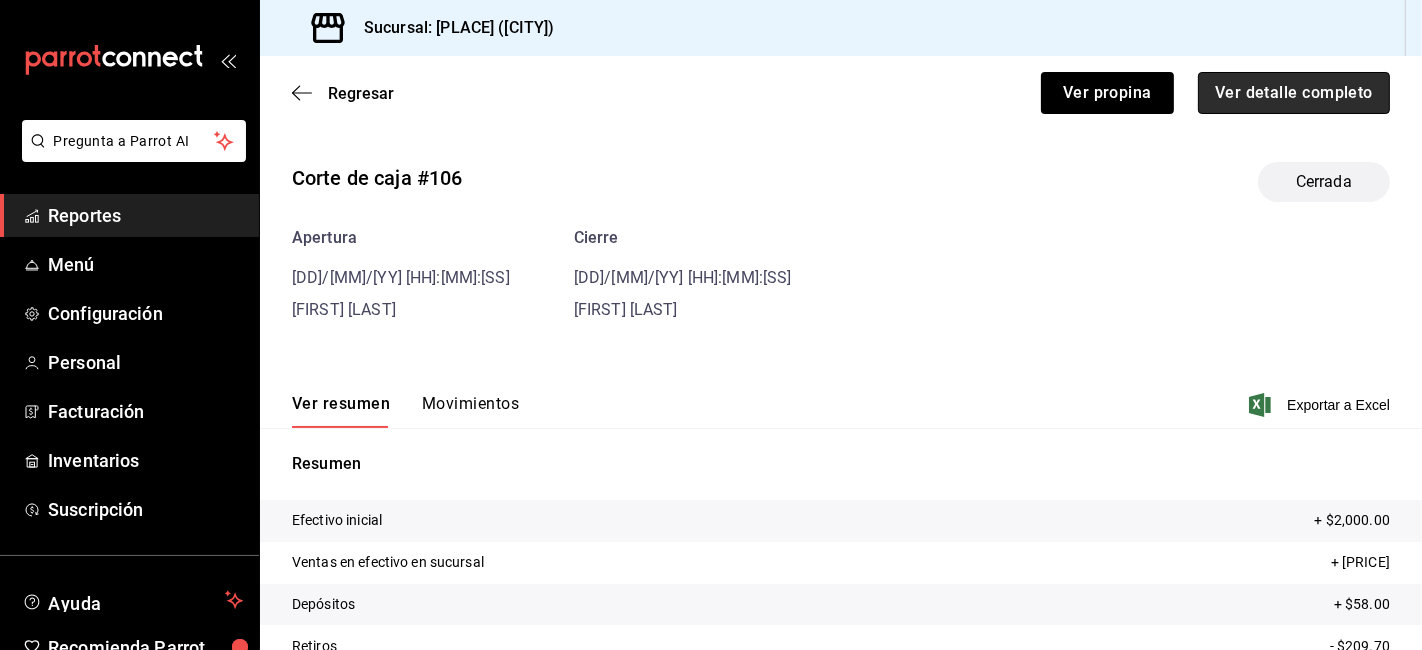 click on "Ver detalle completo" at bounding box center (1294, 93) 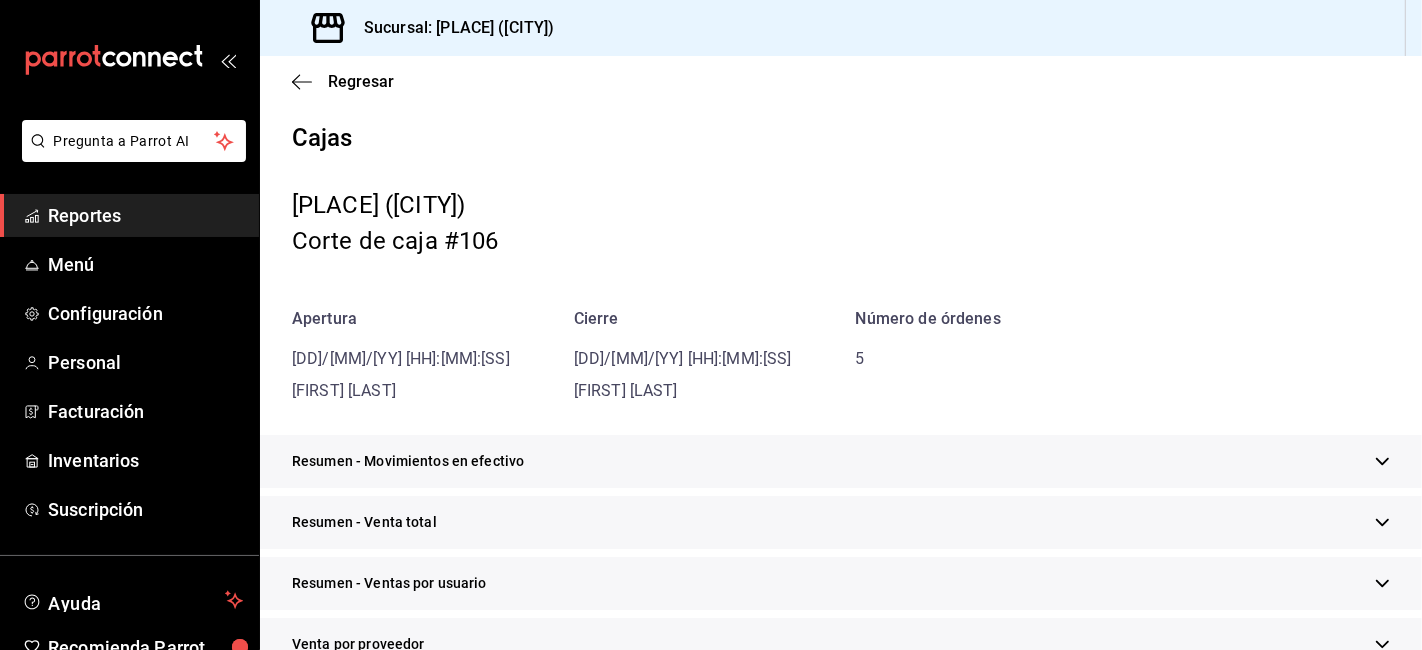 click on "Resumen - Venta total" at bounding box center [841, 522] 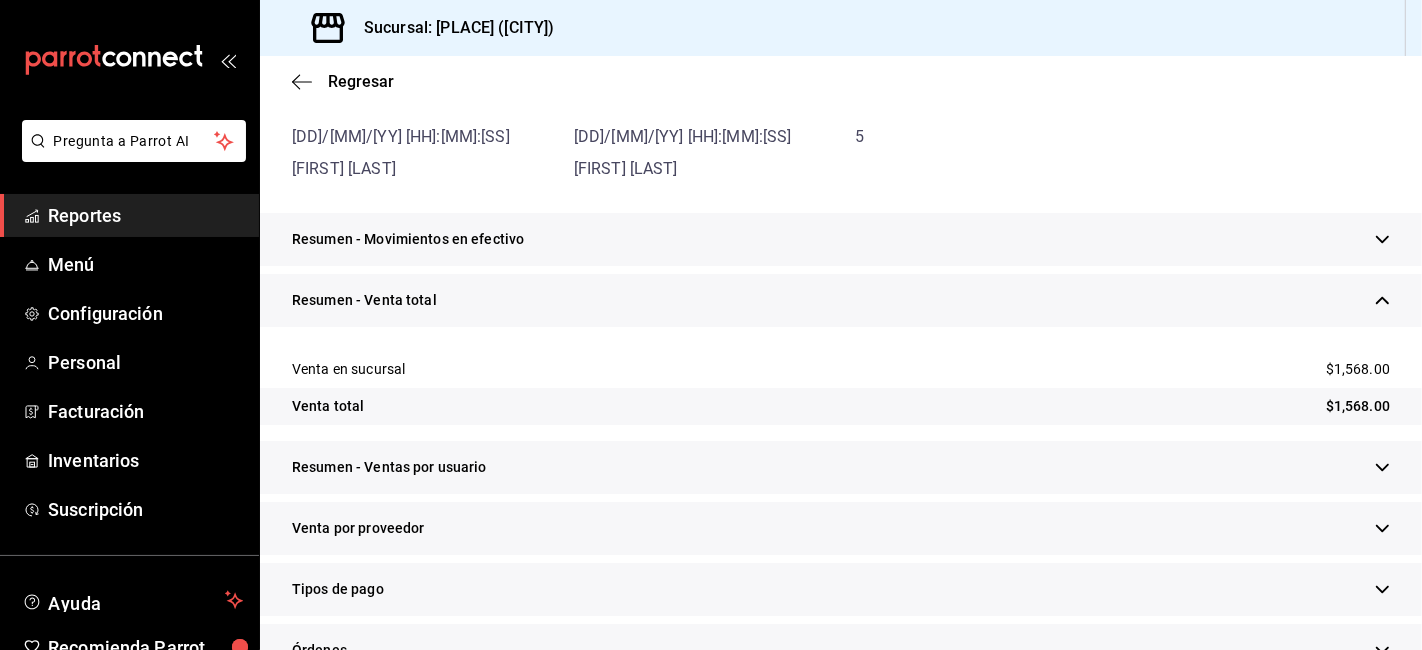 scroll, scrollTop: 333, scrollLeft: 0, axis: vertical 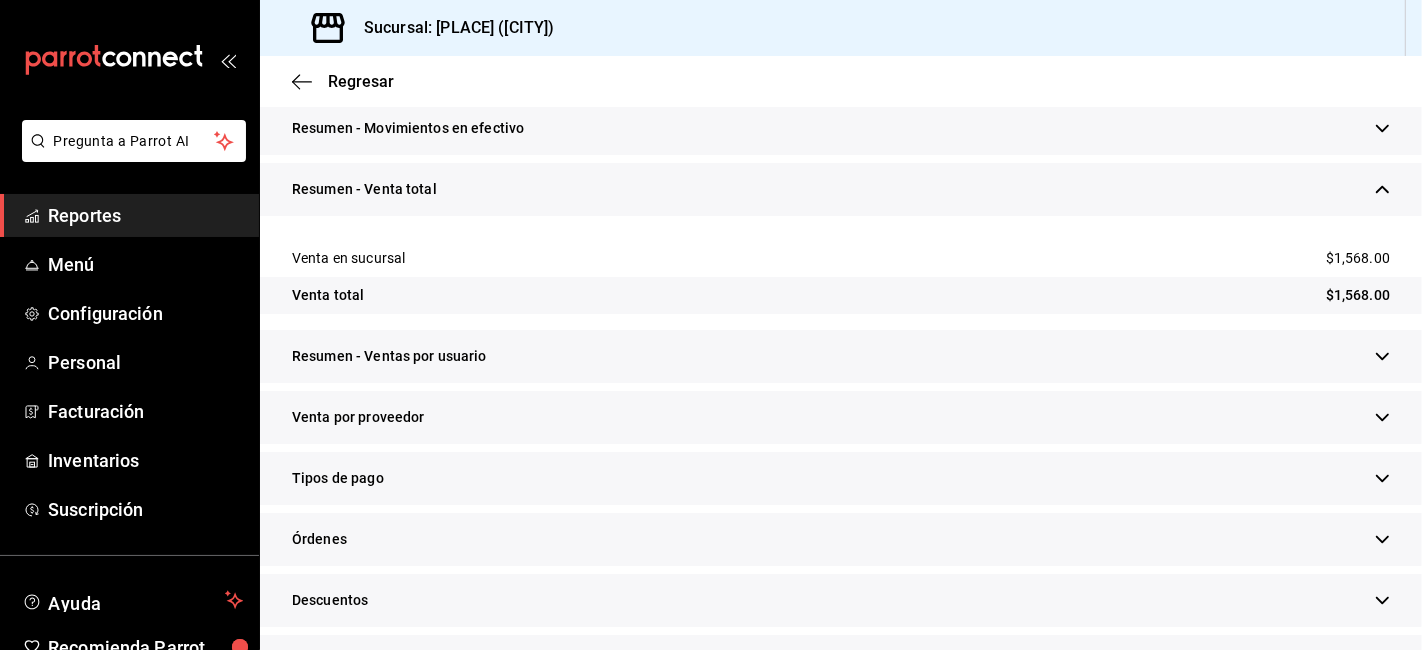 click on "Tipos de pago" at bounding box center (841, 478) 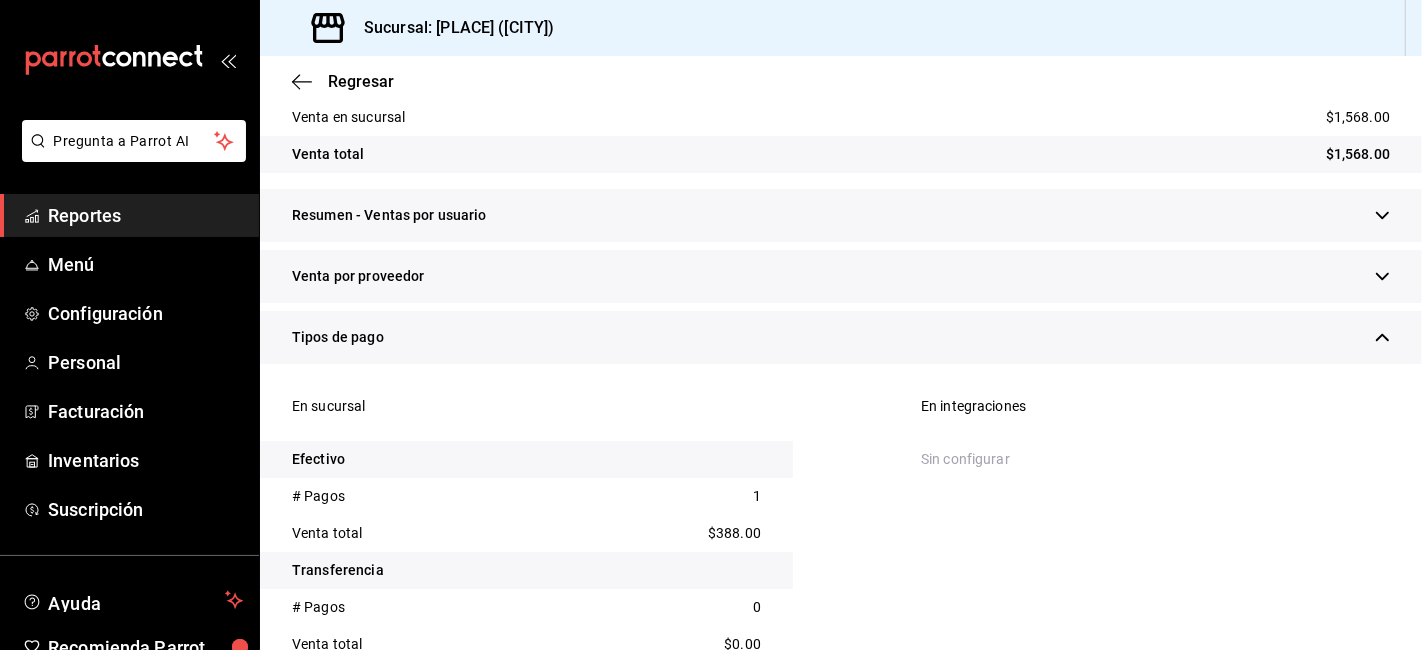 scroll, scrollTop: 555, scrollLeft: 0, axis: vertical 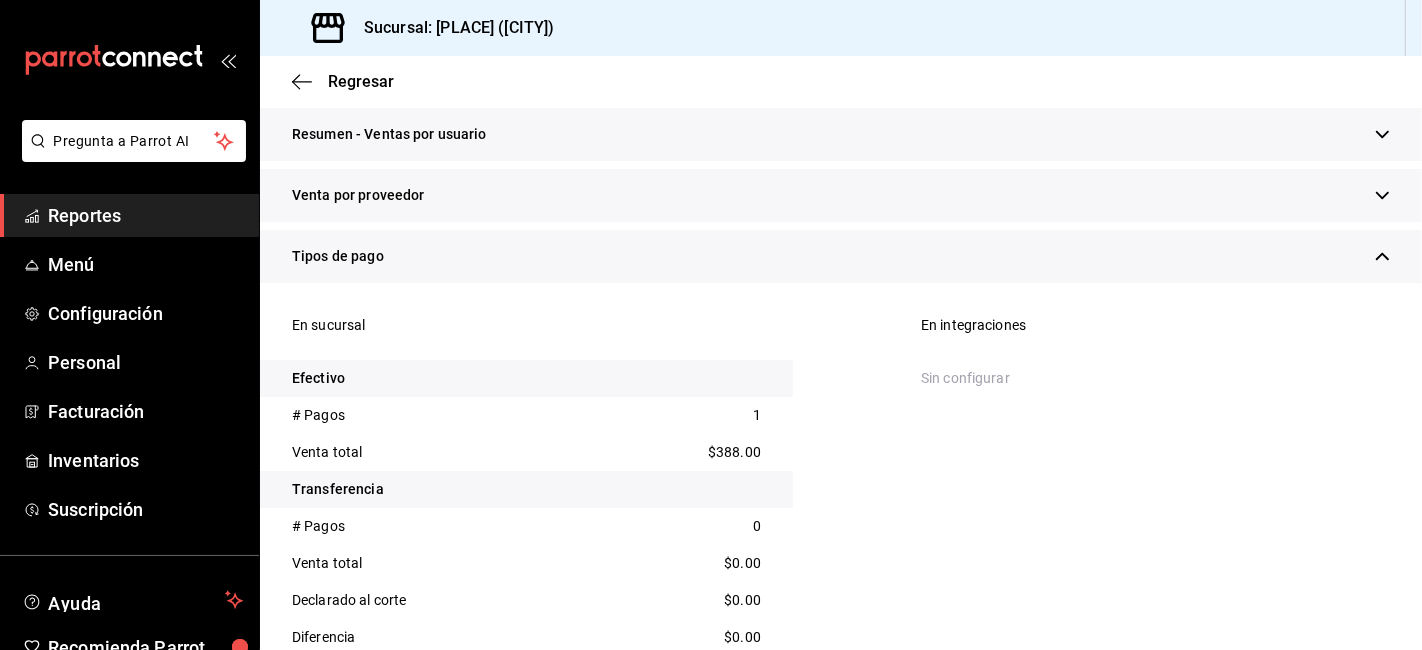 click on "$388.00" at bounding box center (734, 452) 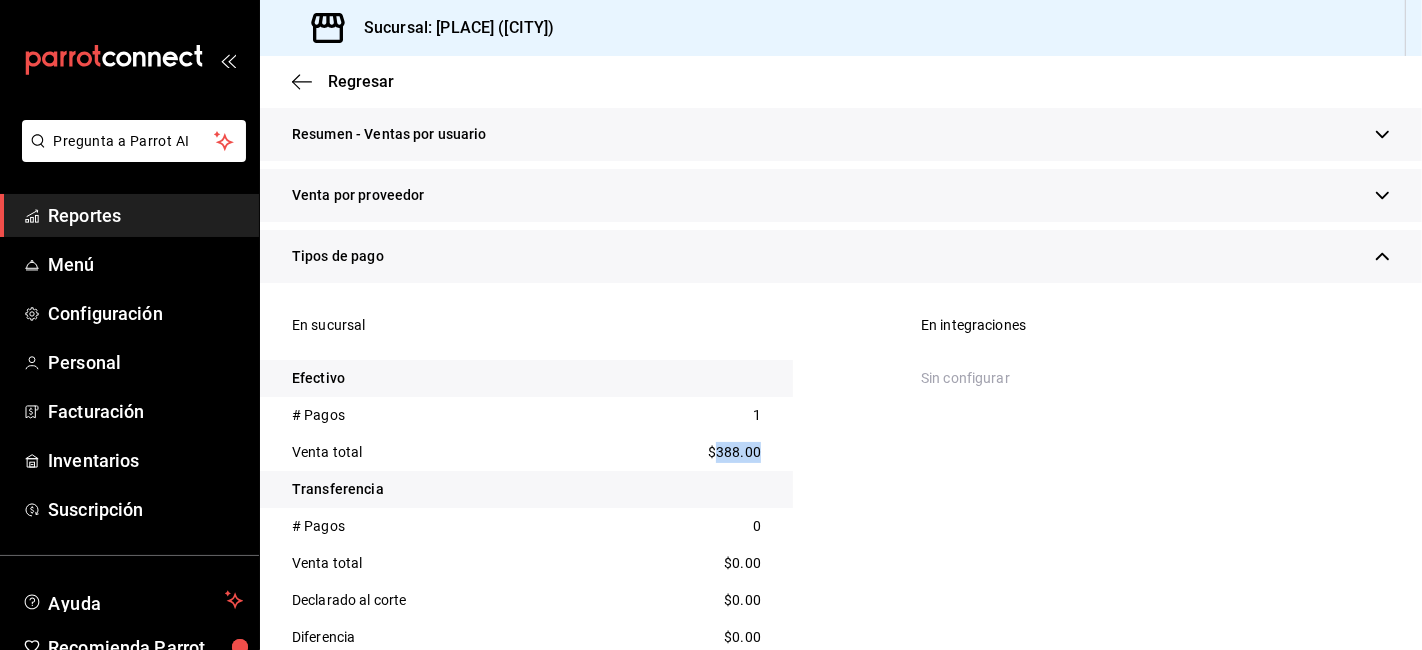 click on "$388.00" at bounding box center [734, 452] 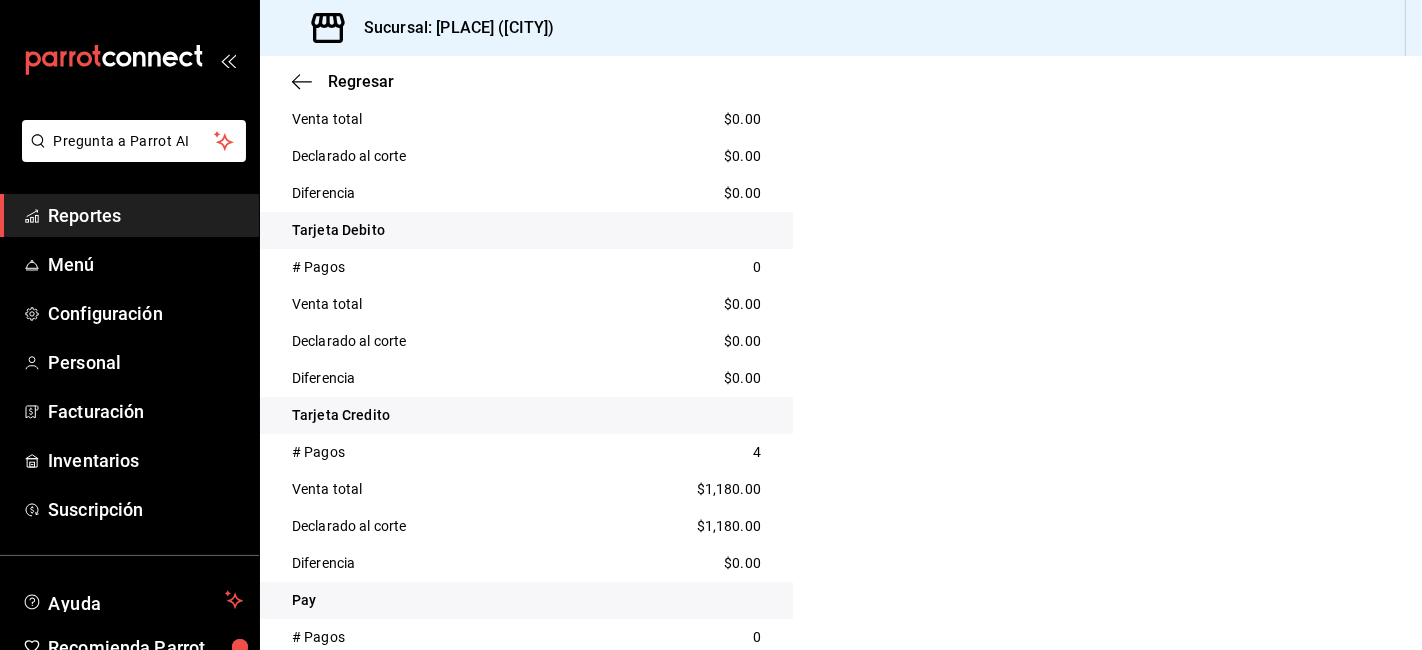 scroll, scrollTop: 1111, scrollLeft: 0, axis: vertical 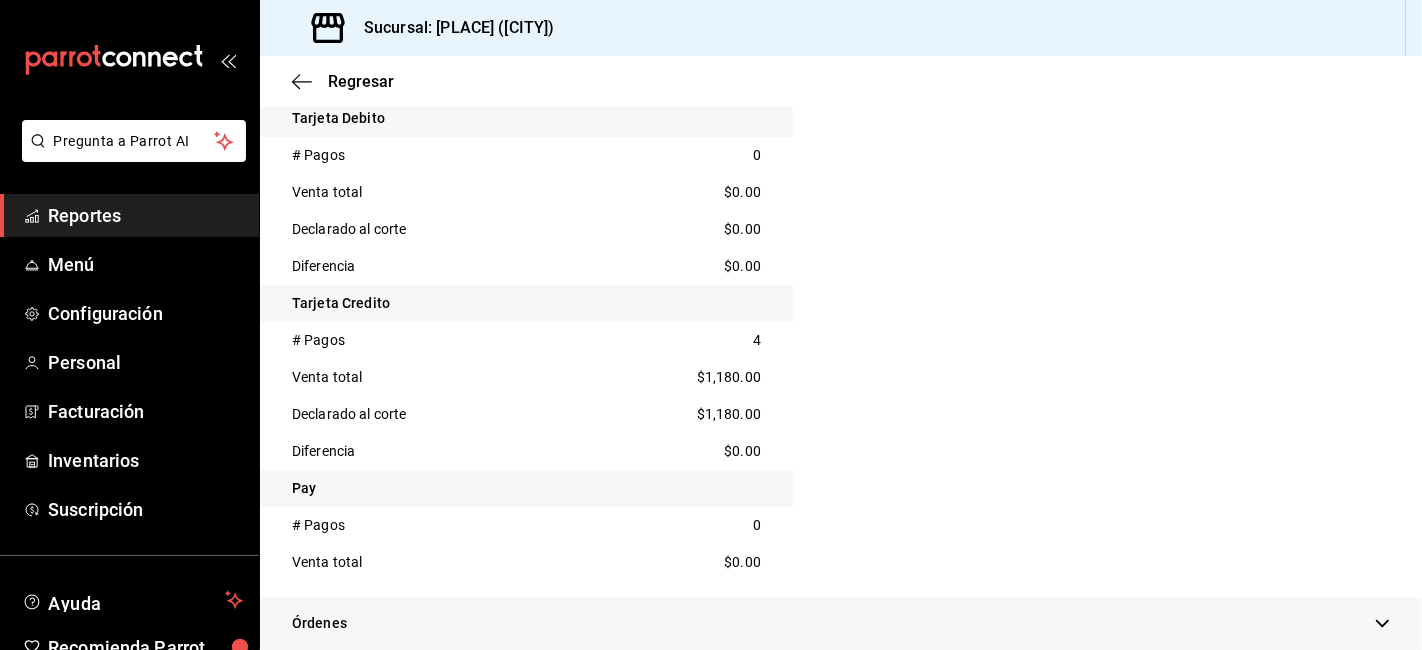 click on "$1,180.00" at bounding box center [729, 377] 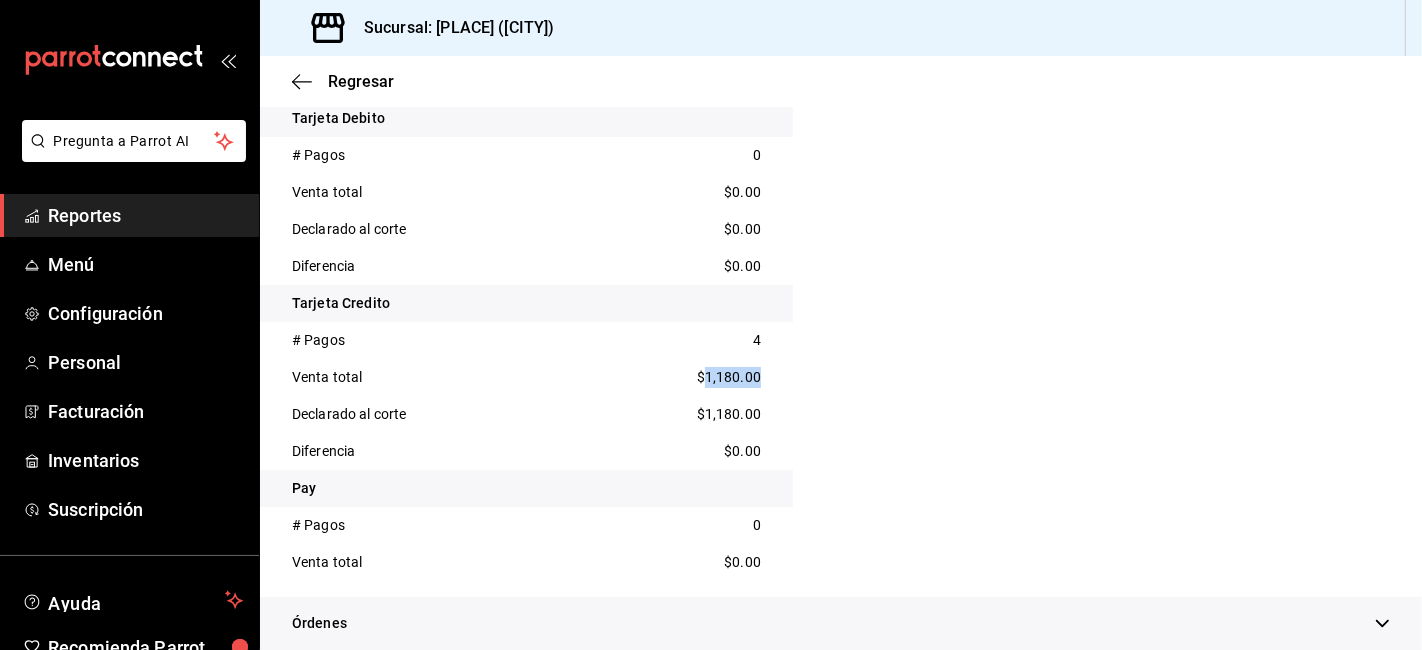 click on "$1,180.00" at bounding box center [729, 377] 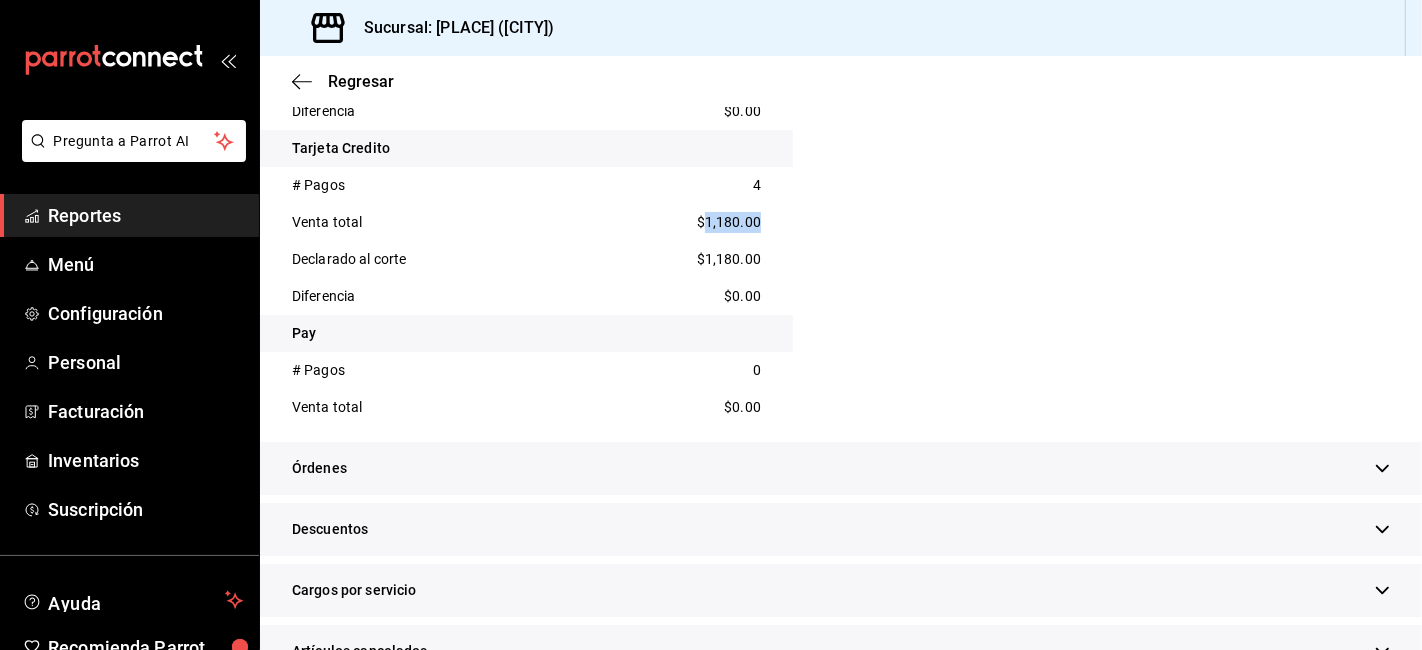 scroll, scrollTop: 1444, scrollLeft: 0, axis: vertical 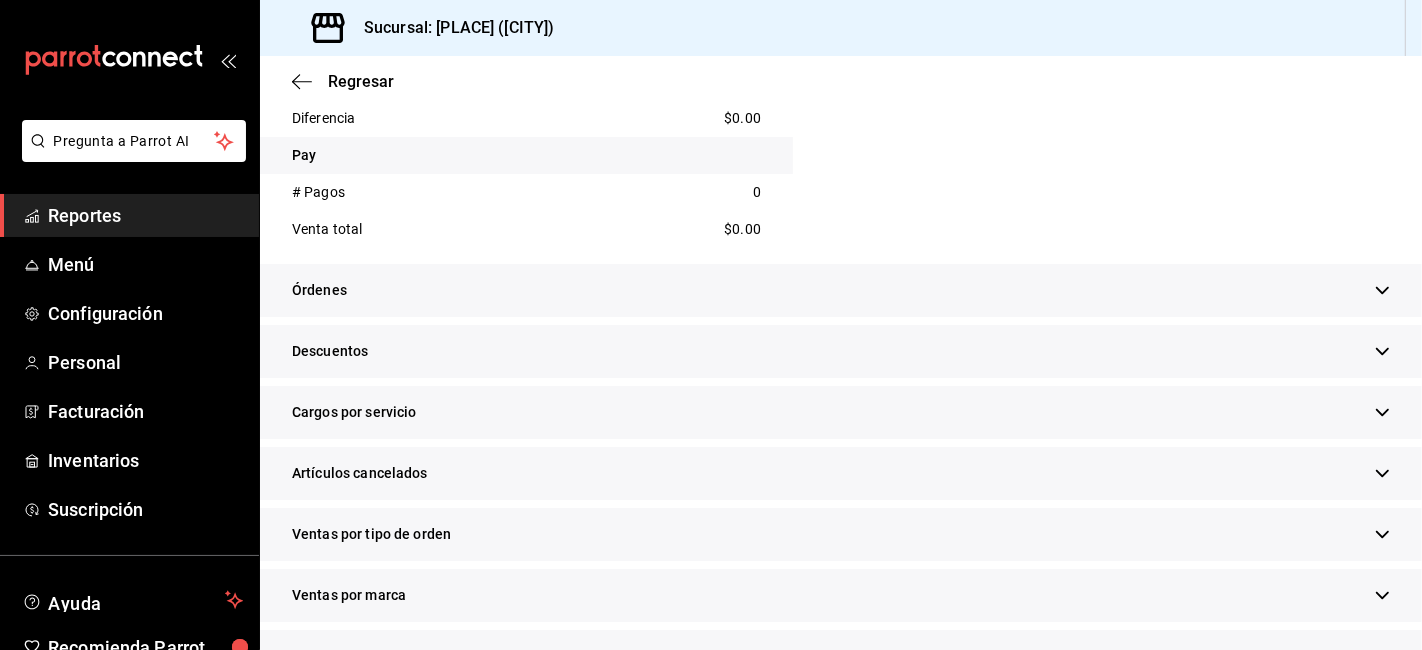 click on "Descuentos" at bounding box center (841, 351) 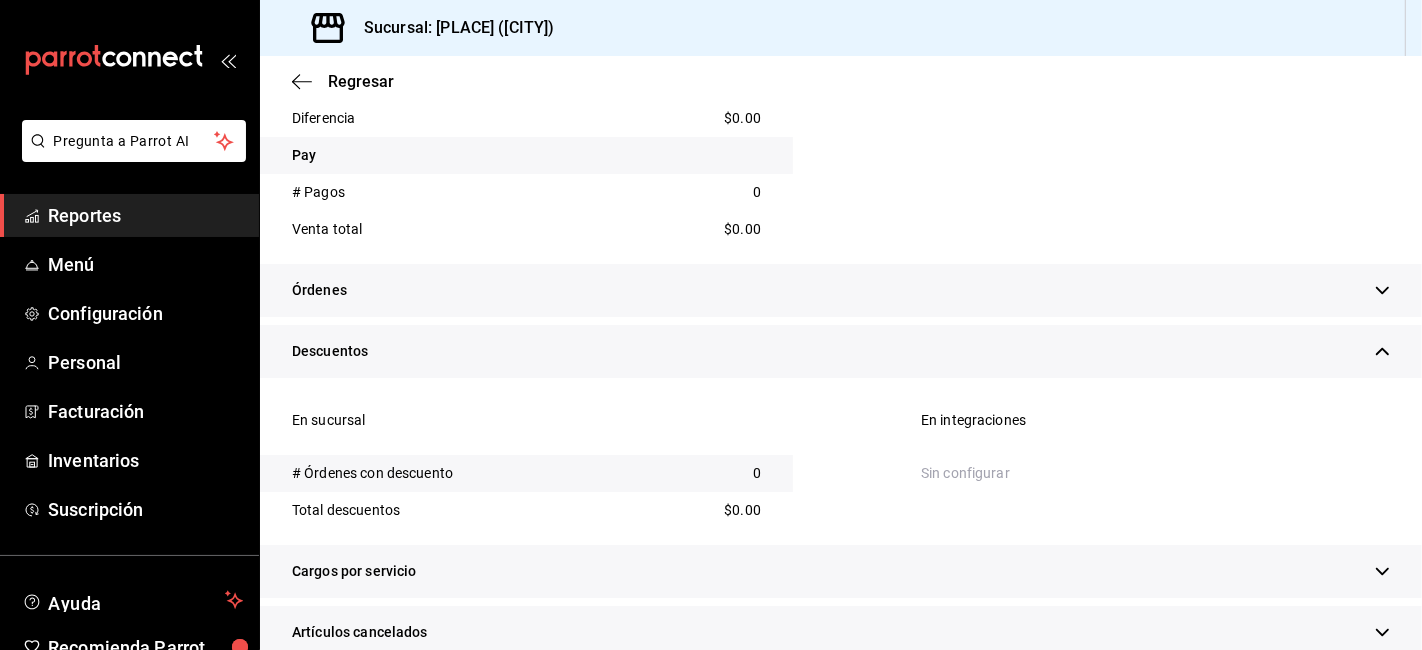 click on "Descuentos" at bounding box center [841, 351] 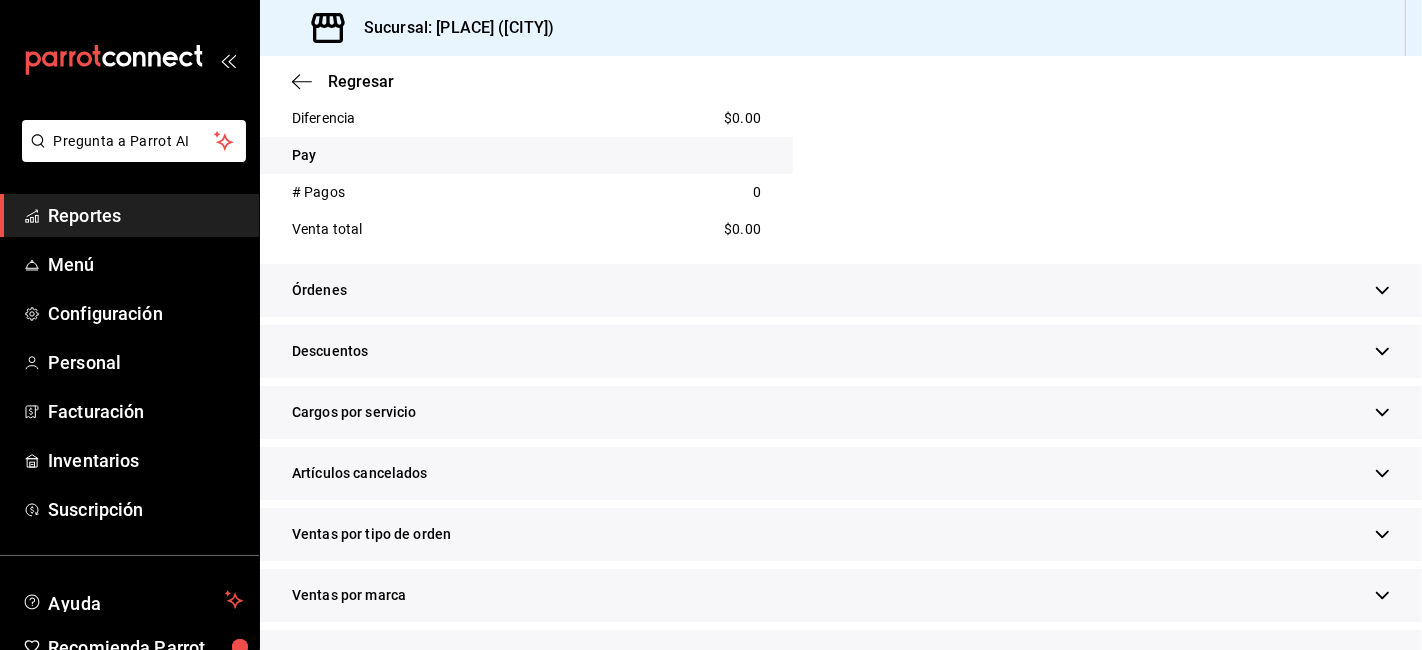 scroll, scrollTop: 1555, scrollLeft: 0, axis: vertical 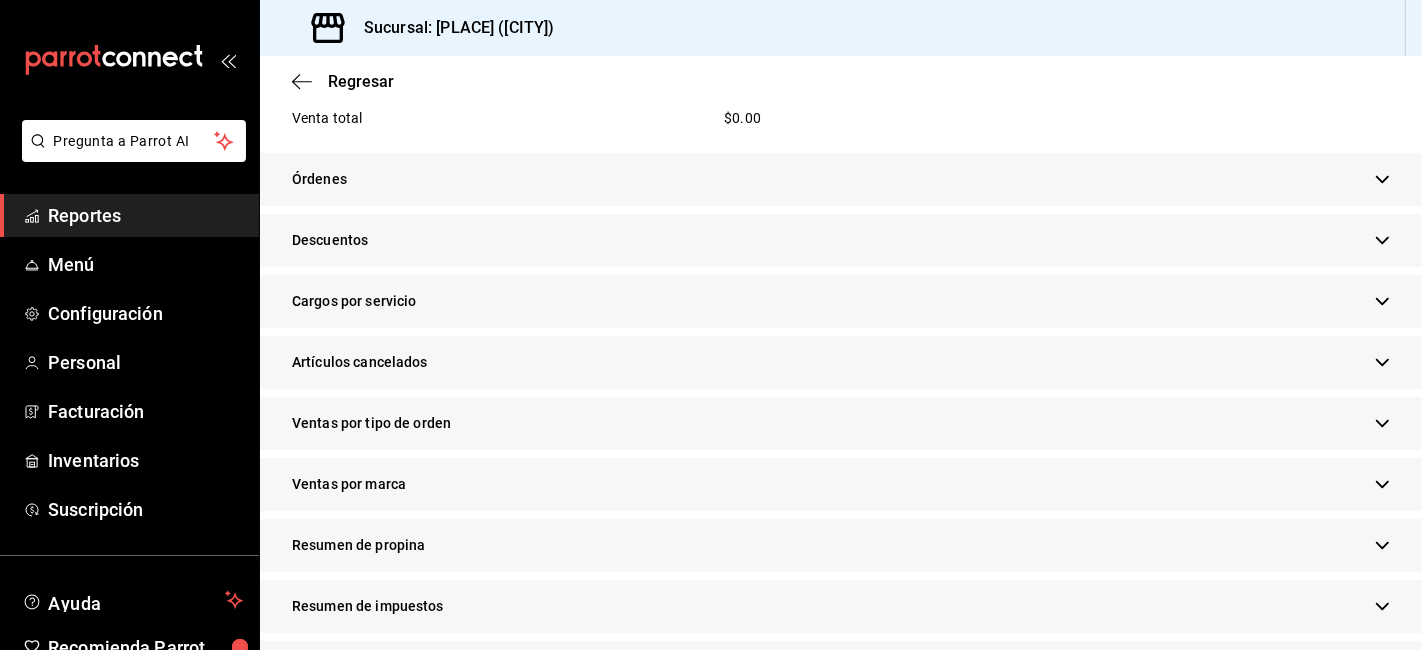 click on "Resumen de propina" at bounding box center (358, 545) 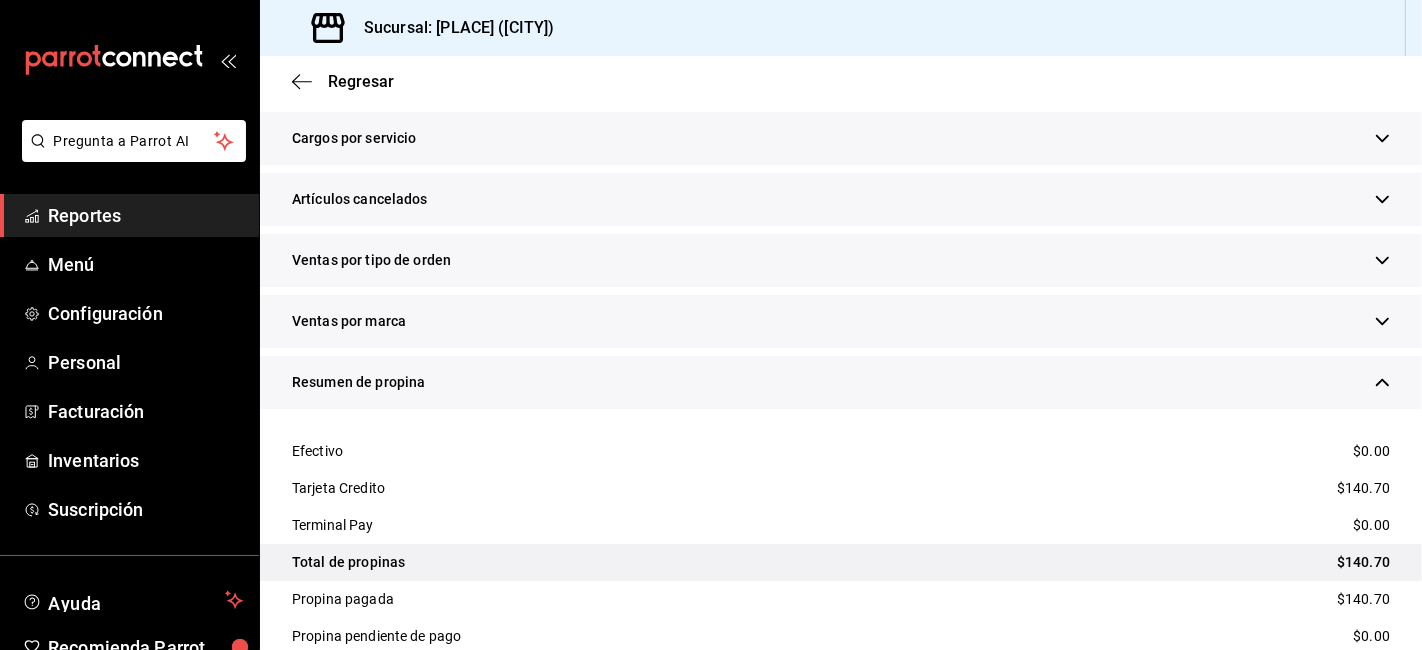 scroll, scrollTop: 1777, scrollLeft: 0, axis: vertical 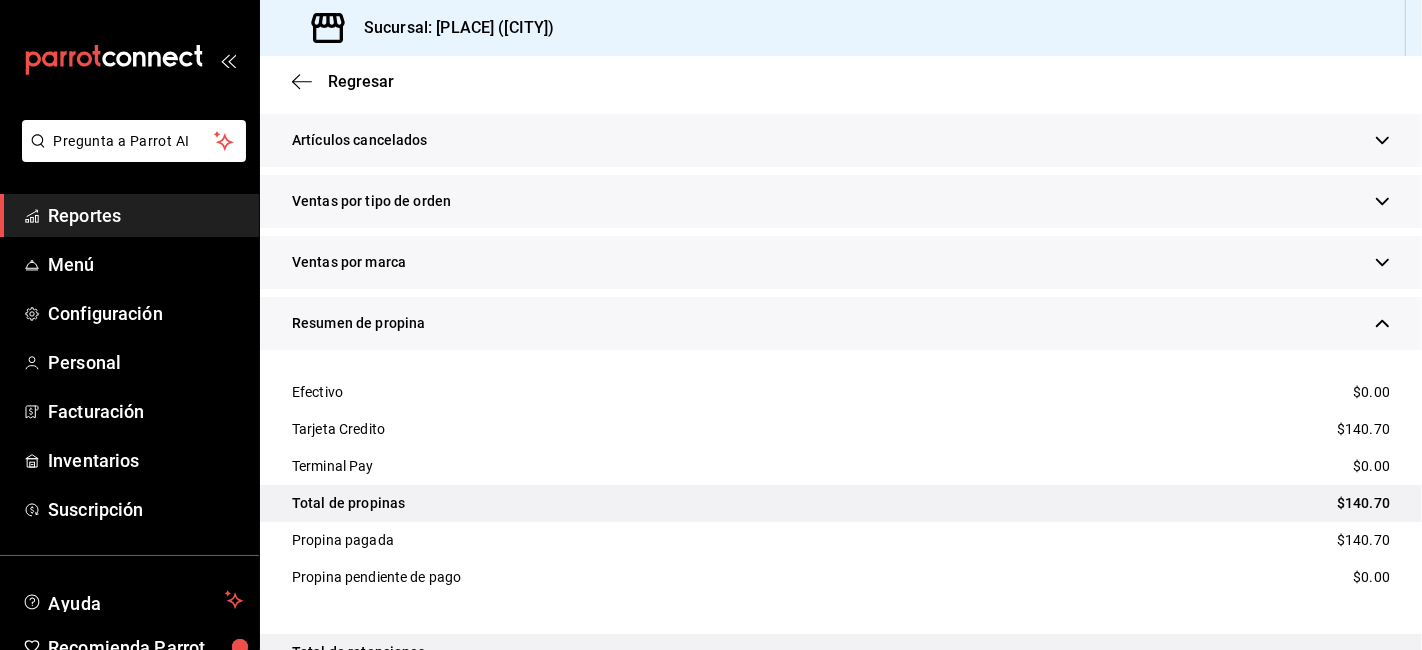 click on "$140.70" at bounding box center (1363, 503) 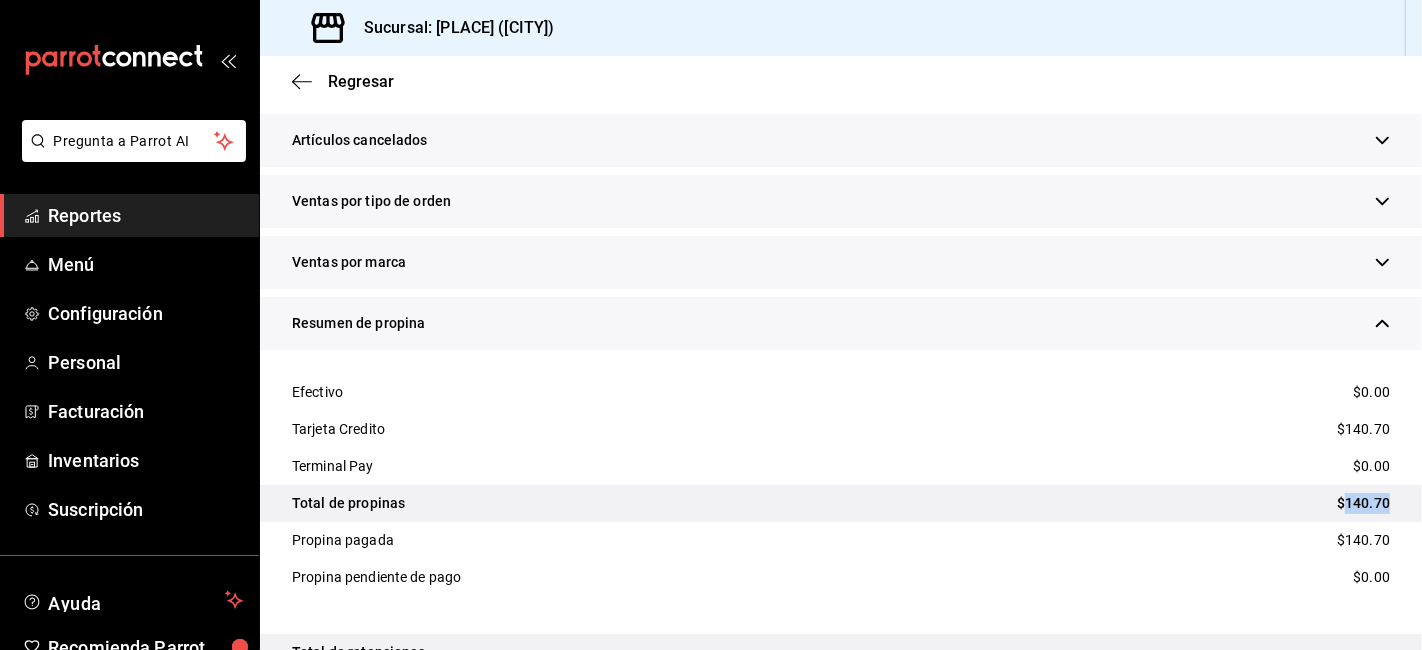 click on "$140.70" at bounding box center [1363, 503] 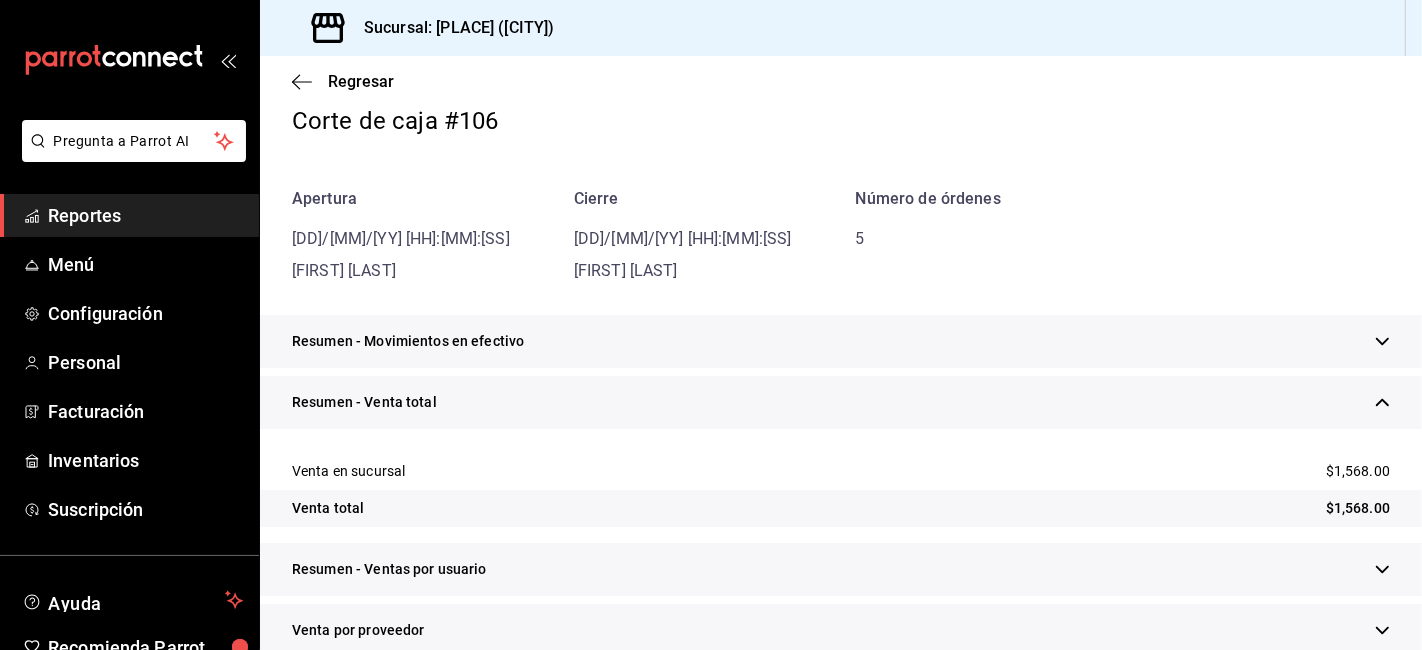 scroll, scrollTop: 111, scrollLeft: 0, axis: vertical 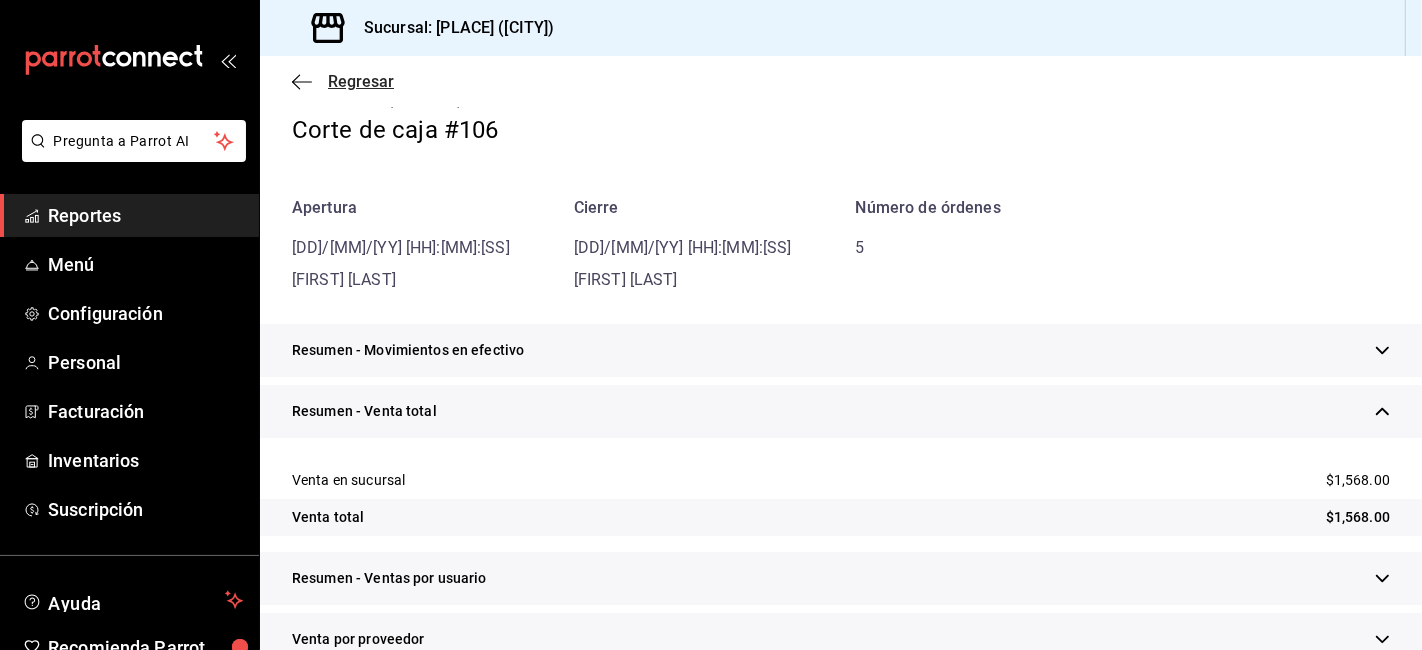 click on "Regresar" at bounding box center [343, 81] 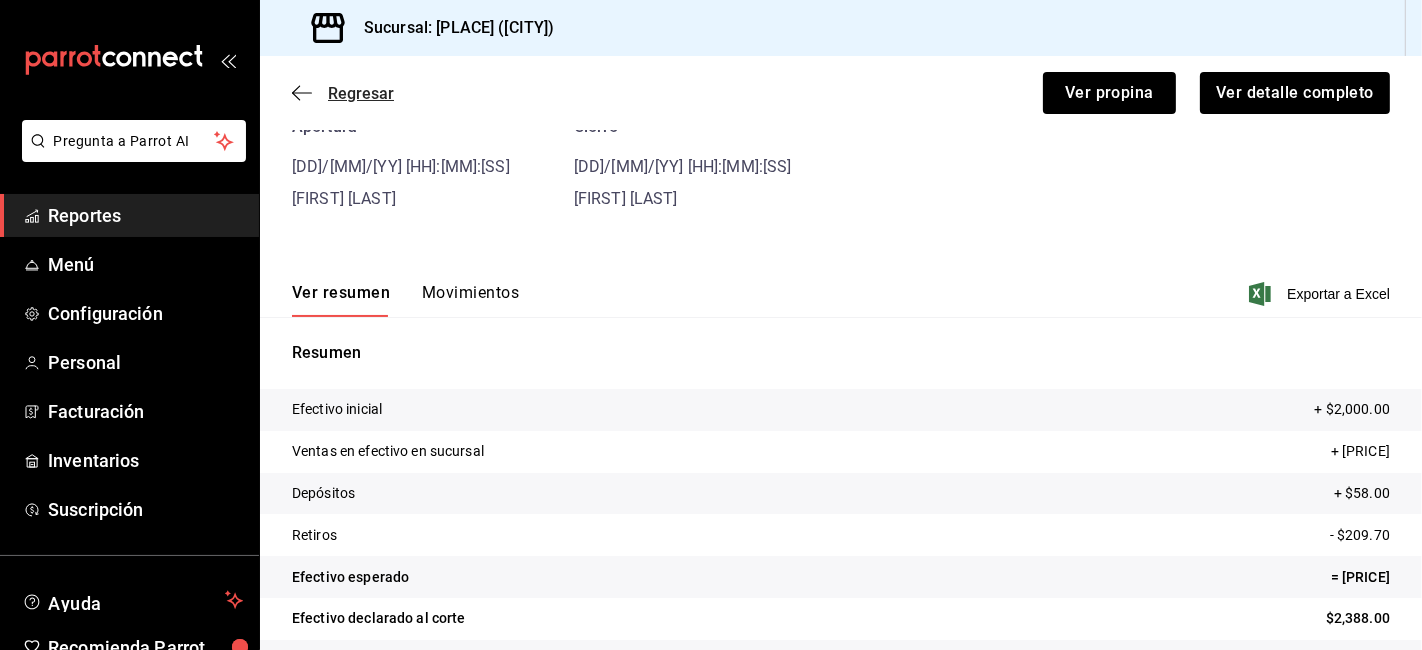 click 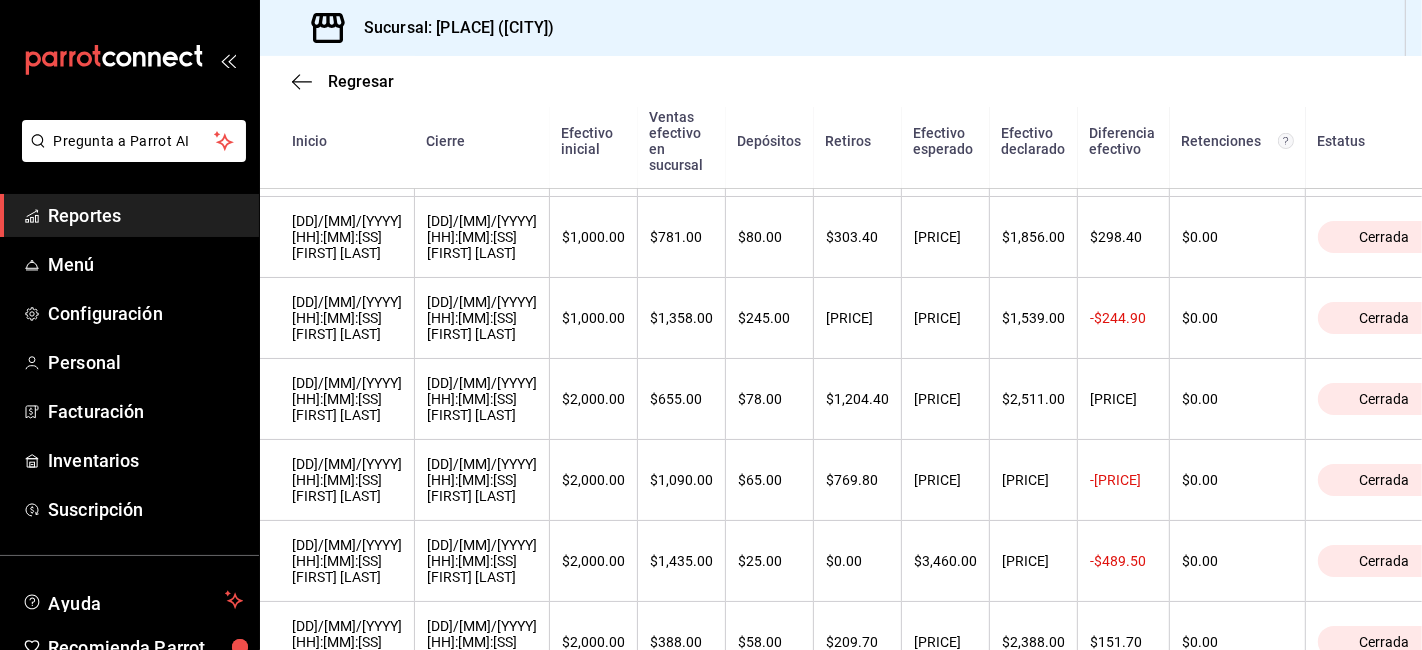 scroll, scrollTop: 998, scrollLeft: 0, axis: vertical 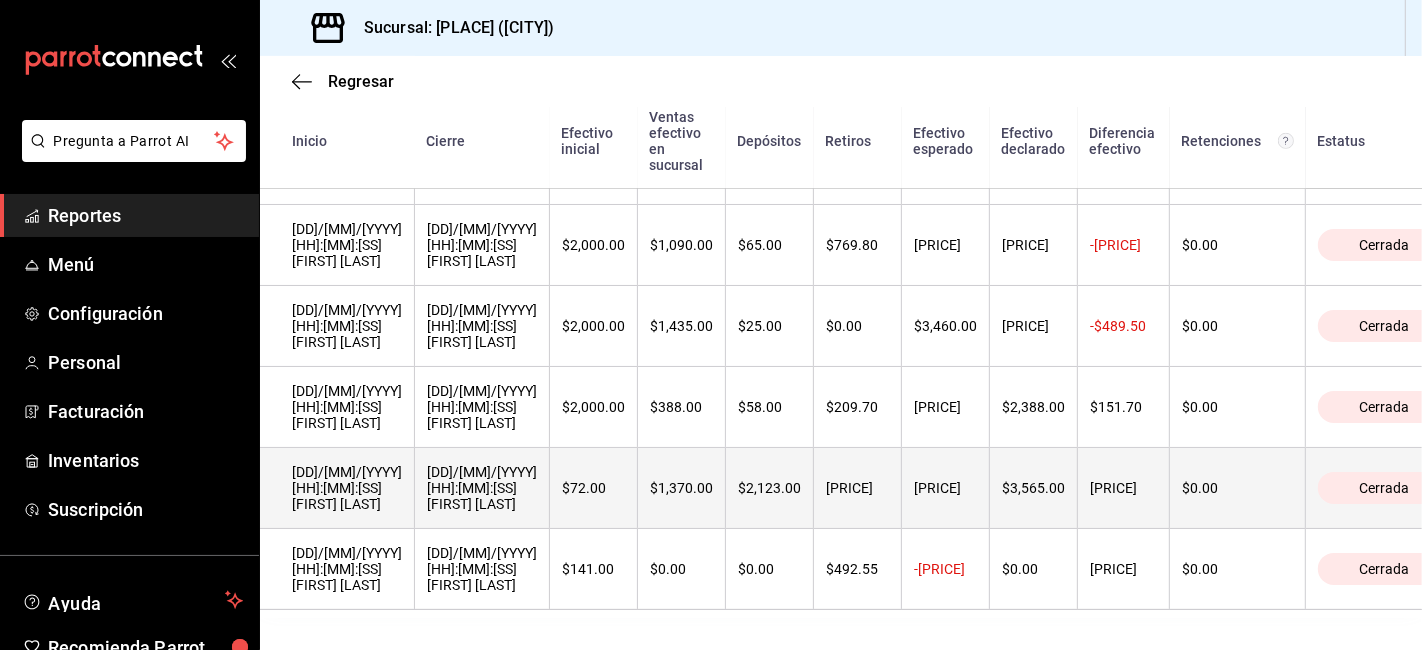 click on "[DD]/[MM]/[YYYY]
[HH]:[MM]:[SS]
[FIRST] [LAST]" at bounding box center [347, 488] 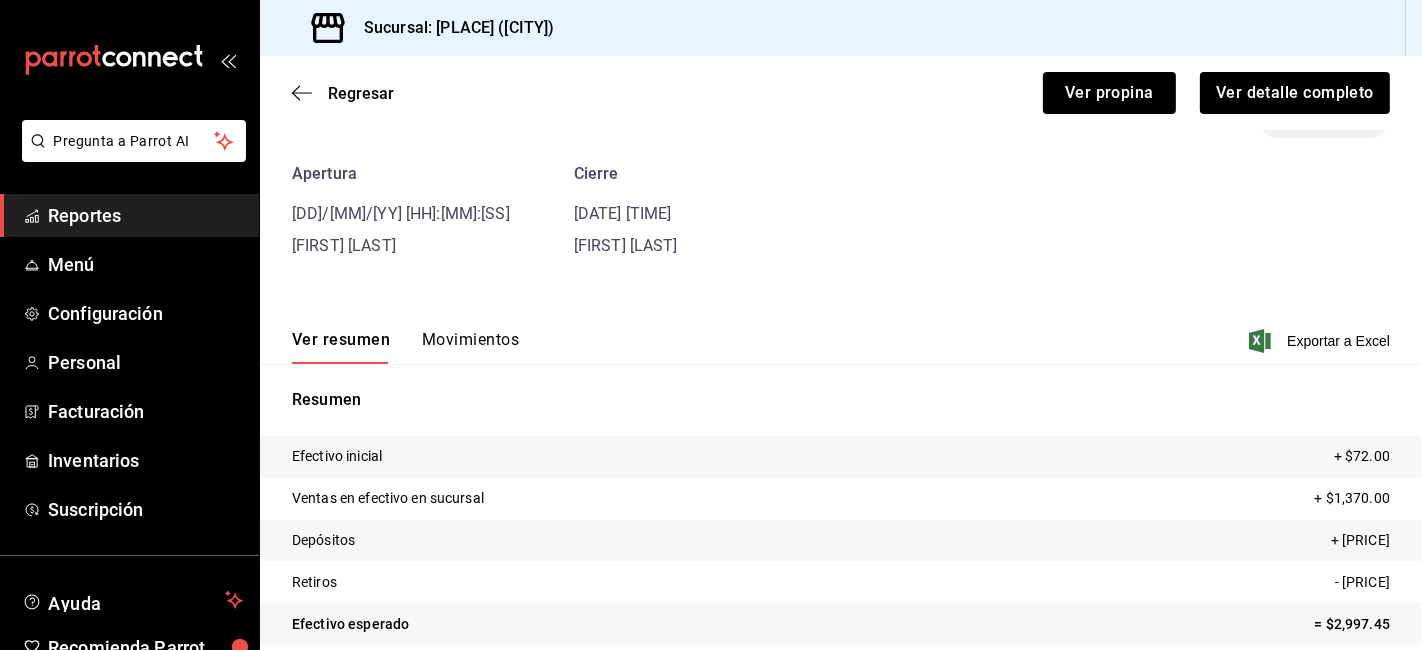 scroll, scrollTop: 86, scrollLeft: 0, axis: vertical 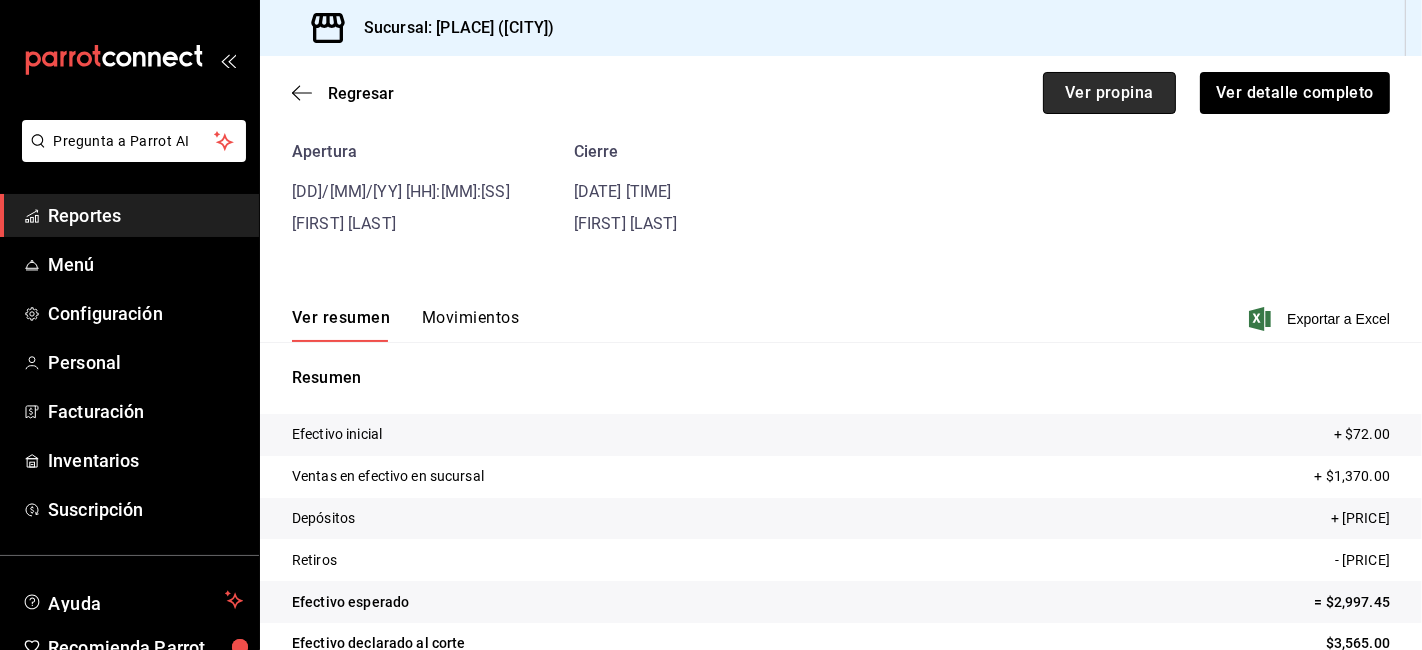 click on "Ver propina" at bounding box center (1109, 93) 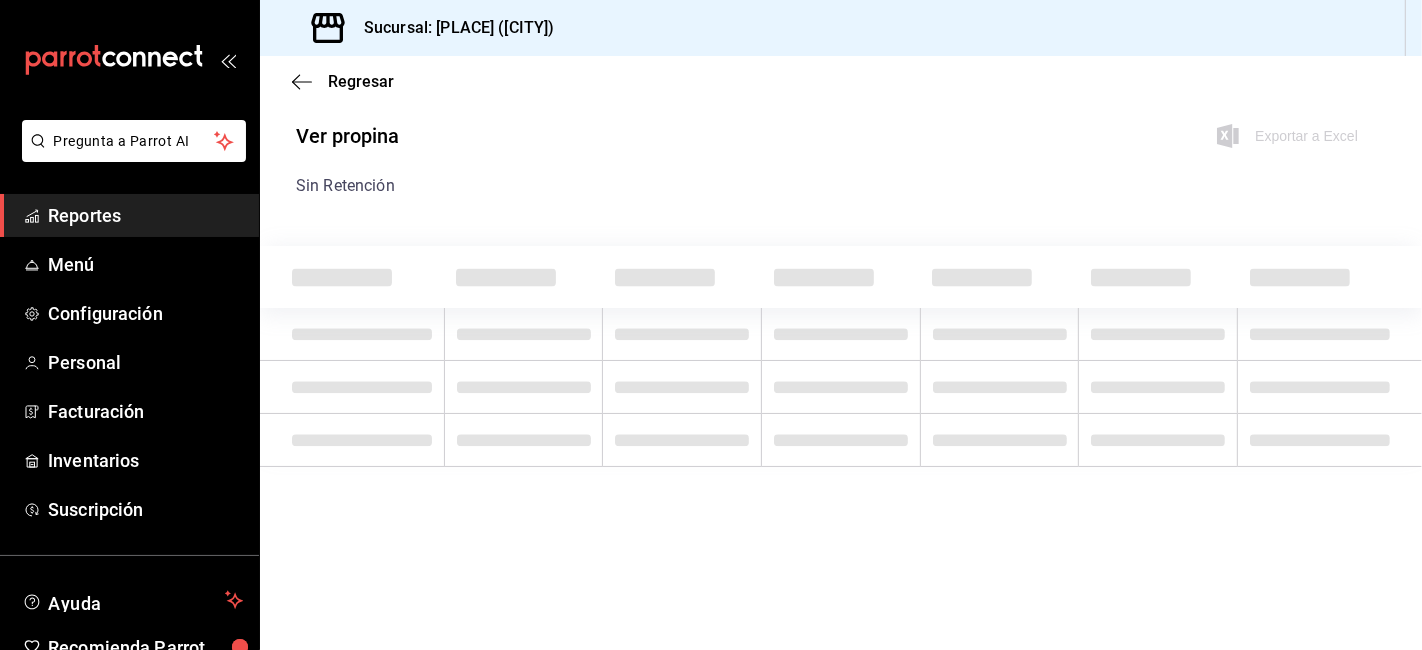 scroll, scrollTop: 0, scrollLeft: 0, axis: both 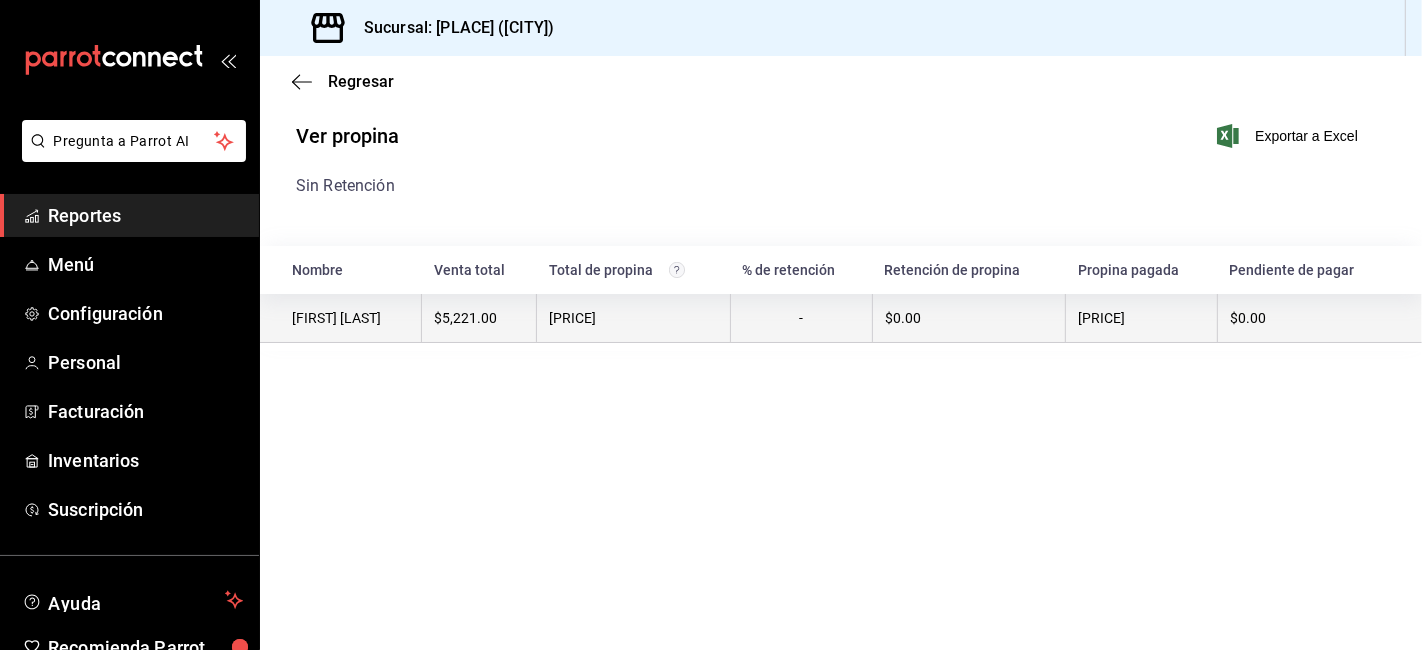 click on "$0.00" at bounding box center [969, 318] 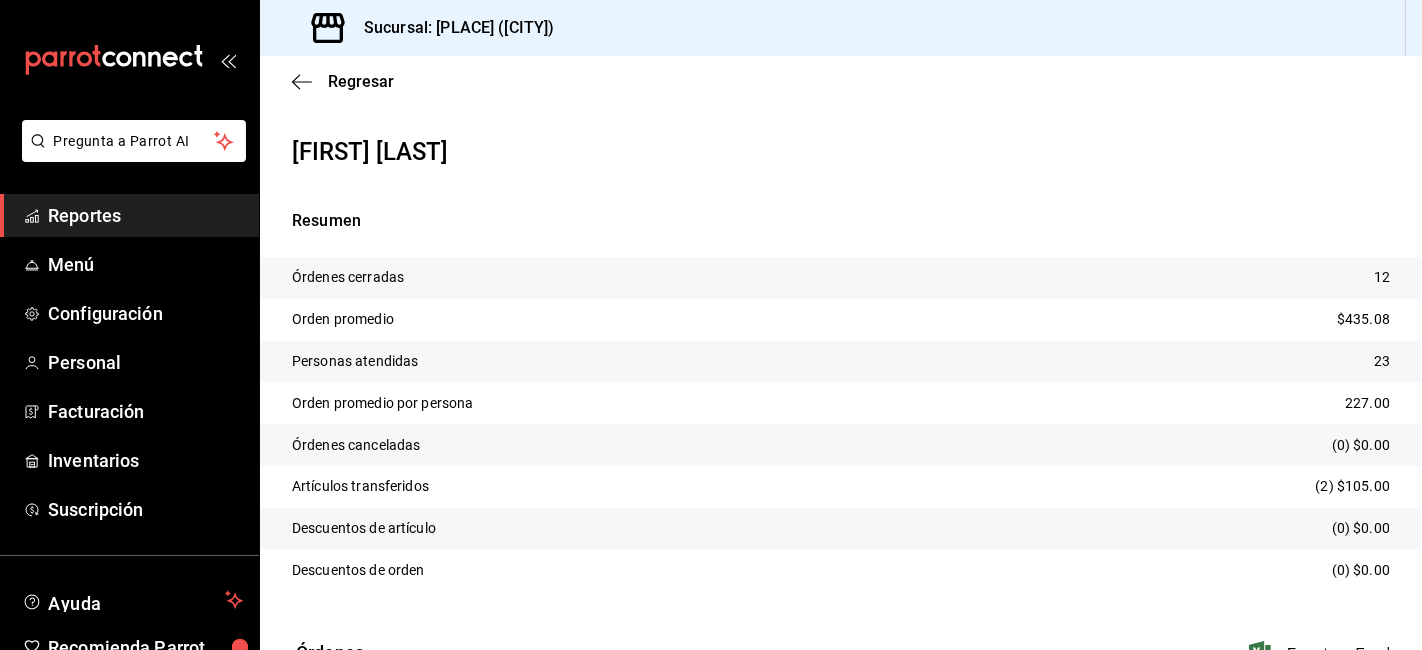 scroll, scrollTop: 0, scrollLeft: 0, axis: both 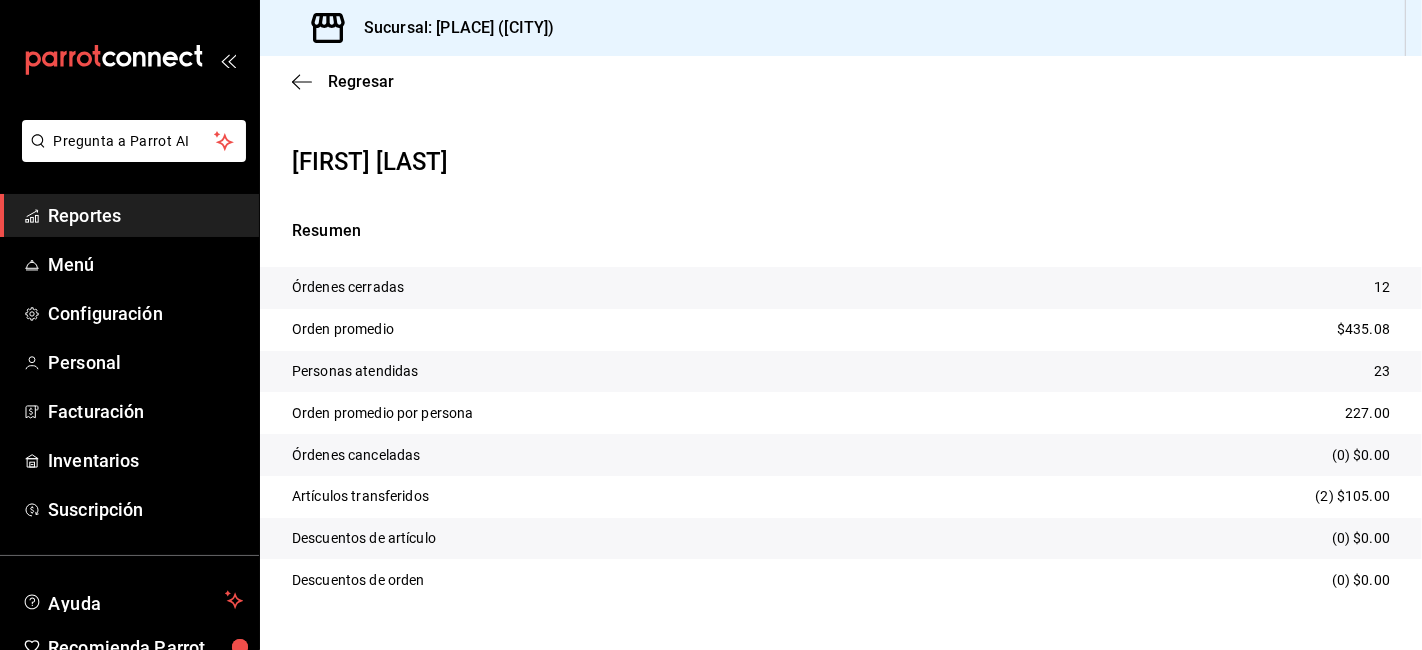 click on "Regresar" at bounding box center [841, 81] 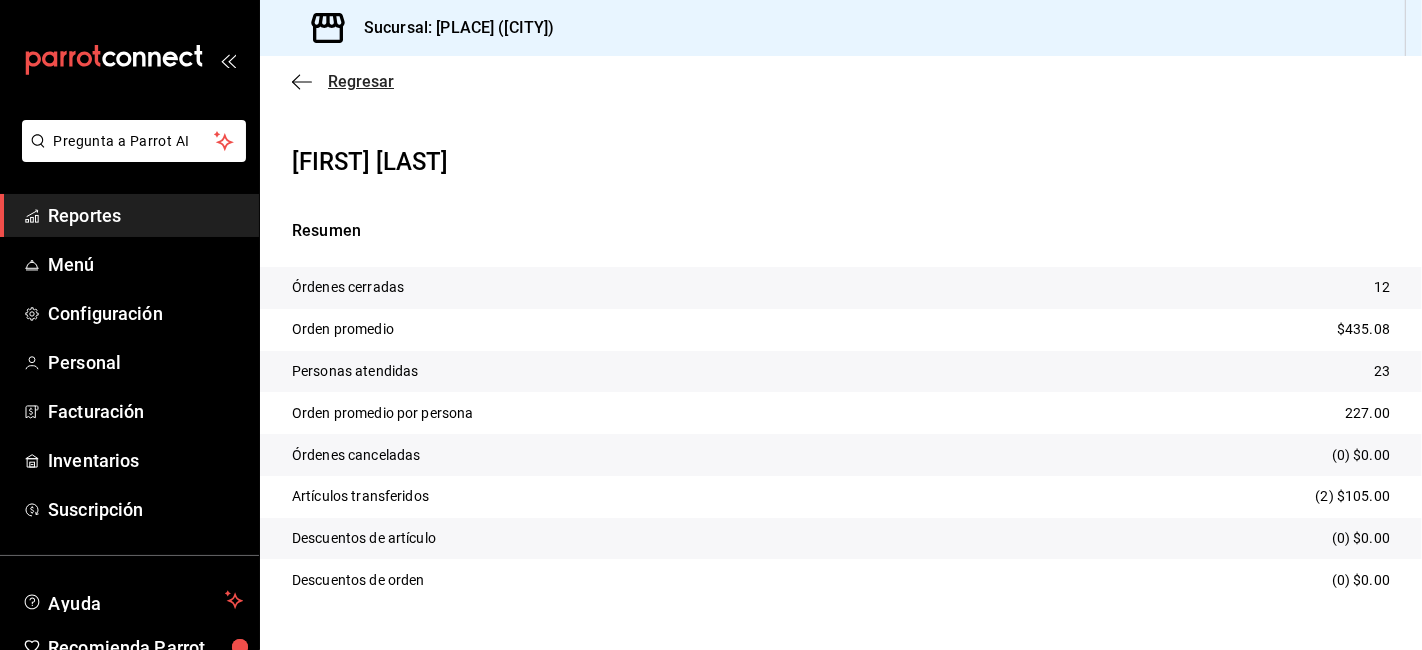 click 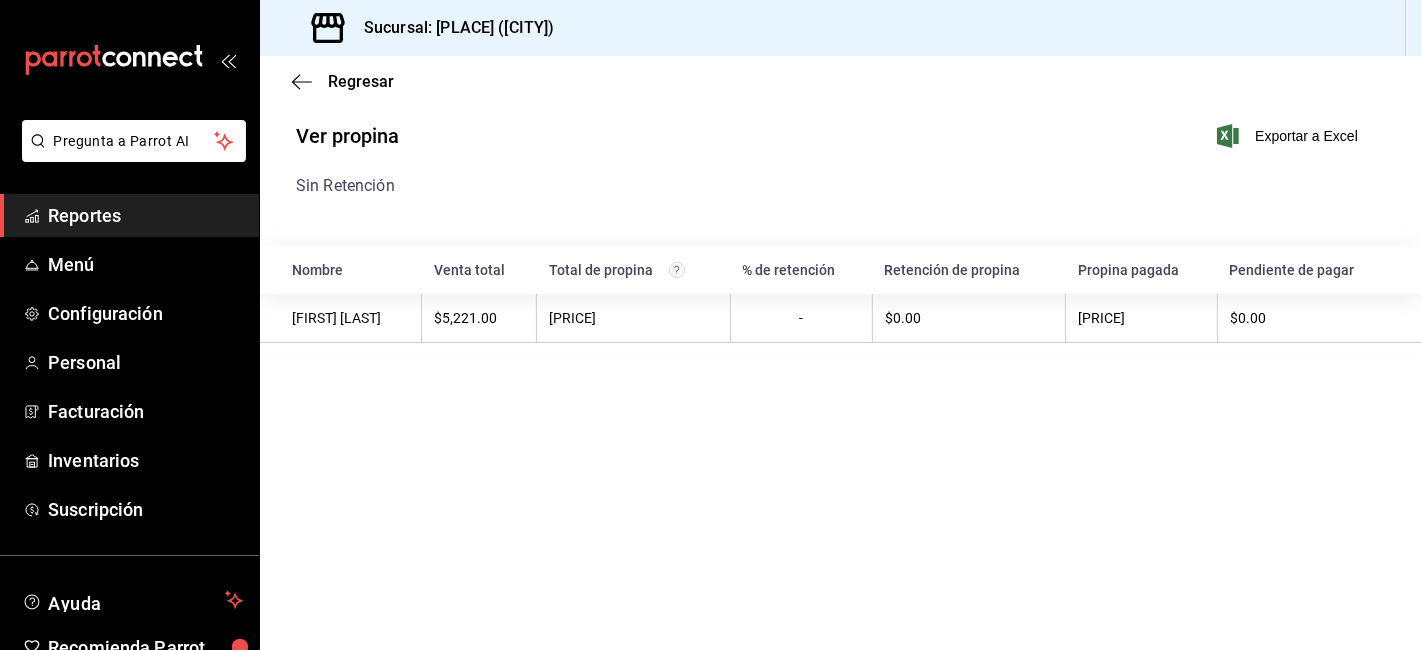 click 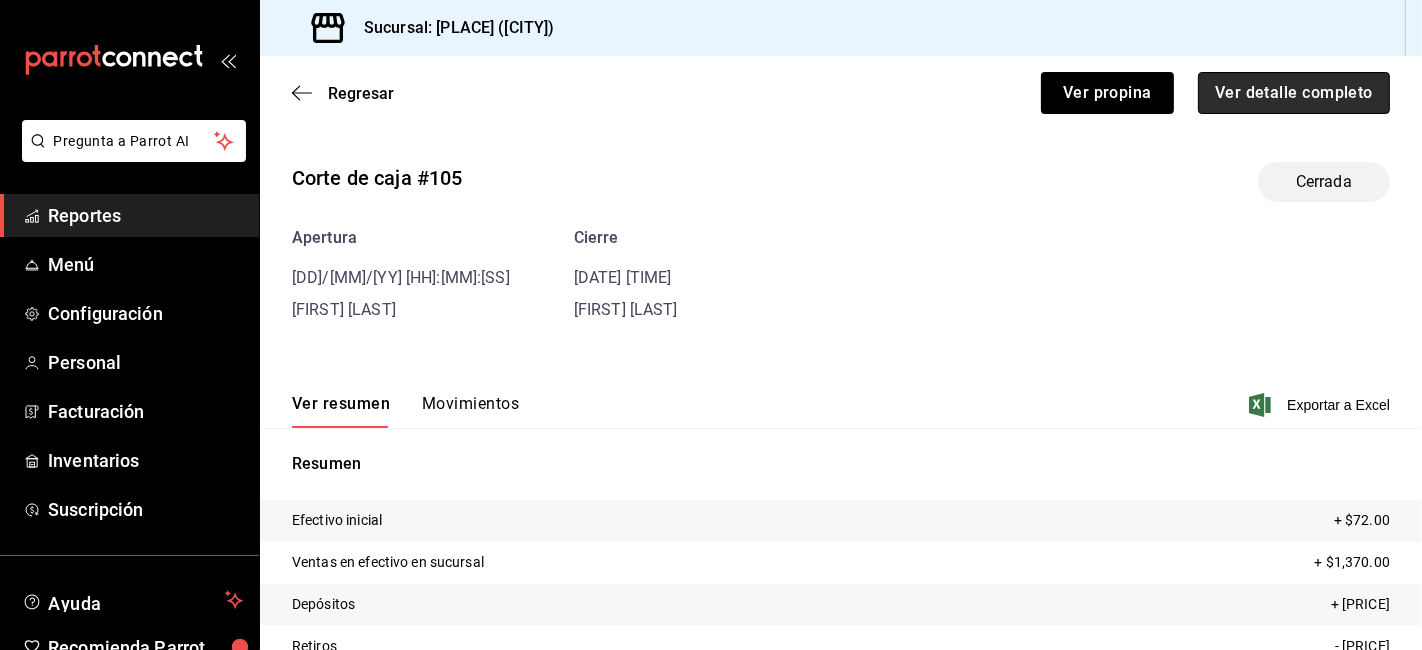 click on "Ver detalle completo" at bounding box center [1294, 93] 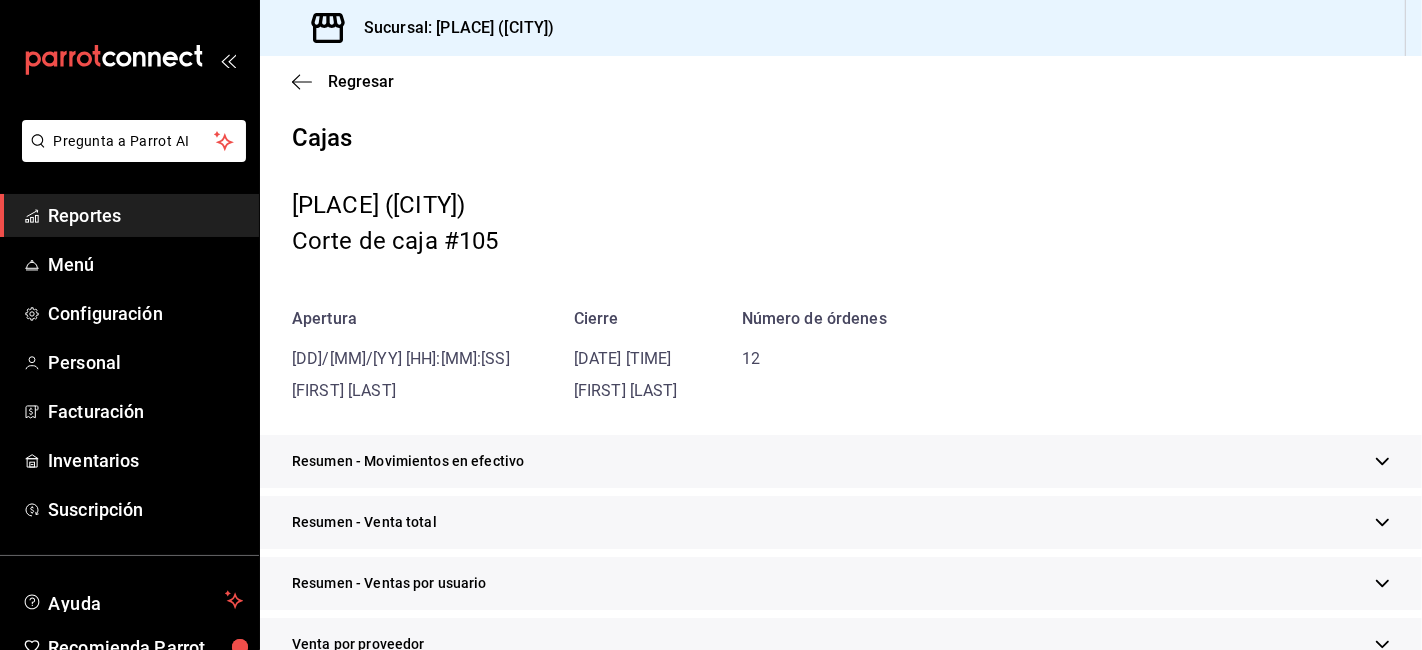 scroll, scrollTop: 111, scrollLeft: 0, axis: vertical 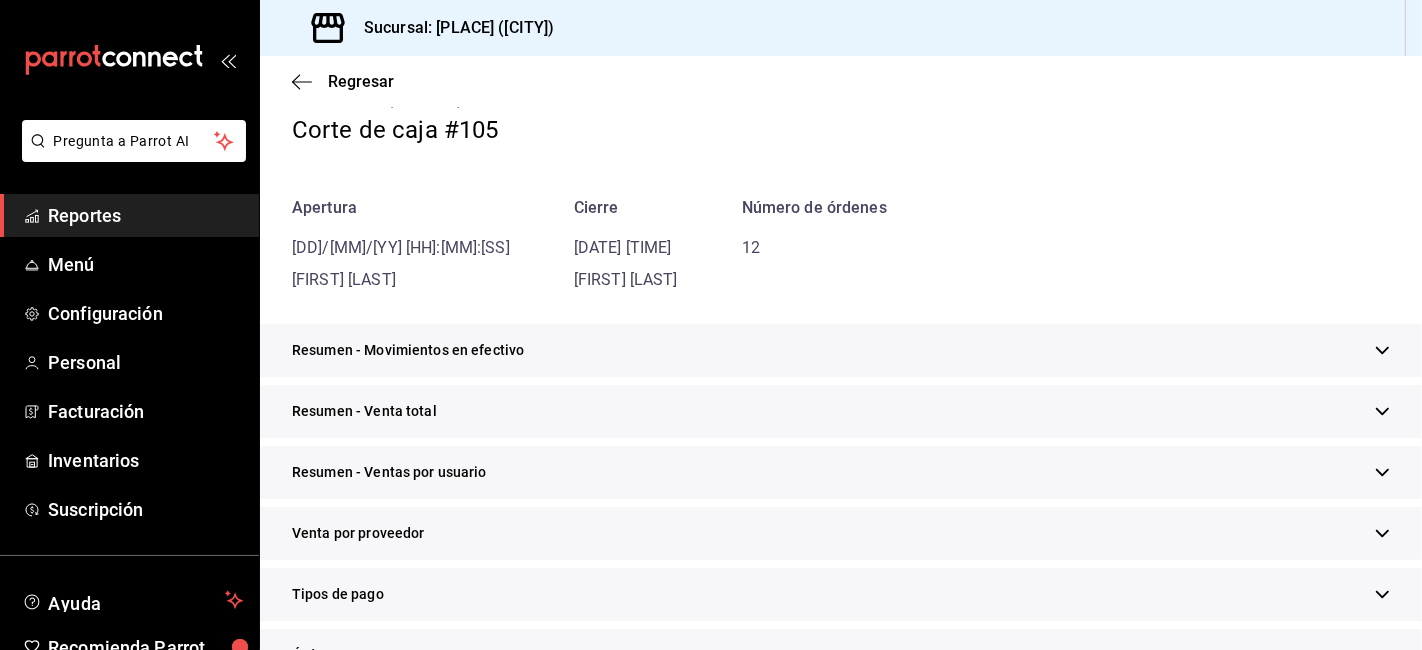 click on "Resumen - Venta total" at bounding box center (841, 411) 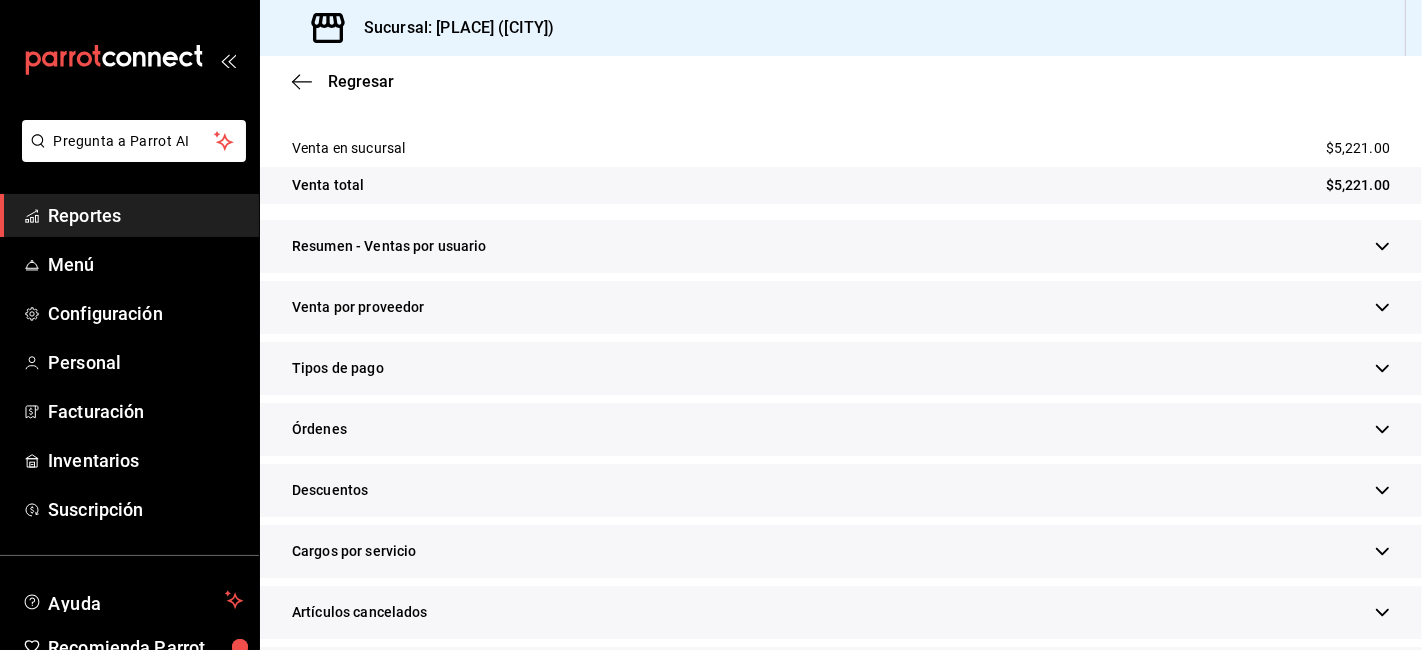 scroll, scrollTop: 444, scrollLeft: 0, axis: vertical 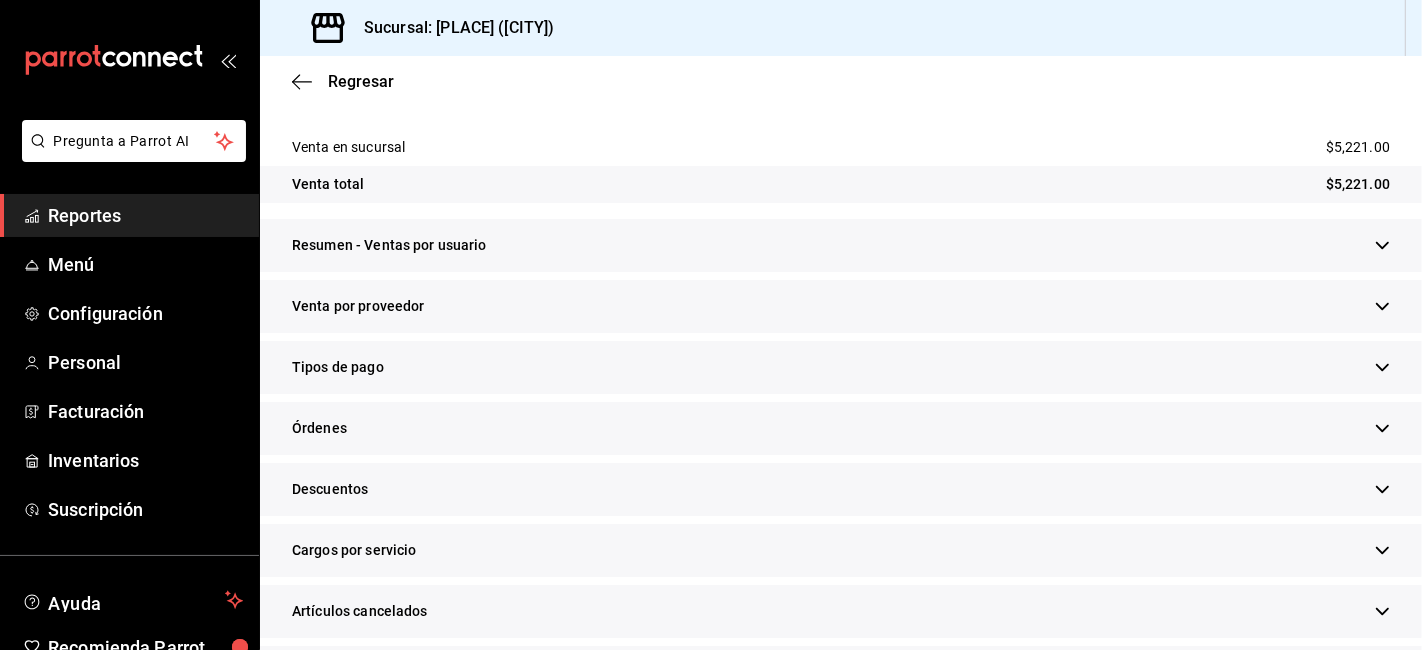 click on "Tipos de pago" at bounding box center [338, 367] 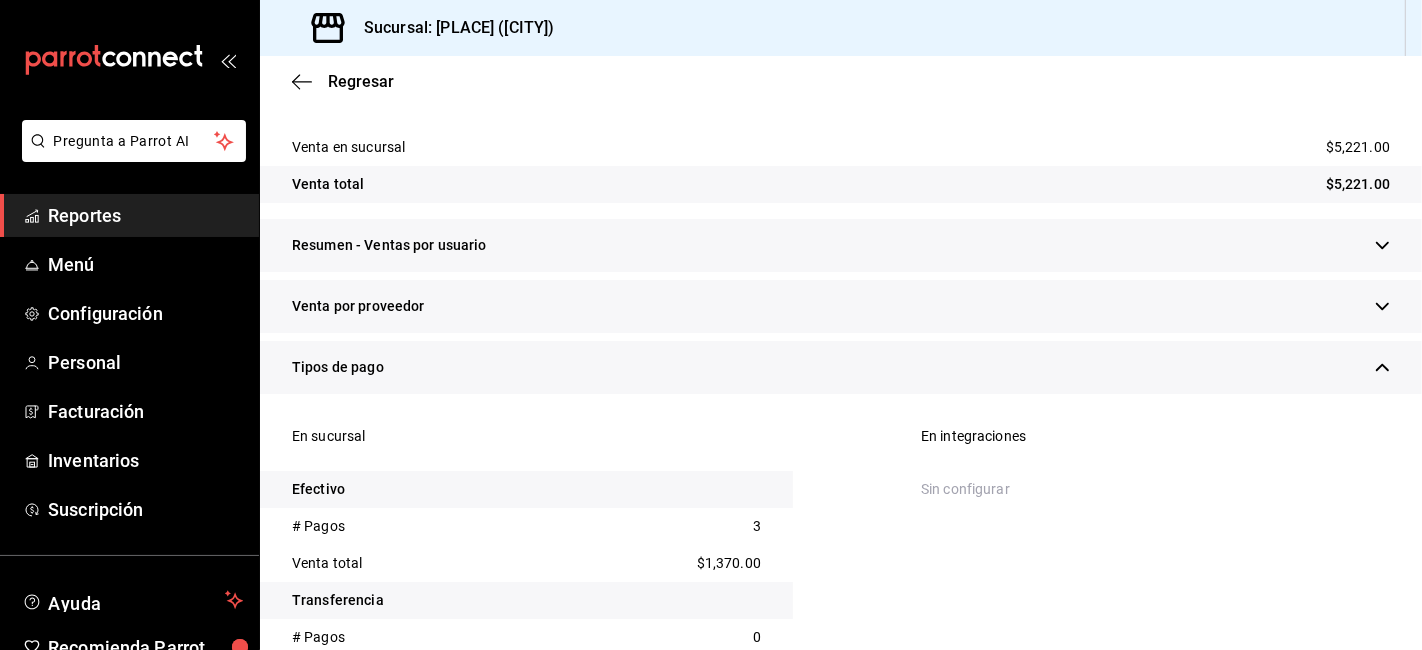 scroll, scrollTop: 555, scrollLeft: 0, axis: vertical 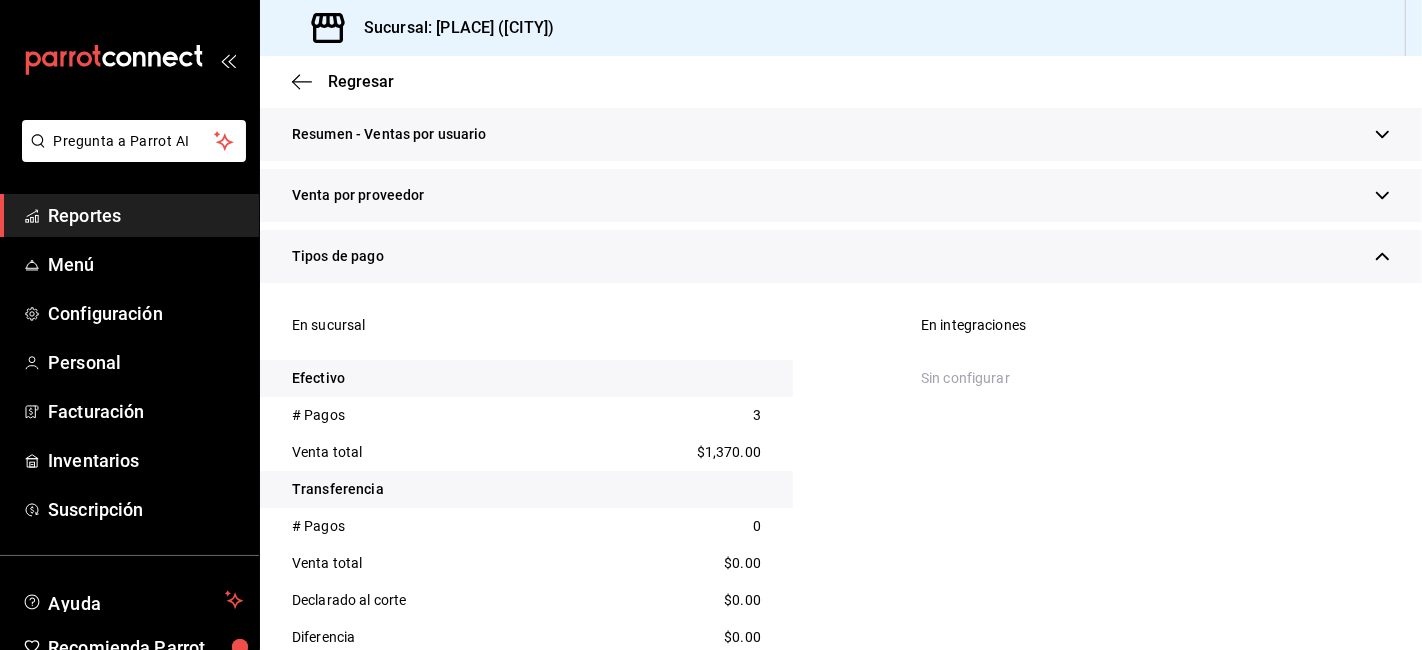 click on "$1,370.00" at bounding box center [729, 452] 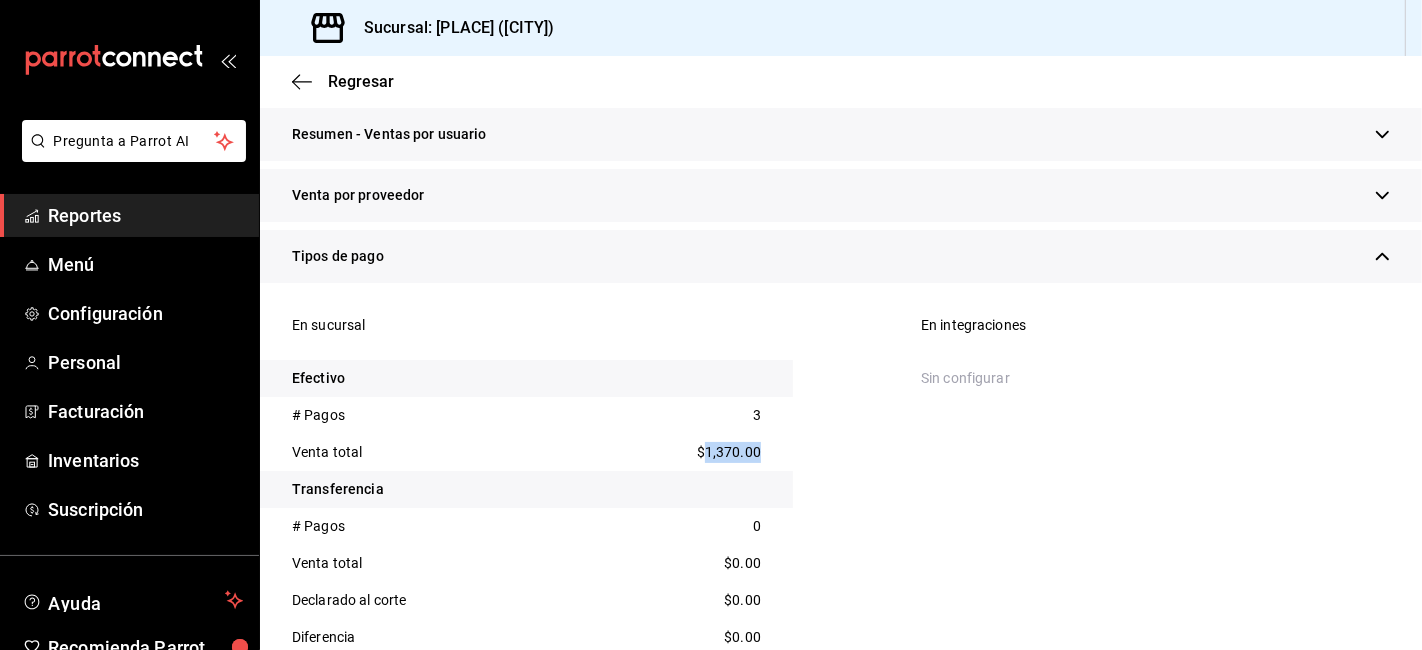 click on "$1,370.00" at bounding box center [729, 452] 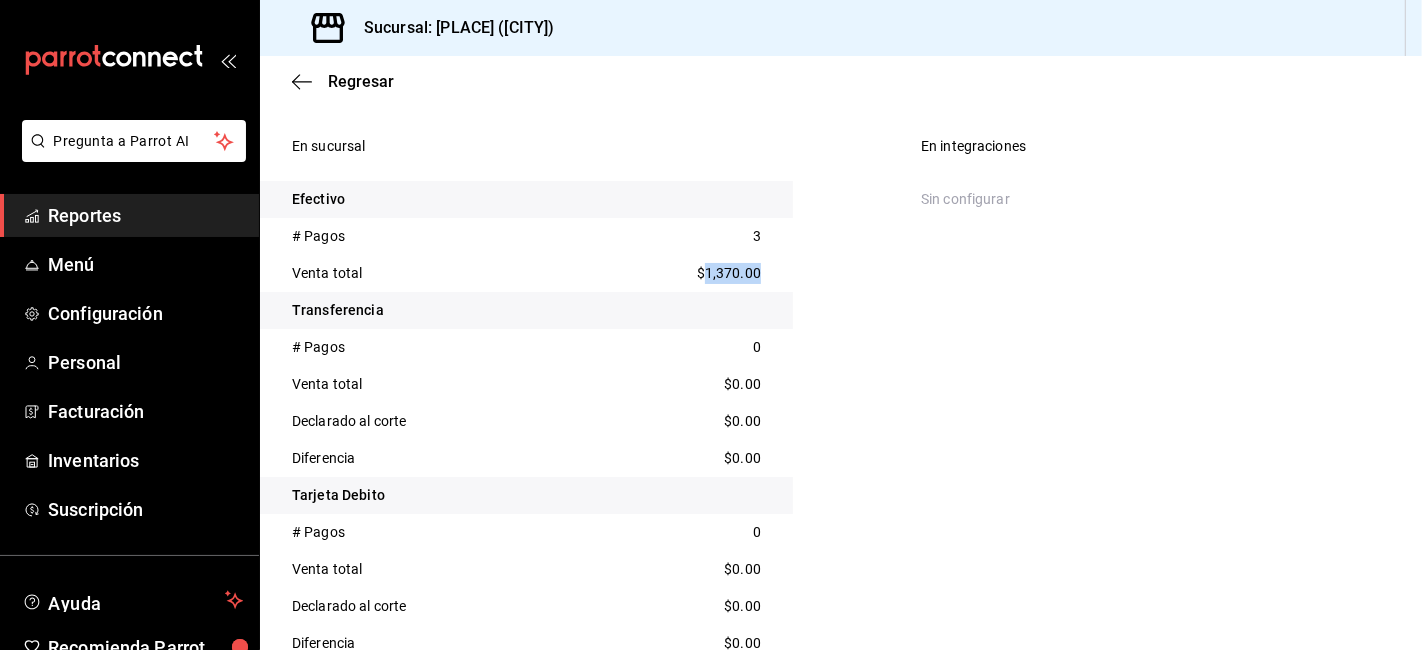 scroll, scrollTop: 1000, scrollLeft: 0, axis: vertical 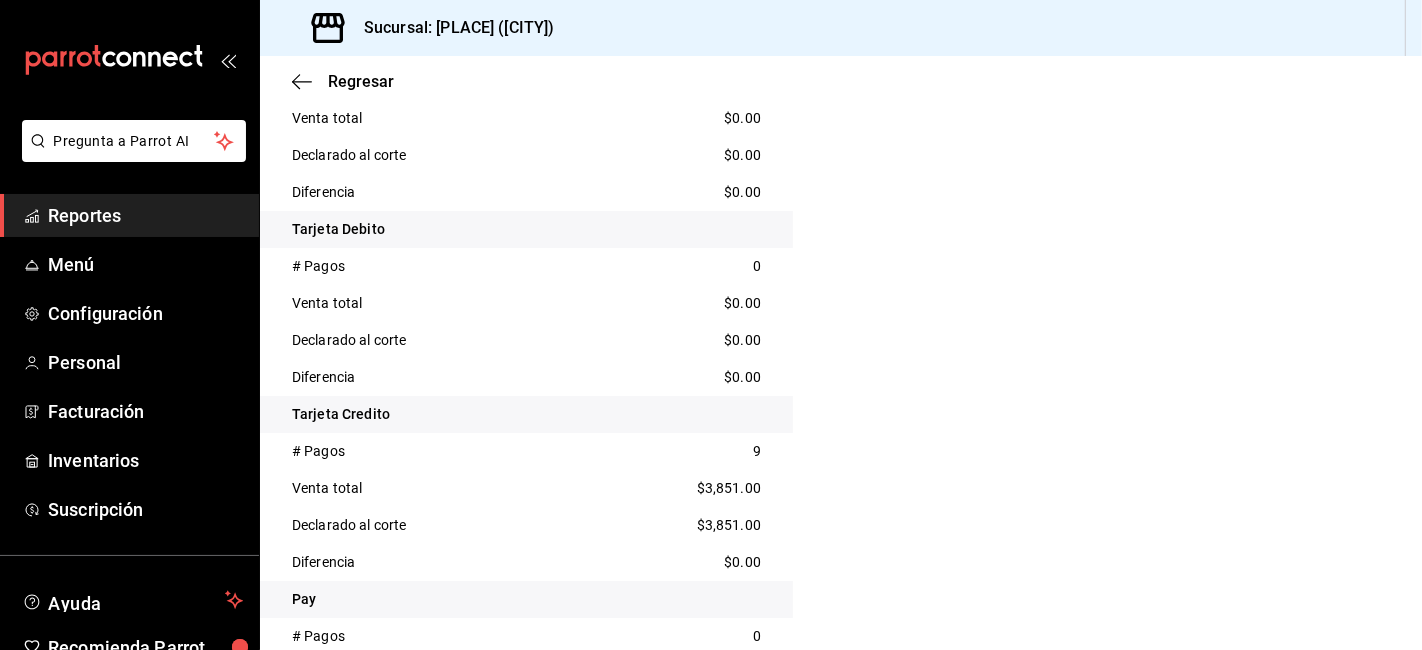 click on "$3,851.00" at bounding box center [729, 488] 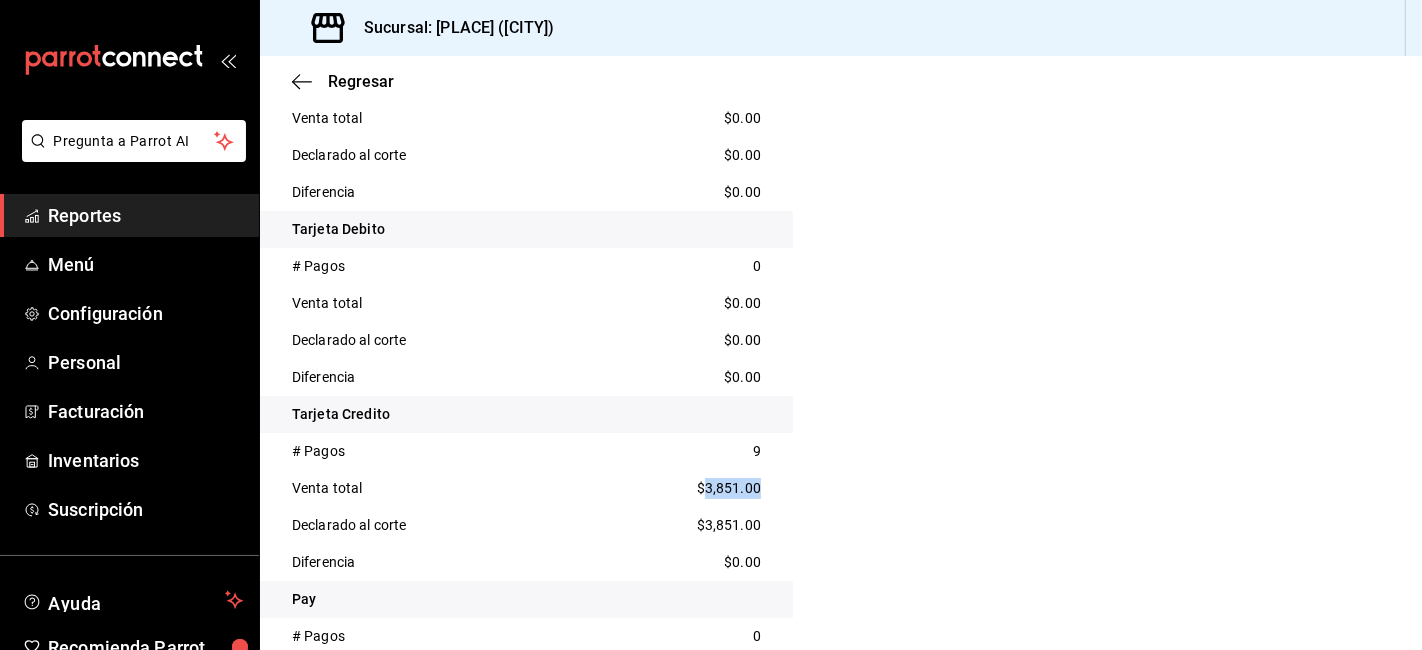 click on "$3,851.00" at bounding box center [729, 488] 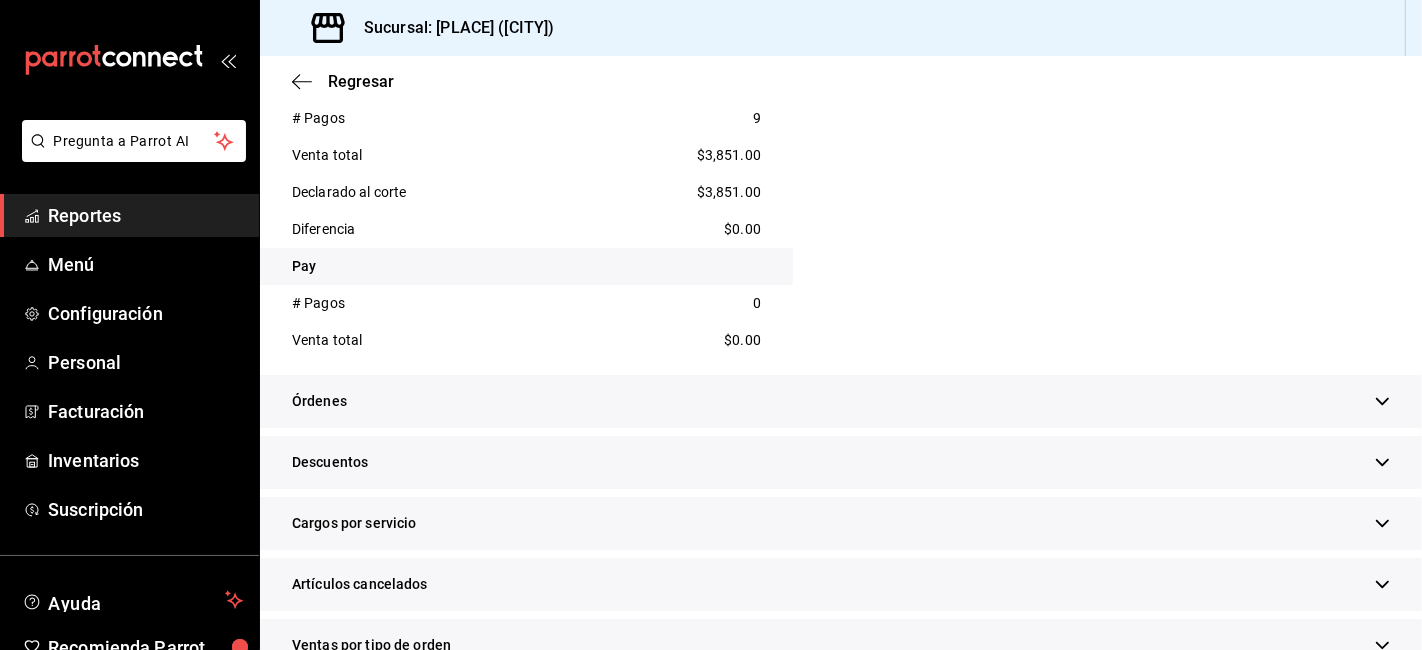 click on "Descuentos" at bounding box center [841, 462] 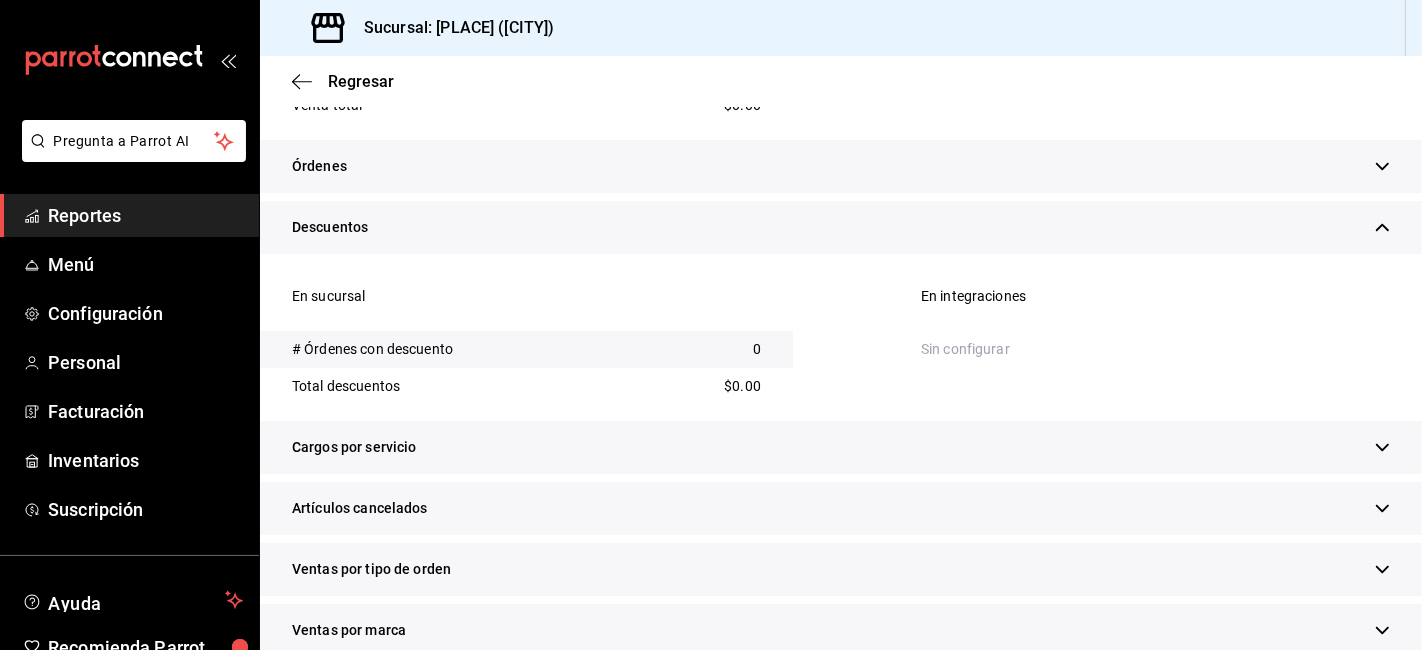 scroll, scrollTop: 1781, scrollLeft: 0, axis: vertical 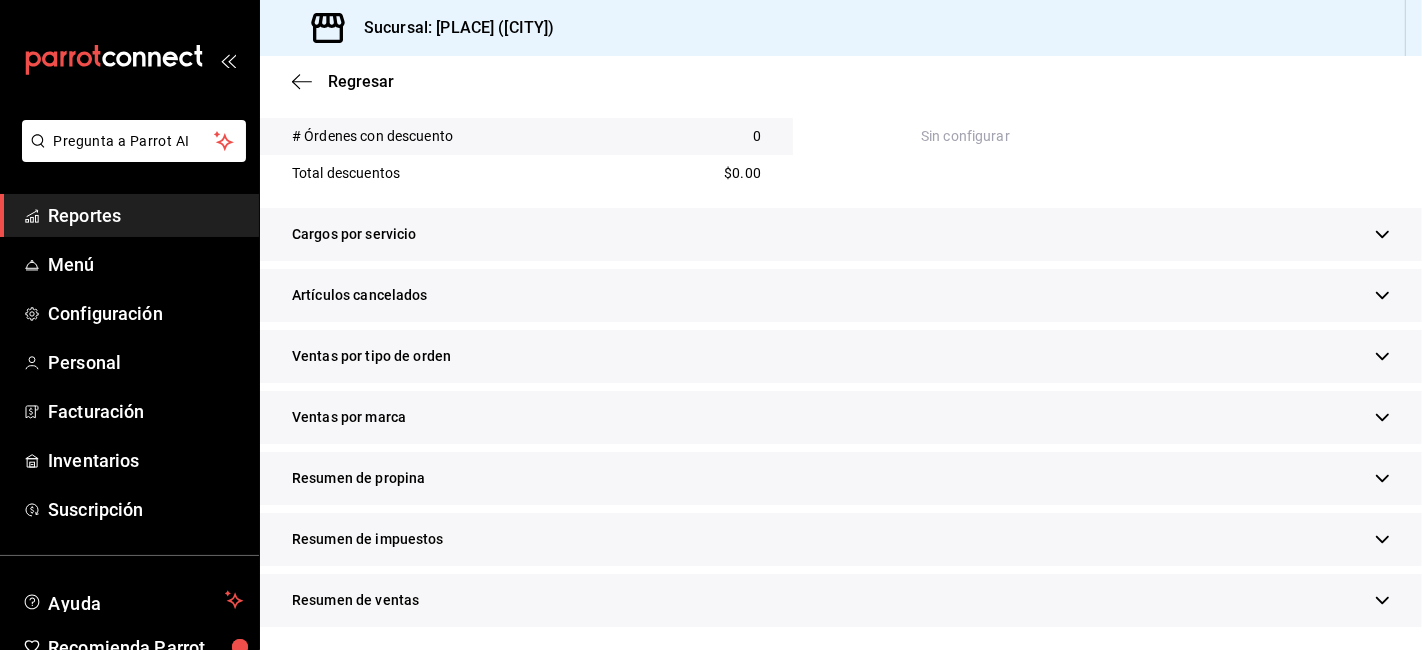 click on "Resumen de propina" at bounding box center [841, 478] 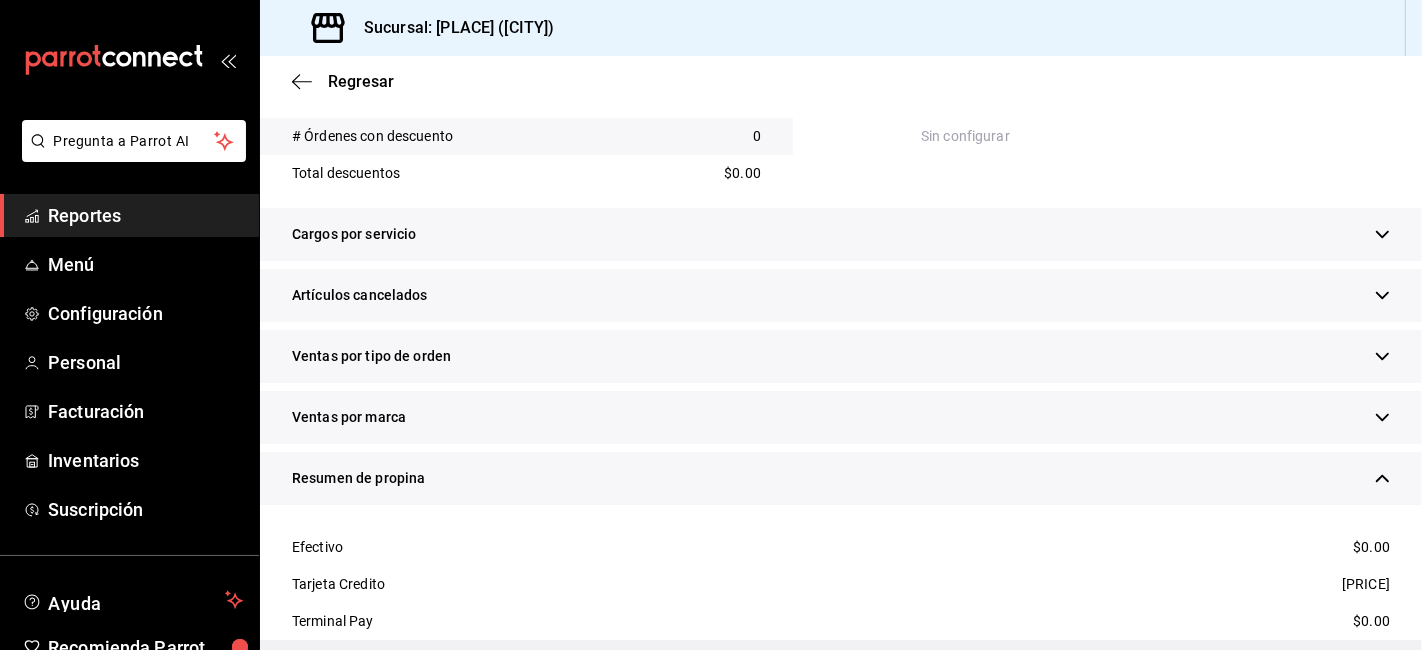 click on "Tarjeta Credito [PRICE]" at bounding box center (841, 584) 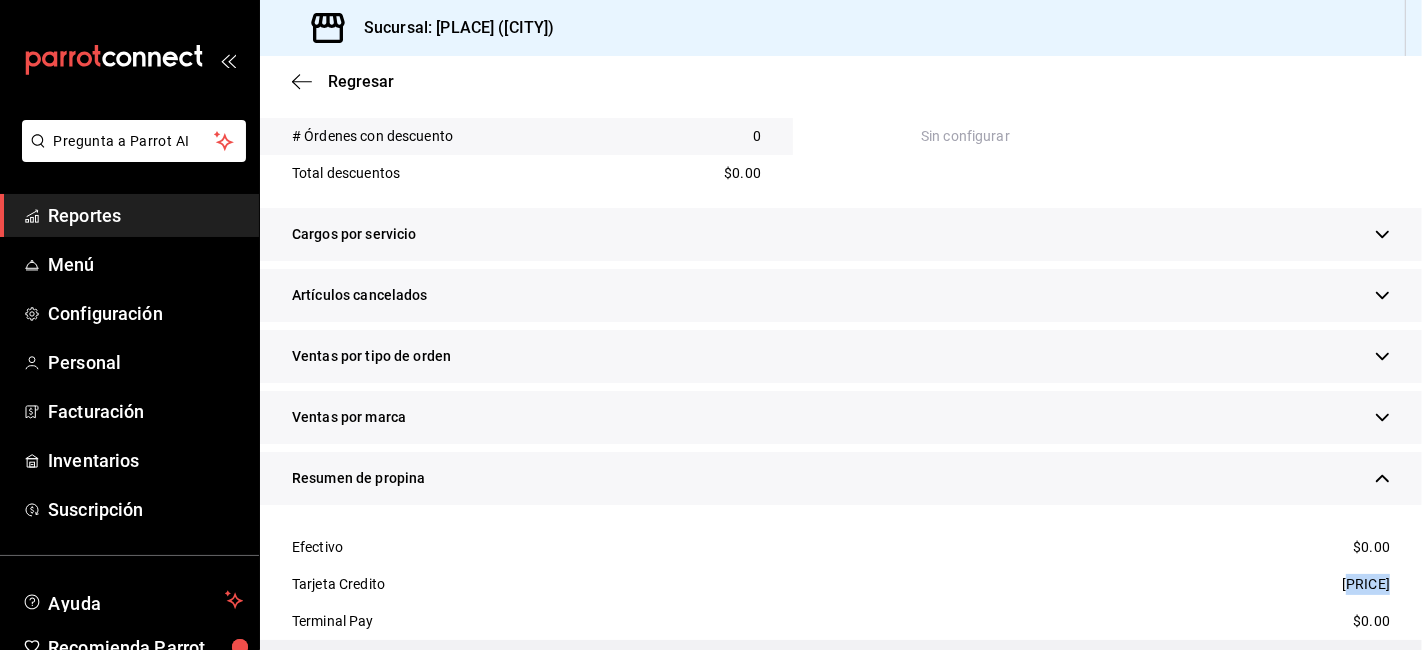 click on "[PRICE]" at bounding box center [1366, 584] 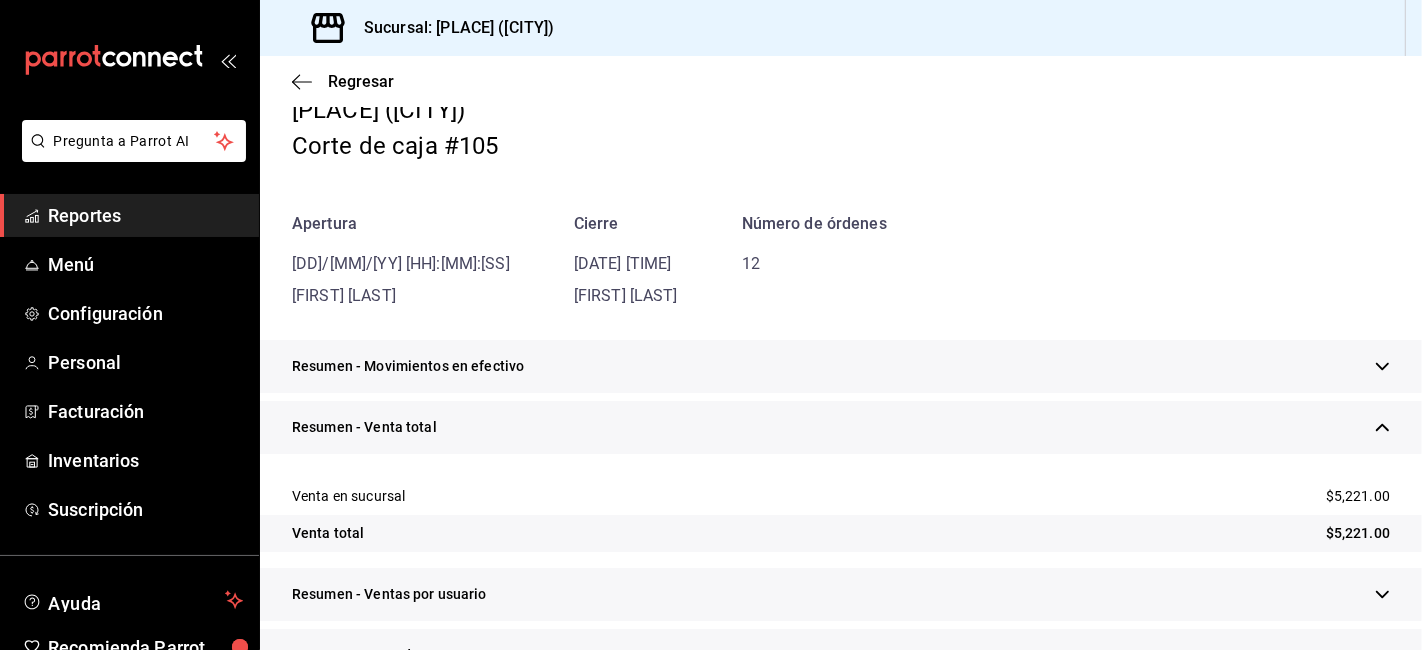 scroll, scrollTop: 0, scrollLeft: 0, axis: both 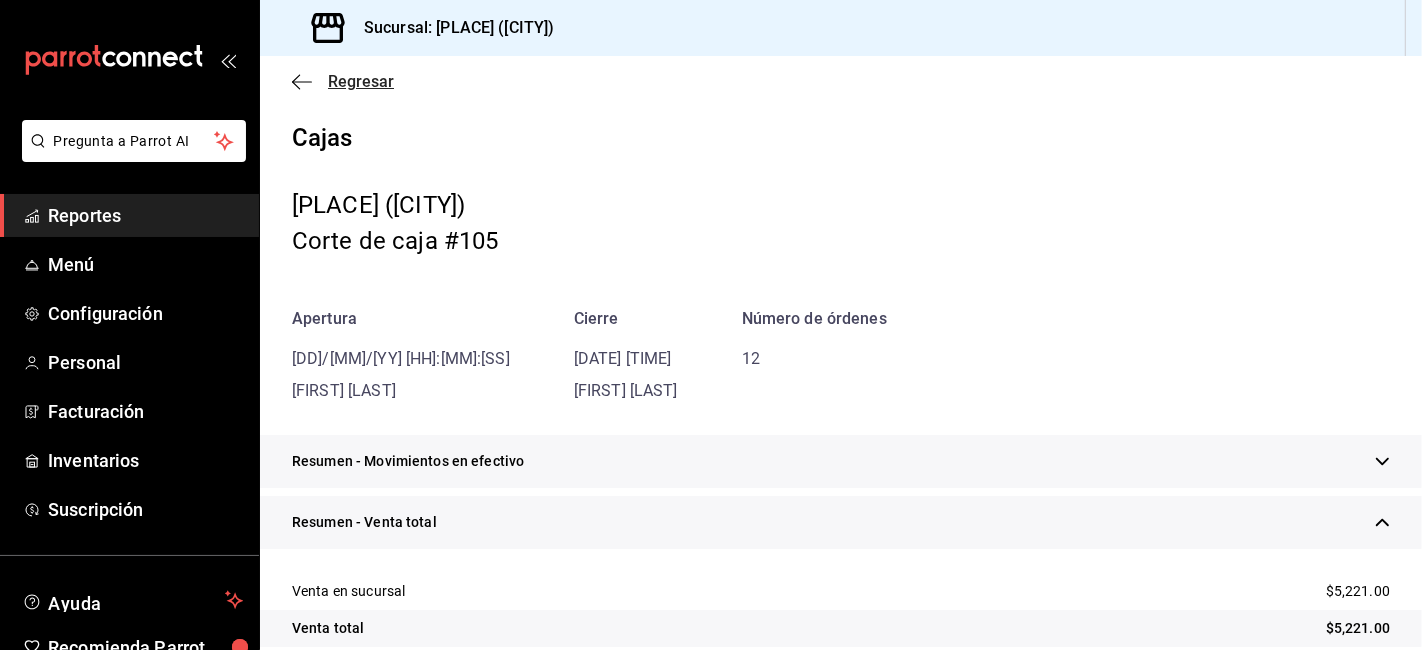 click on "Regresar" at bounding box center (343, 81) 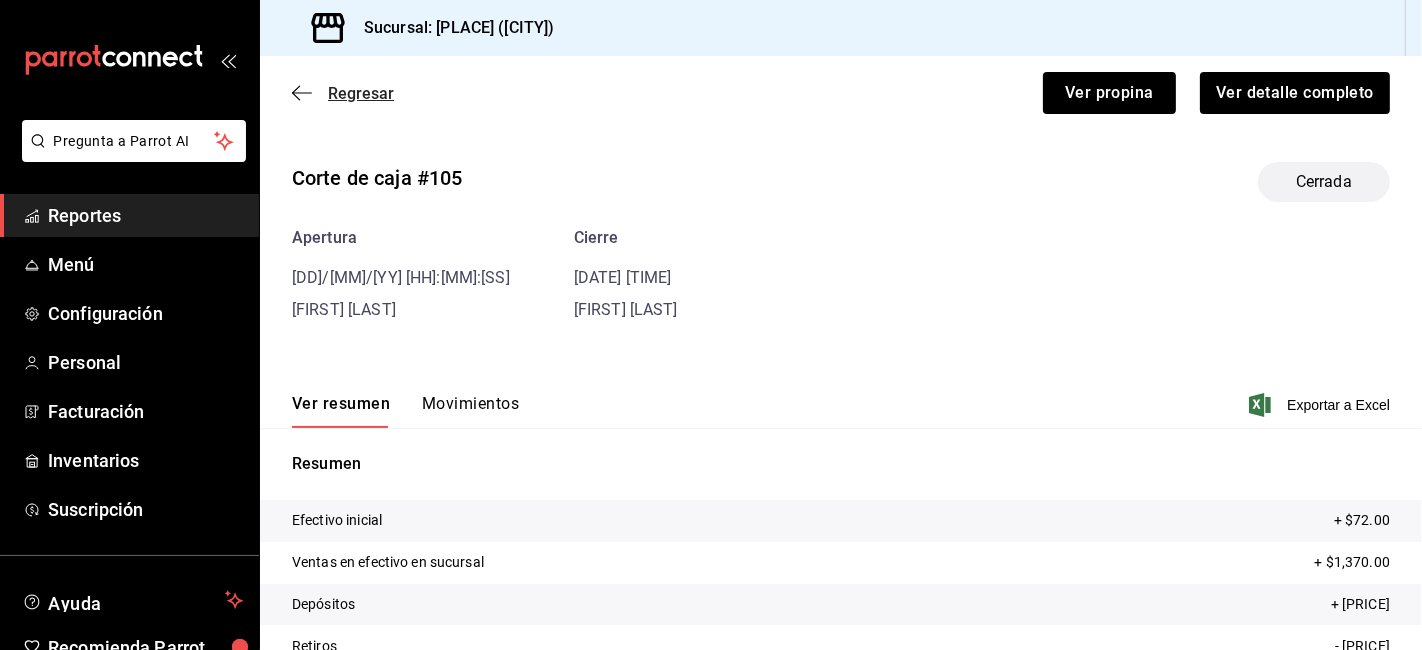 click 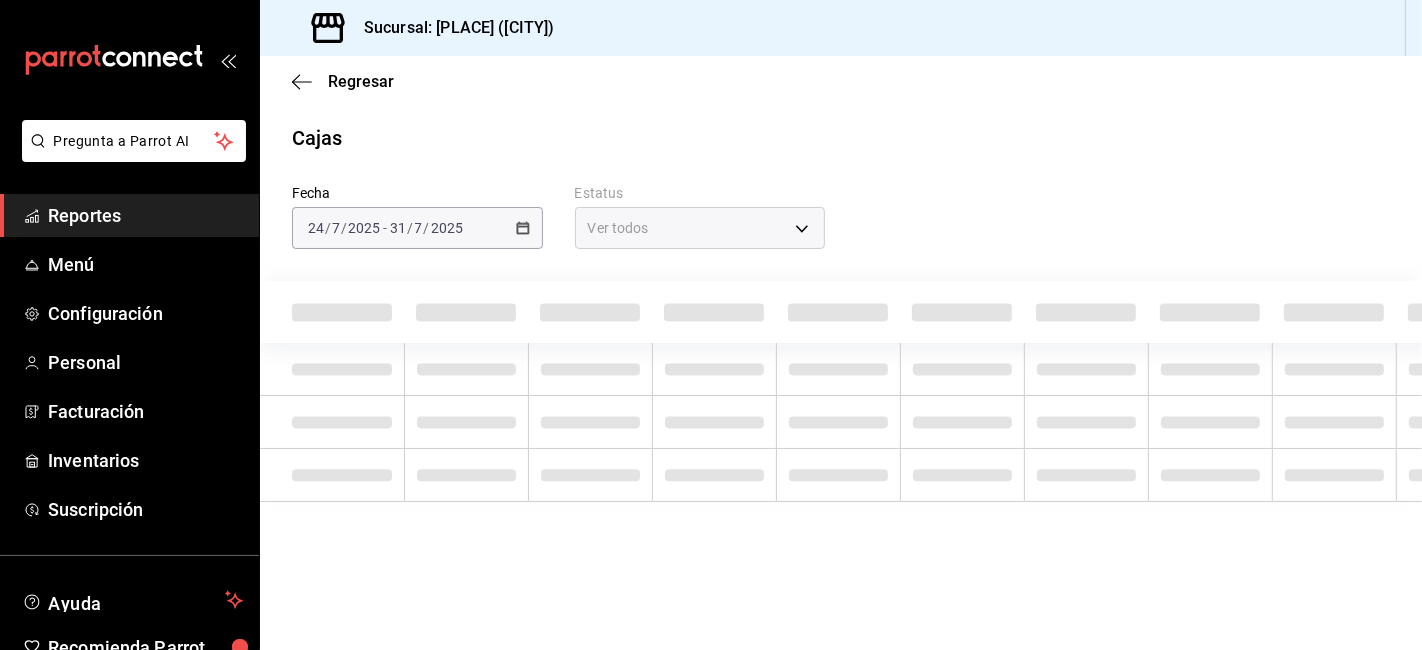 click on "Reportes" at bounding box center (145, 215) 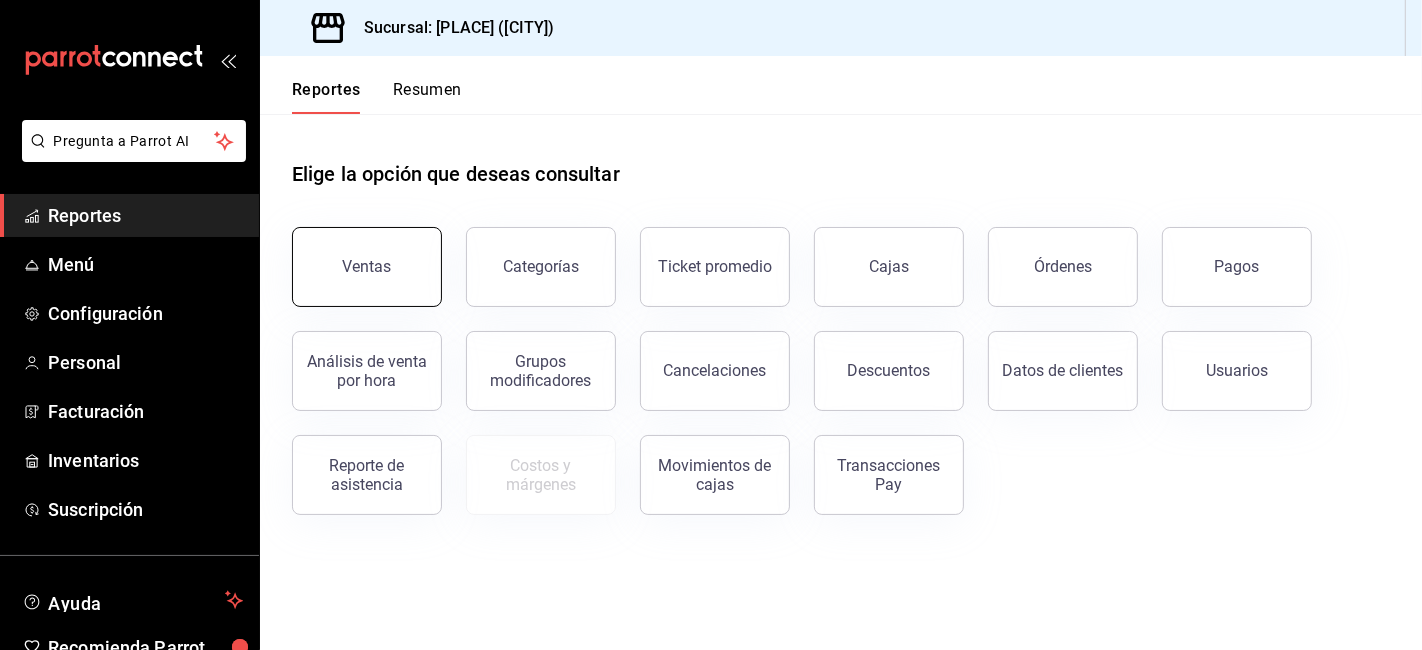 click on "Ventas" at bounding box center [367, 267] 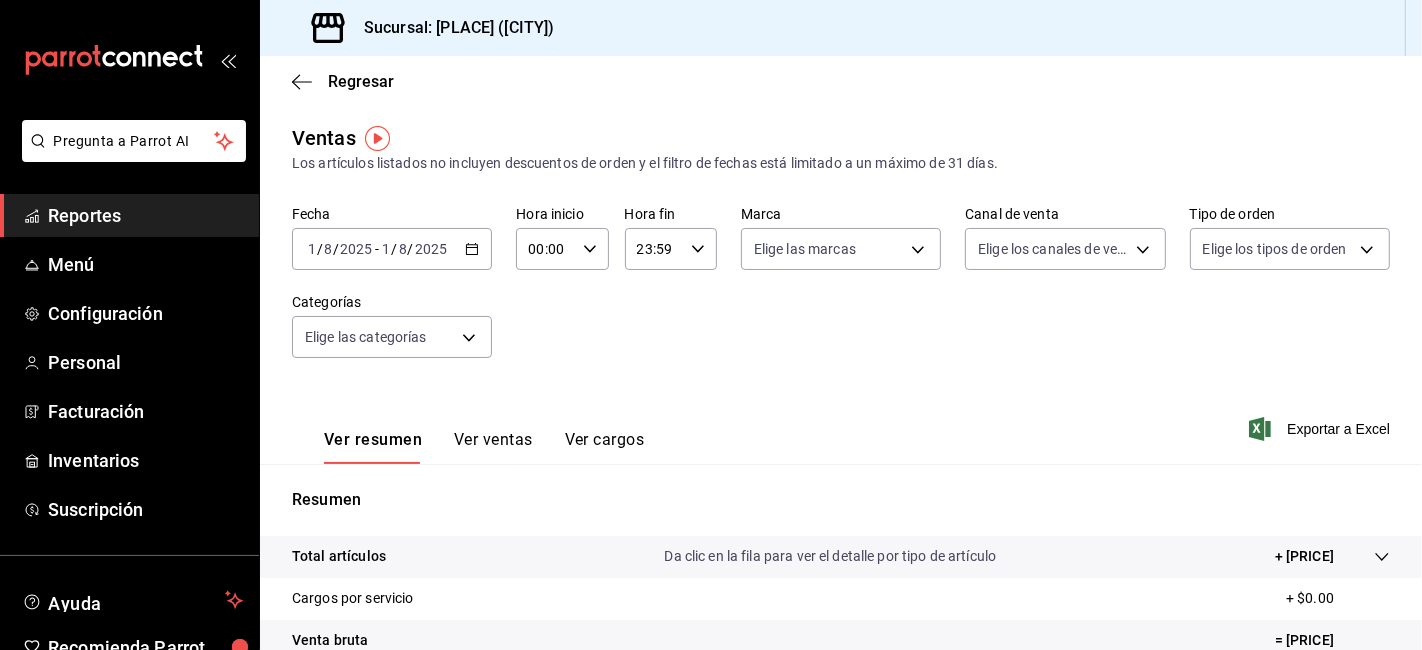 click 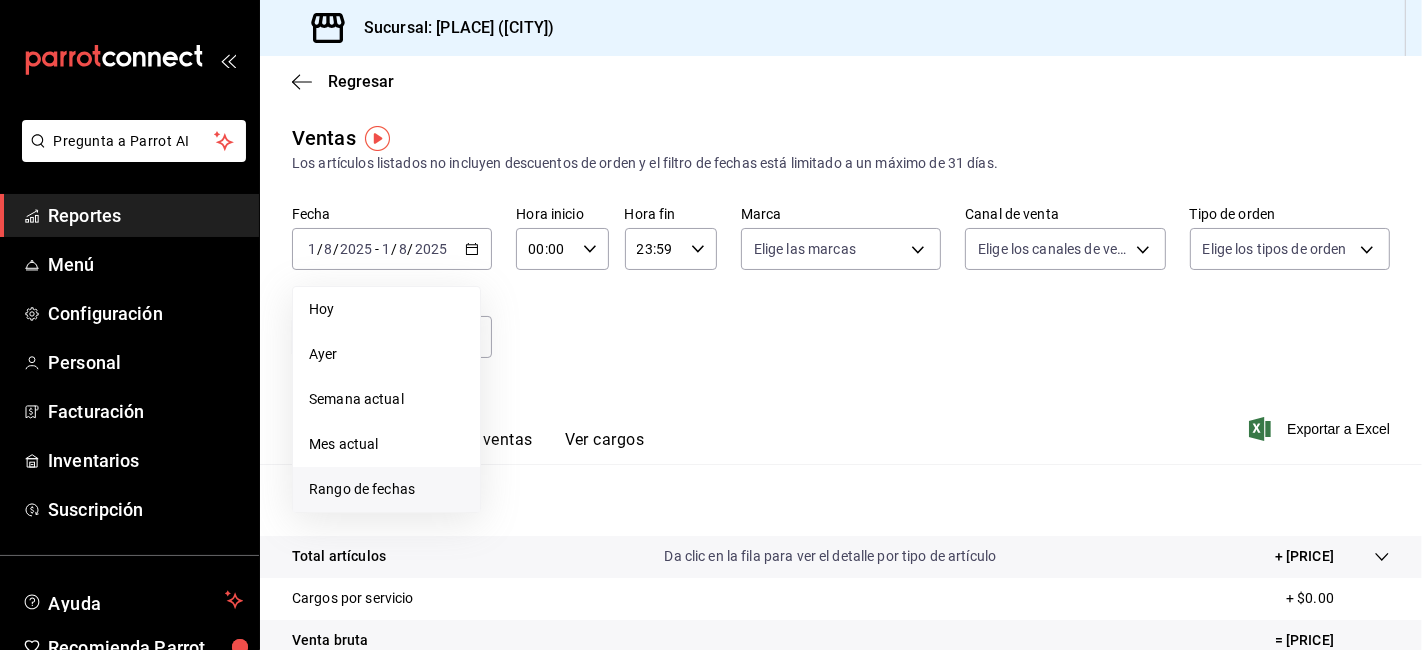 click on "Rango de fechas" at bounding box center (386, 489) 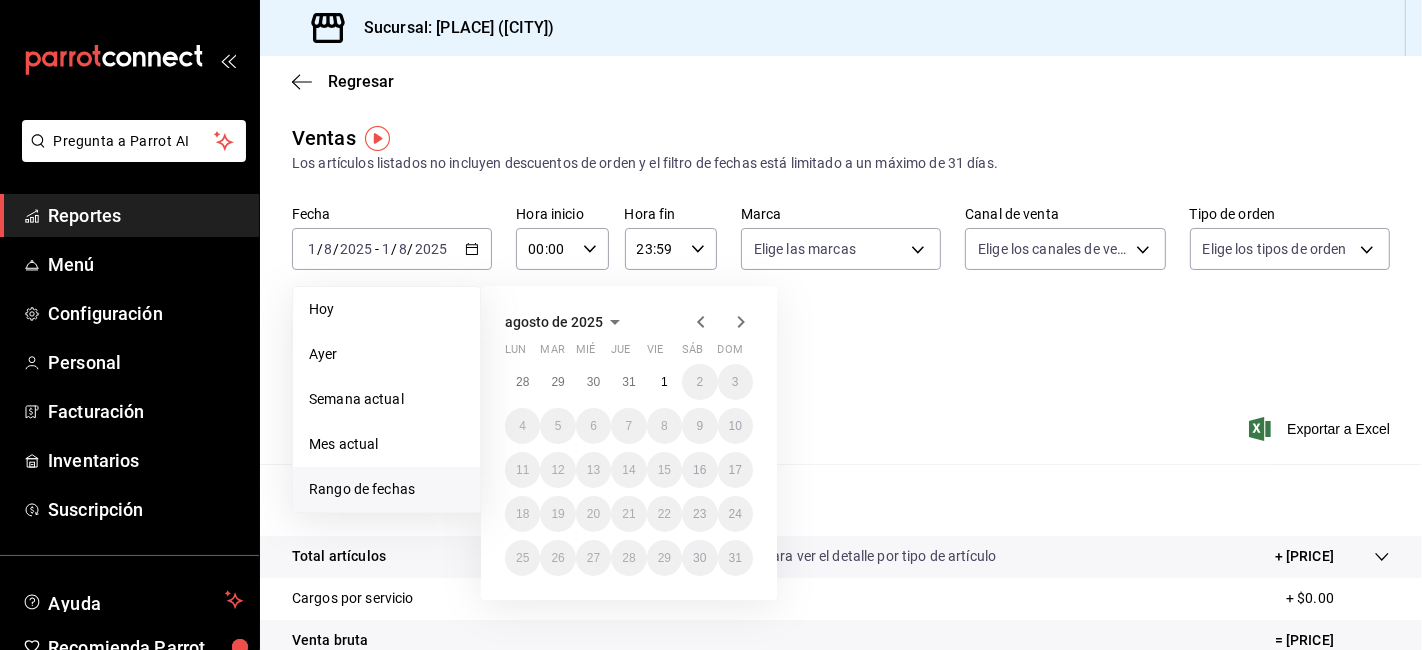 click 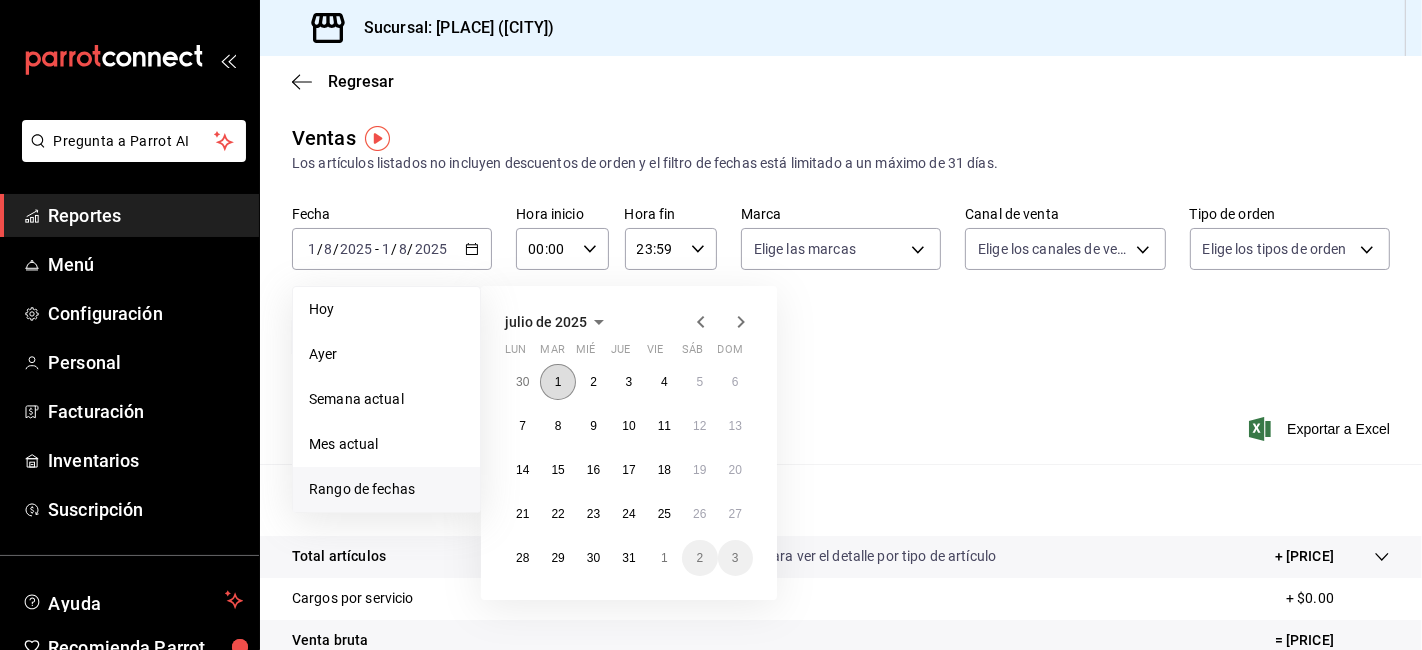 click on "1" at bounding box center (558, 382) 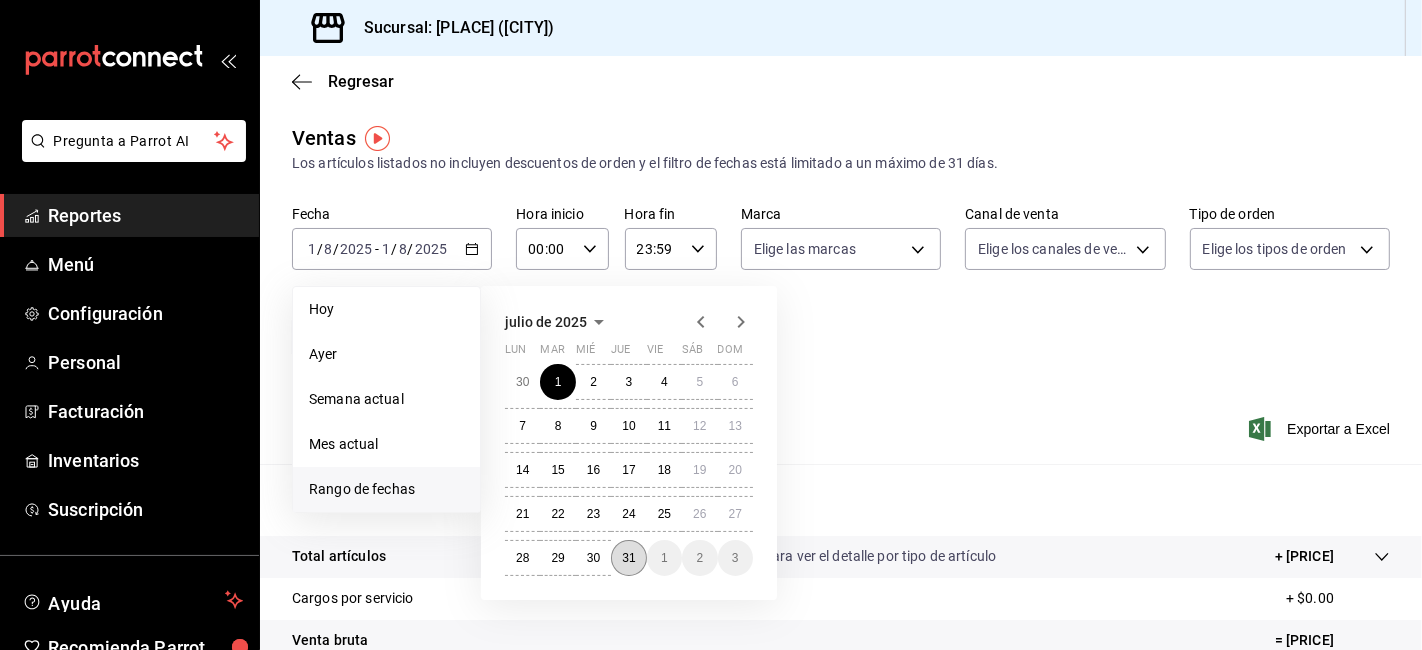 click on "31" at bounding box center (628, 558) 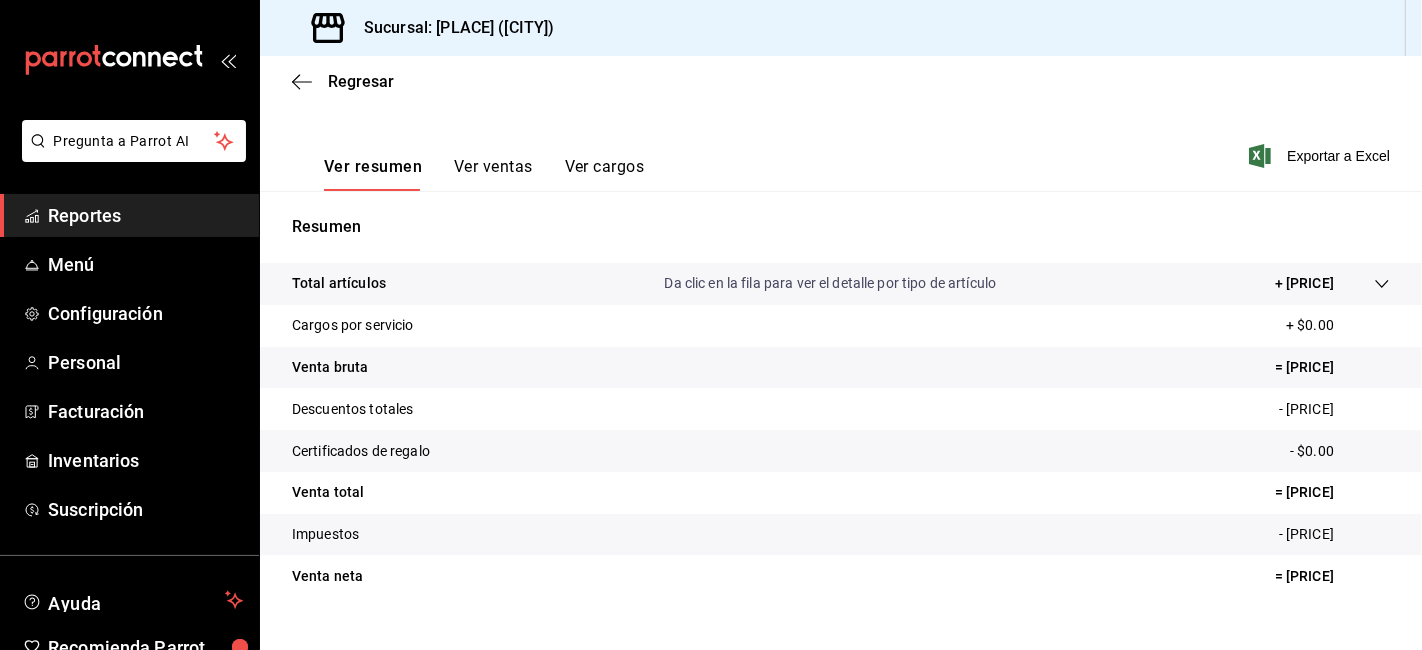 scroll, scrollTop: 308, scrollLeft: 0, axis: vertical 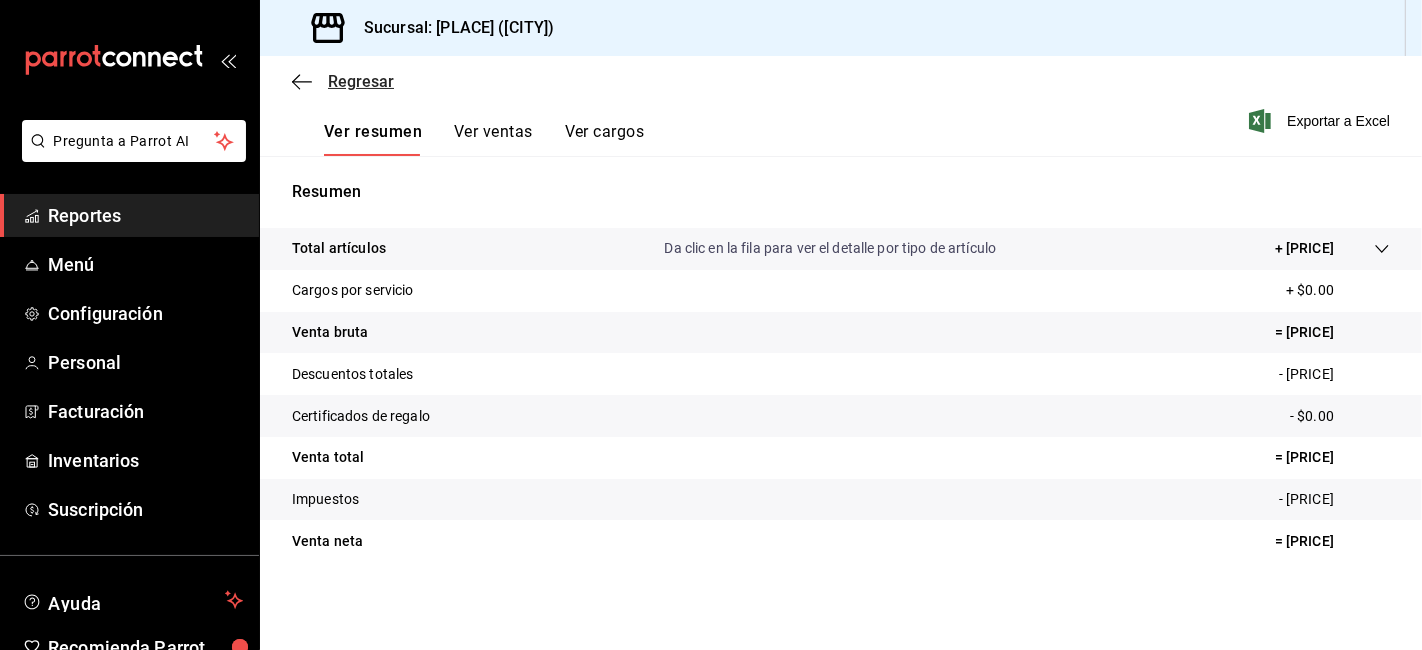 click 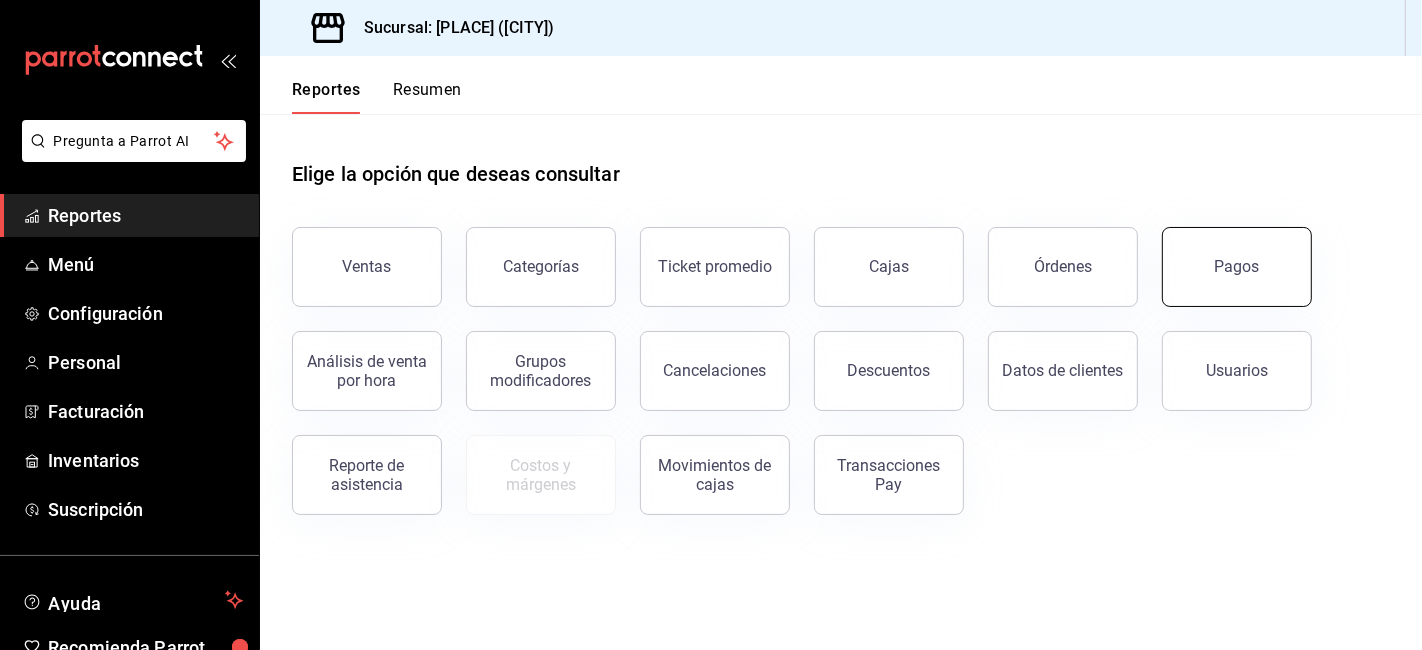 click on "Pagos" at bounding box center [1225, 255] 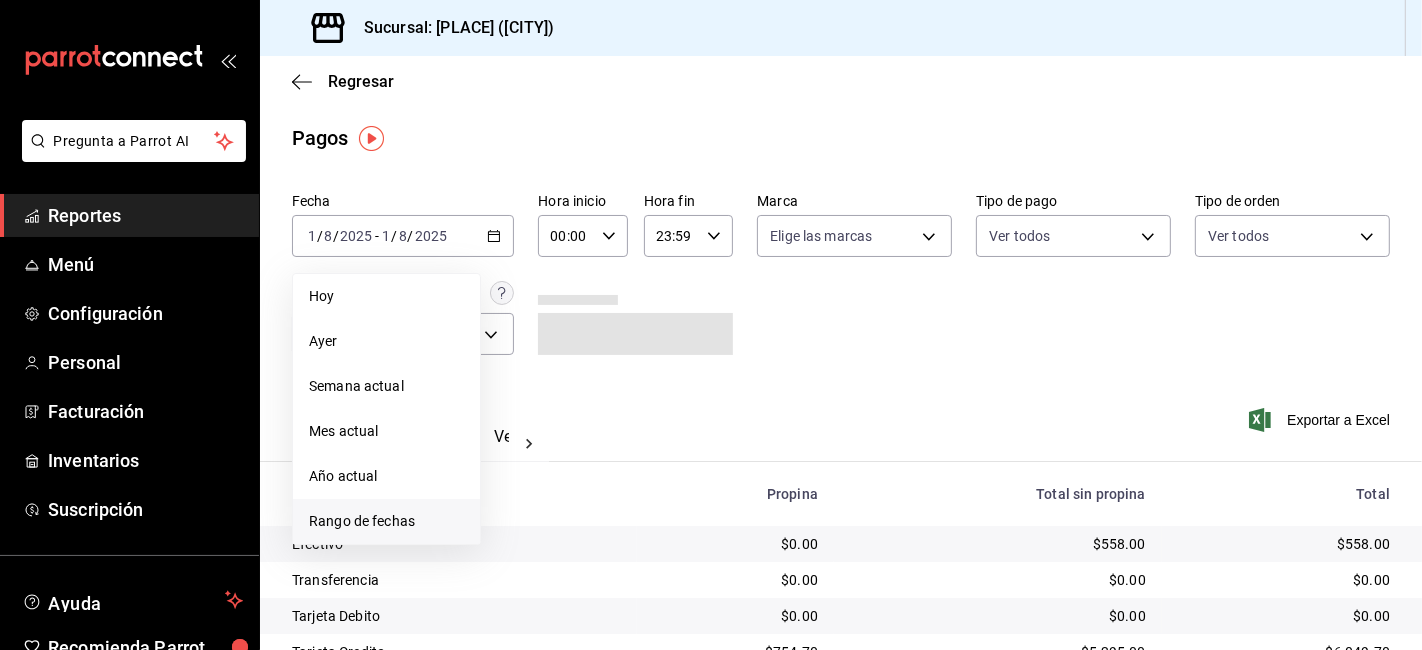 click on "Rango de fechas" at bounding box center (386, 521) 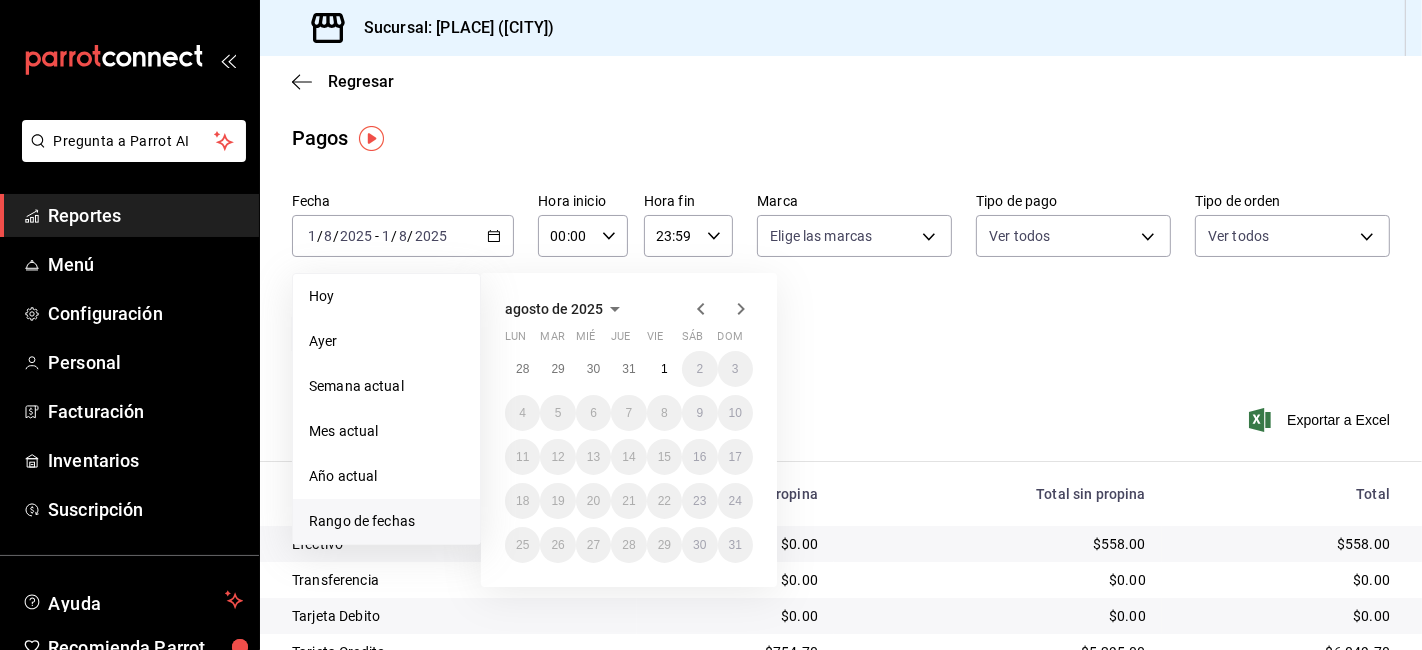 click 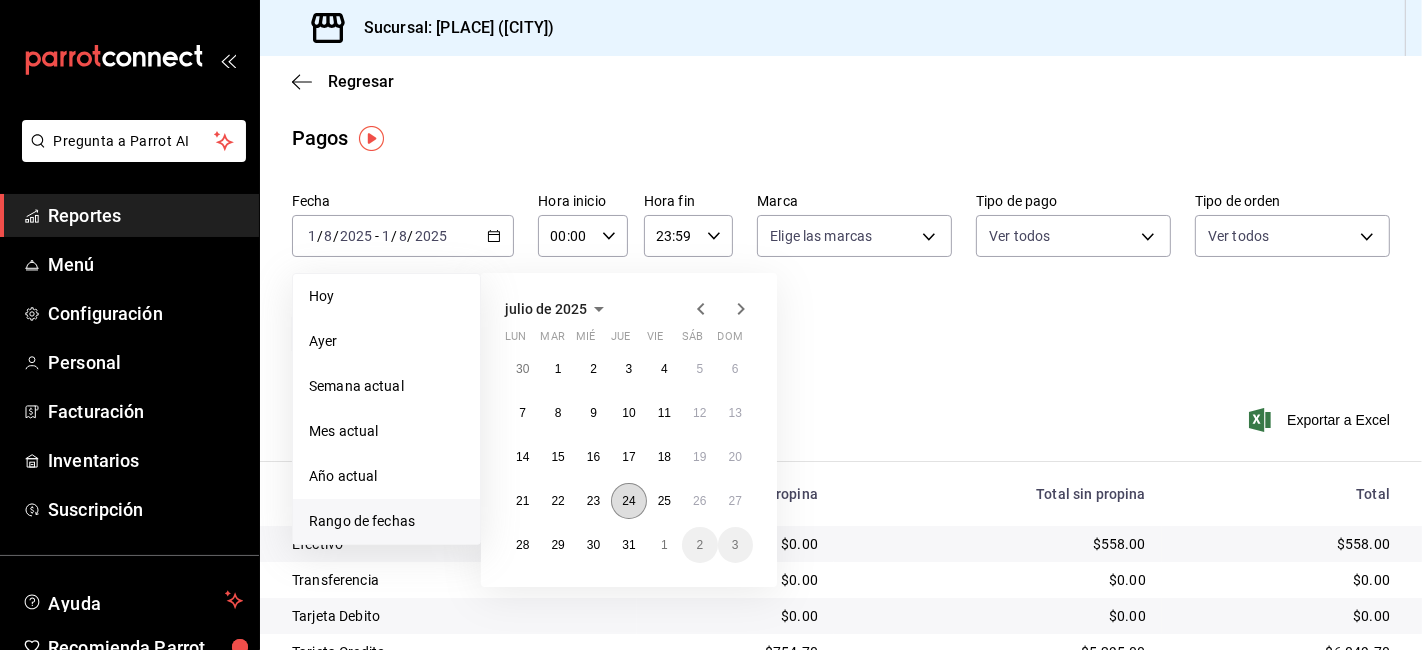click on "24" at bounding box center [628, 501] 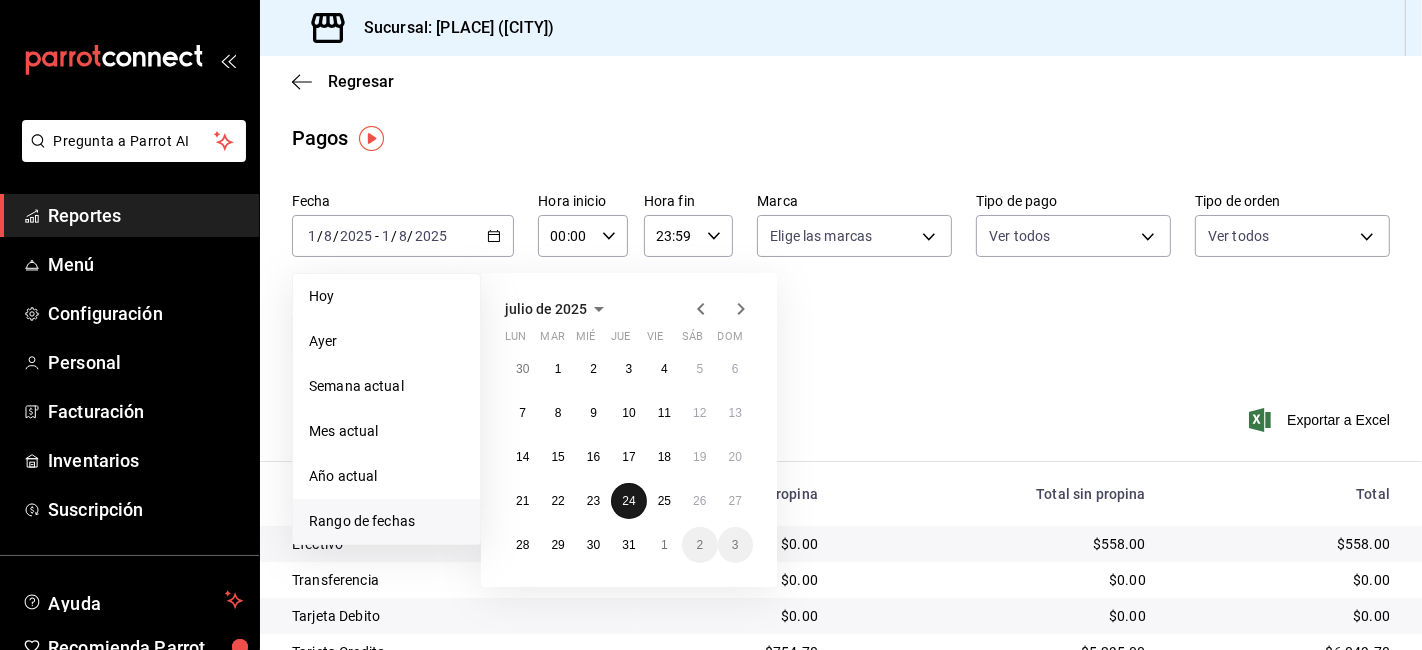 click on "24" at bounding box center (628, 501) 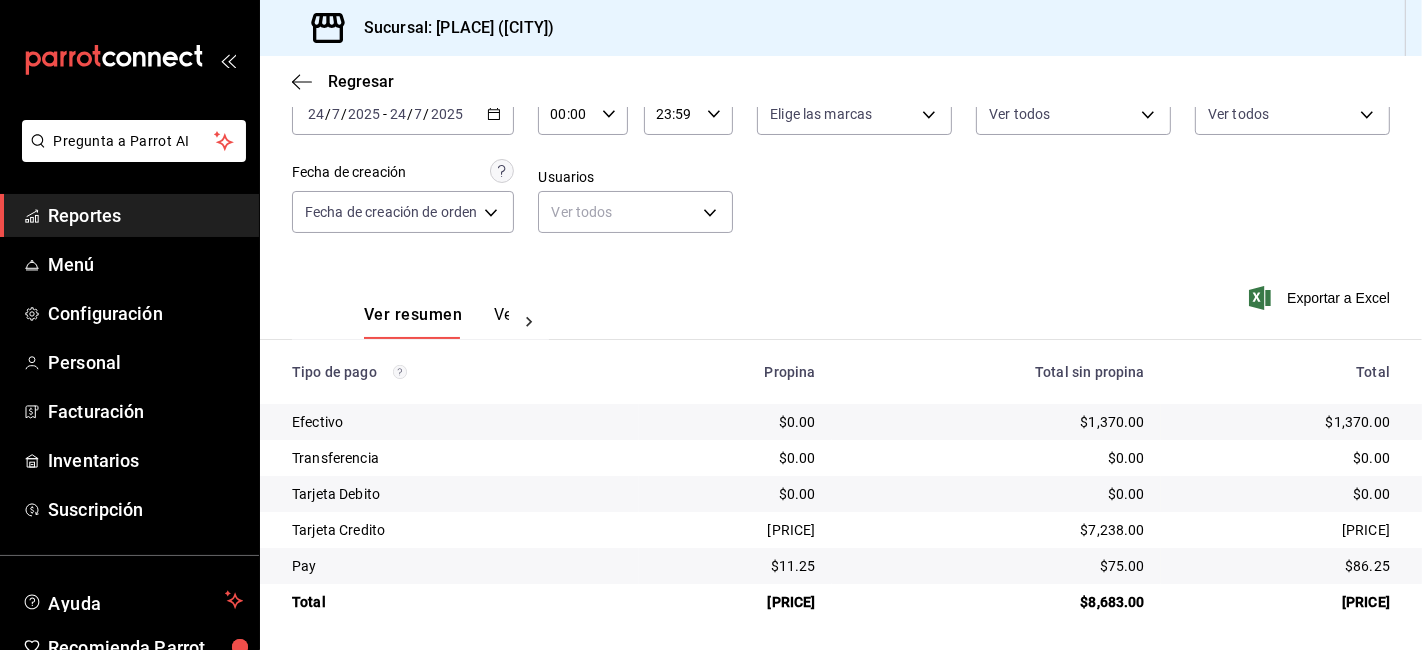 scroll, scrollTop: 124, scrollLeft: 0, axis: vertical 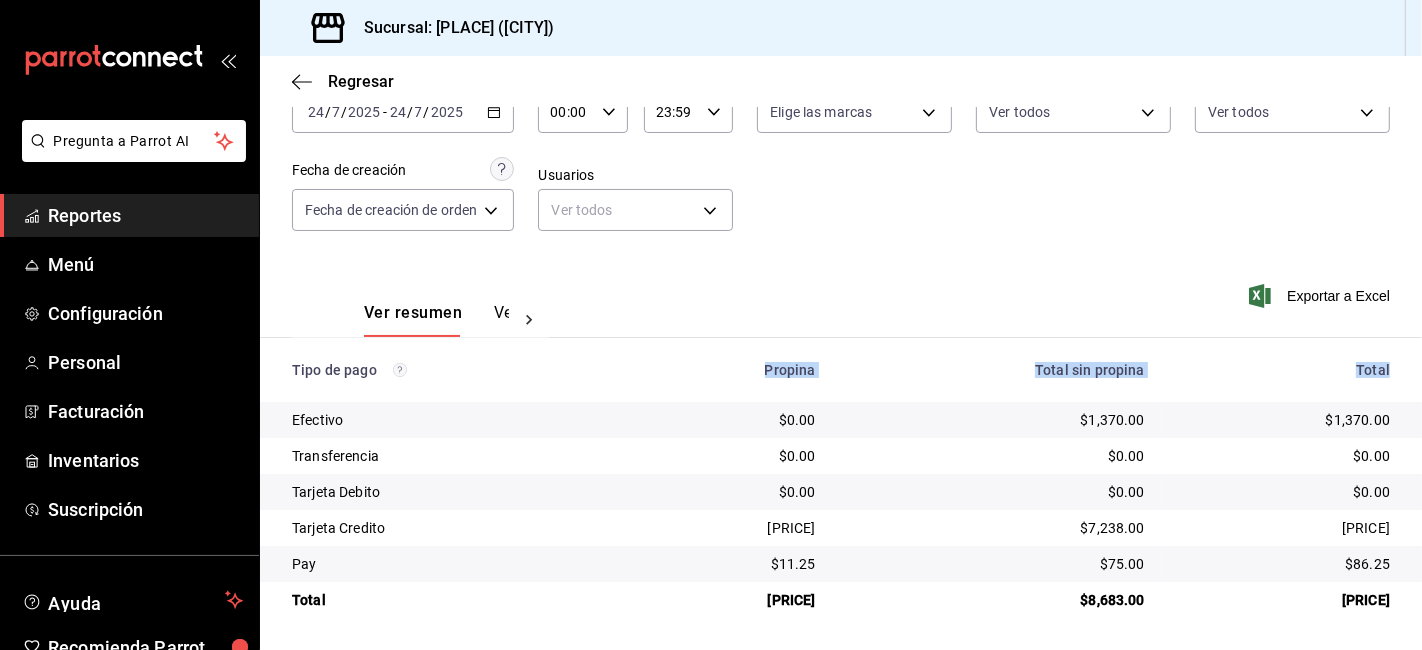 drag, startPoint x: 762, startPoint y: 371, endPoint x: 1390, endPoint y: 370, distance: 628.0008 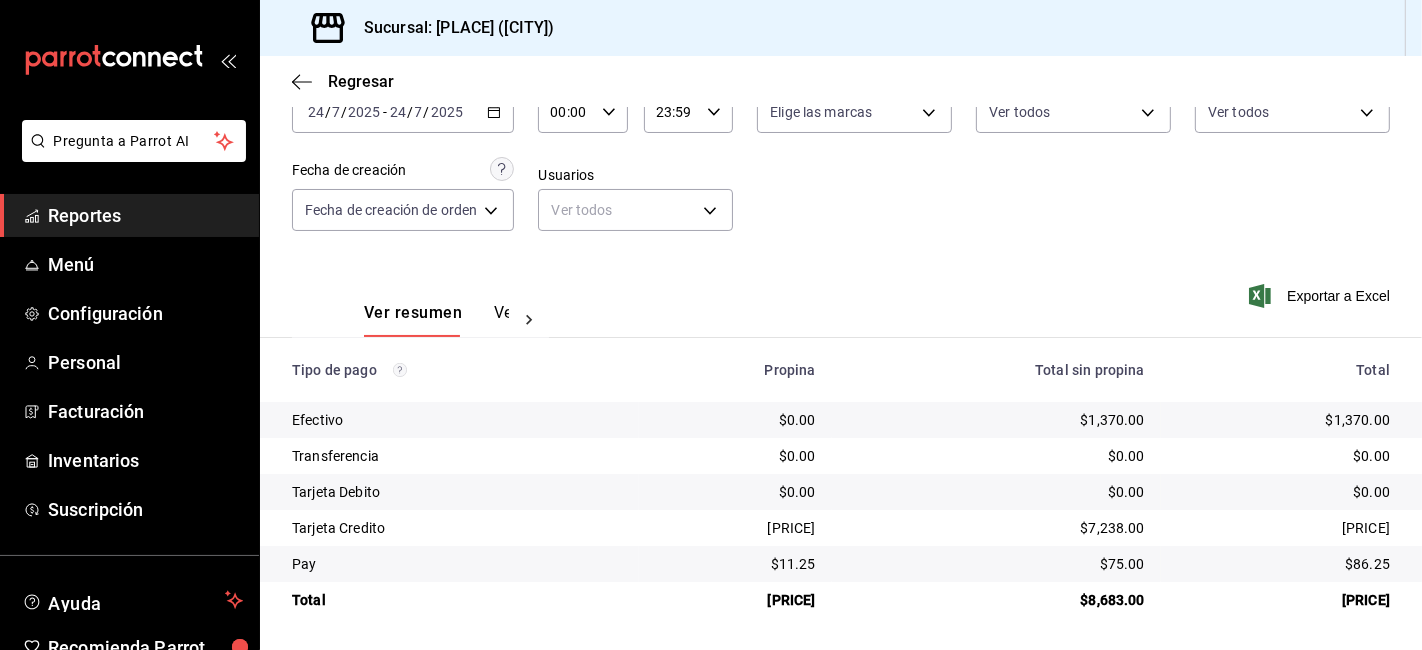 click on "Ver resumen Ver pagos Exportar a Excel" at bounding box center (841, 308) 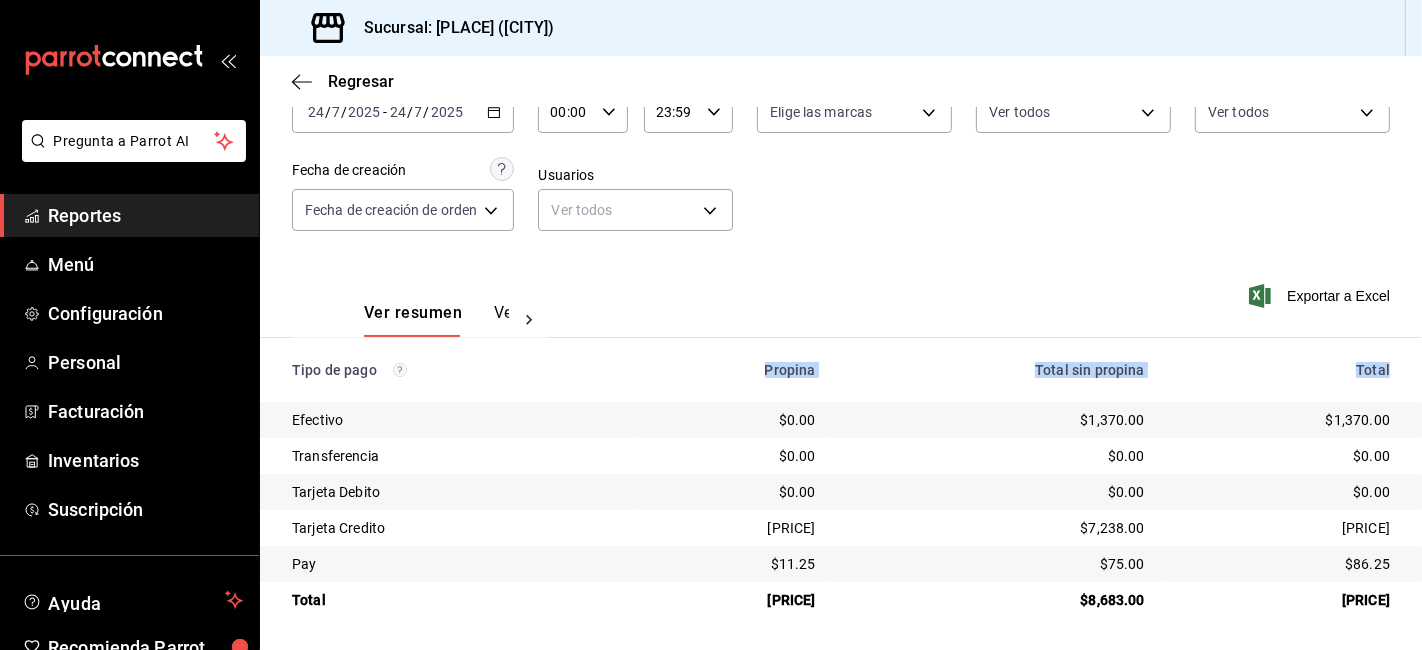 drag, startPoint x: 742, startPoint y: 371, endPoint x: 1383, endPoint y: 365, distance: 641.0281 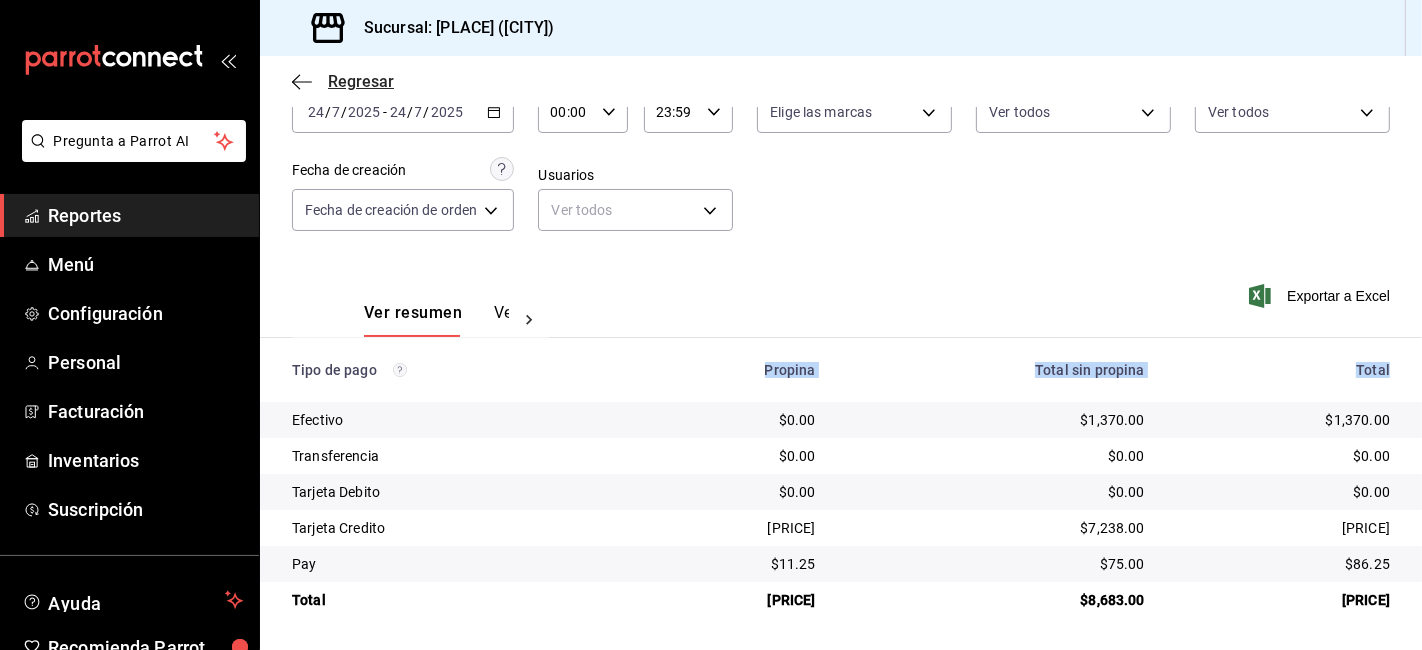 click 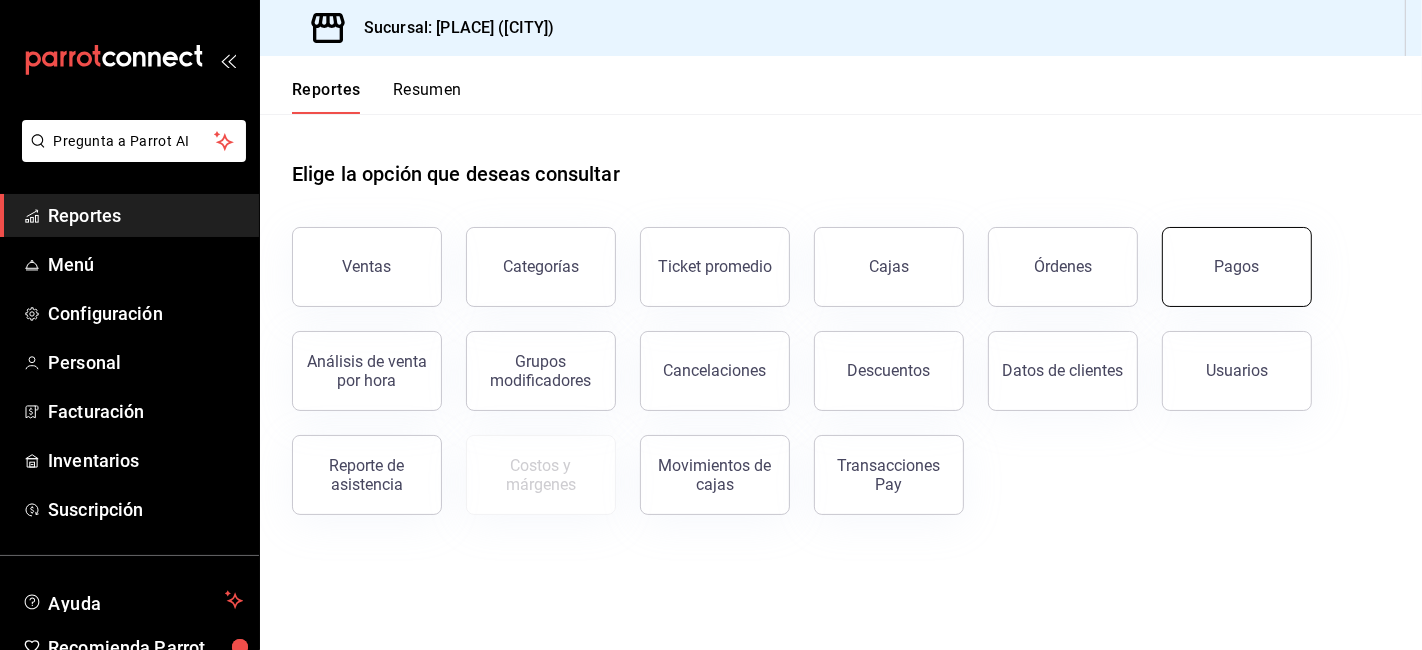 click on "Pagos" at bounding box center [1237, 267] 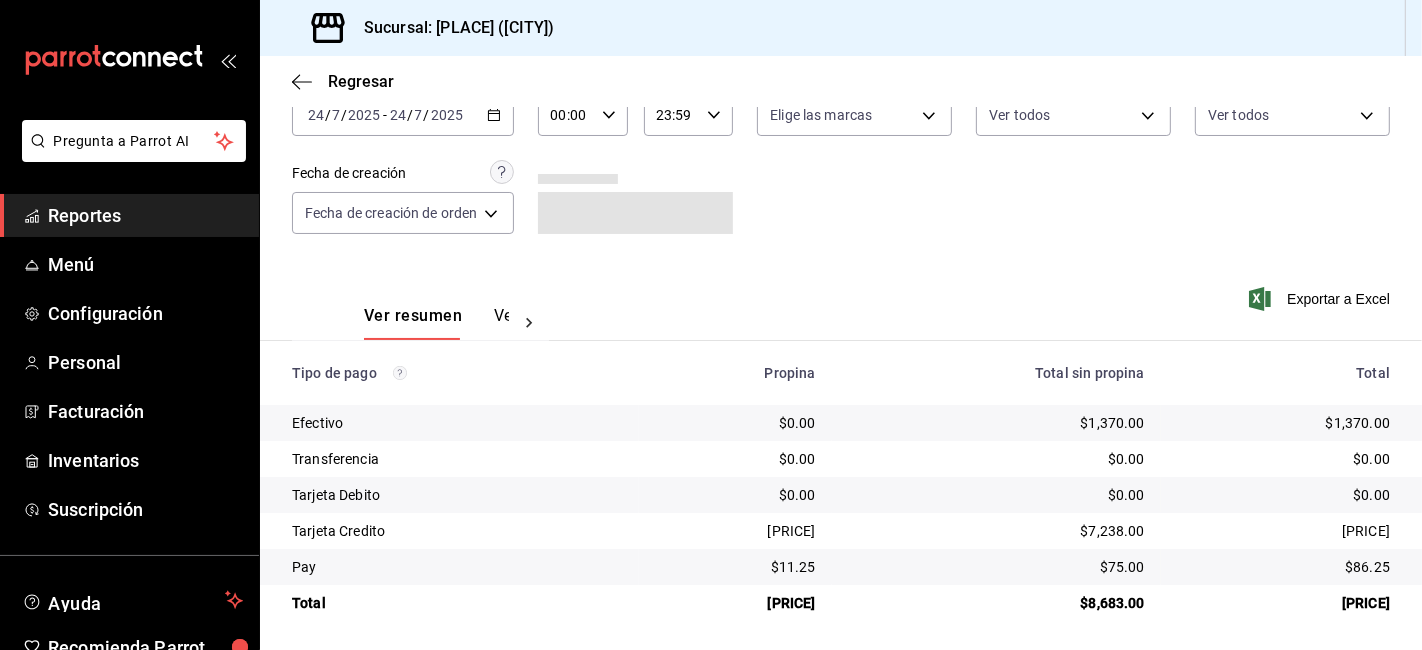 scroll, scrollTop: 124, scrollLeft: 0, axis: vertical 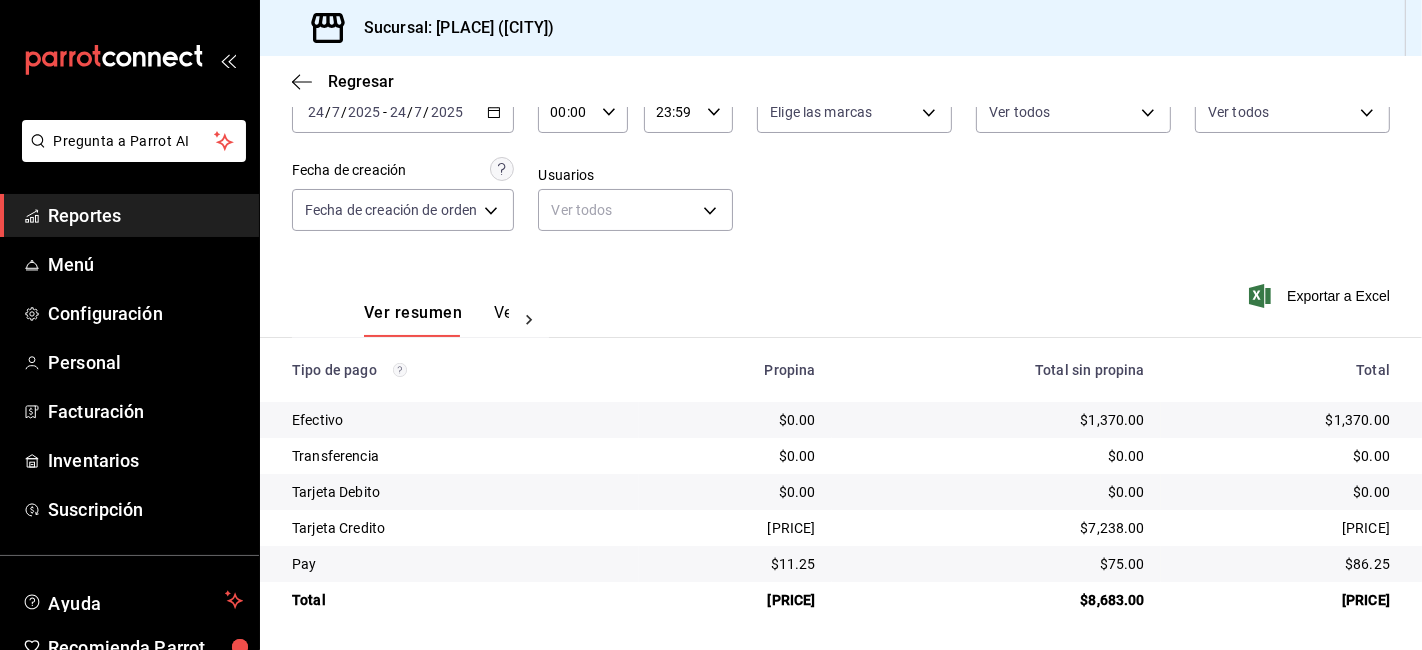 click on "[PRICE]" at bounding box center [1283, 528] 